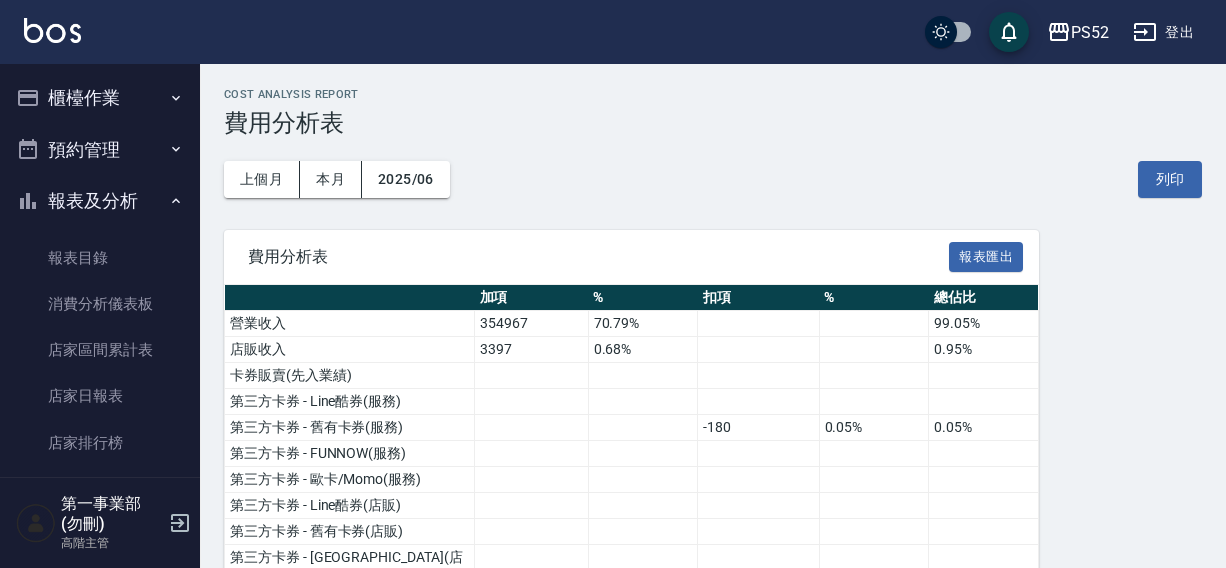scroll, scrollTop: 0, scrollLeft: 0, axis: both 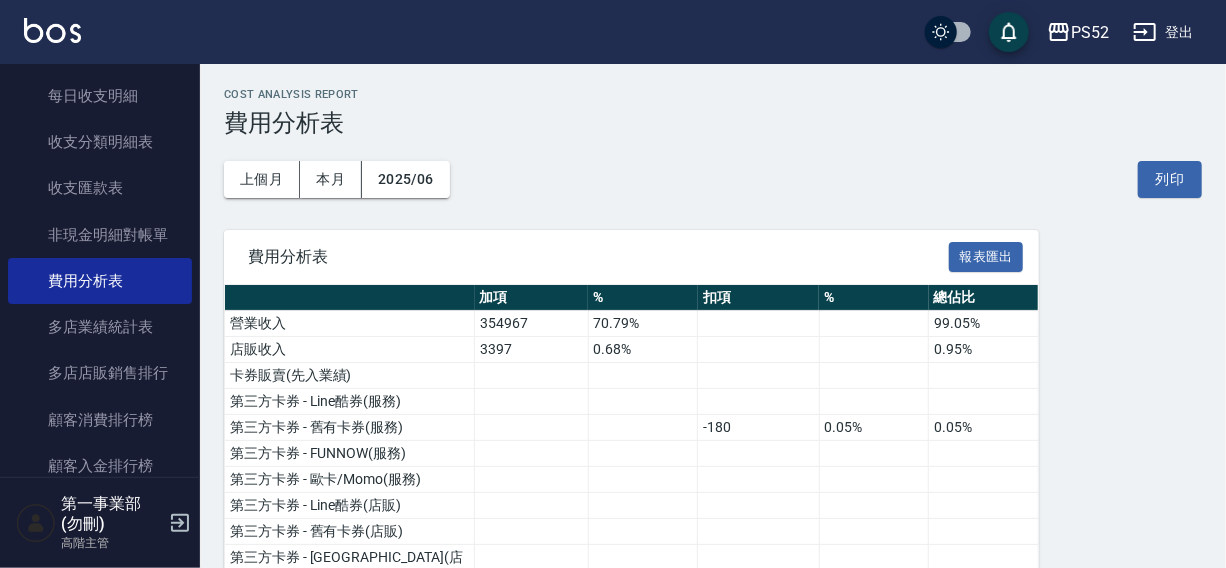 click on "PS52 登出" at bounding box center (613, 32) 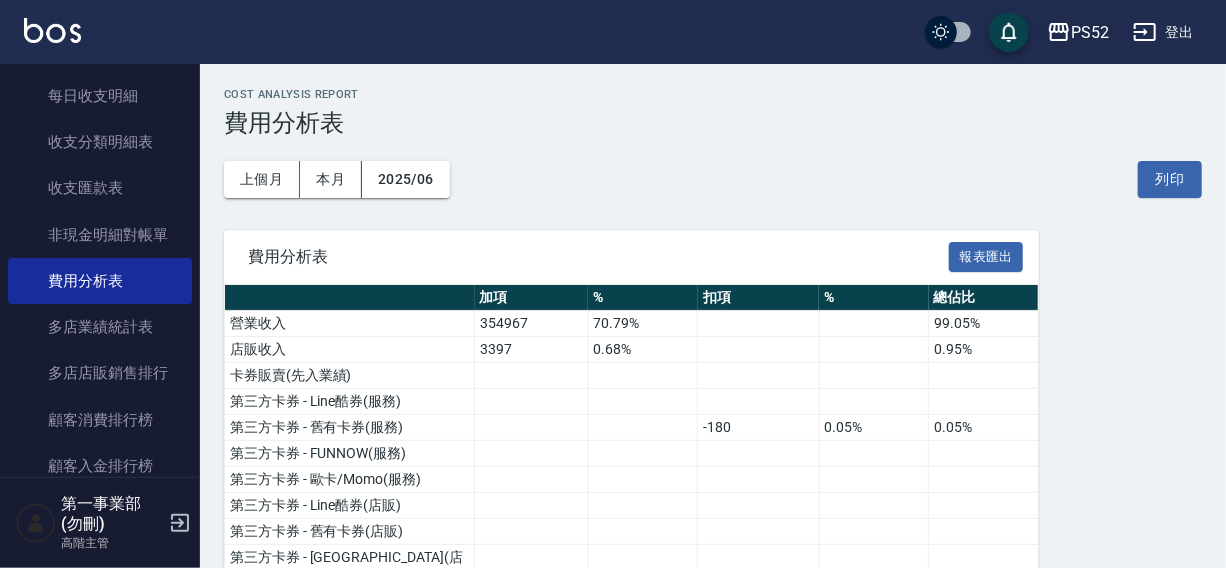 click on "PS52" at bounding box center (1090, 32) 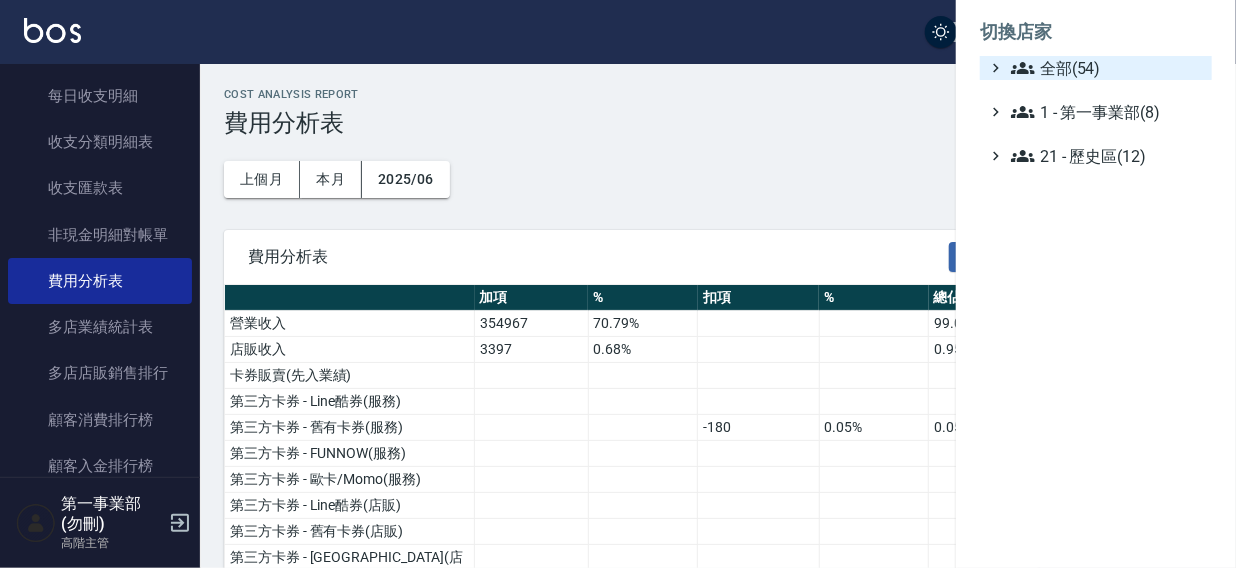 click on "全部(54)" at bounding box center (1107, 68) 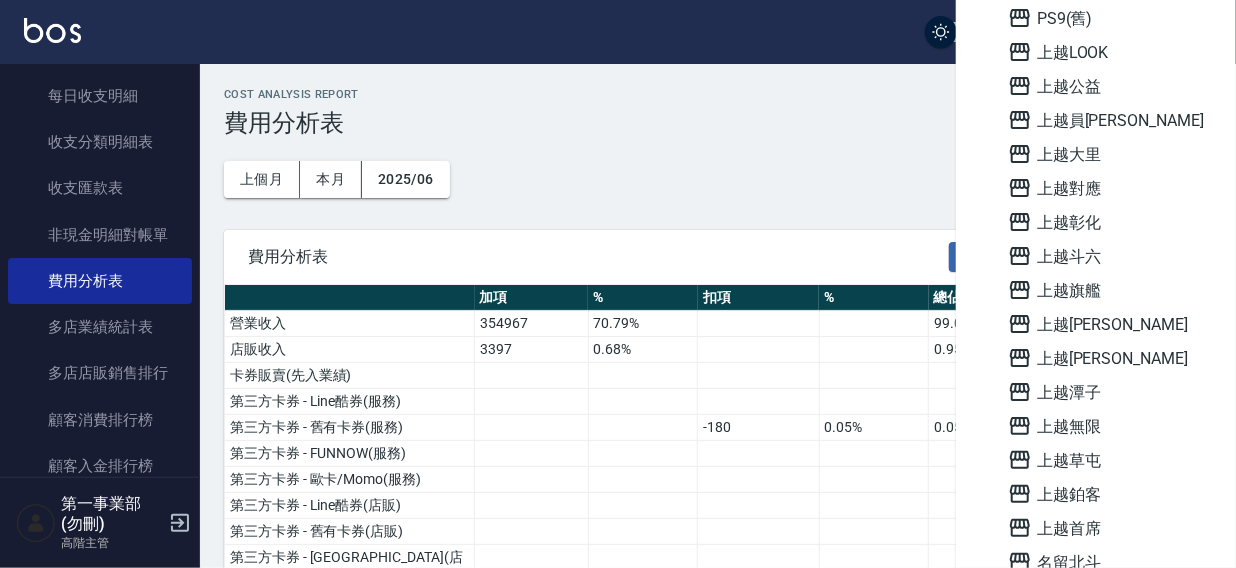 scroll, scrollTop: 1433, scrollLeft: 0, axis: vertical 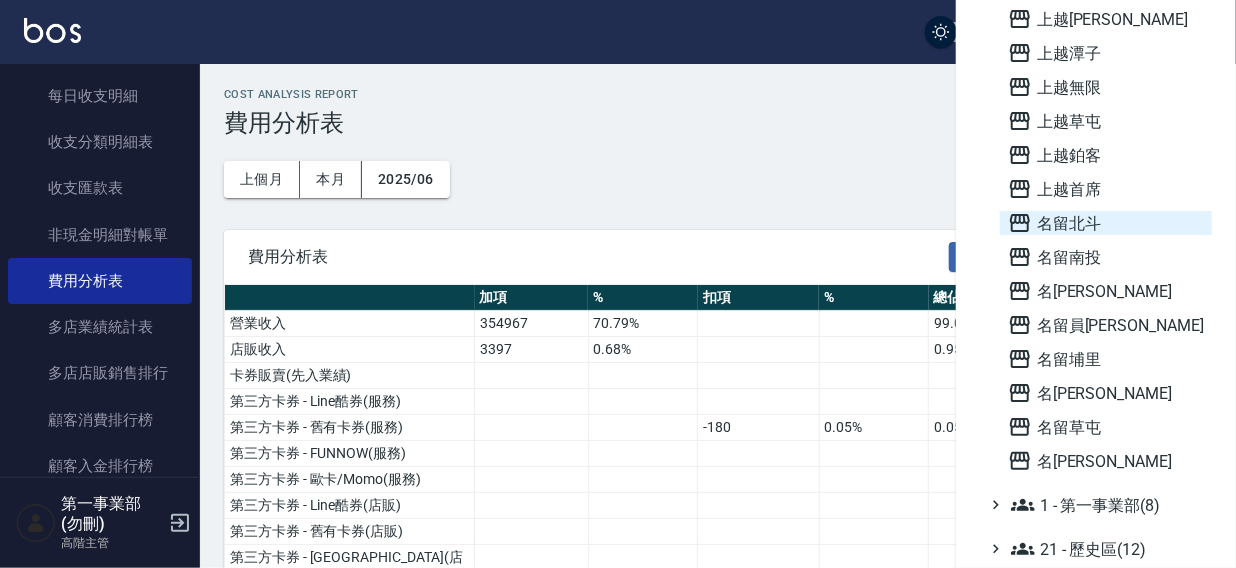 click on "名留北斗" at bounding box center (1106, 223) 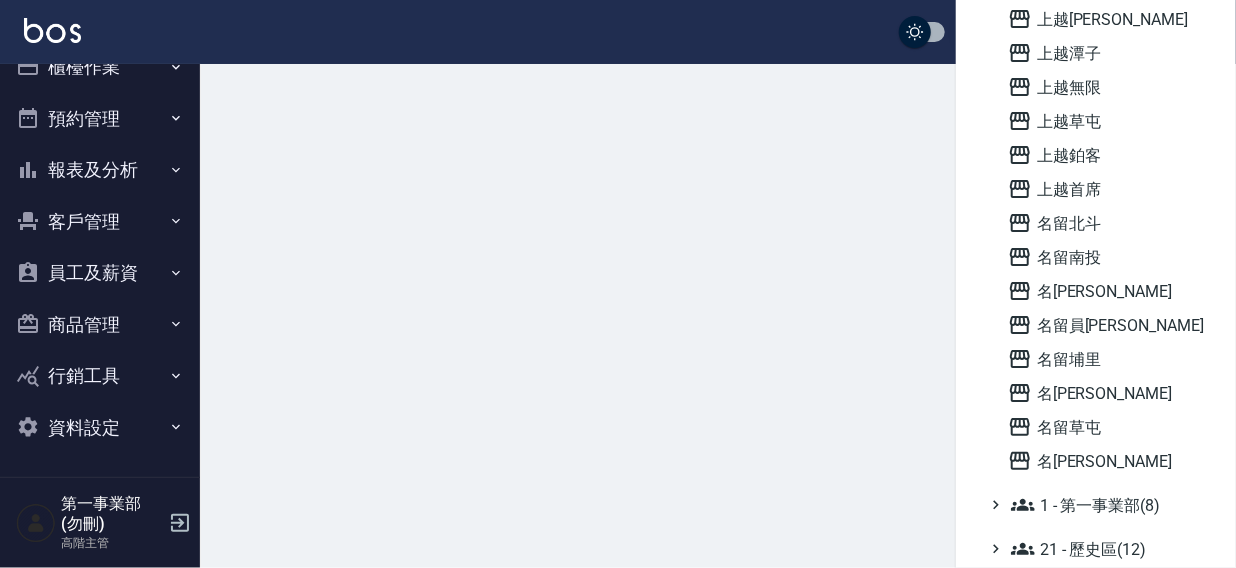 scroll, scrollTop: 30, scrollLeft: 0, axis: vertical 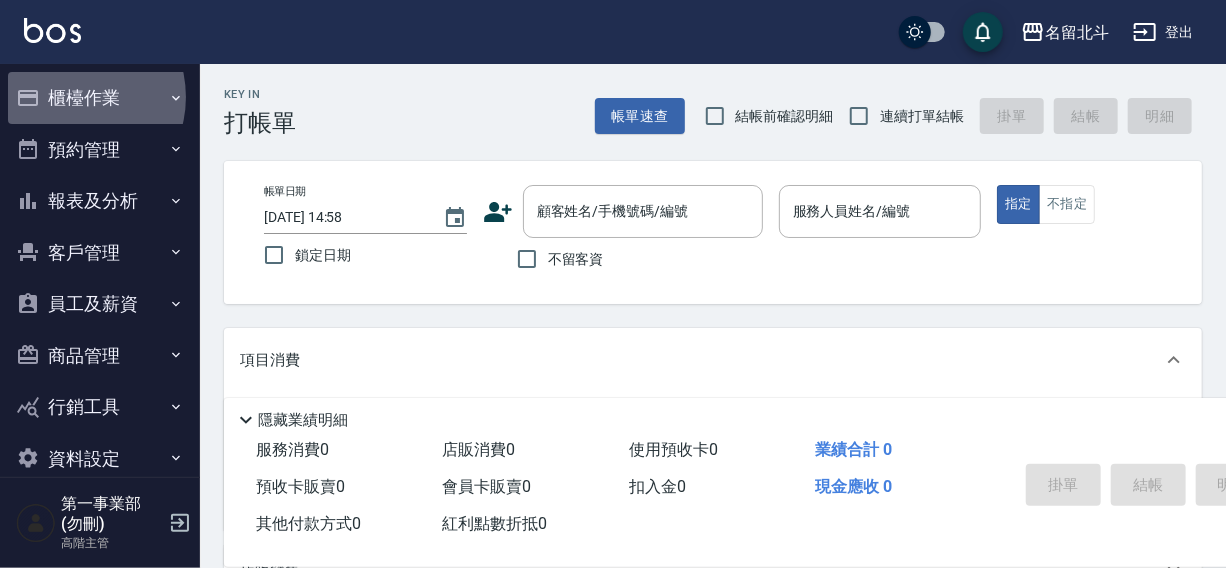 click on "櫃檯作業" at bounding box center (100, 98) 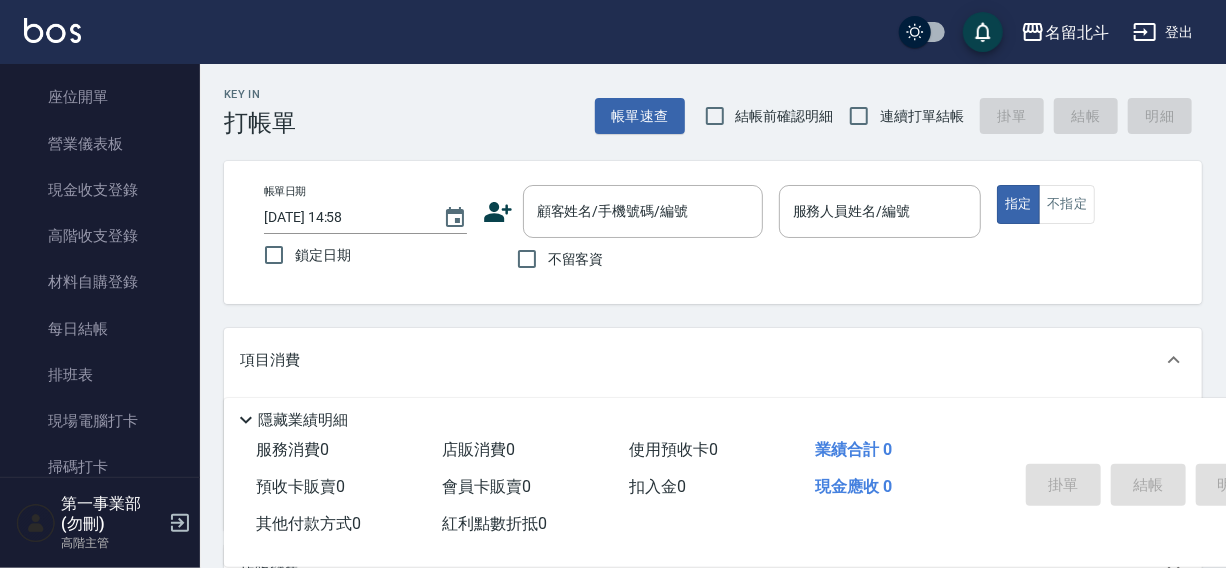 scroll, scrollTop: 200, scrollLeft: 0, axis: vertical 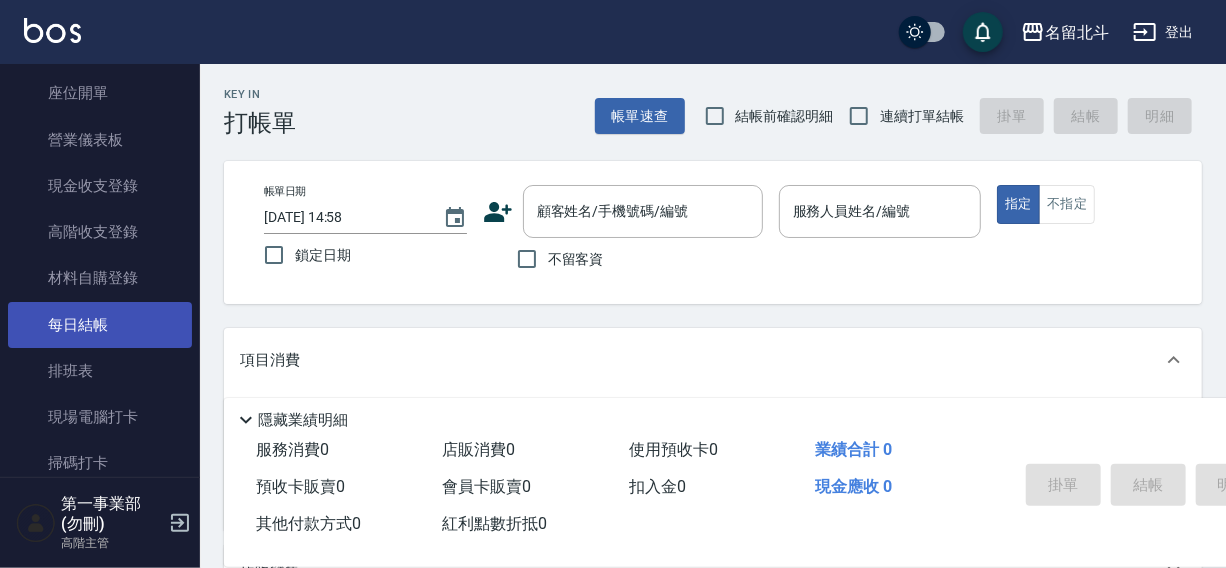click on "每日結帳" at bounding box center (100, 325) 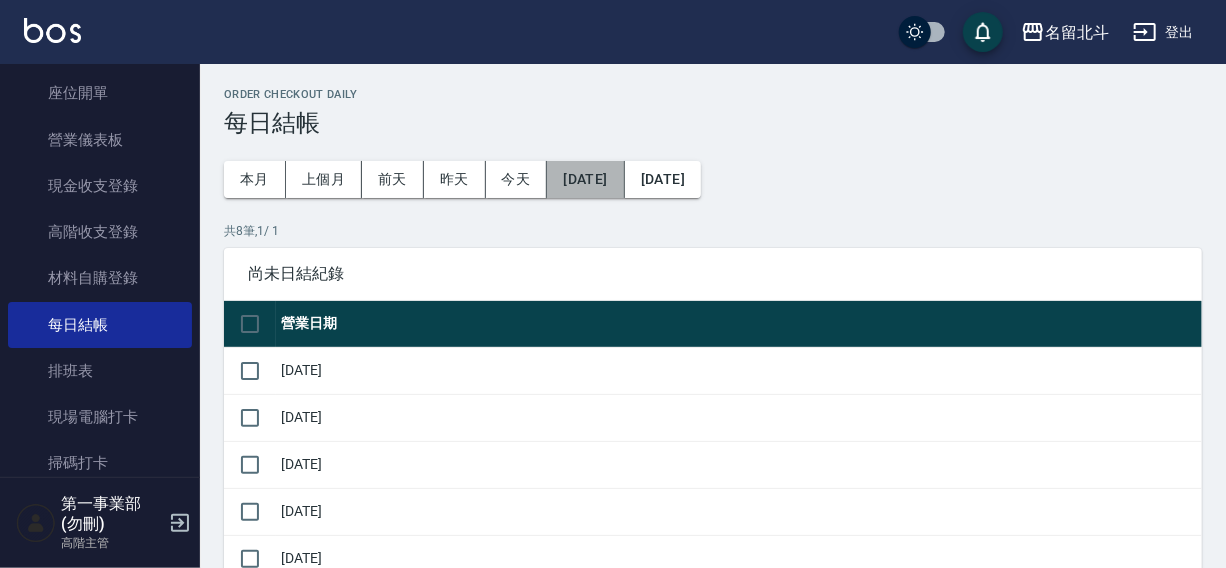 click on "2025/06/14" at bounding box center (585, 179) 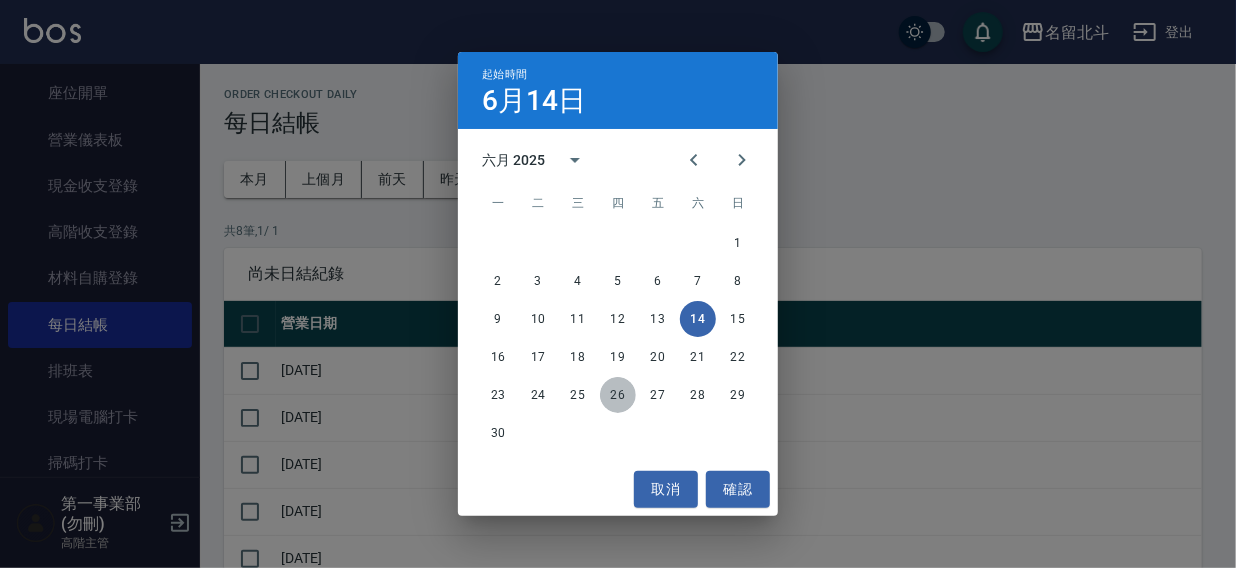 click on "26" at bounding box center [618, 395] 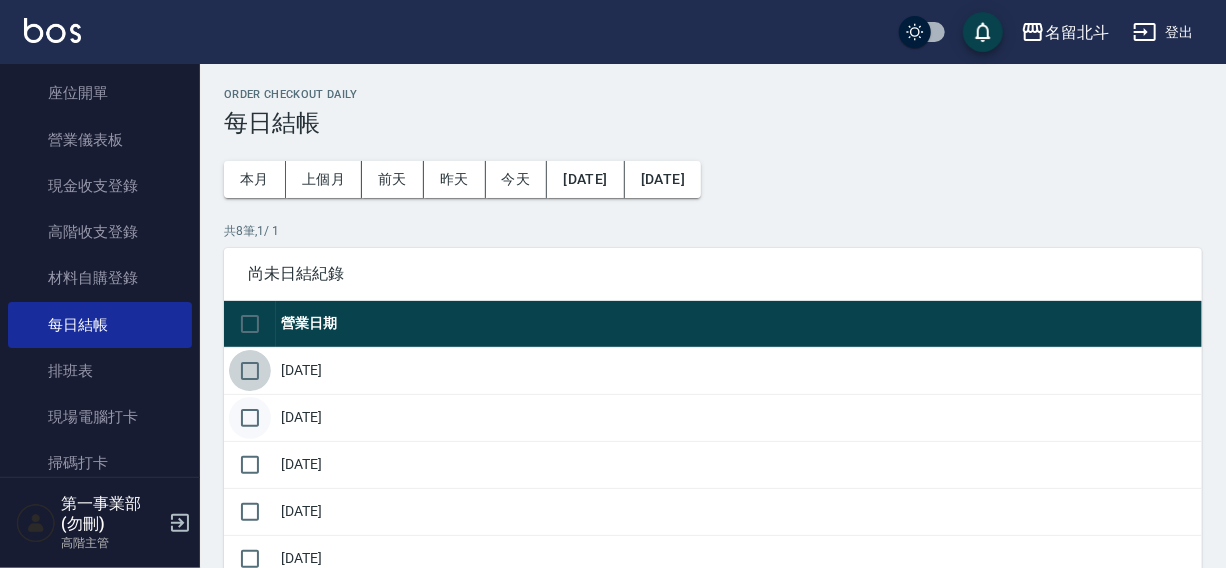 drag, startPoint x: 255, startPoint y: 366, endPoint x: 247, endPoint y: 424, distance: 58.549126 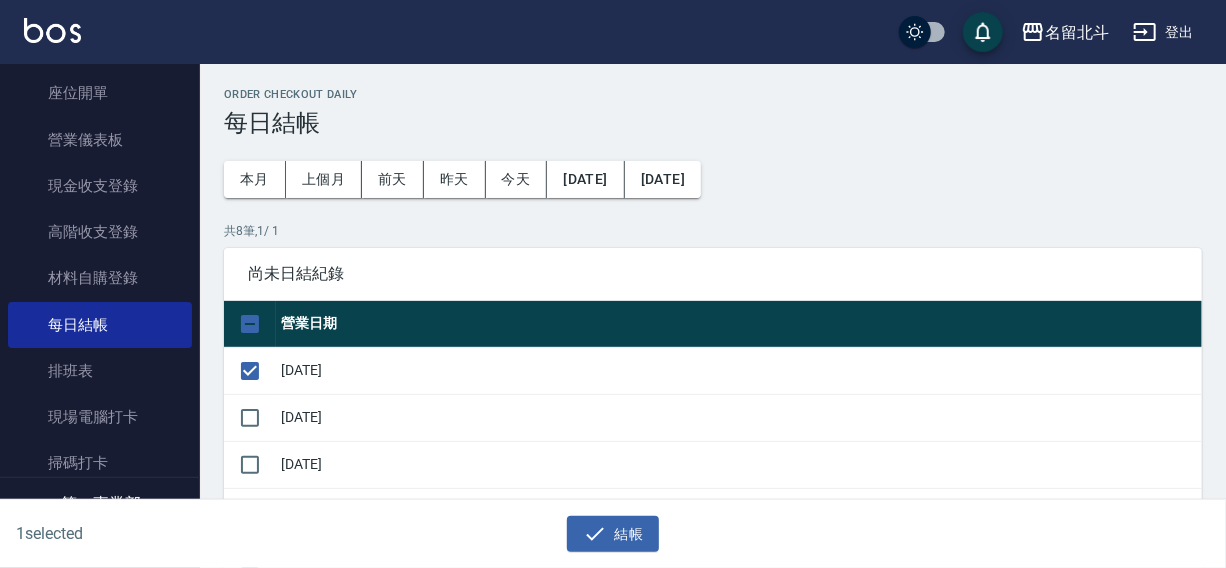 drag, startPoint x: 246, startPoint y: 425, endPoint x: 247, endPoint y: 441, distance: 16.03122 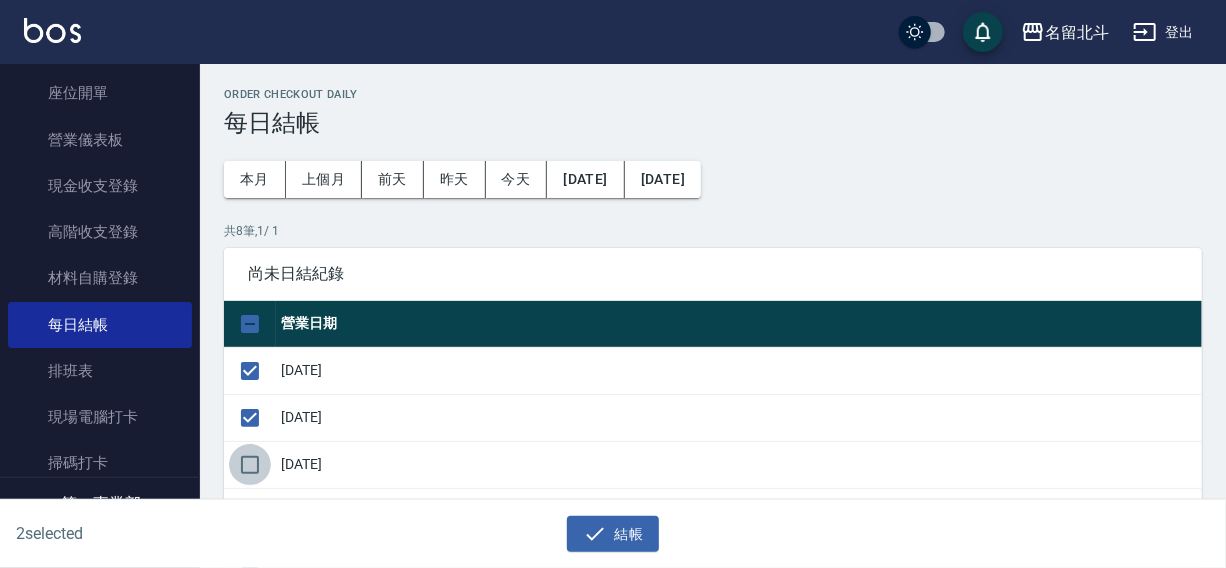 click at bounding box center (250, 465) 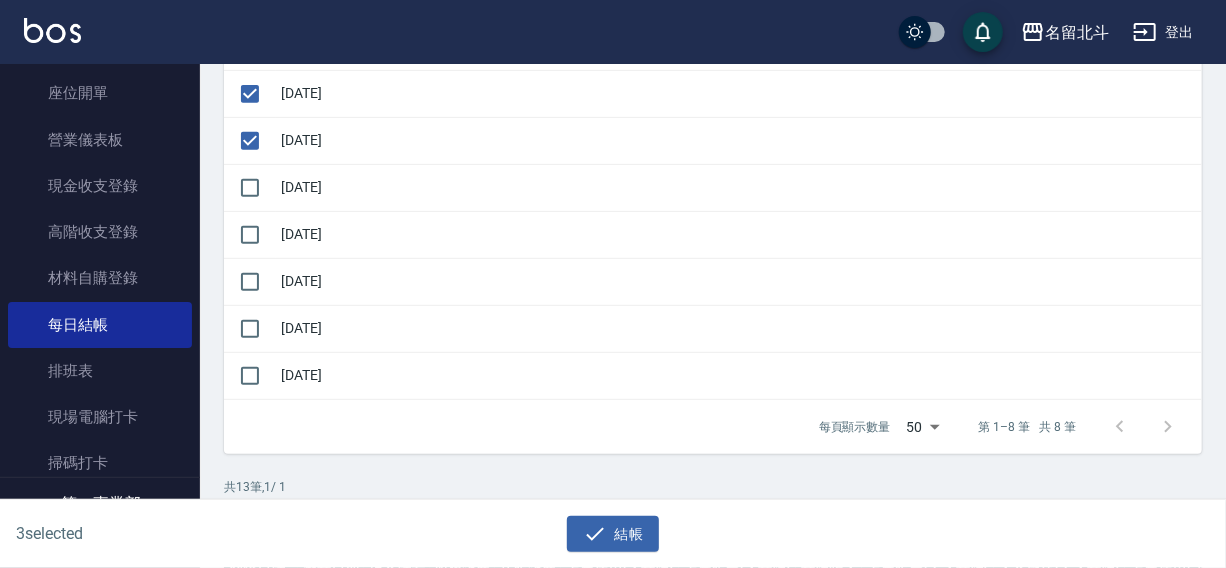 scroll, scrollTop: 363, scrollLeft: 0, axis: vertical 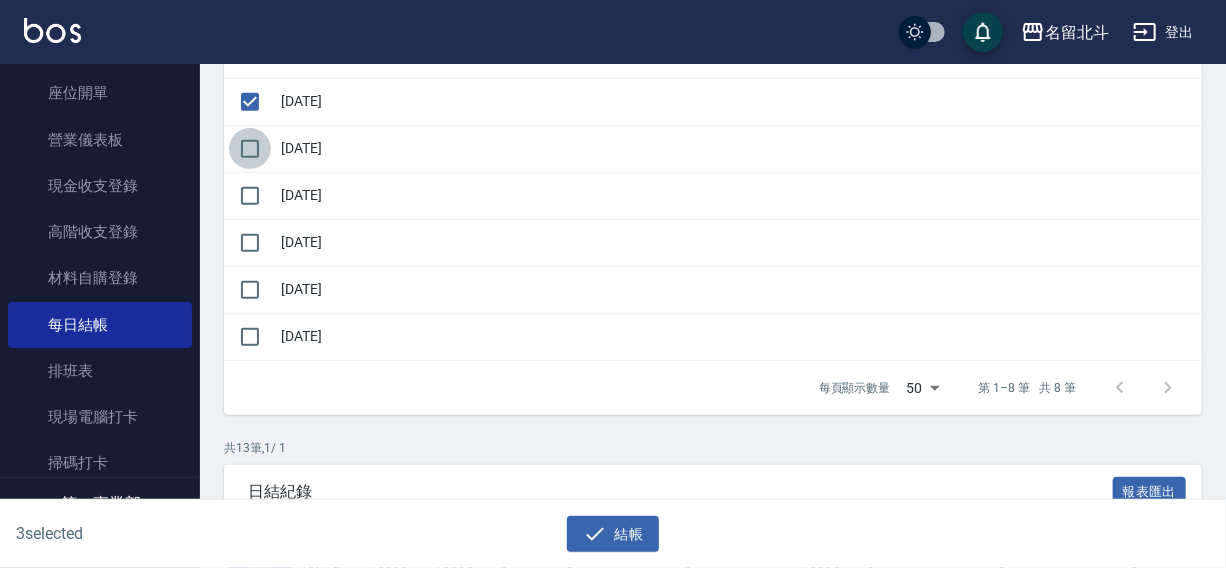click at bounding box center (250, 149) 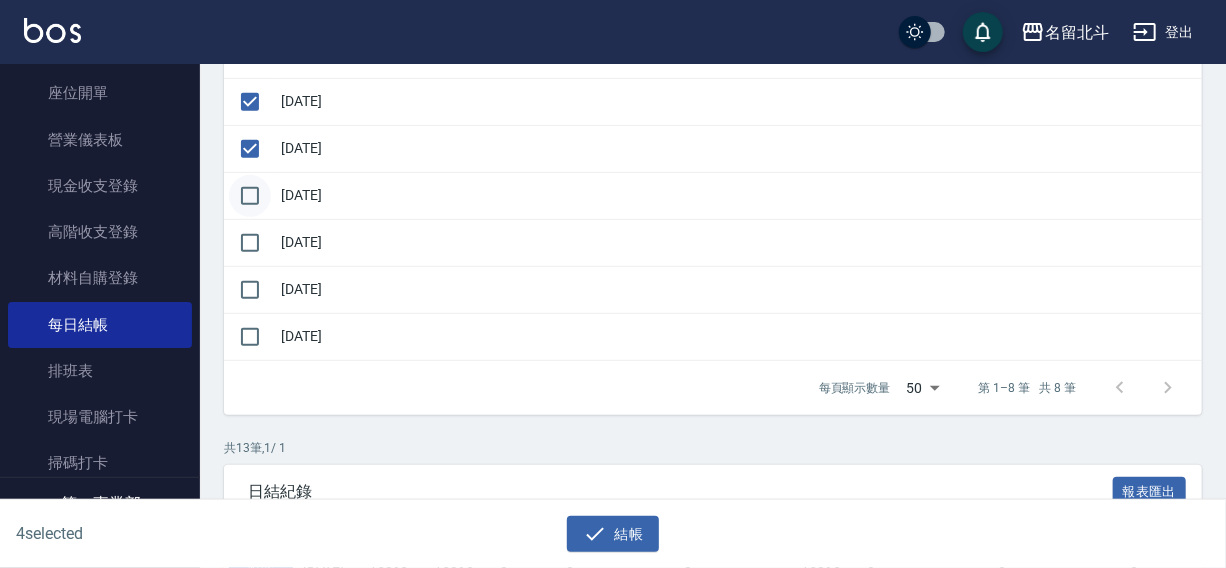 click at bounding box center [250, 196] 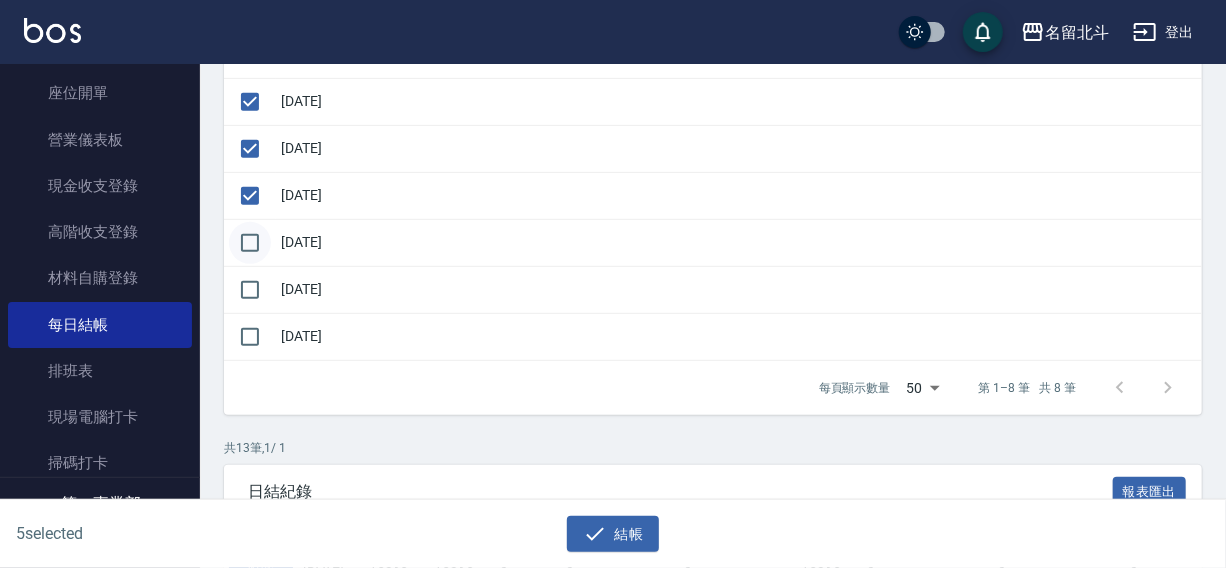click at bounding box center [250, 243] 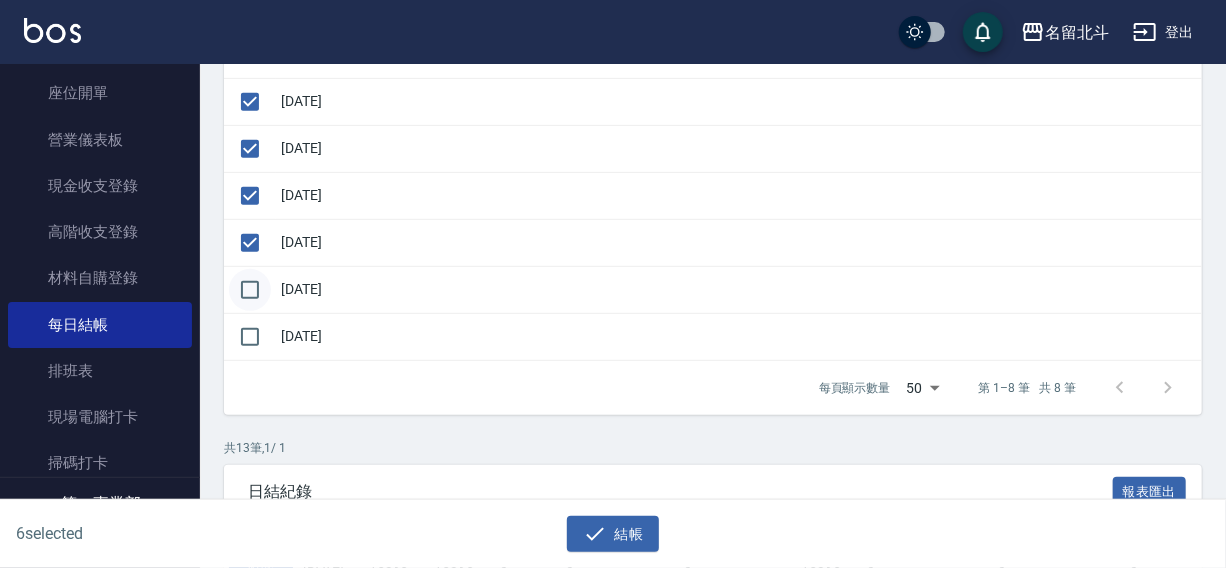 click at bounding box center (250, 290) 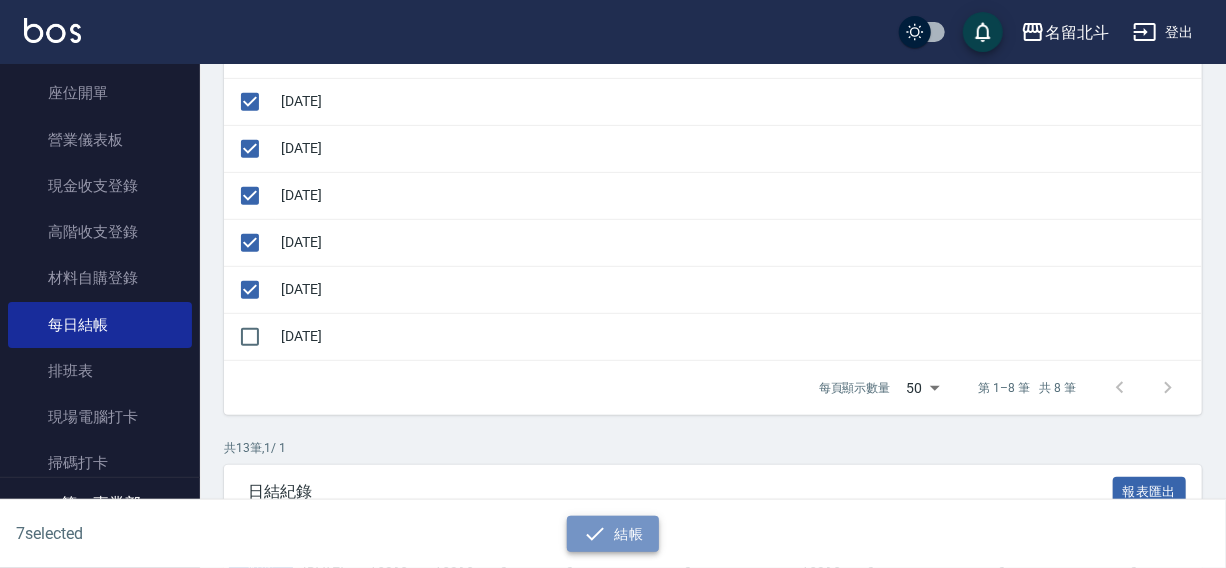 click 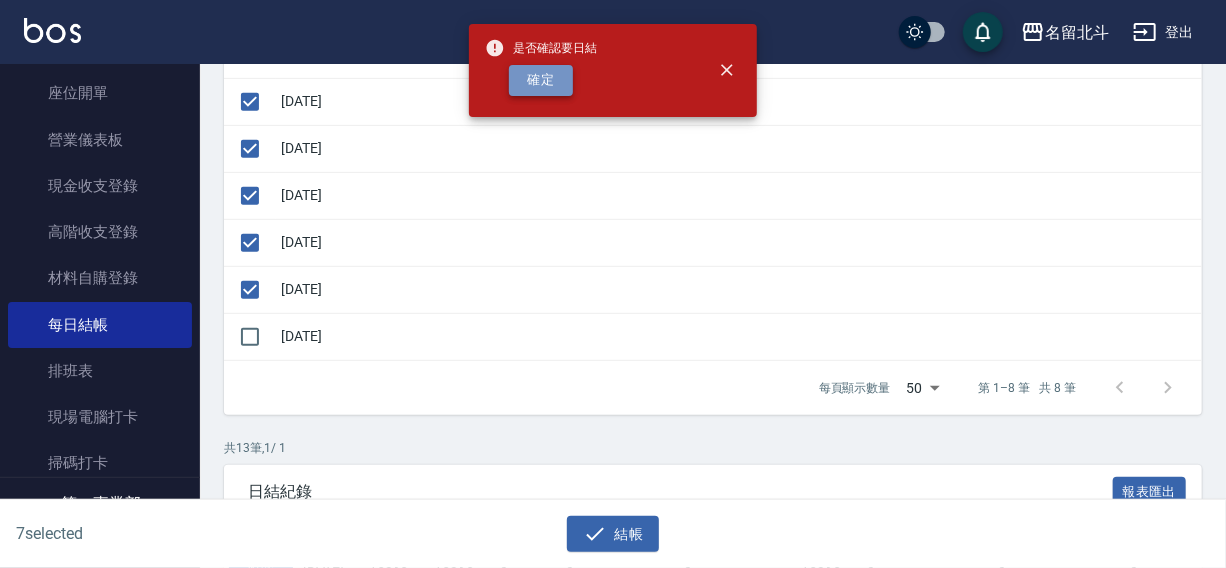 click on "確定" at bounding box center [541, 80] 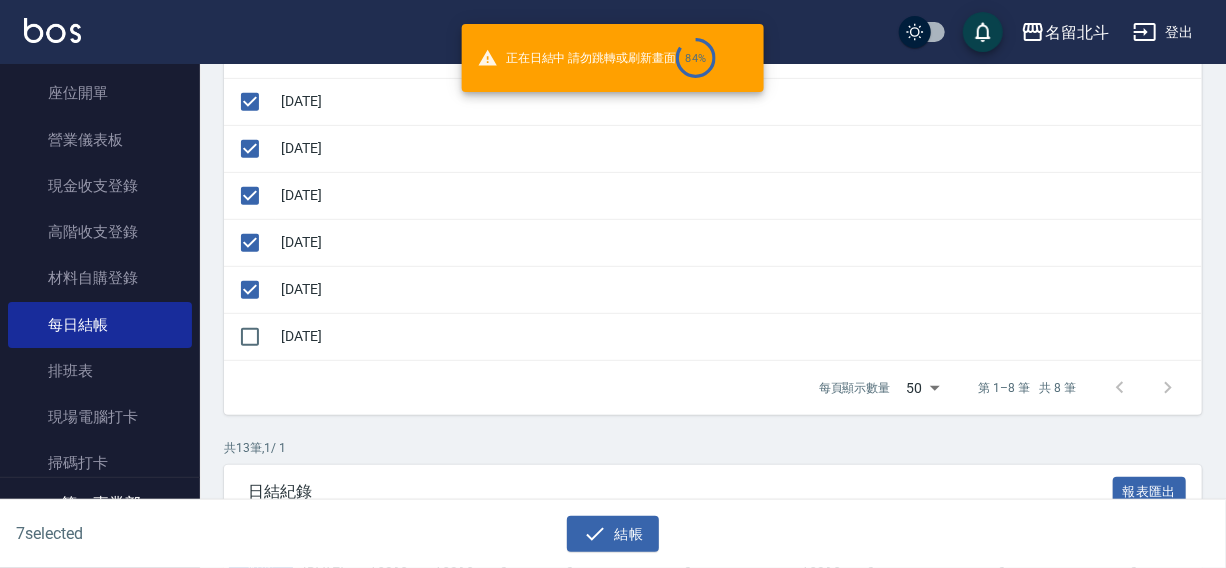 checkbox on "false" 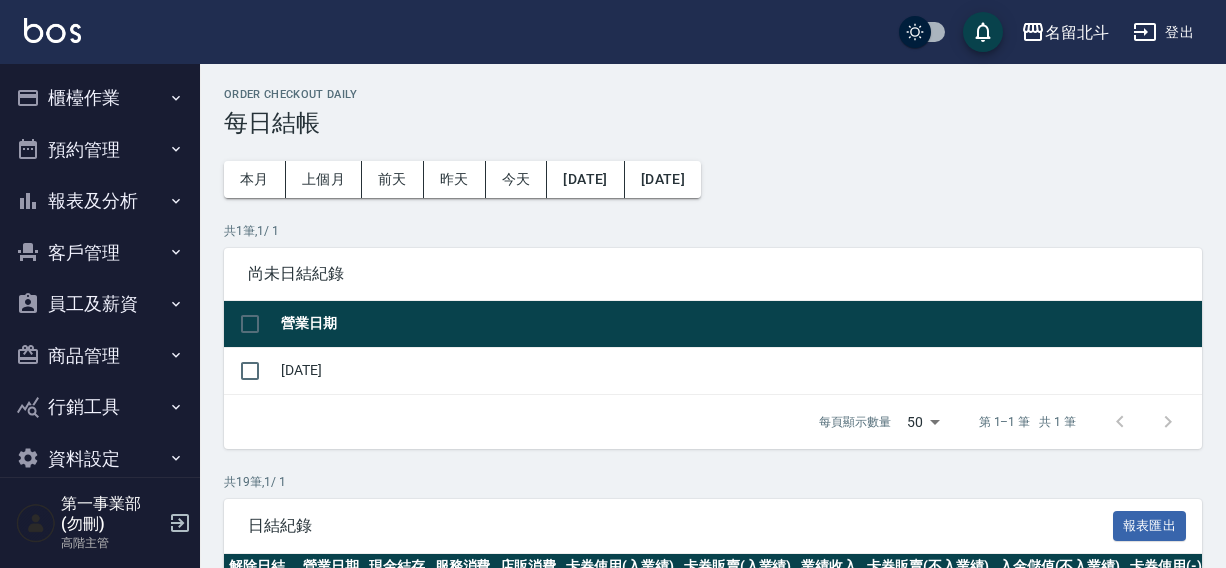 scroll, scrollTop: 363, scrollLeft: 0, axis: vertical 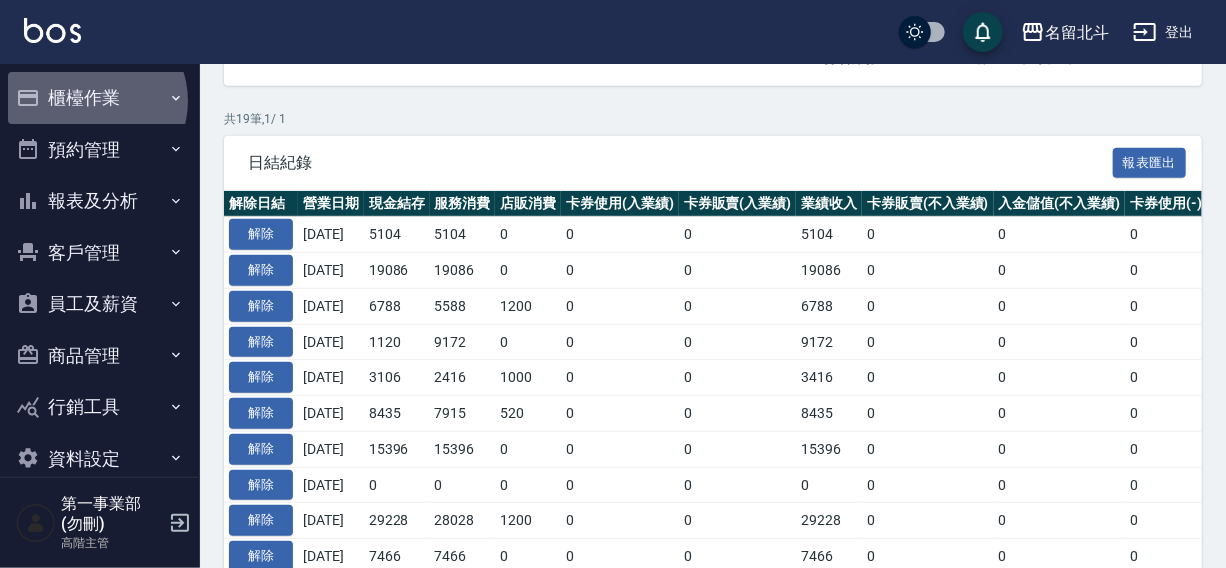 click on "櫃檯作業" at bounding box center [100, 98] 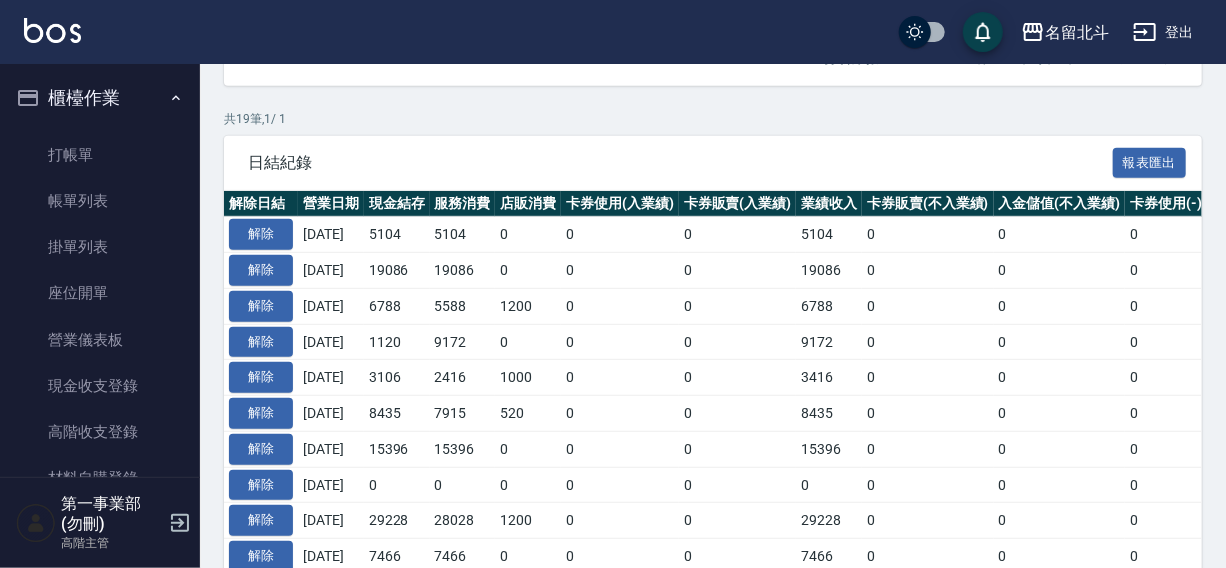 click on "名[PERSON_NAME]出" at bounding box center [613, 32] 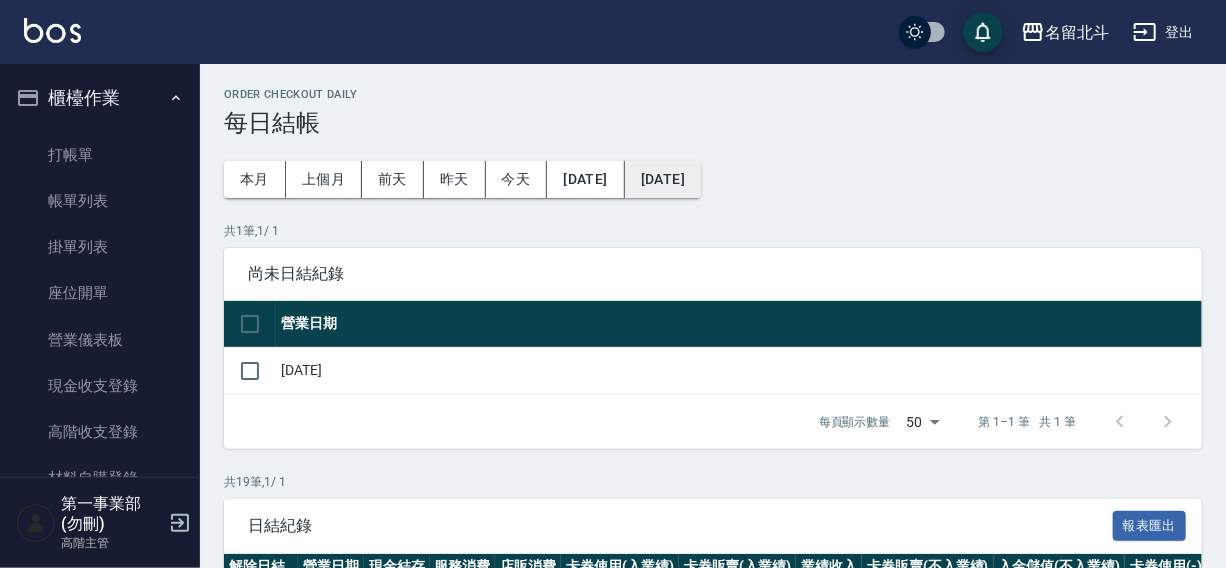 click on "[DATE]" at bounding box center (663, 179) 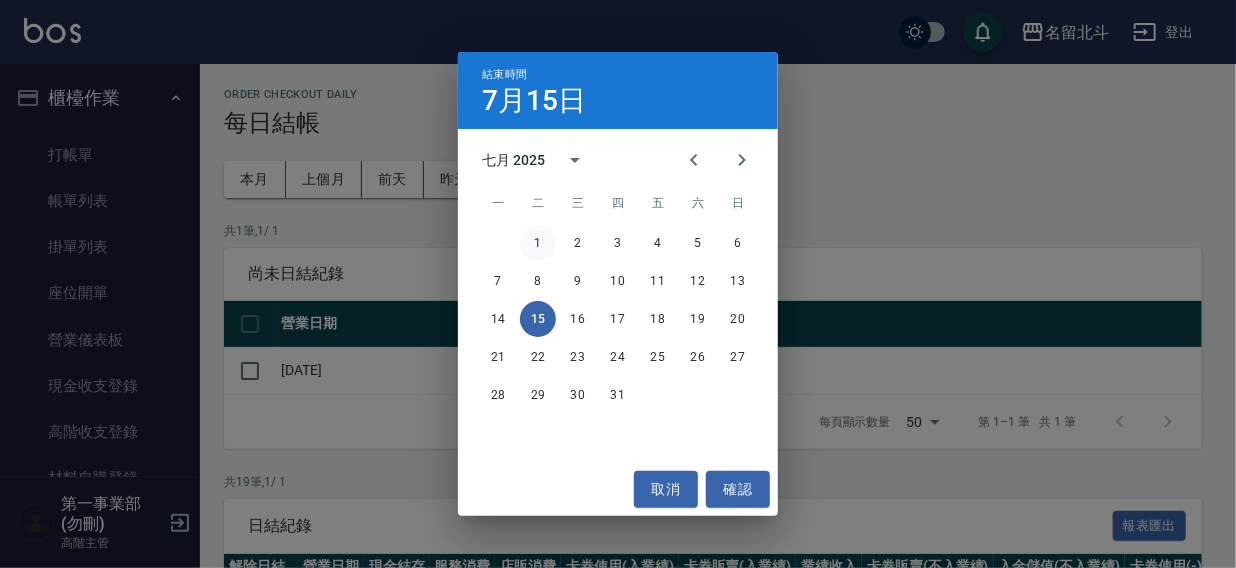 click on "1" at bounding box center [538, 243] 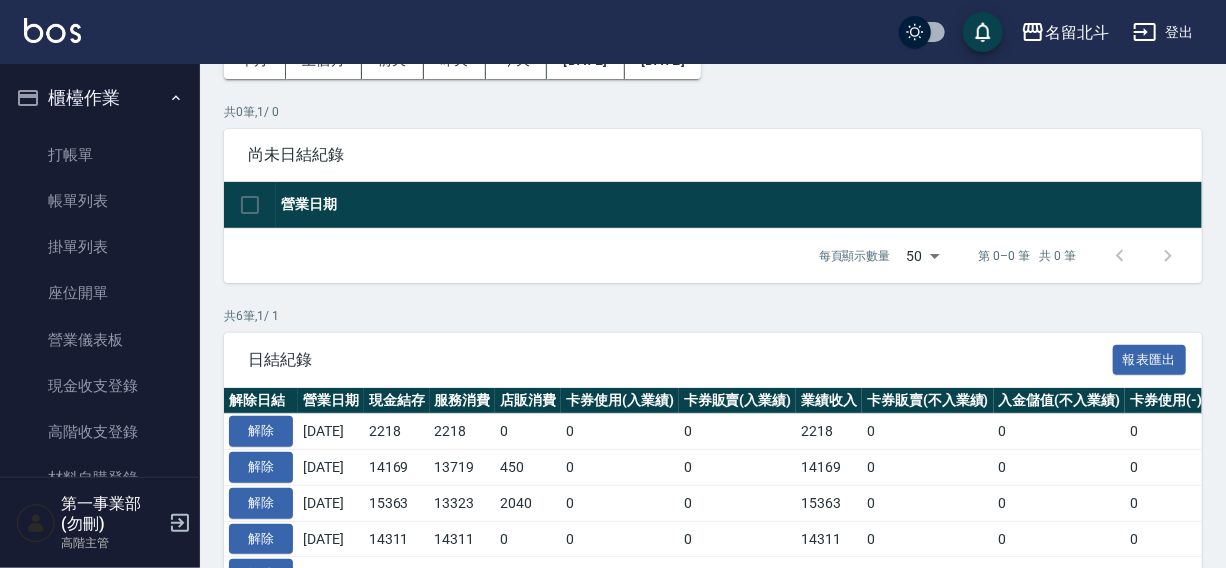 scroll, scrollTop: 0, scrollLeft: 0, axis: both 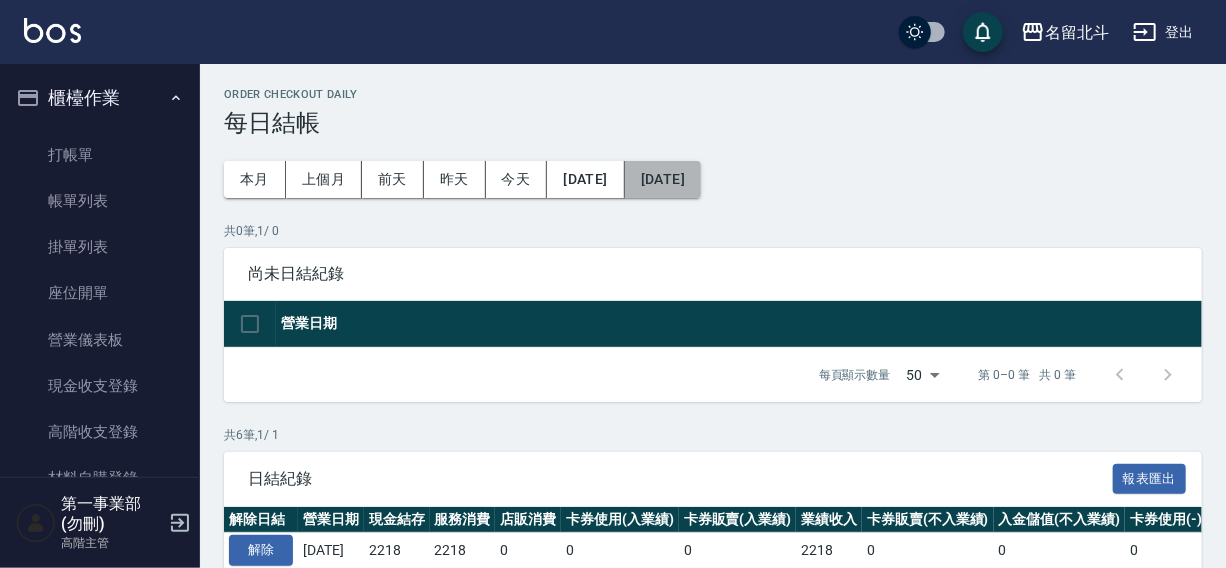 click on "2025/07/01" at bounding box center [663, 179] 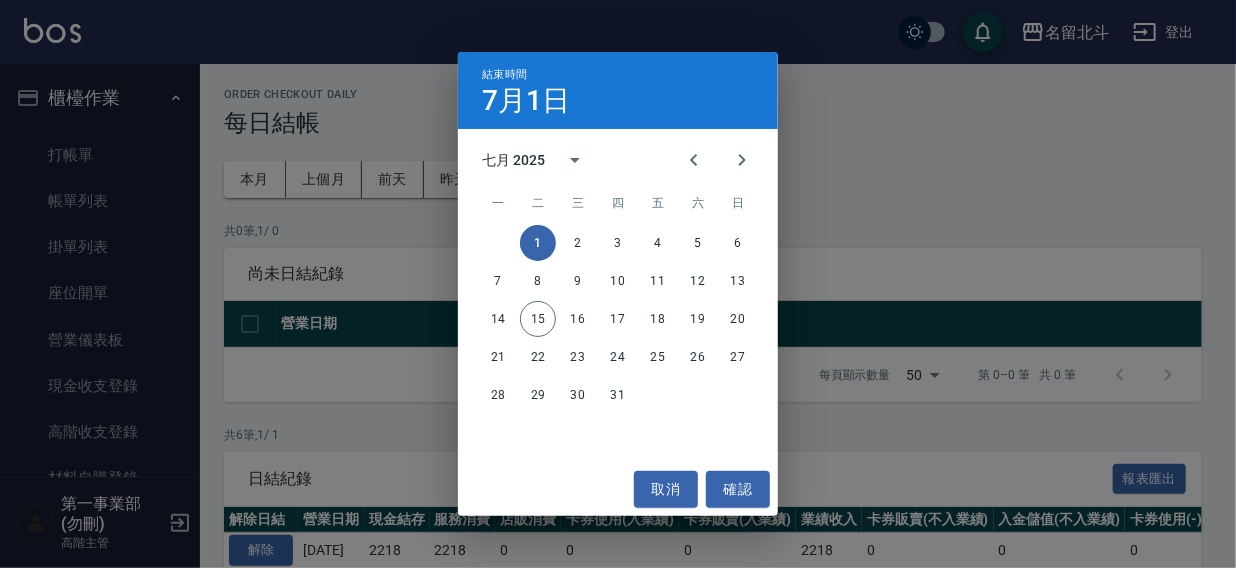 drag, startPoint x: 694, startPoint y: 159, endPoint x: 690, endPoint y: 200, distance: 41.19466 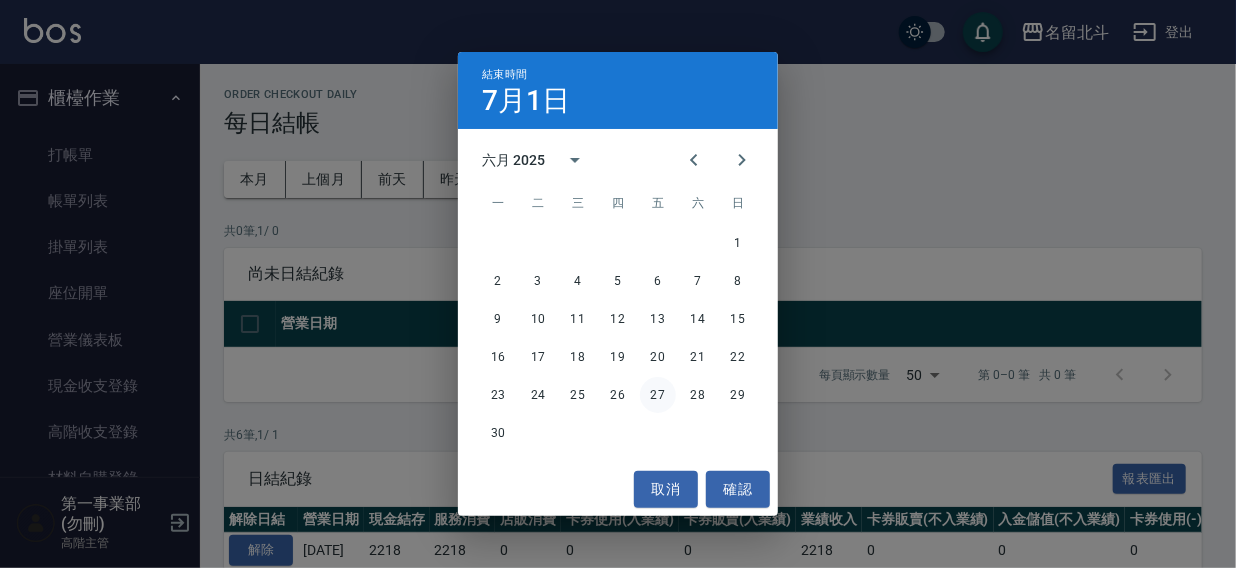 click on "27" at bounding box center (658, 395) 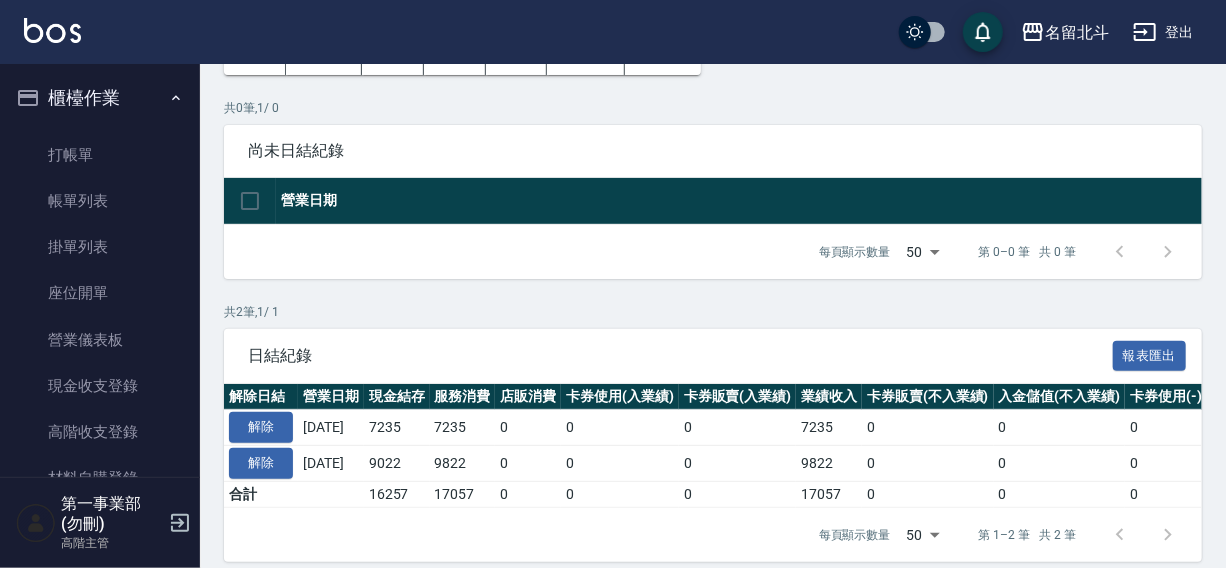scroll, scrollTop: 155, scrollLeft: 0, axis: vertical 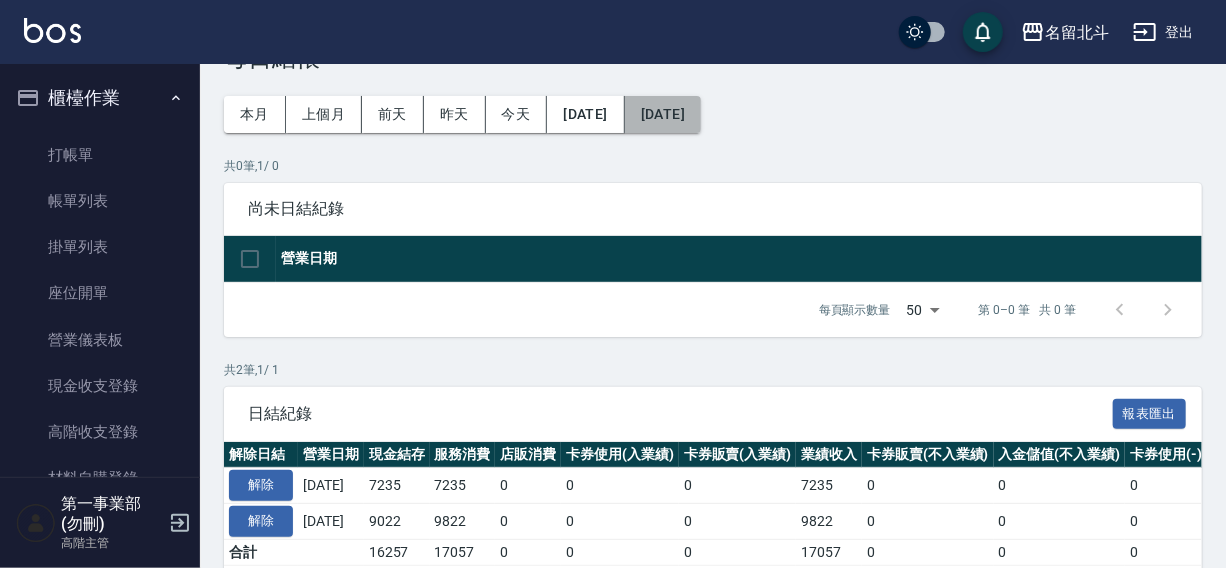 click on "2025/06/27" at bounding box center (663, 114) 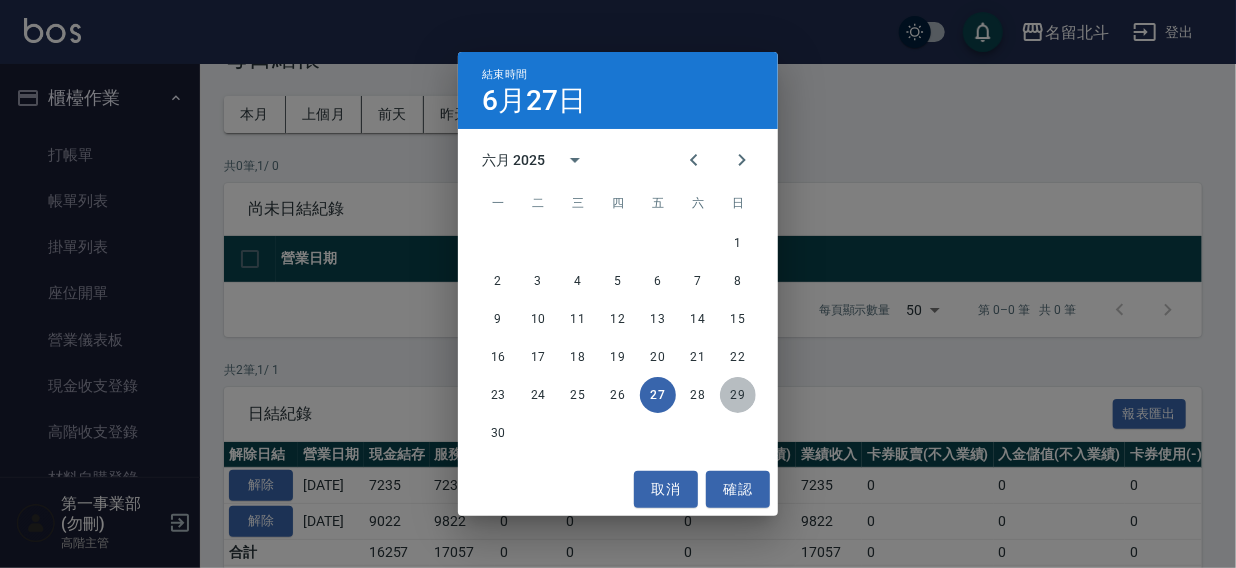 click on "29" at bounding box center (738, 395) 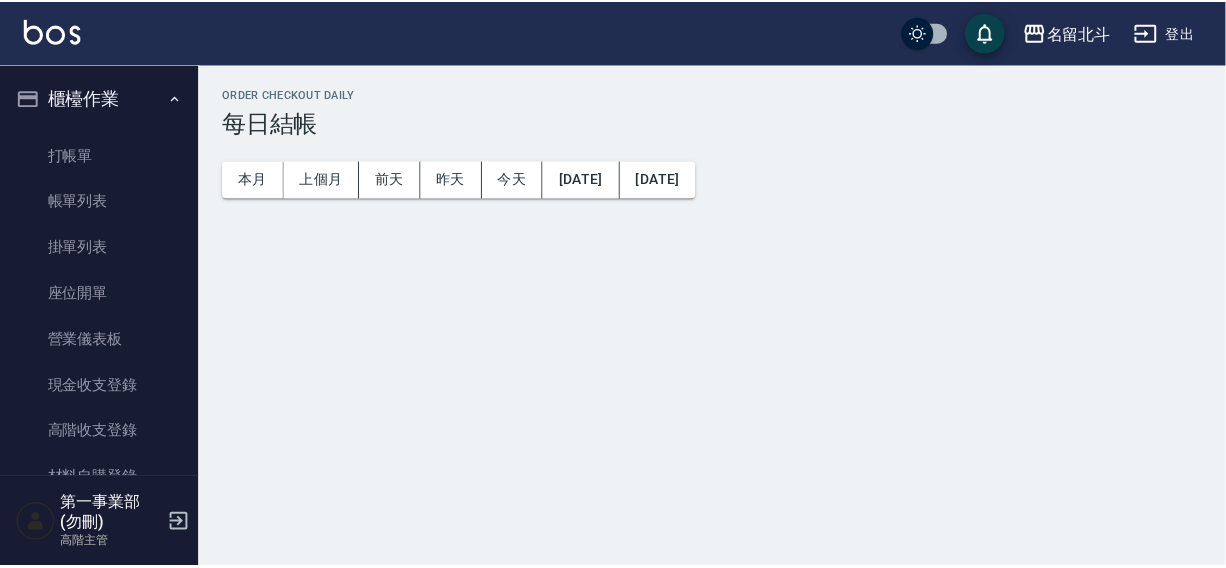 scroll, scrollTop: 0, scrollLeft: 0, axis: both 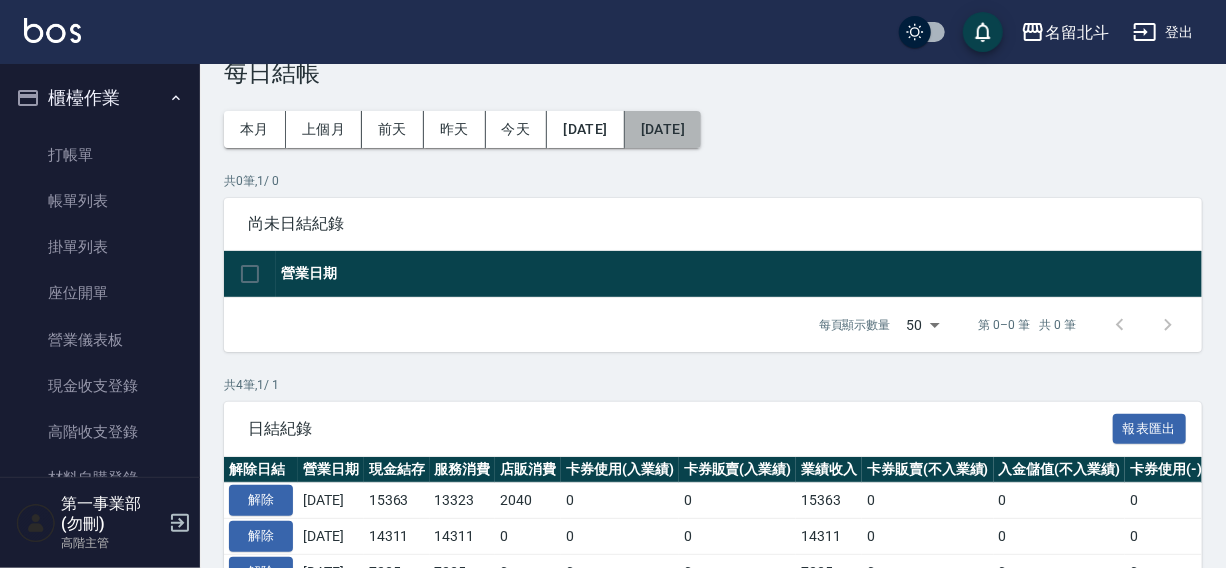 click on "2025/06/29" at bounding box center [663, 129] 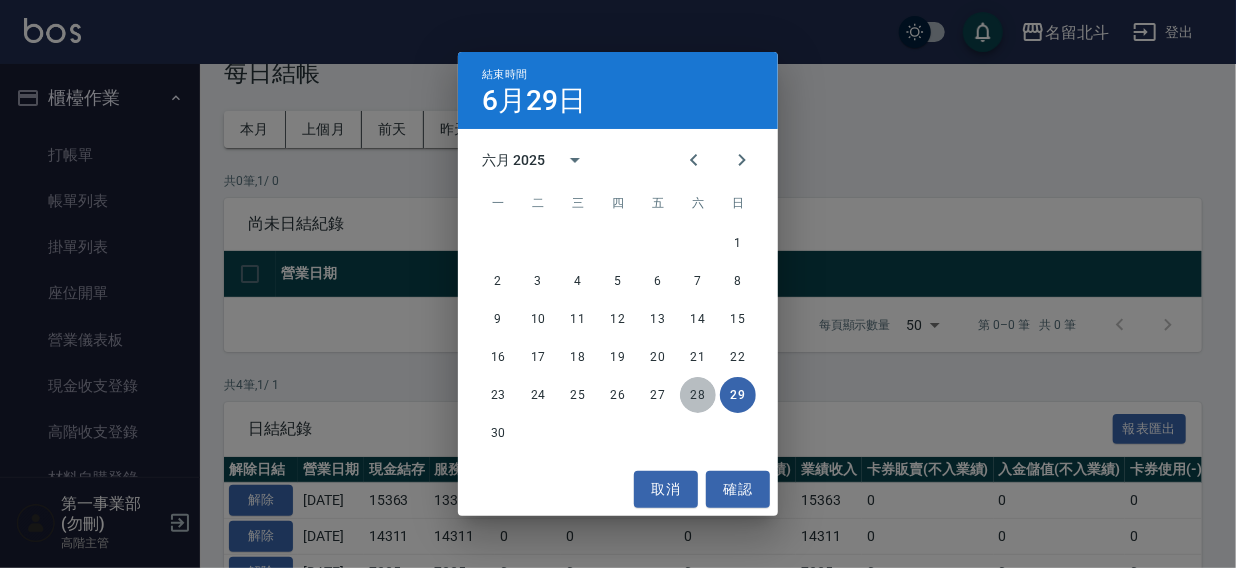 click on "28" at bounding box center [698, 395] 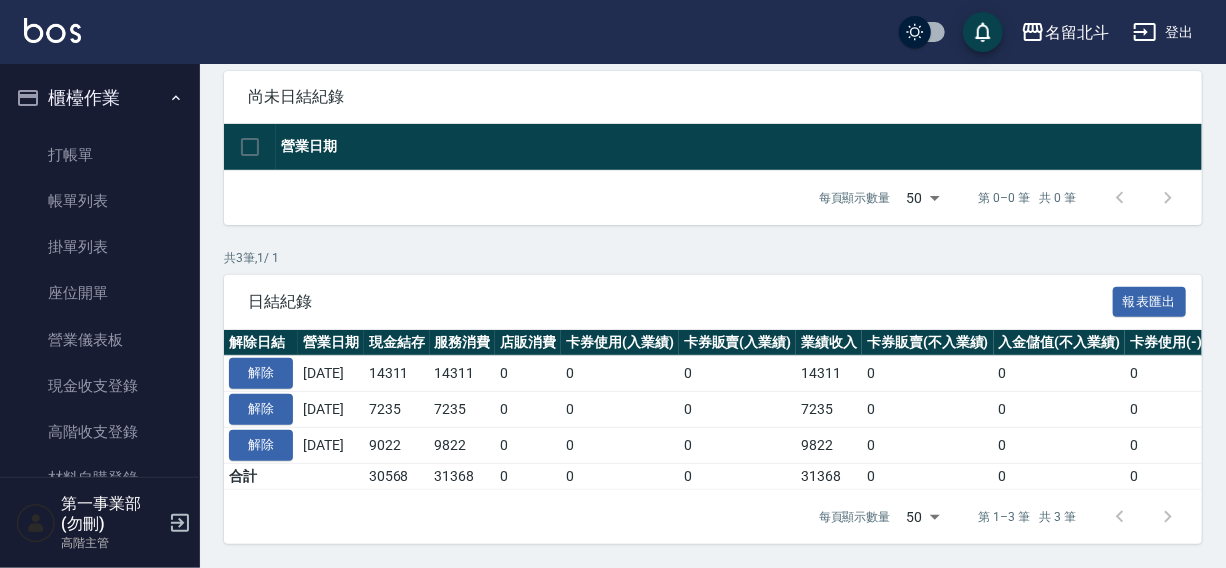 scroll, scrollTop: 0, scrollLeft: 0, axis: both 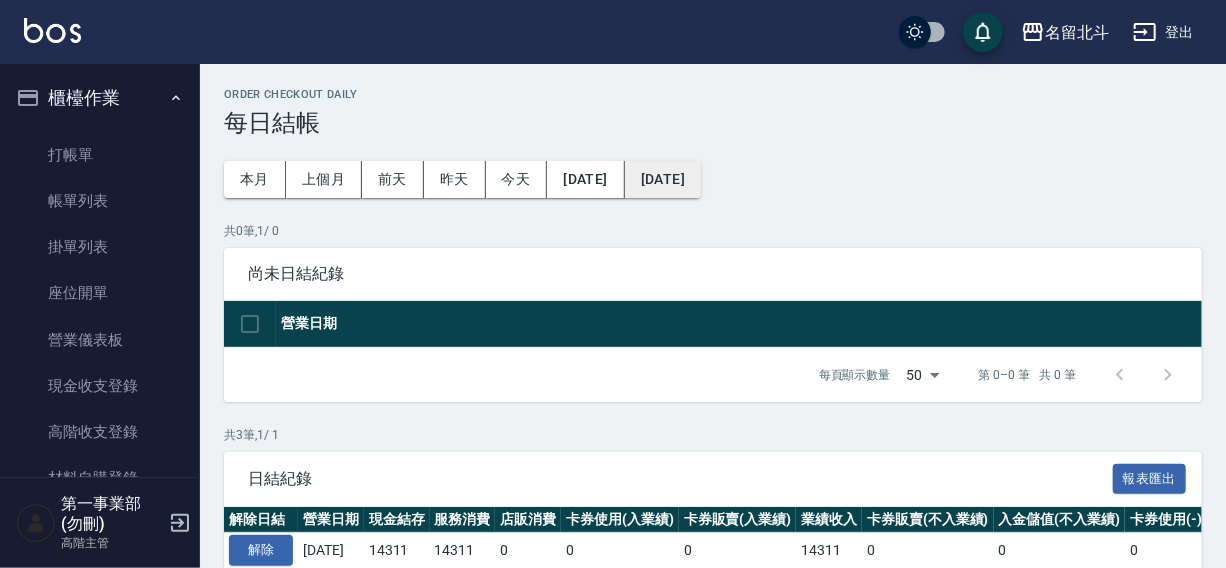 click on "2025/06/28" at bounding box center [663, 179] 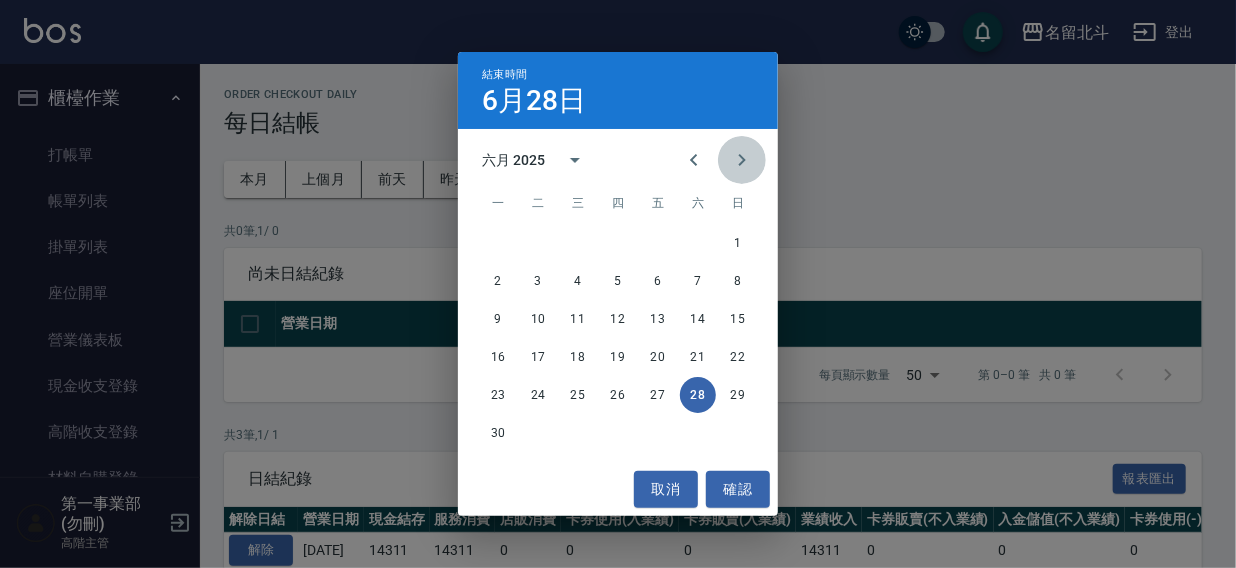 click 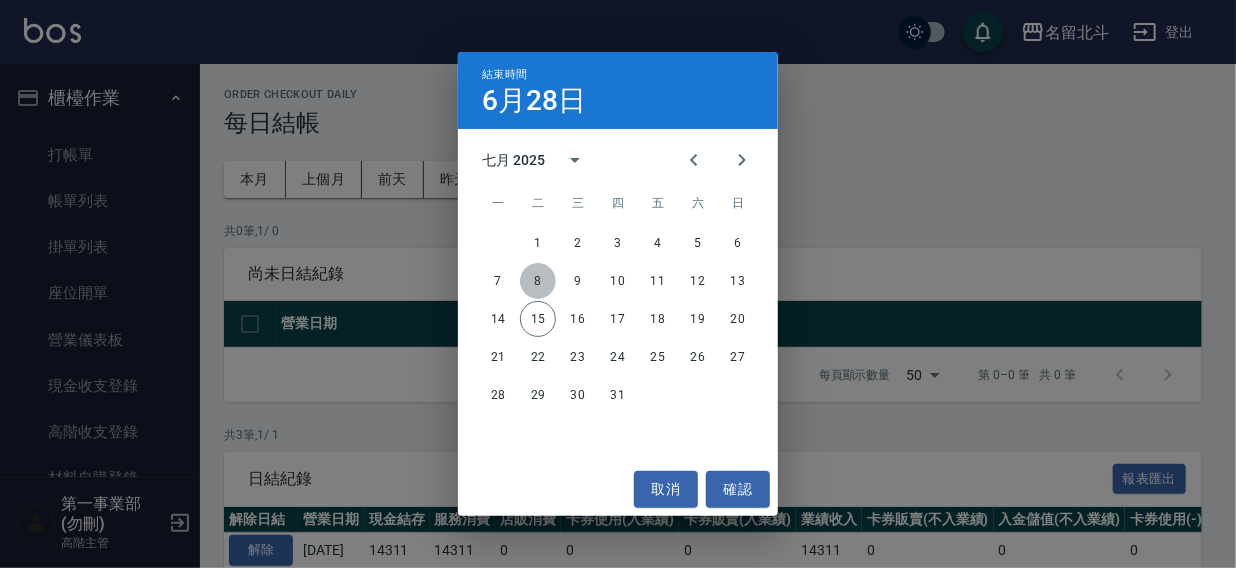 click on "8" at bounding box center (538, 281) 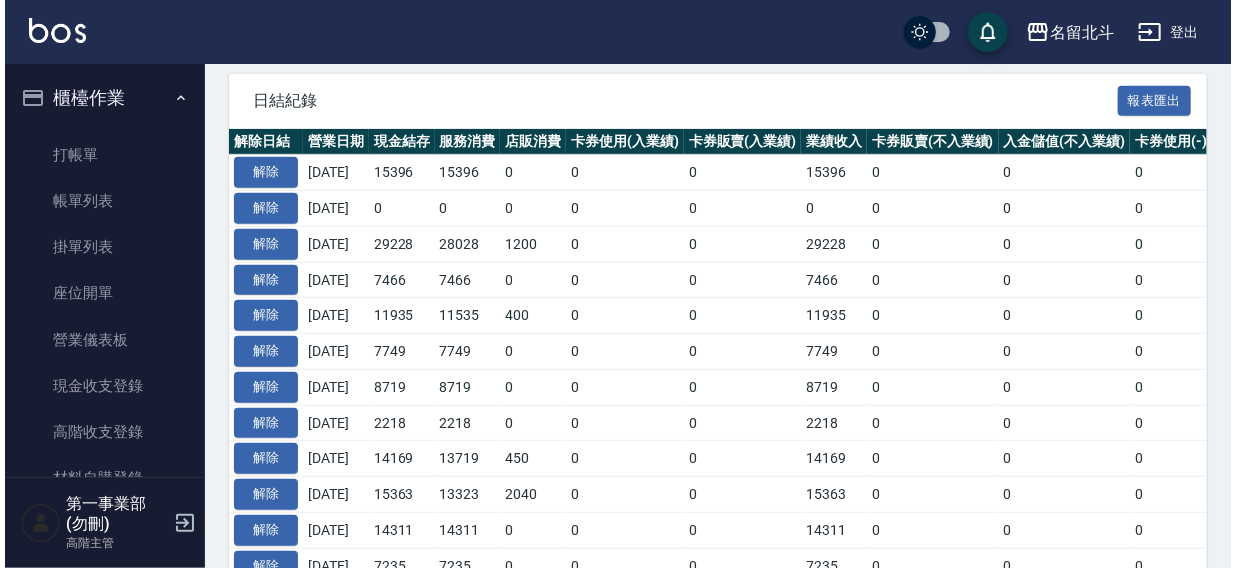 scroll, scrollTop: 547, scrollLeft: 0, axis: vertical 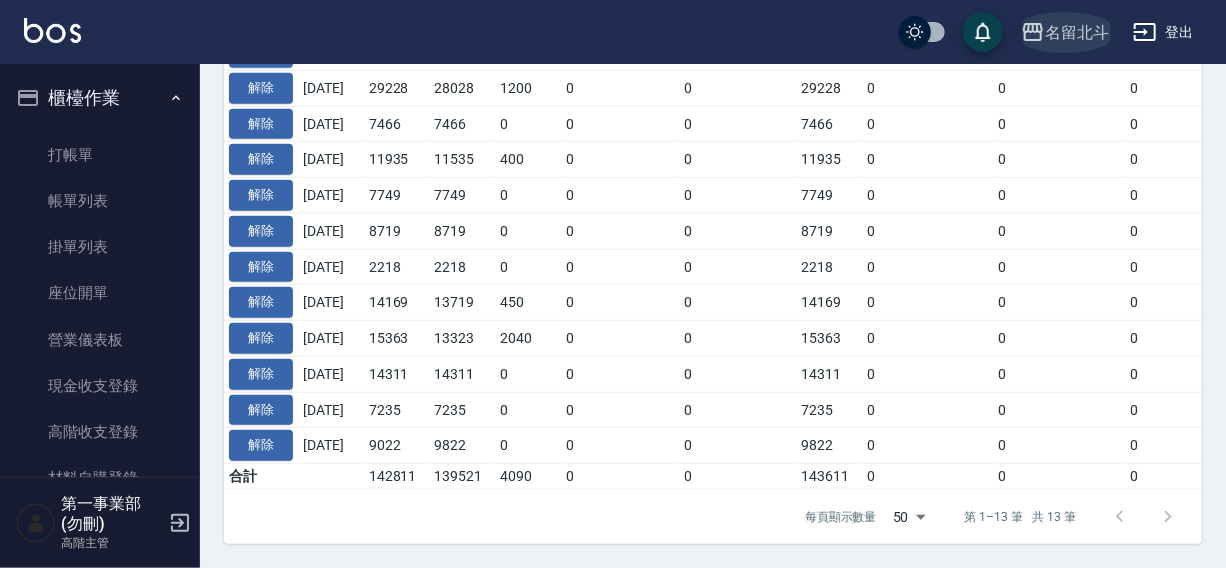 click on "名留北斗" at bounding box center [1077, 32] 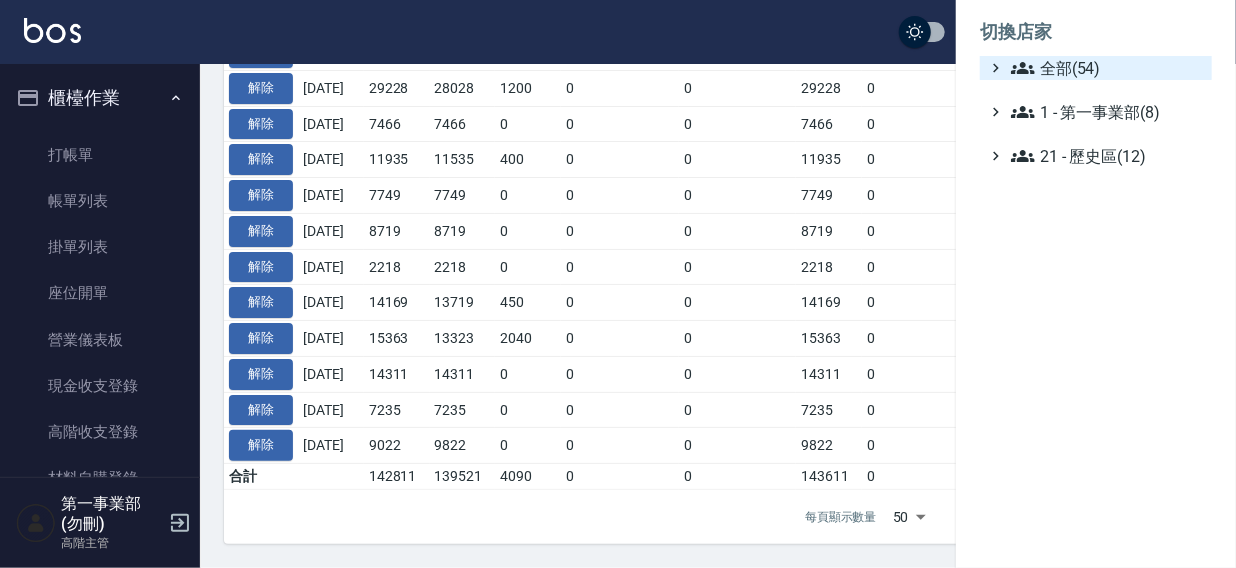 click on "全部(54)" at bounding box center [1107, 68] 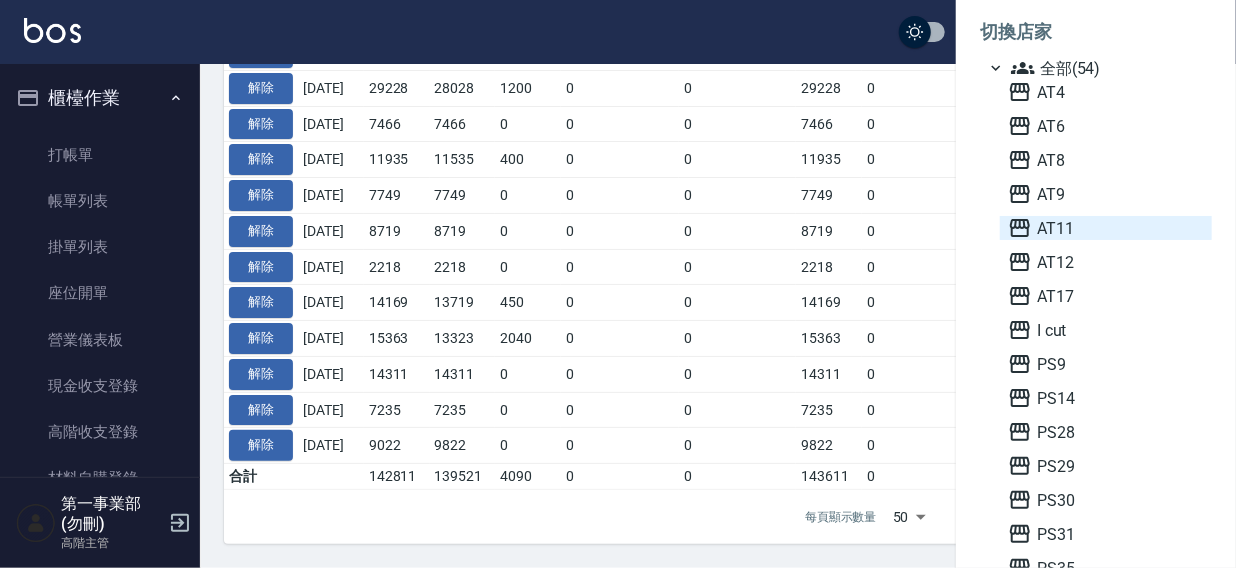 click on "AT11" at bounding box center [1106, 228] 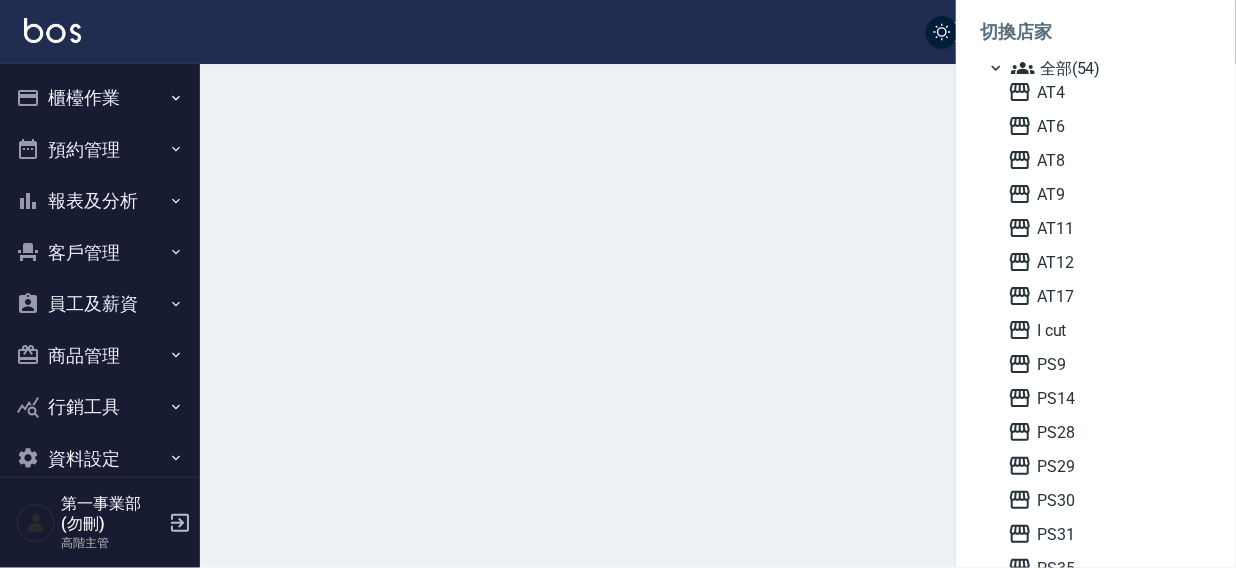 scroll, scrollTop: 0, scrollLeft: 0, axis: both 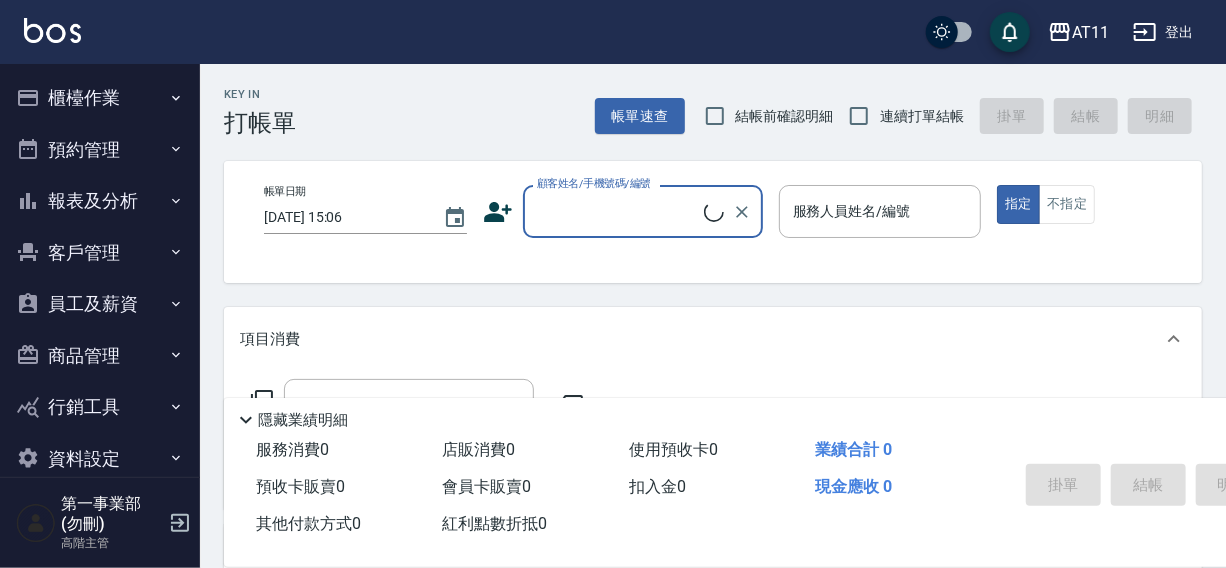 click on "櫃檯作業" at bounding box center (100, 98) 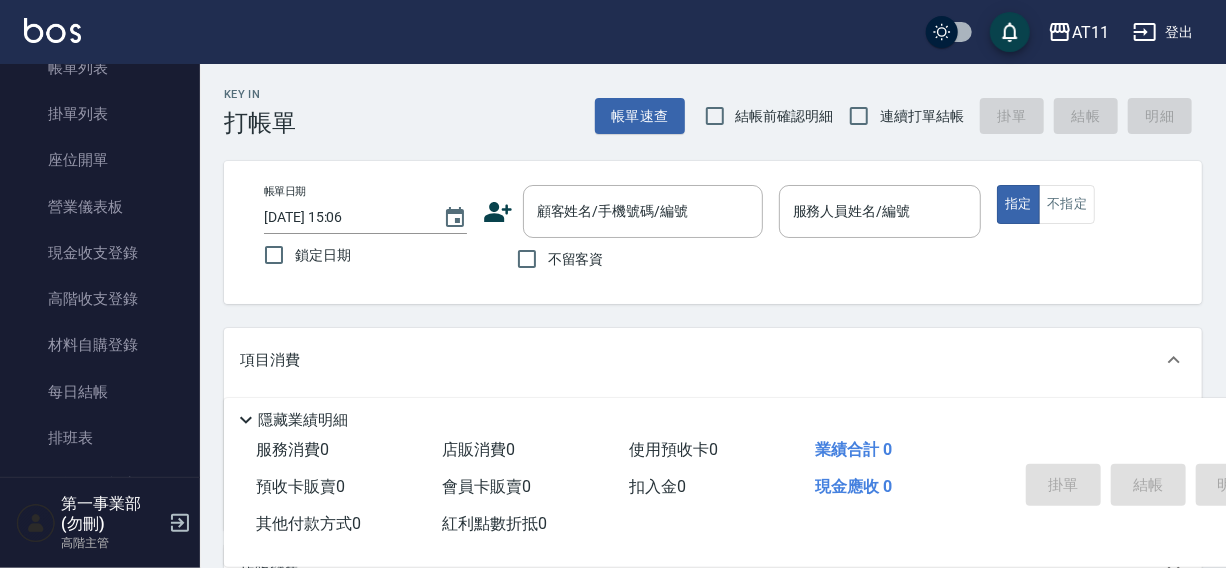 scroll, scrollTop: 153, scrollLeft: 0, axis: vertical 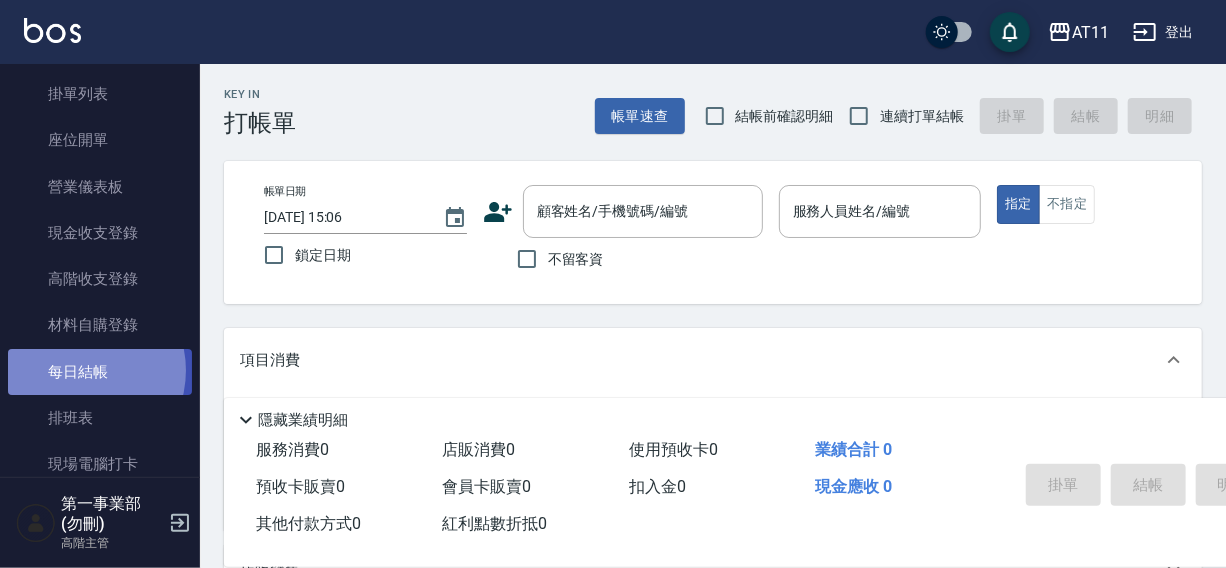click on "每日結帳" at bounding box center [100, 372] 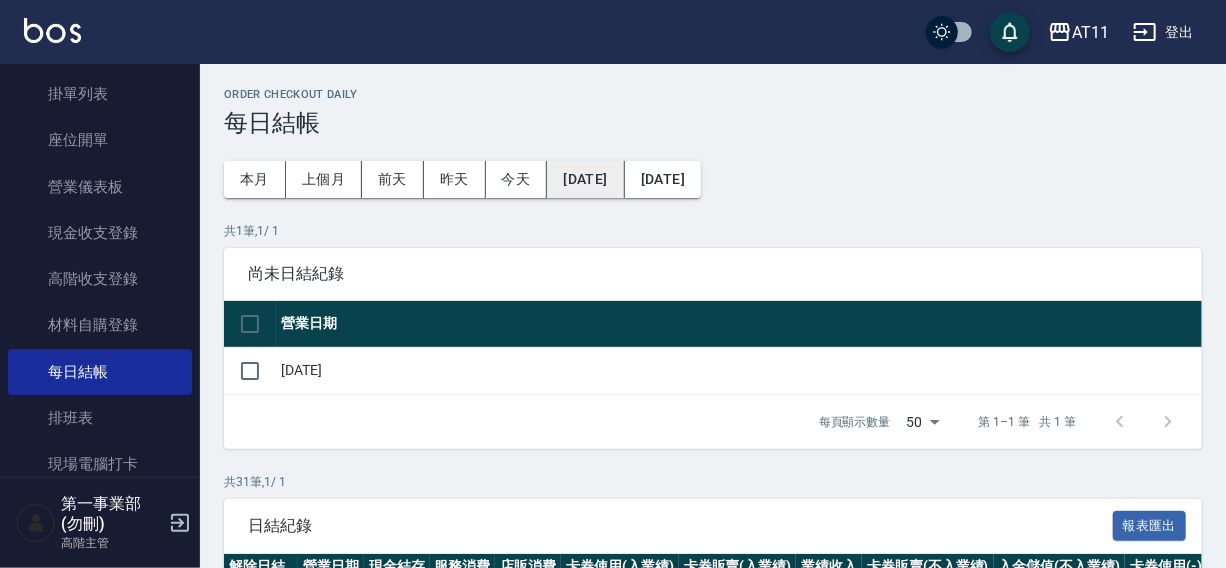 click on "2025/06/14" at bounding box center [585, 179] 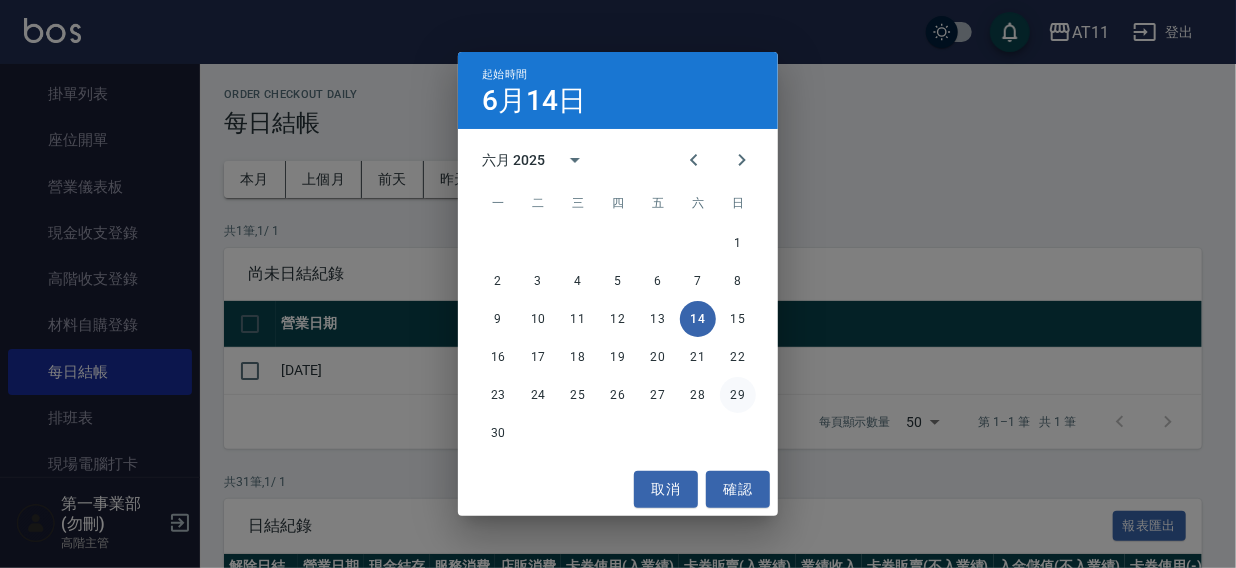 click on "29" at bounding box center (738, 395) 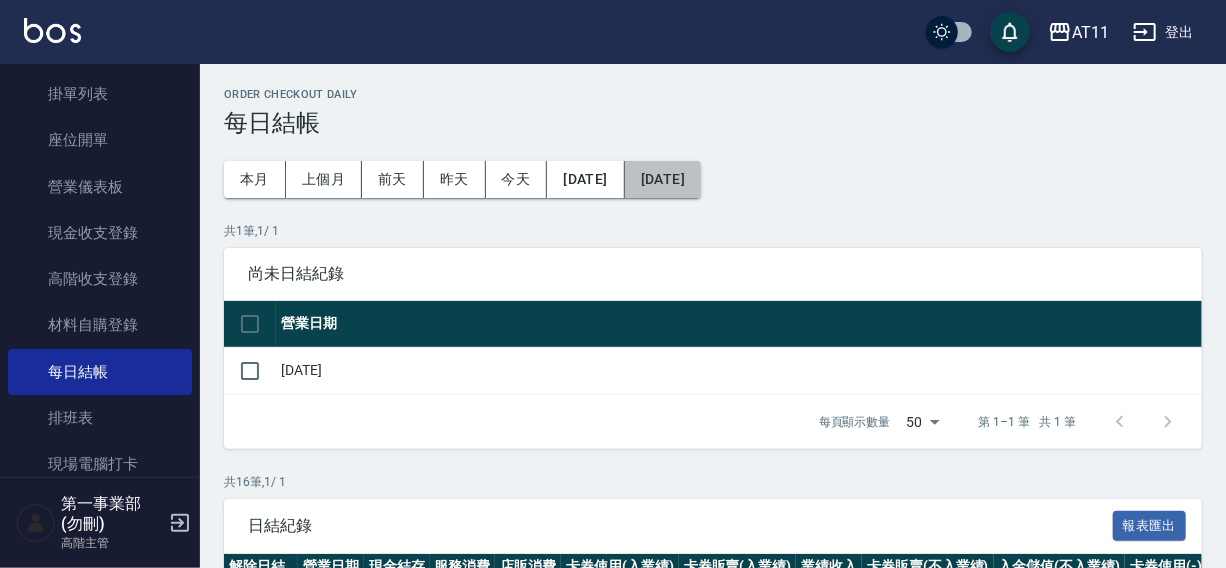click on "[DATE]" at bounding box center [663, 179] 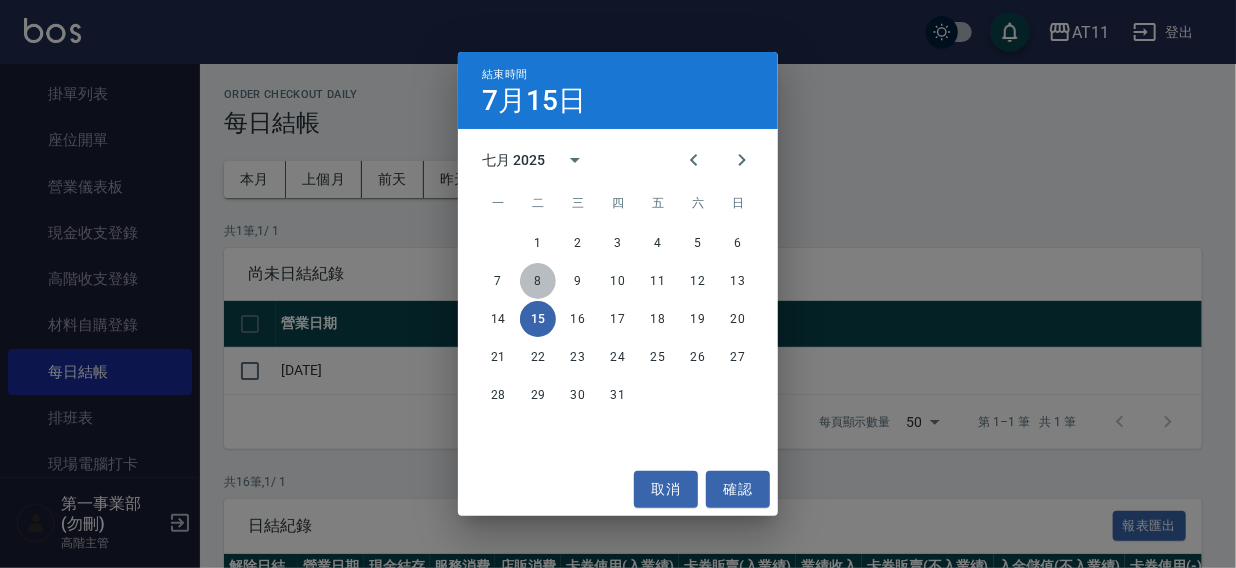 click on "8" at bounding box center [538, 281] 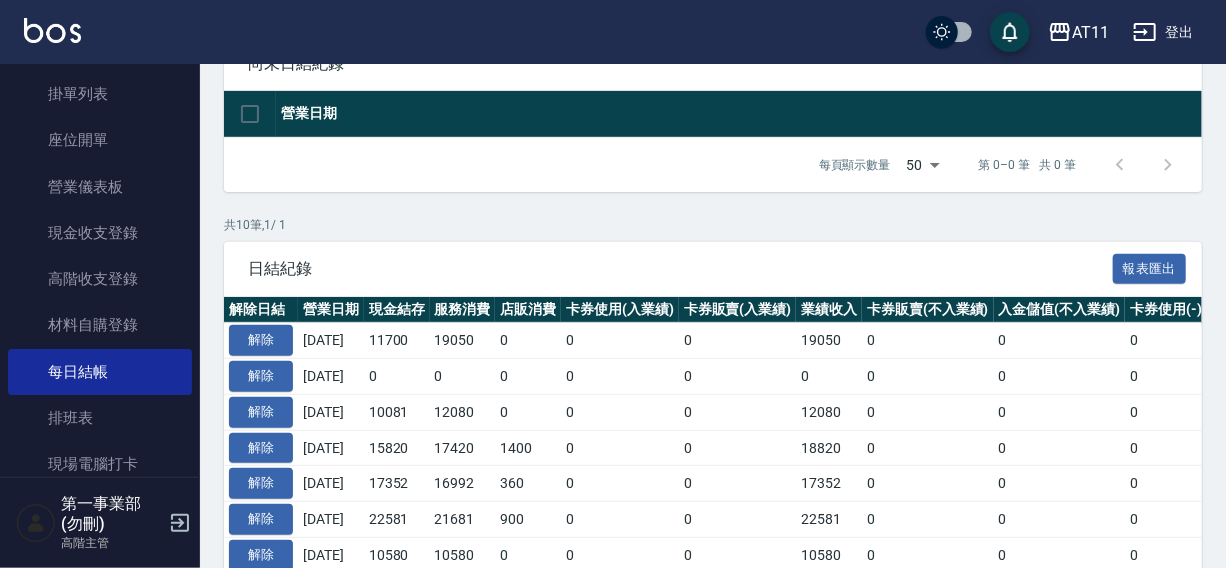 scroll, scrollTop: 440, scrollLeft: 0, axis: vertical 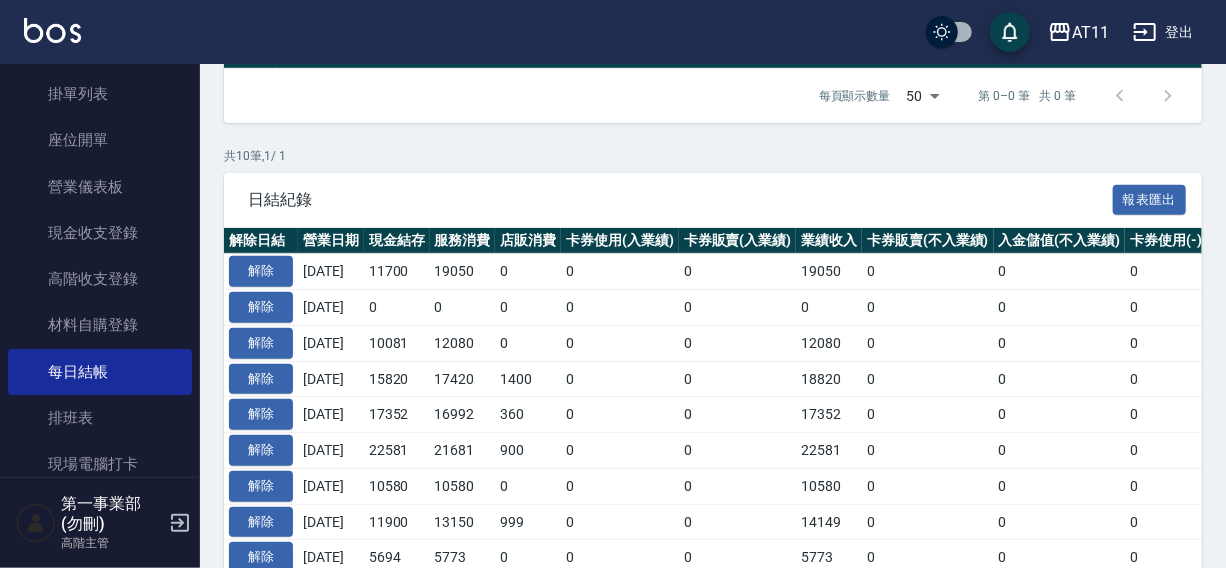 drag, startPoint x: 188, startPoint y: 265, endPoint x: 192, endPoint y: 403, distance: 138.05795 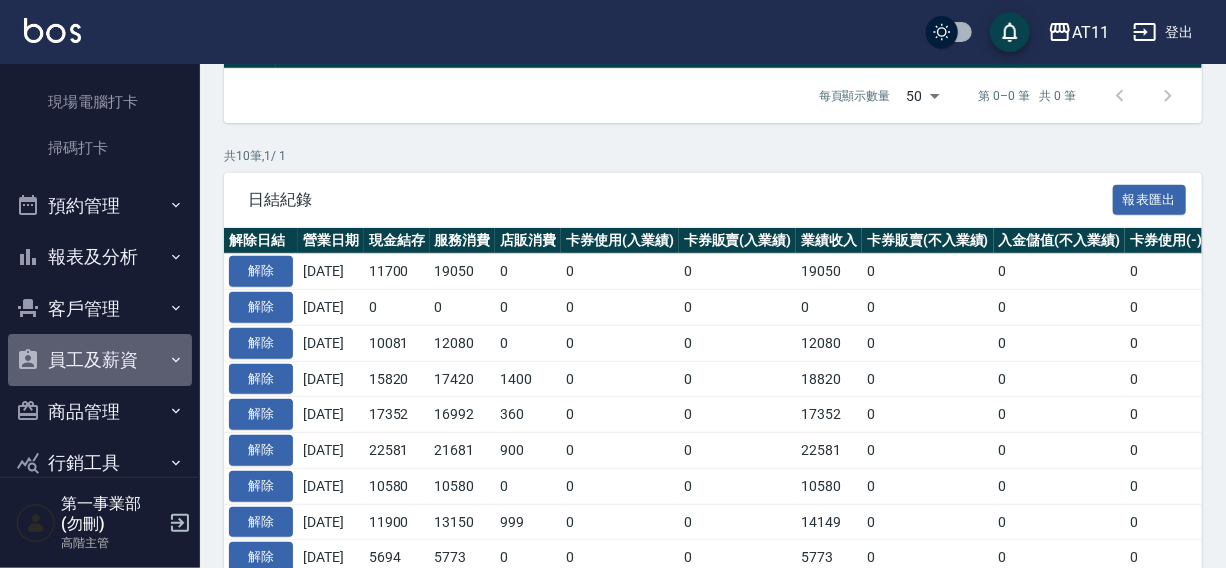click on "員工及薪資" at bounding box center [100, 360] 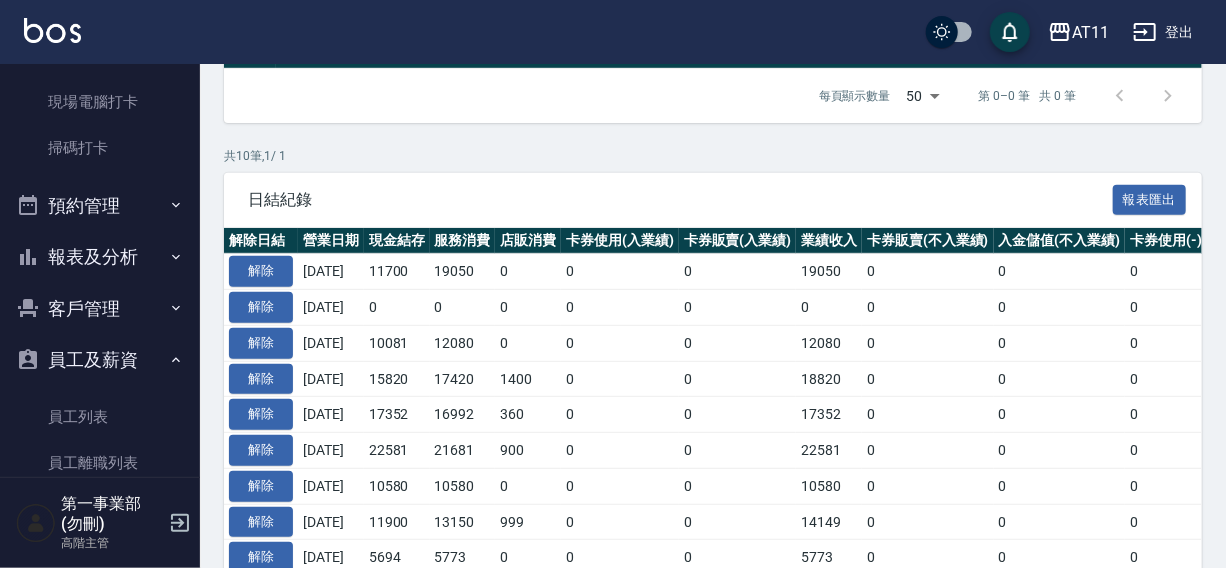 drag, startPoint x: 199, startPoint y: 267, endPoint x: 196, endPoint y: 351, distance: 84.05355 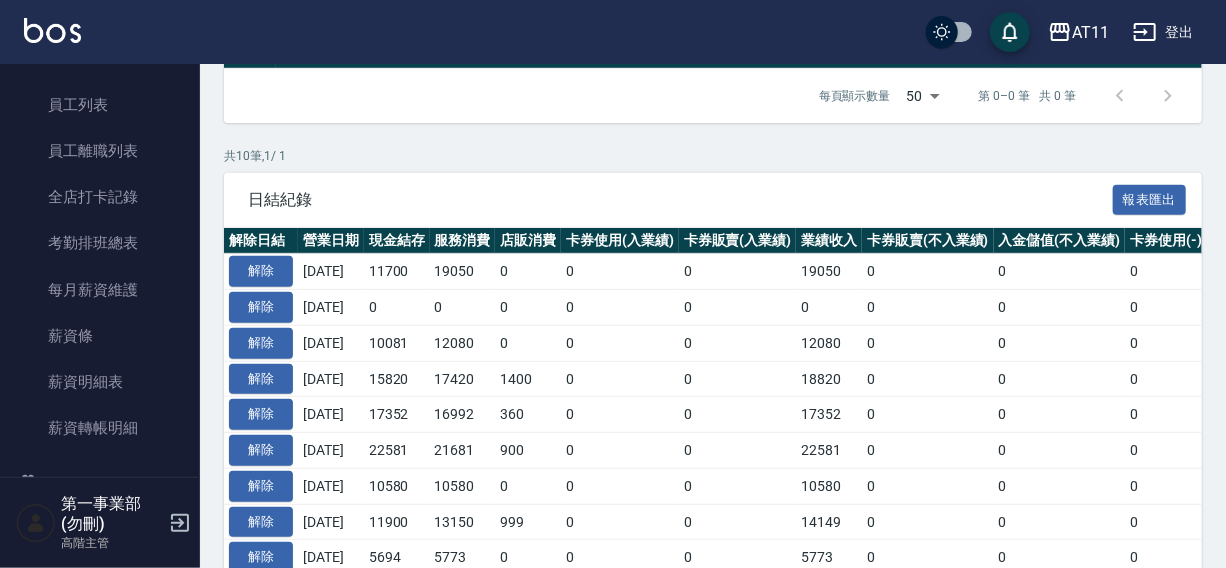 scroll, scrollTop: 851, scrollLeft: 0, axis: vertical 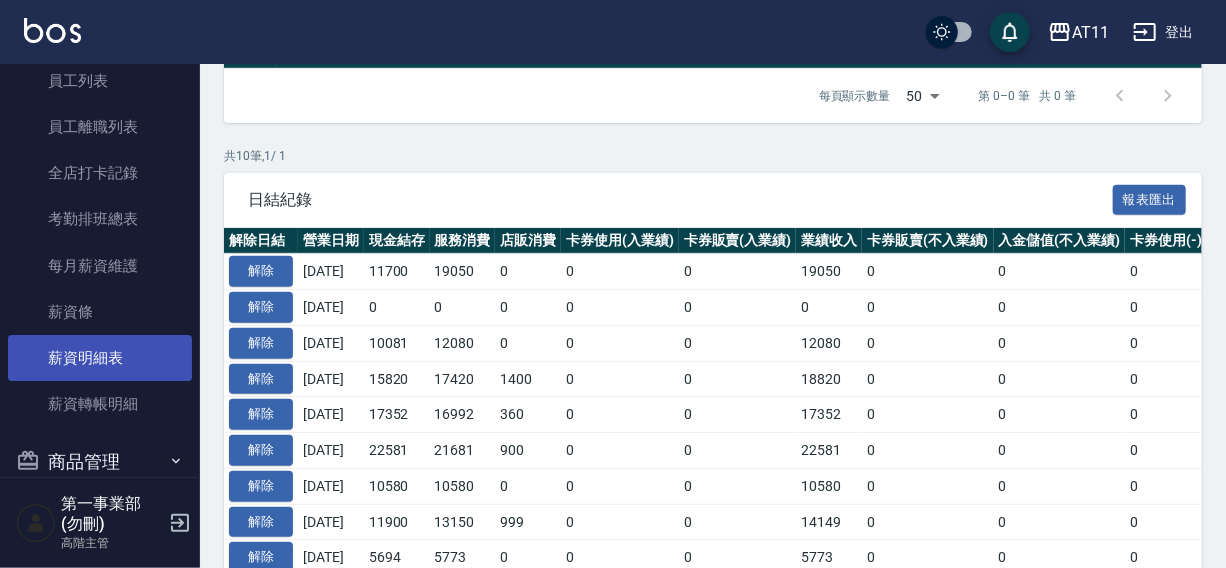 click on "薪資明細表" at bounding box center (100, 358) 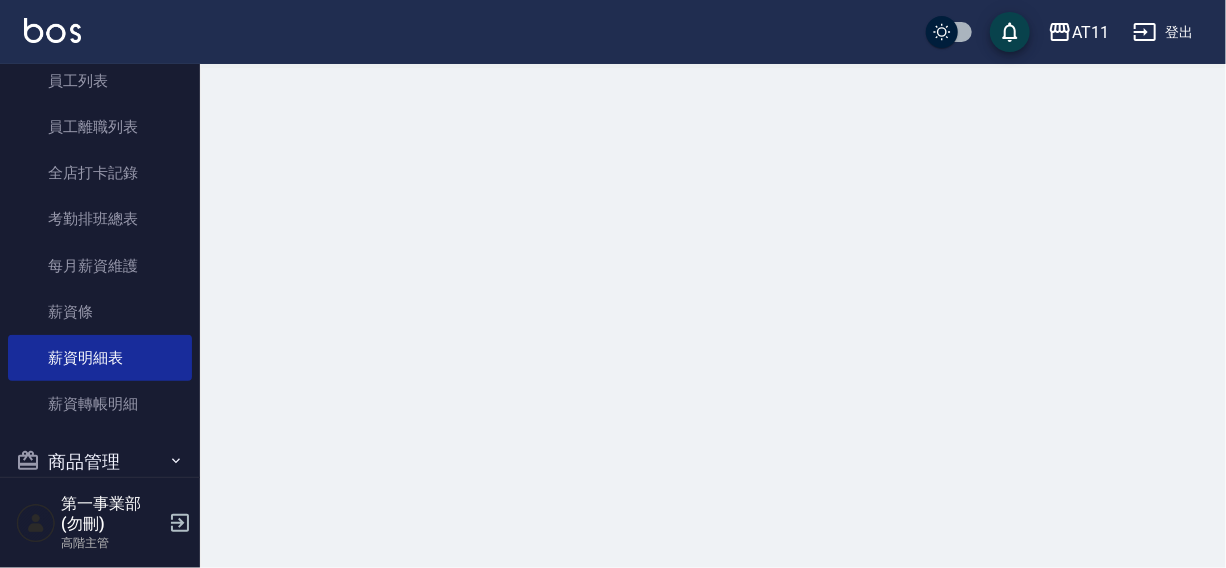 scroll, scrollTop: 0, scrollLeft: 0, axis: both 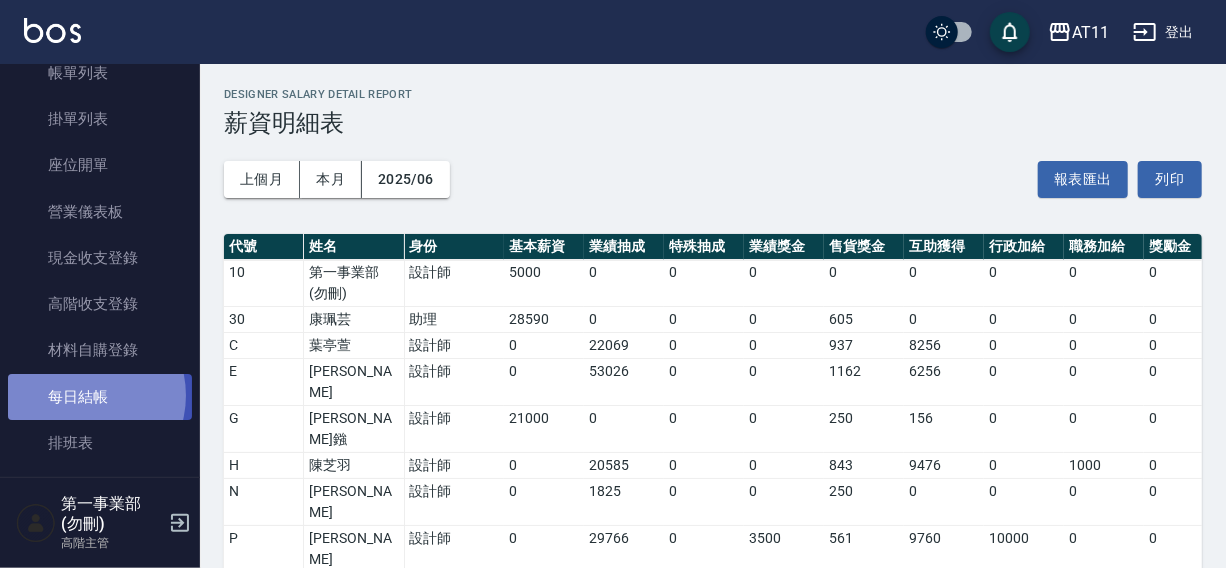 click on "每日結帳" at bounding box center [100, 397] 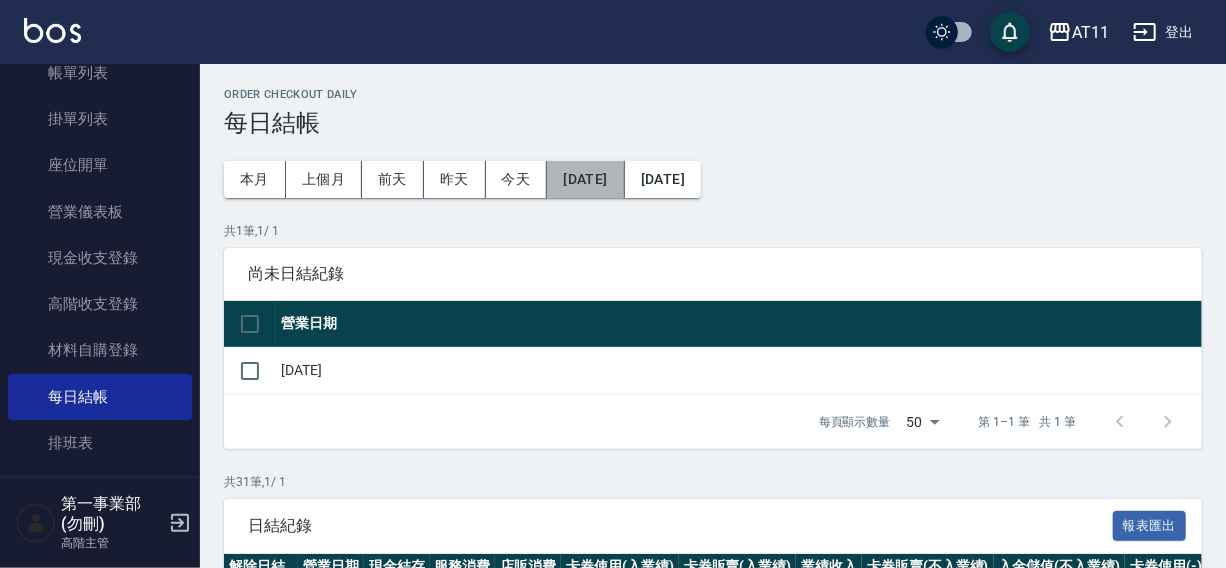 click on "[DATE]" at bounding box center (585, 179) 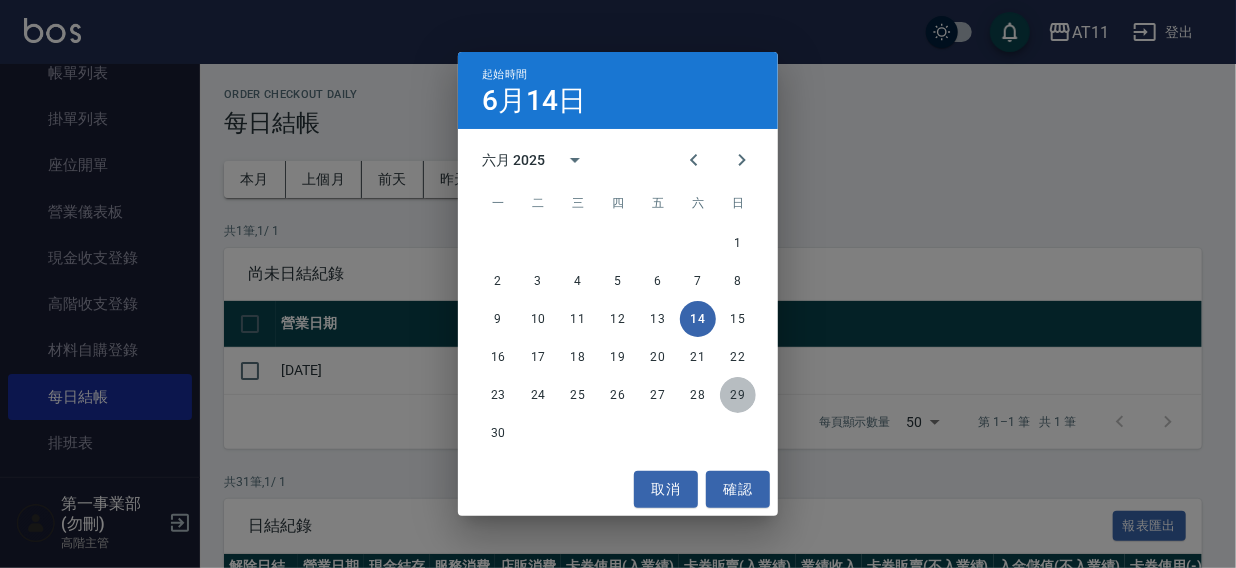 click on "29" at bounding box center (738, 395) 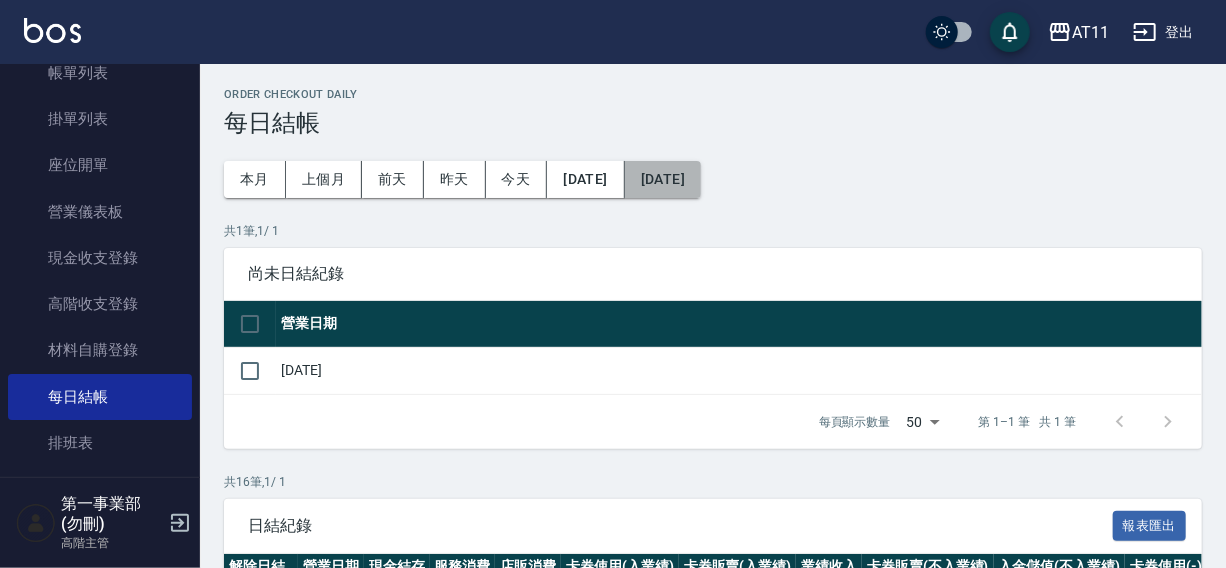 click on "2025/07/15" at bounding box center [663, 179] 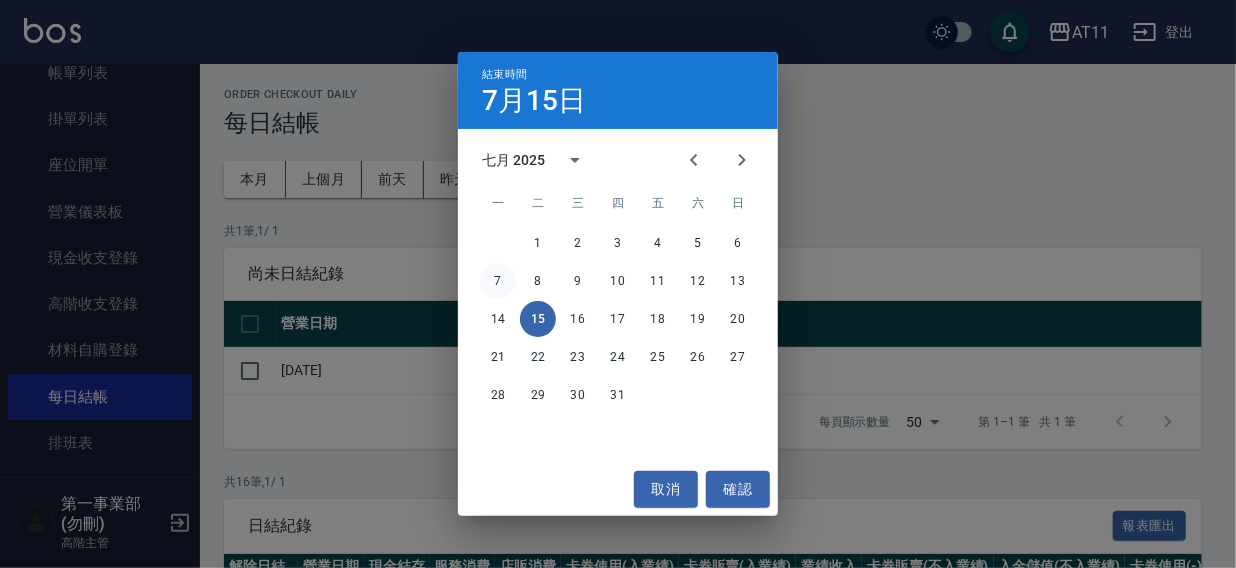 click on "7" at bounding box center (498, 281) 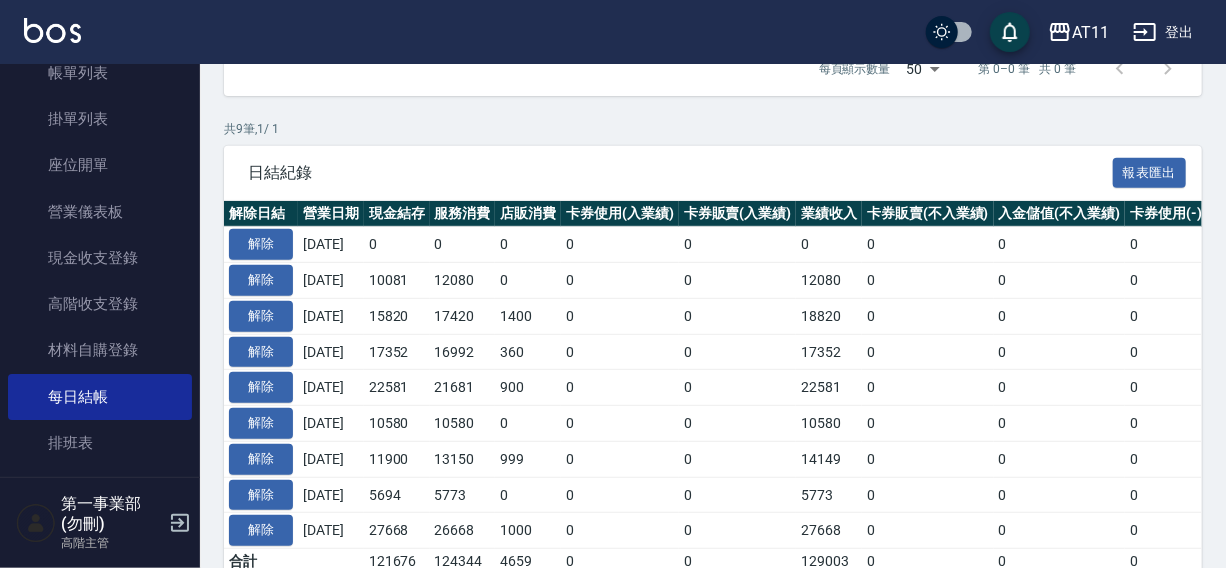 scroll, scrollTop: 404, scrollLeft: 0, axis: vertical 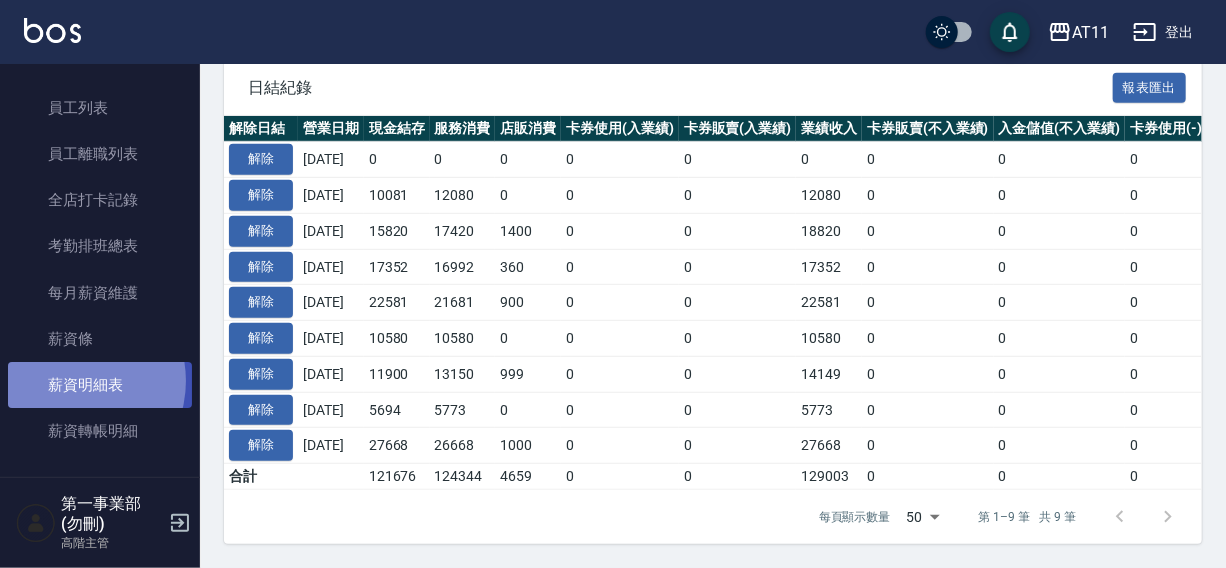 click on "薪資明細表" at bounding box center (100, 385) 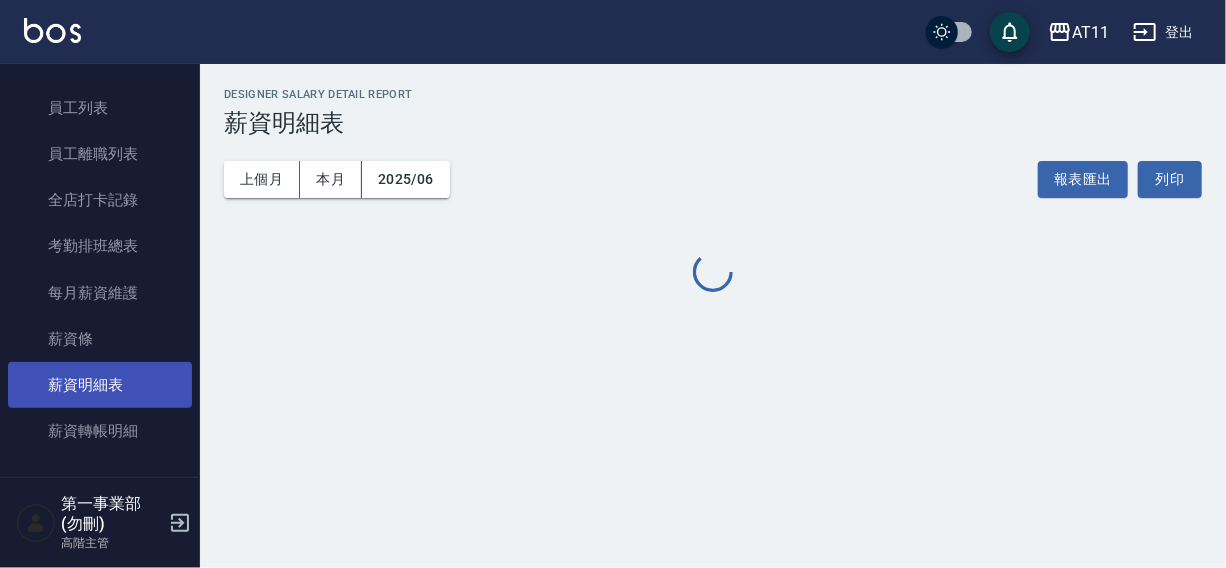 scroll, scrollTop: 0, scrollLeft: 0, axis: both 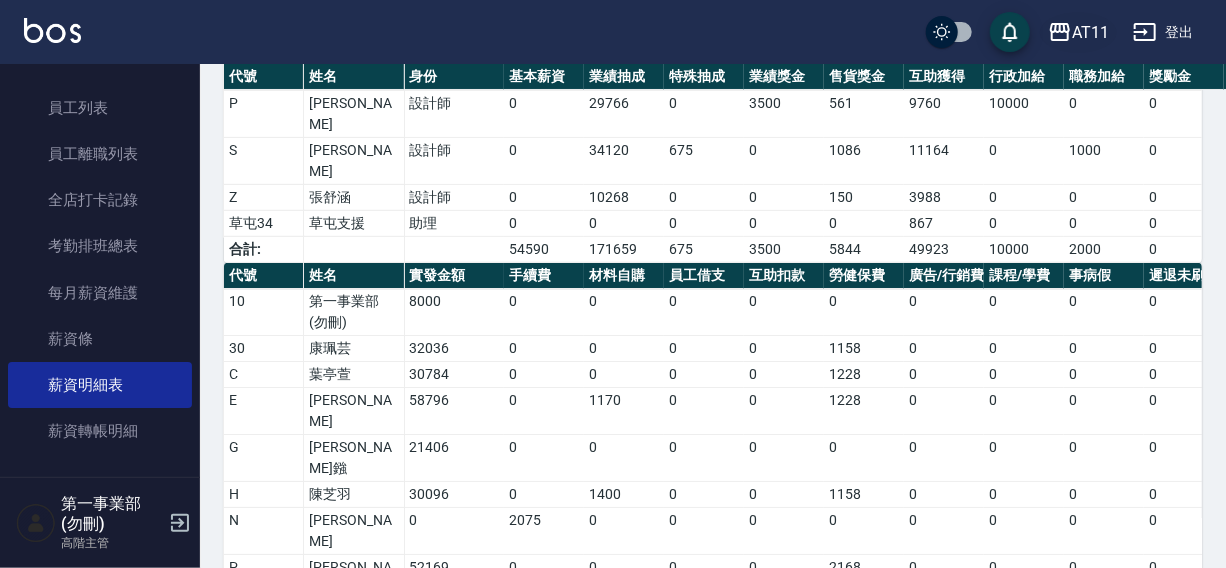 click on "AT11" at bounding box center (1090, 32) 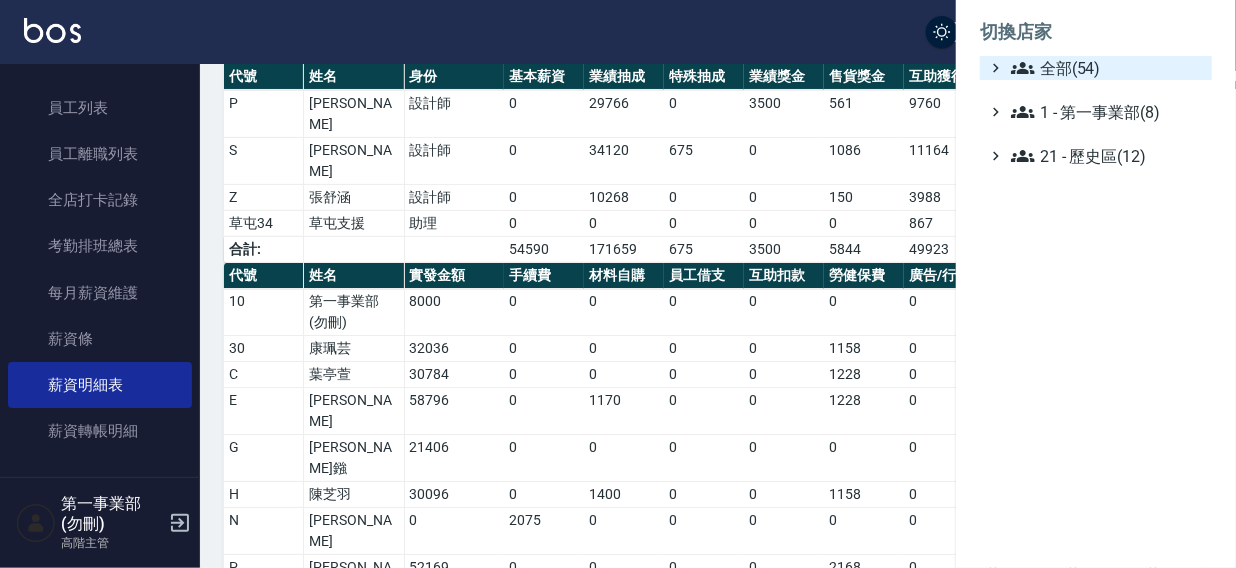 click on "全部(54)" at bounding box center [1107, 68] 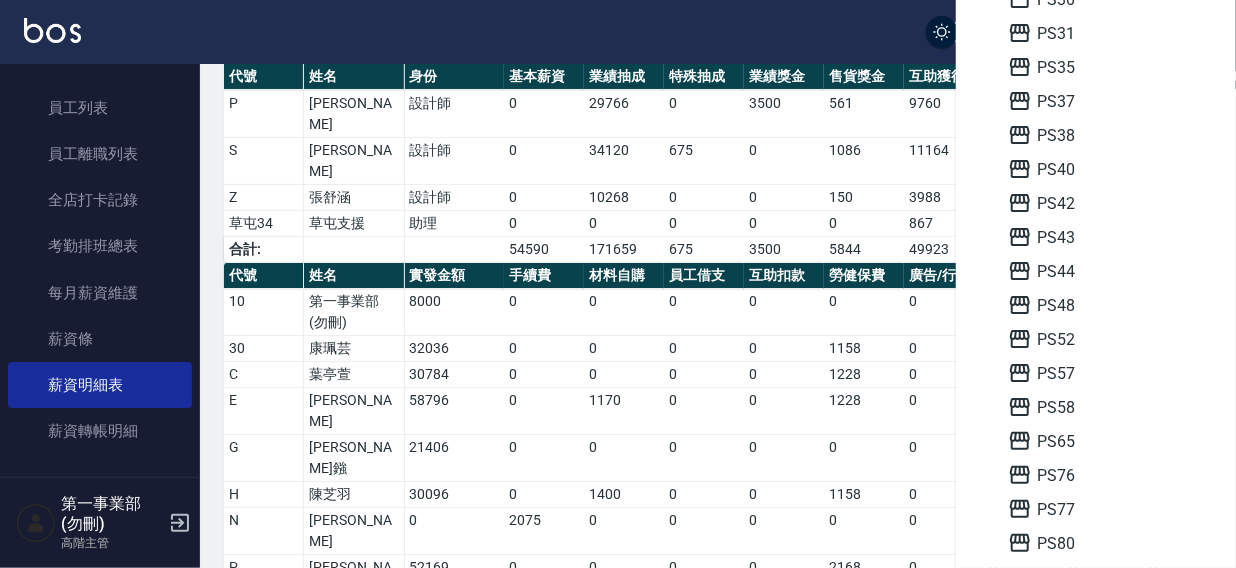 scroll, scrollTop: 998, scrollLeft: 0, axis: vertical 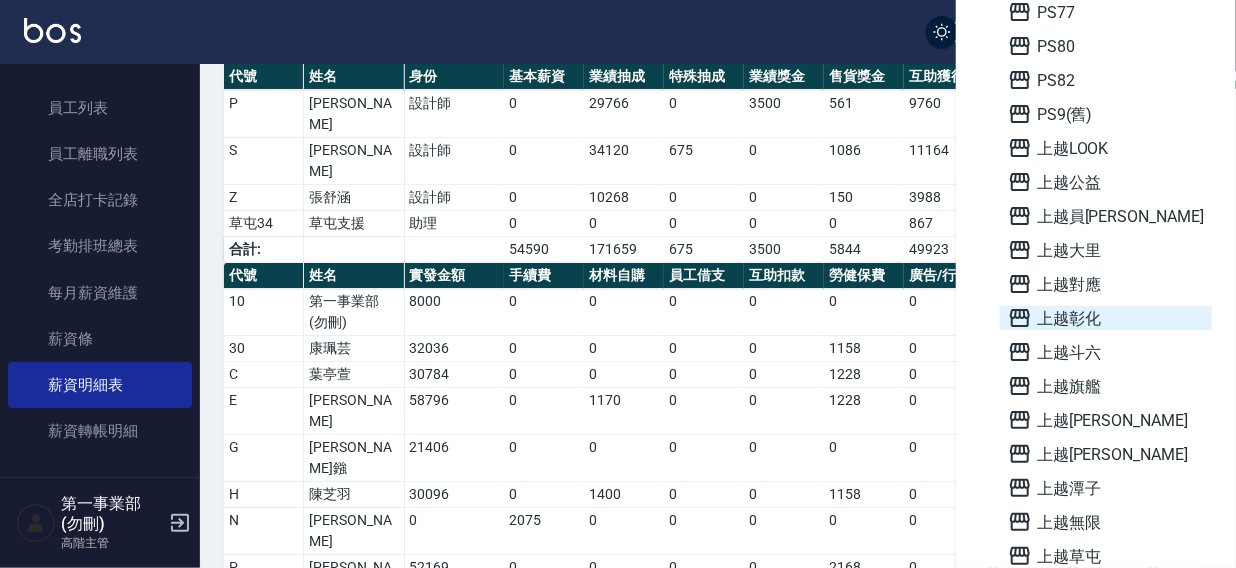 click on "上越彰化" at bounding box center (1106, 318) 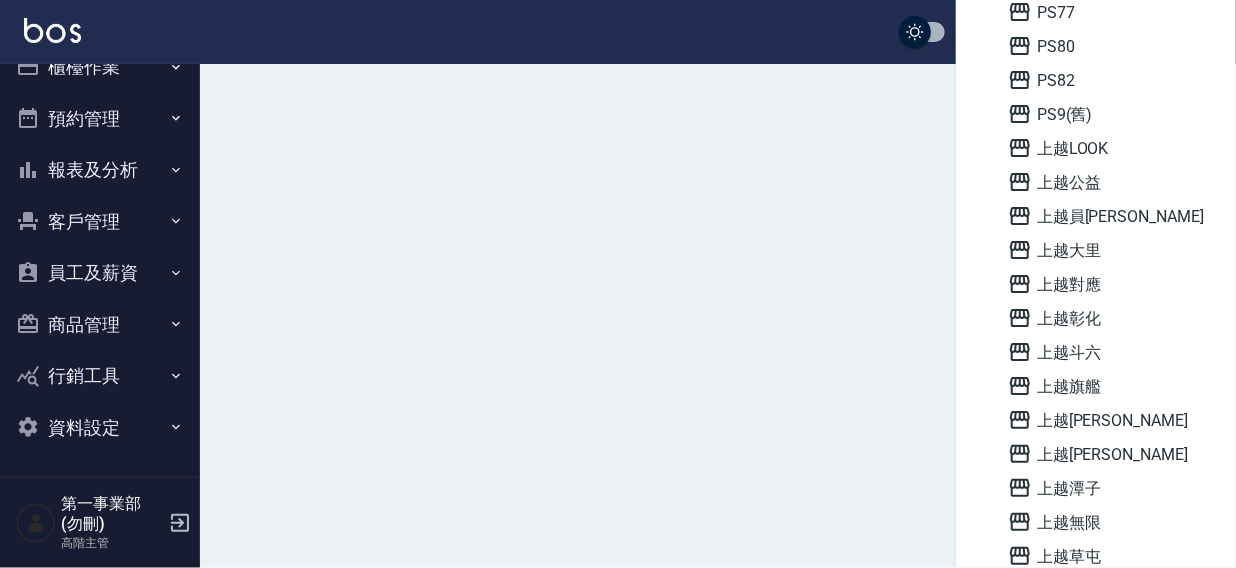scroll, scrollTop: 0, scrollLeft: 0, axis: both 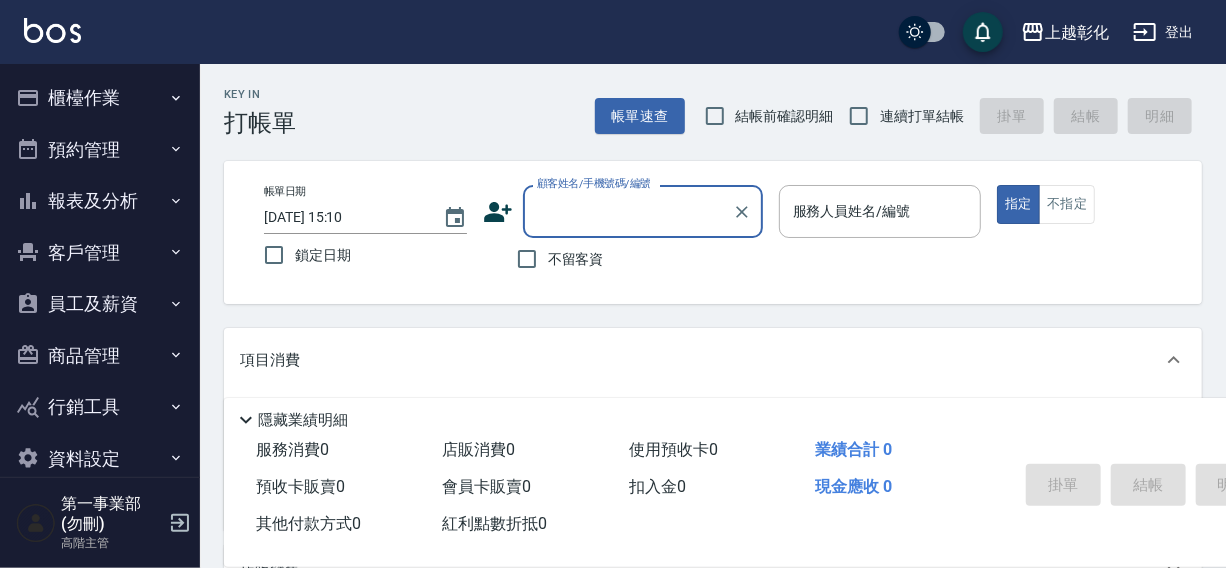 click on "櫃檯作業" at bounding box center [100, 98] 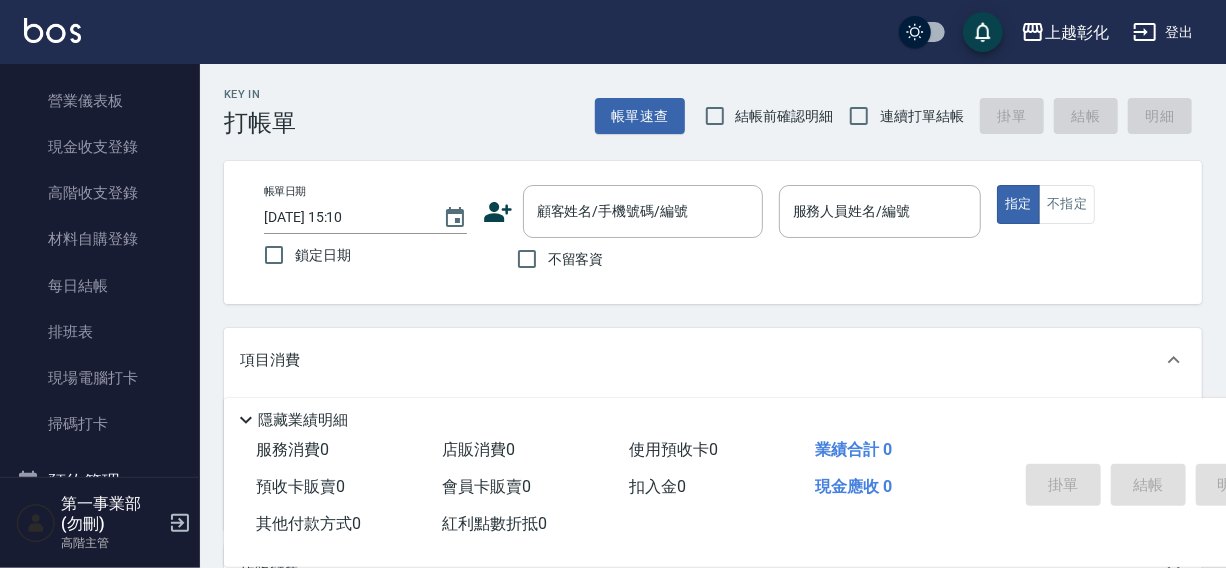 scroll, scrollTop: 252, scrollLeft: 0, axis: vertical 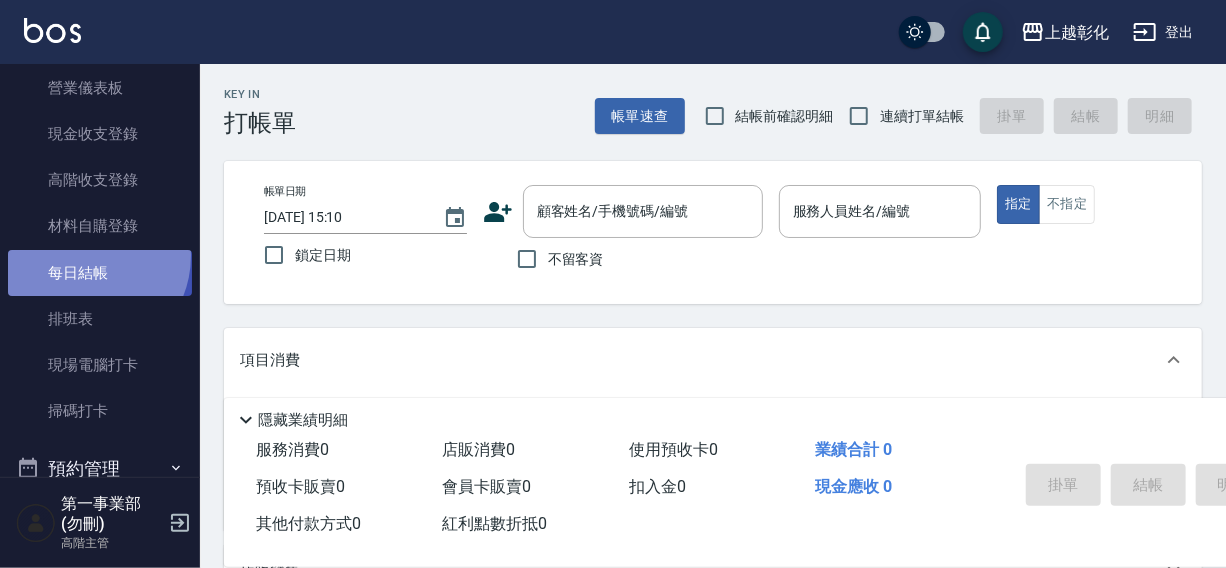 click on "每日結帳" at bounding box center [100, 273] 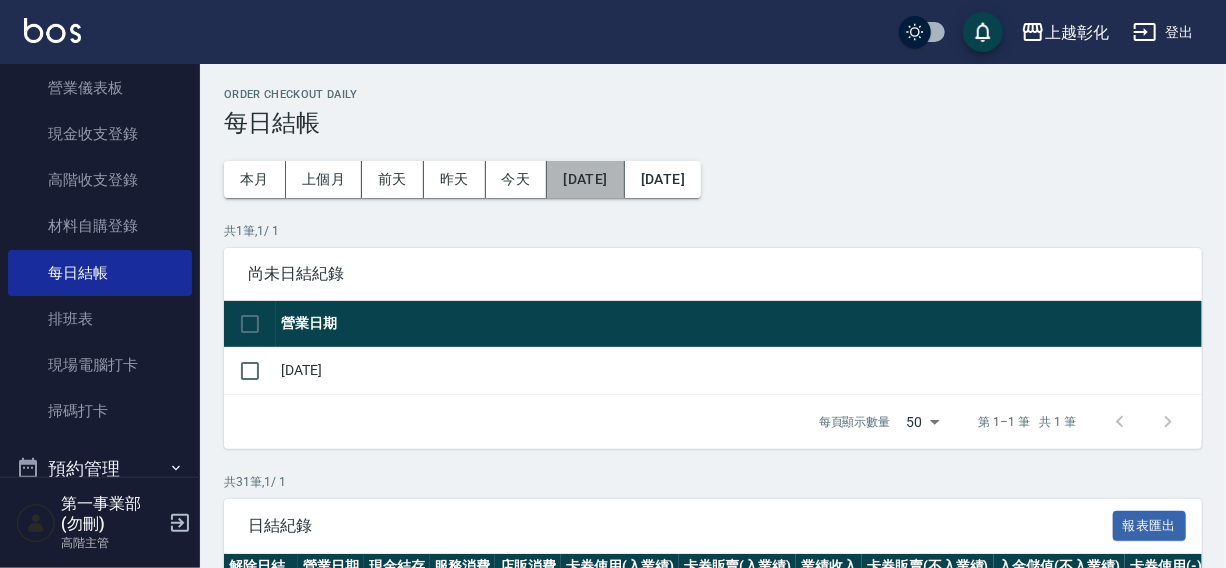 click on "[DATE]" at bounding box center (585, 179) 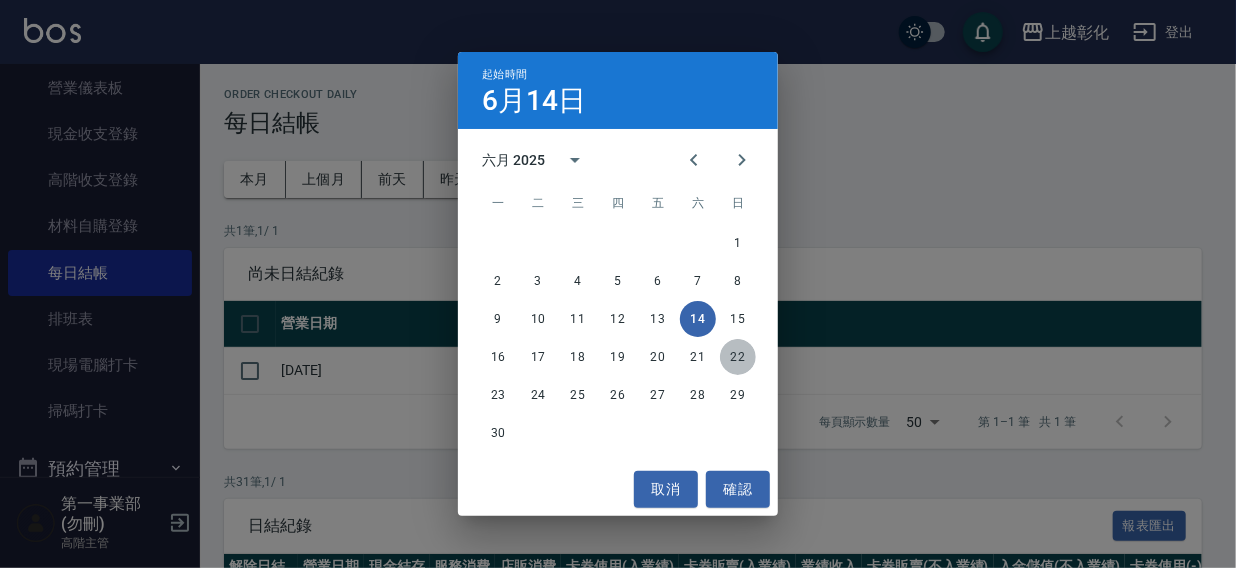 click on "22" at bounding box center [738, 357] 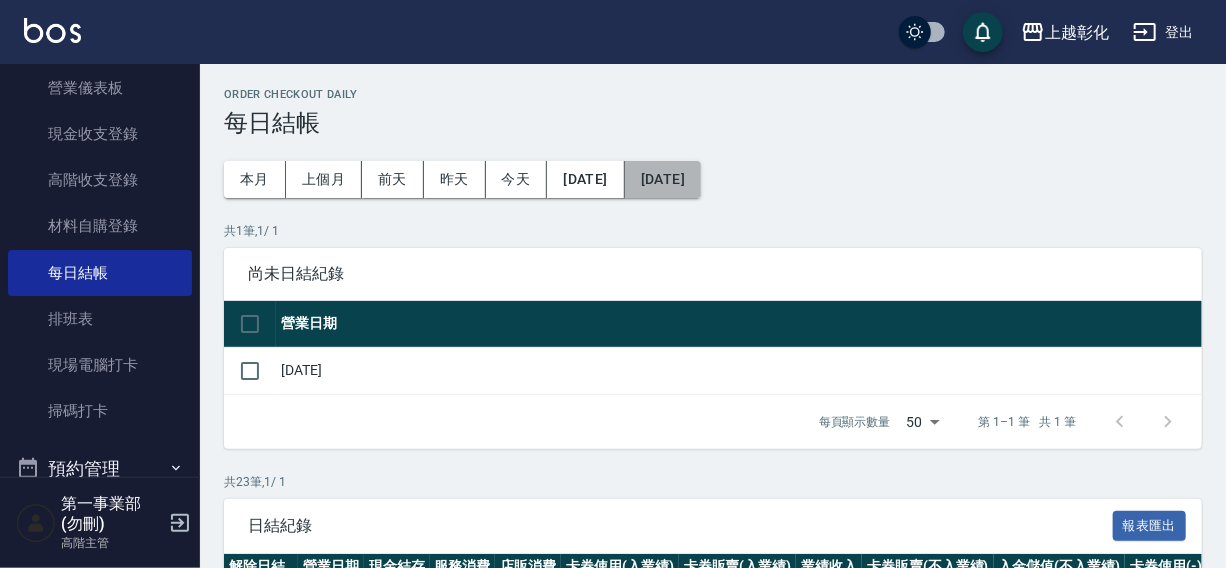 click on "2025/07/15" at bounding box center [663, 179] 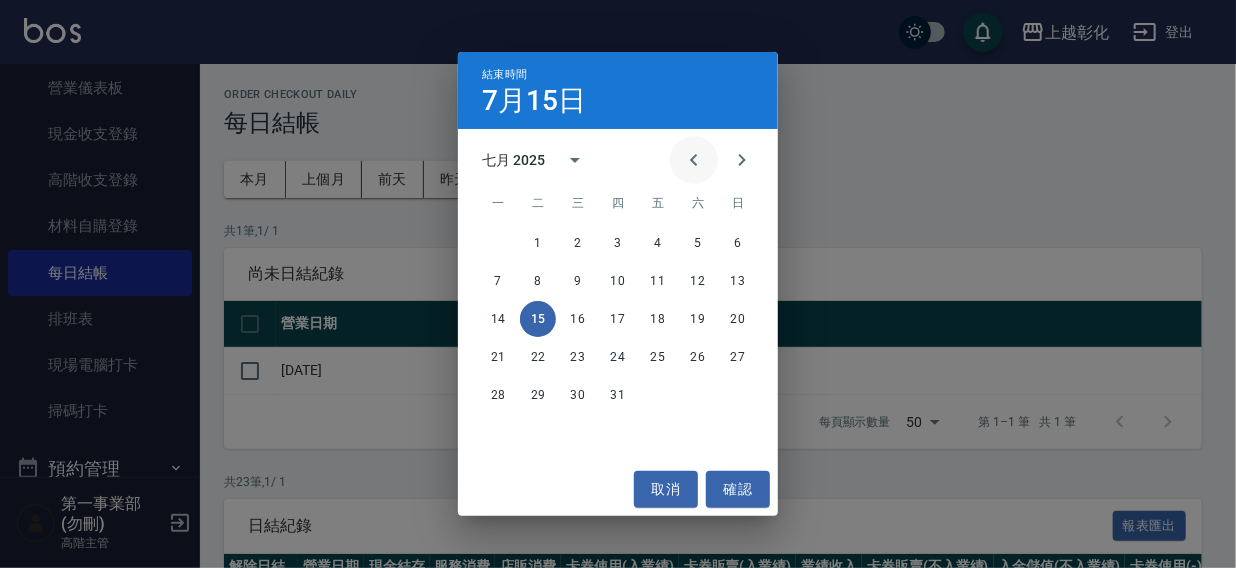 click 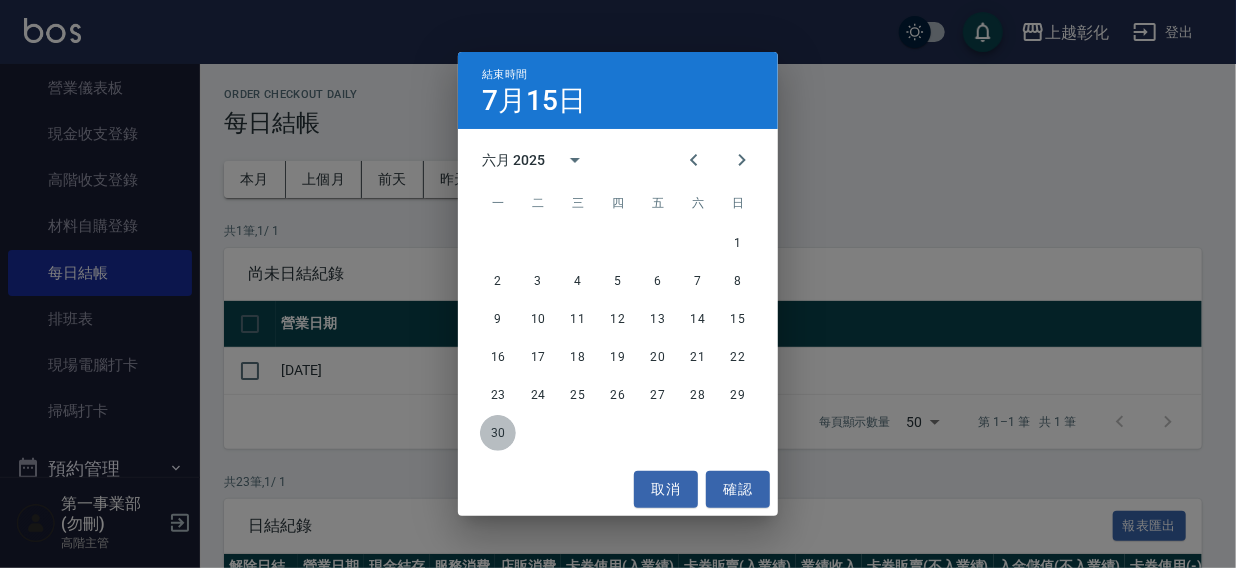 click on "30" at bounding box center (498, 433) 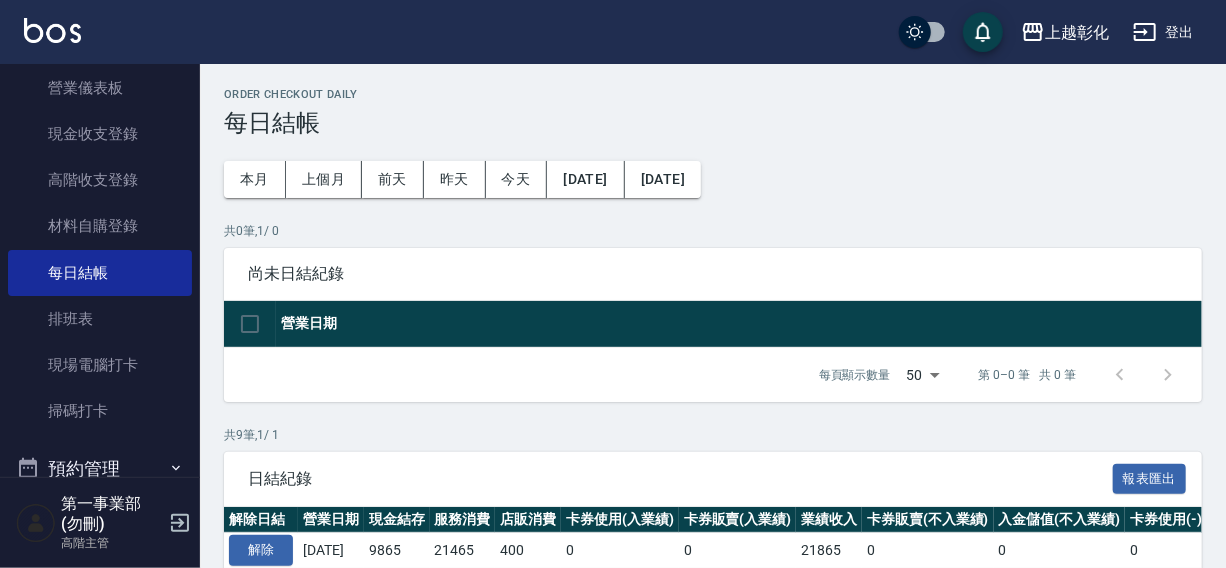 scroll, scrollTop: 404, scrollLeft: 0, axis: vertical 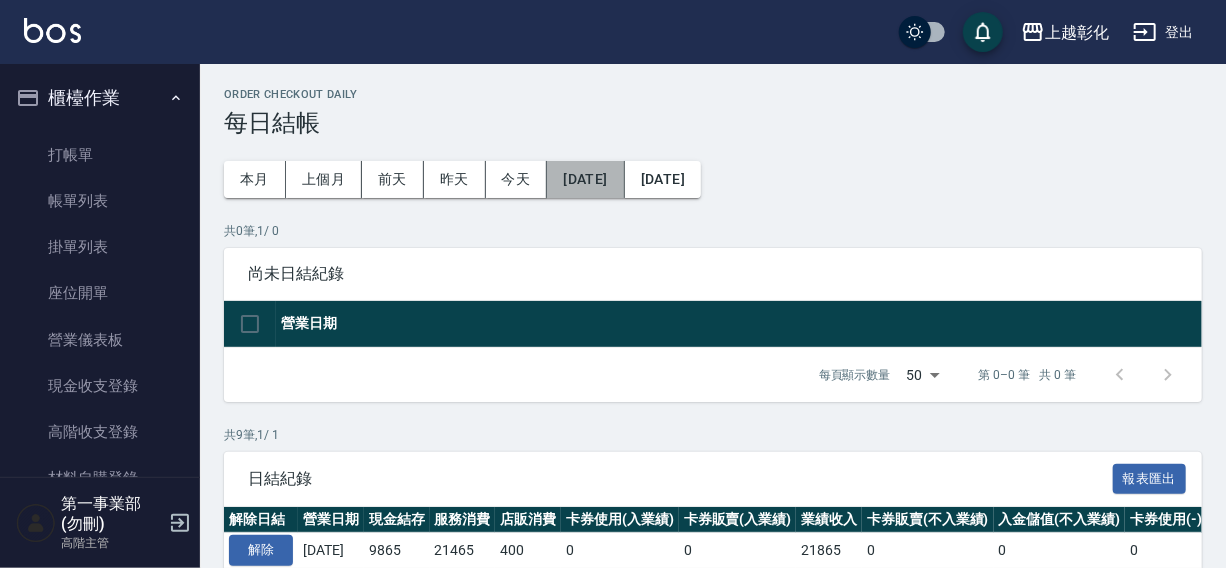 click on "2025/06/22" at bounding box center [585, 179] 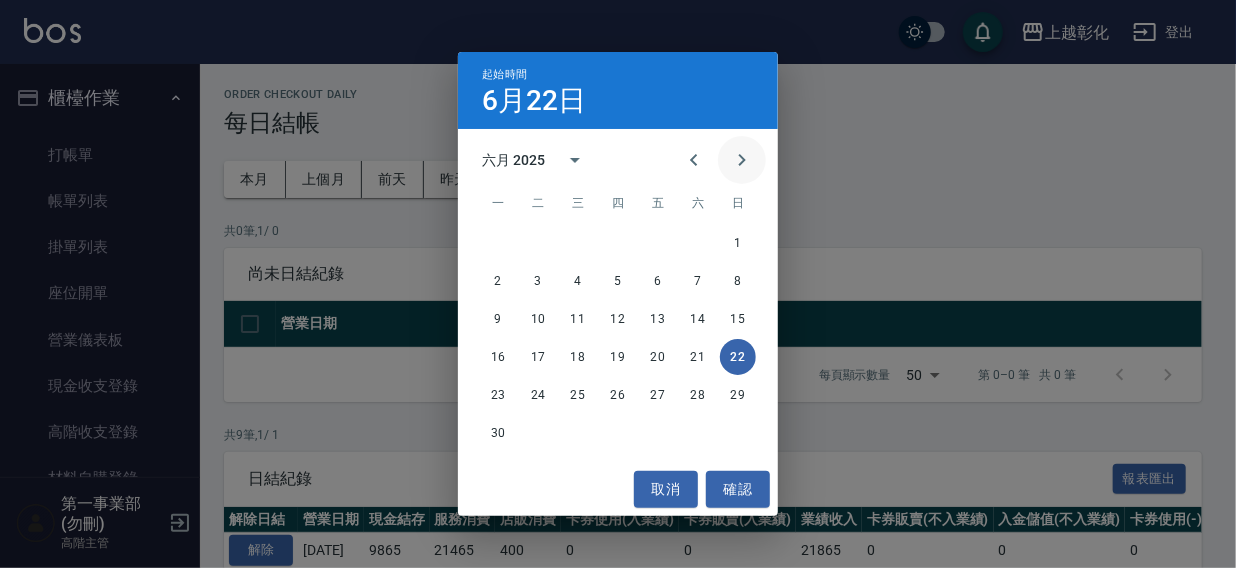 click 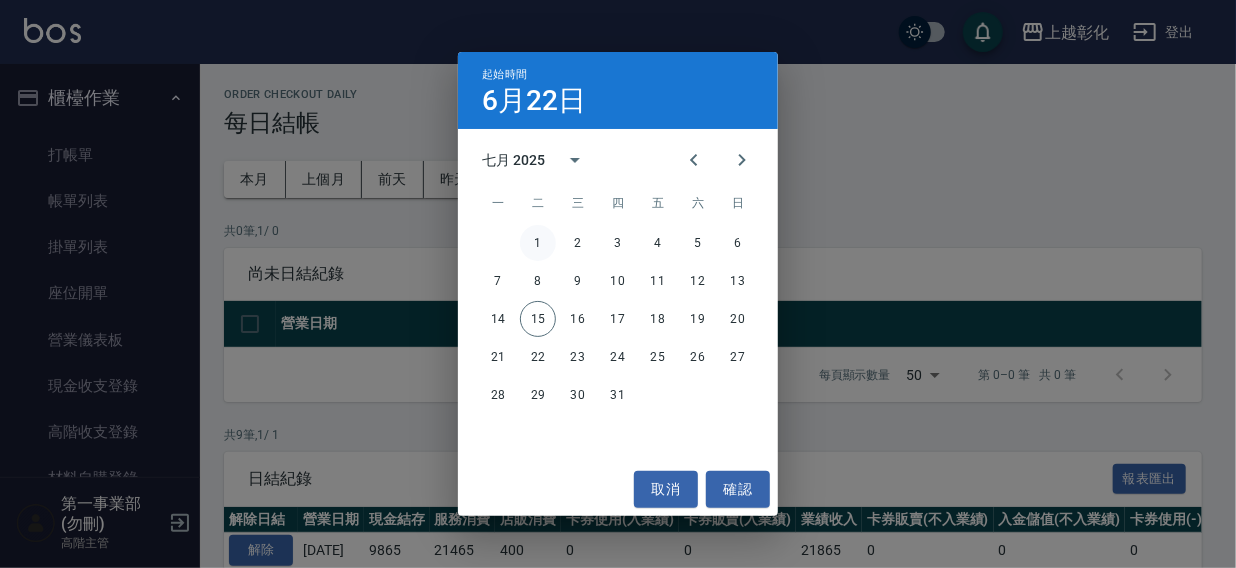 click on "1" at bounding box center [538, 243] 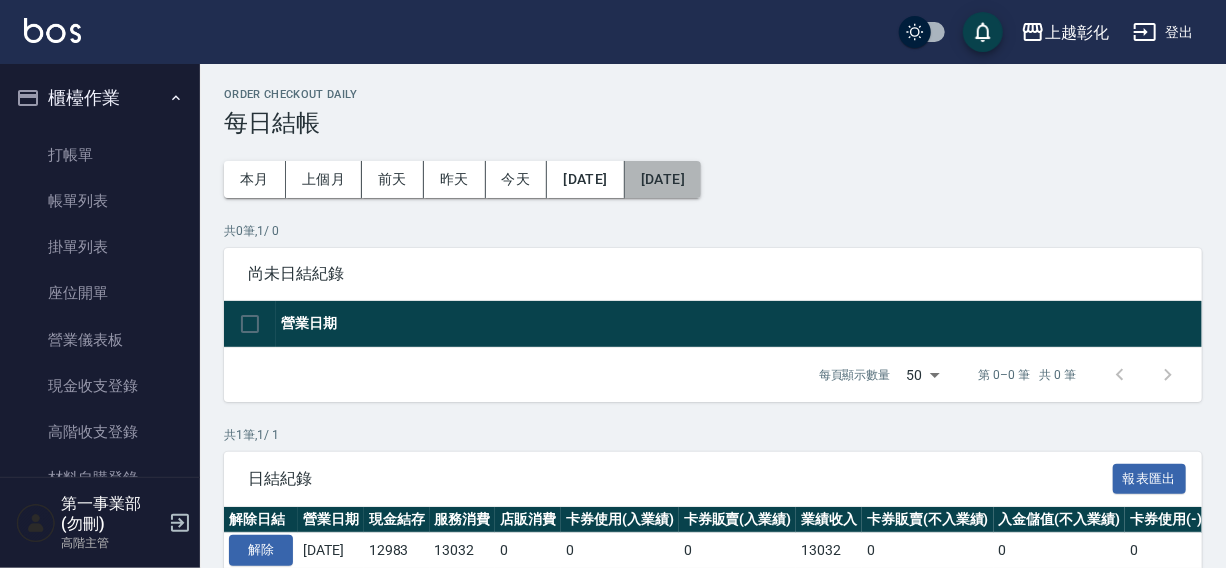 click on "2025/07/01" at bounding box center (663, 179) 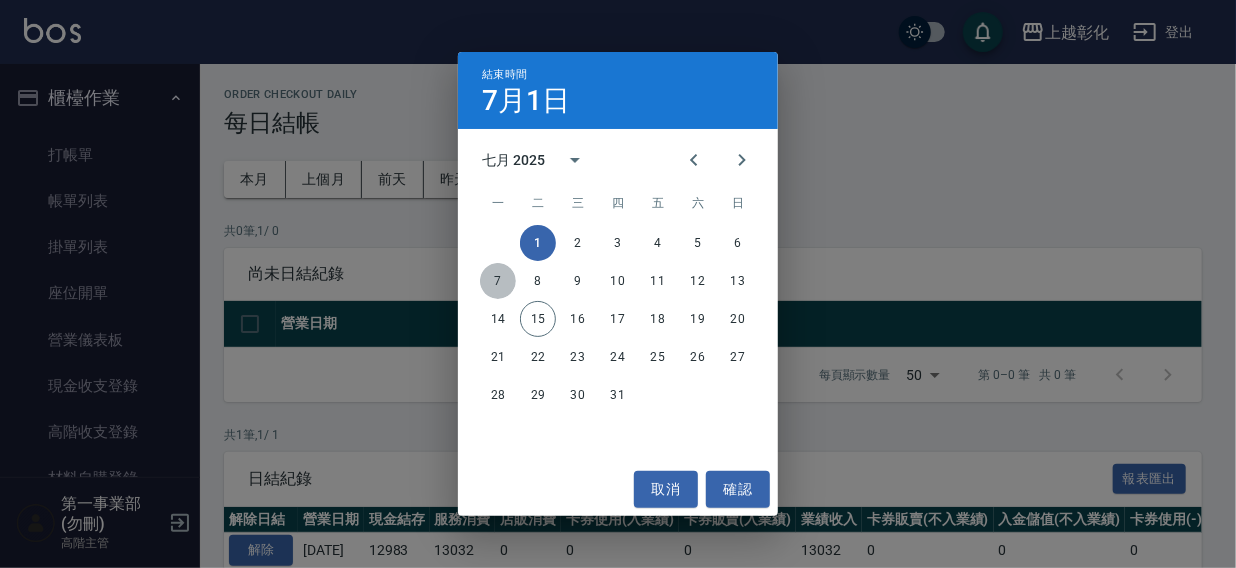 click on "7" at bounding box center (498, 281) 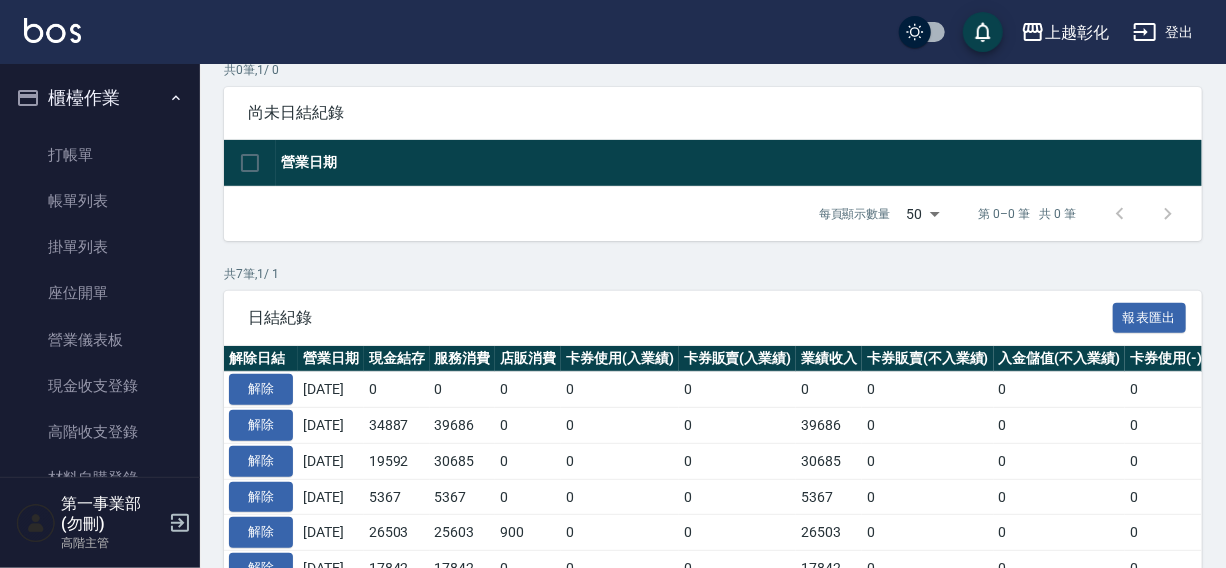scroll, scrollTop: 333, scrollLeft: 0, axis: vertical 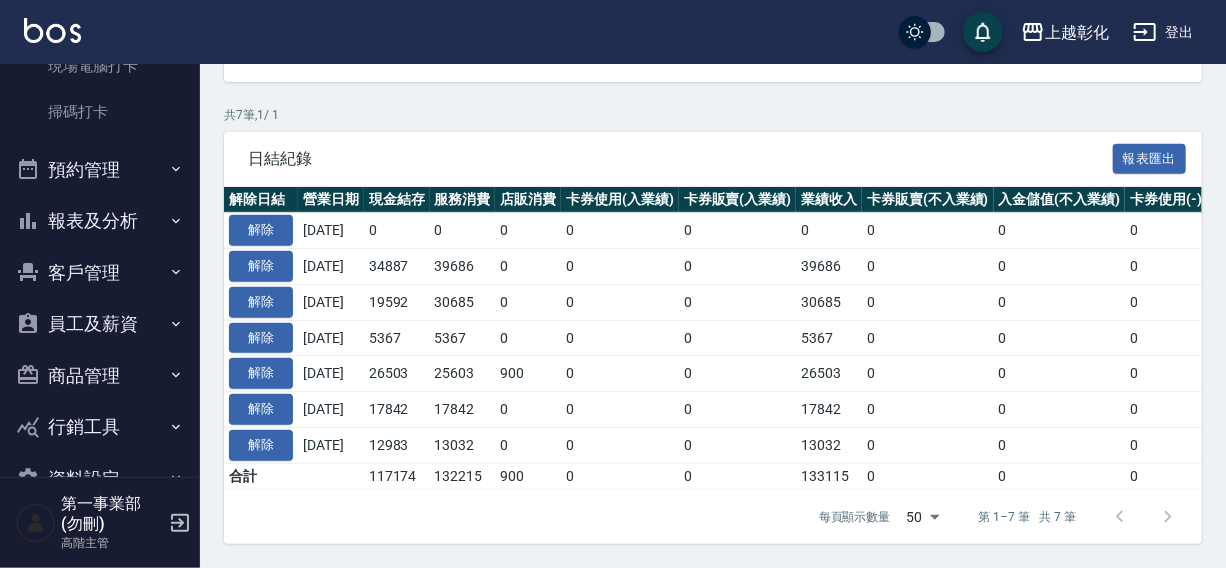 click on "員工及薪資" at bounding box center (100, 324) 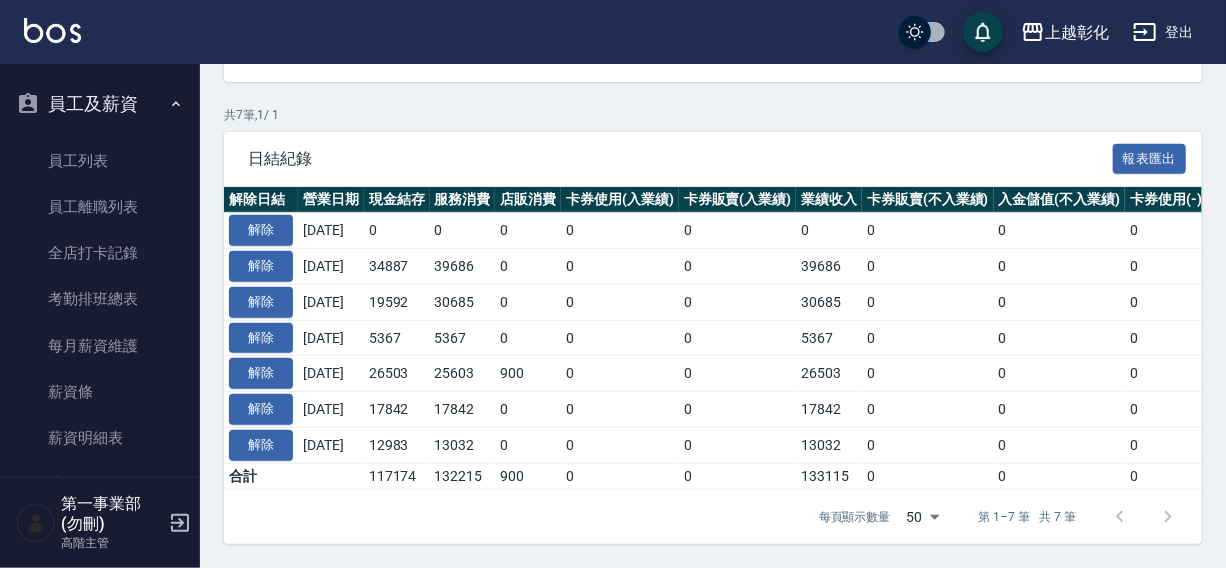 scroll, scrollTop: 907, scrollLeft: 0, axis: vertical 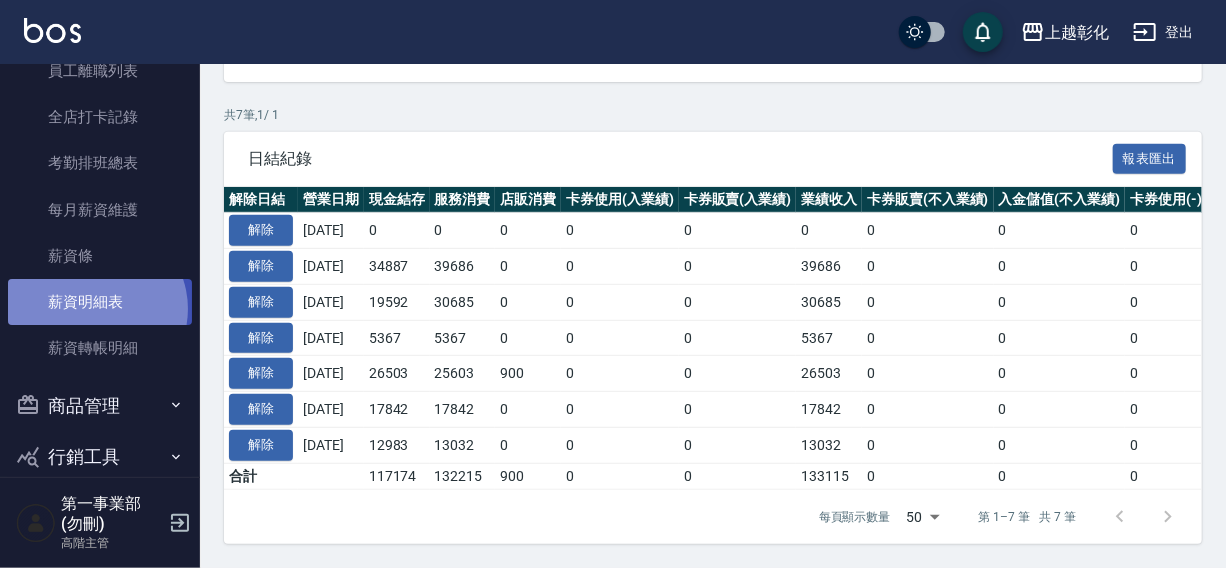 click on "薪資明細表" at bounding box center [100, 302] 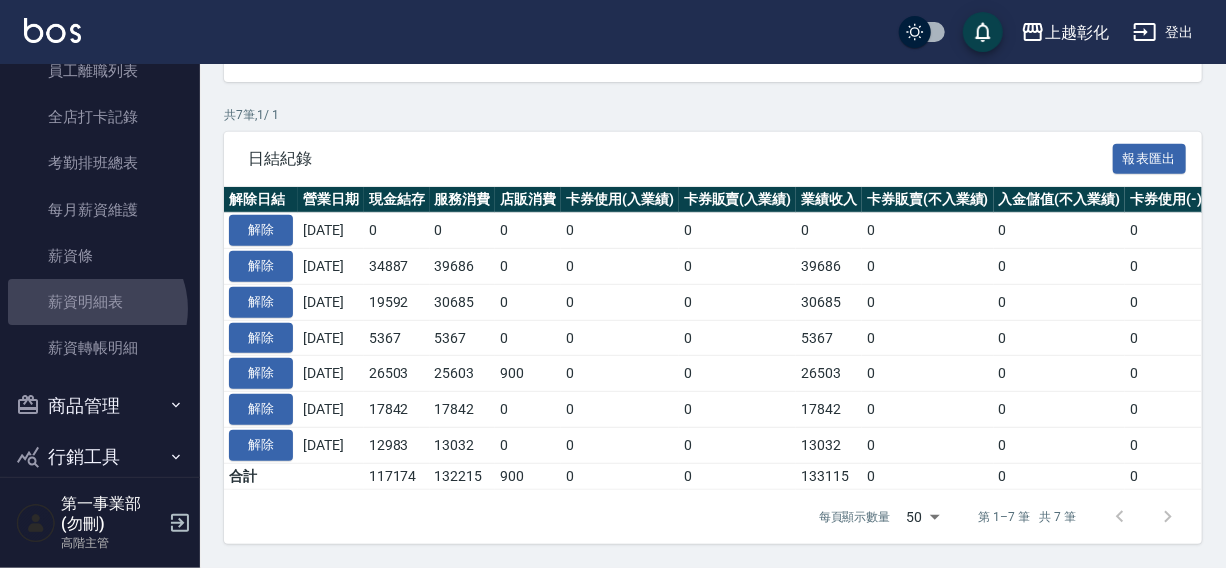 scroll, scrollTop: 0, scrollLeft: 0, axis: both 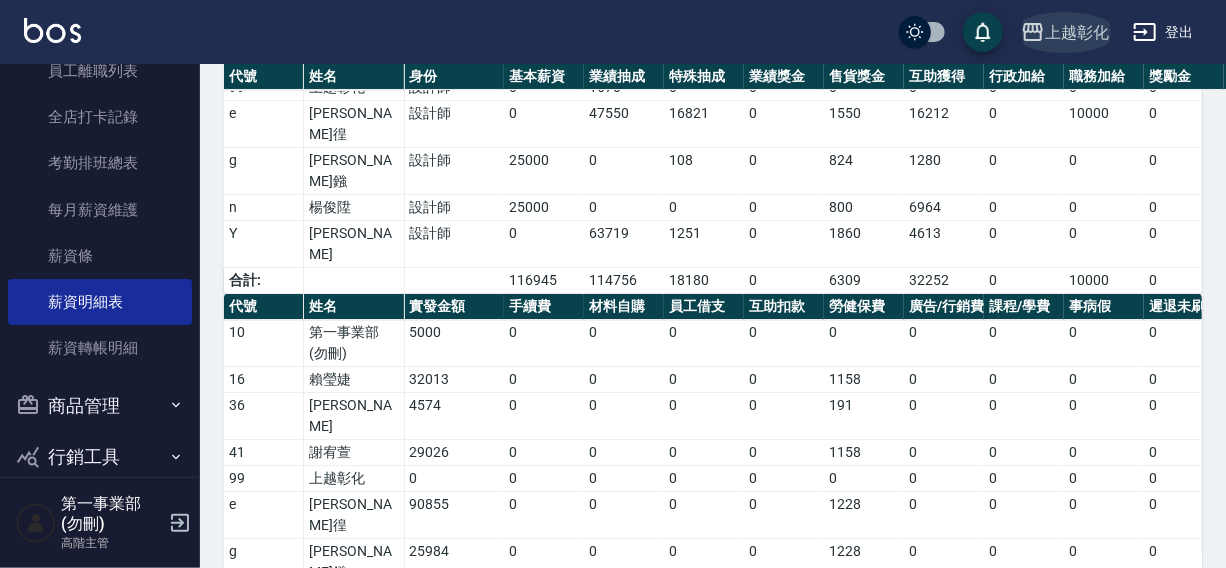 click on "上越彰化" at bounding box center [1077, 32] 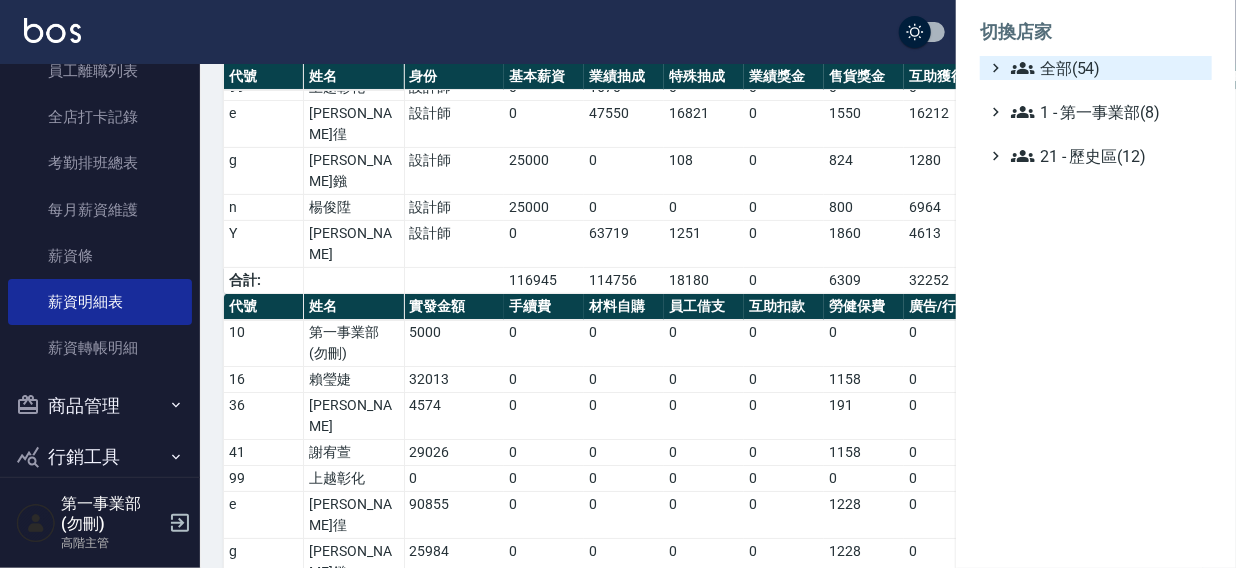 click on "全部(54)" at bounding box center [1107, 68] 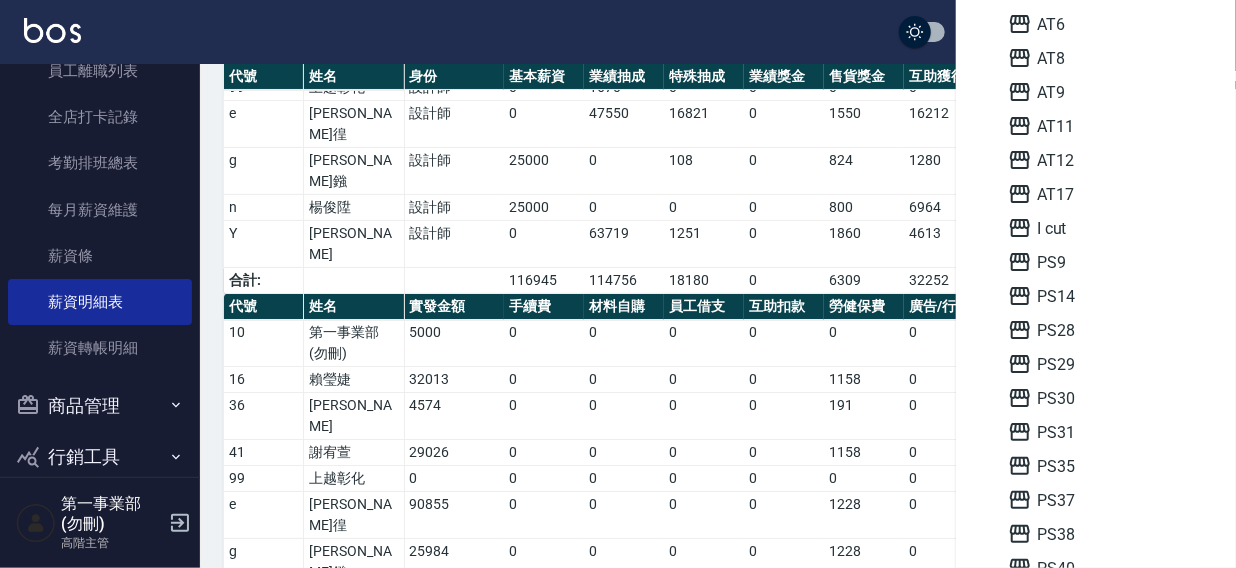 scroll, scrollTop: 105, scrollLeft: 0, axis: vertical 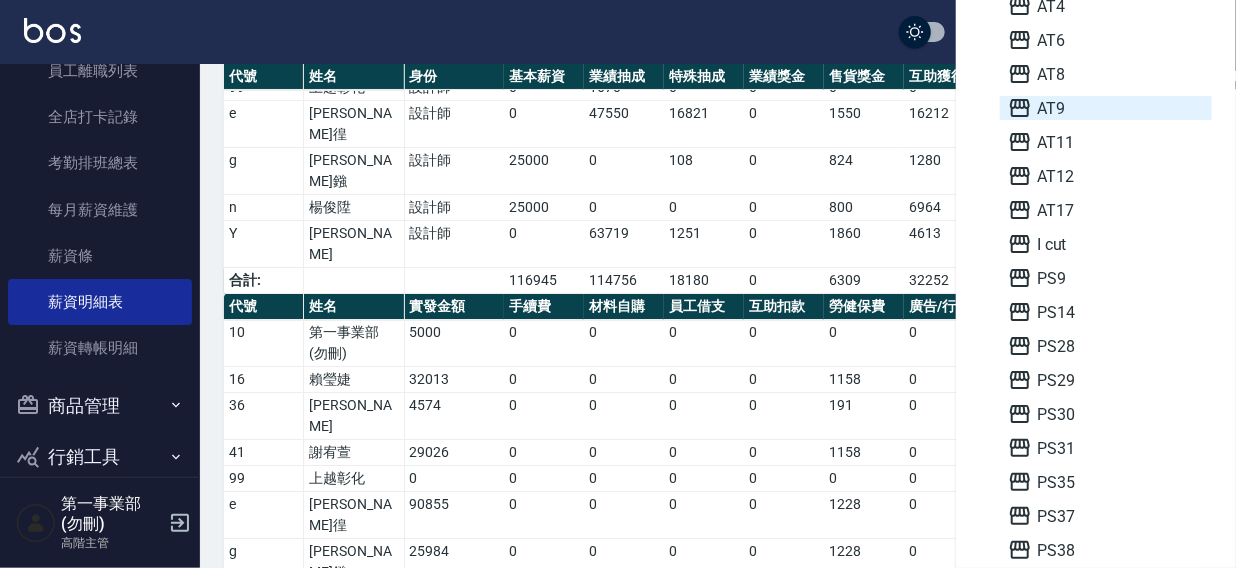 click on "AT9" at bounding box center (1106, 108) 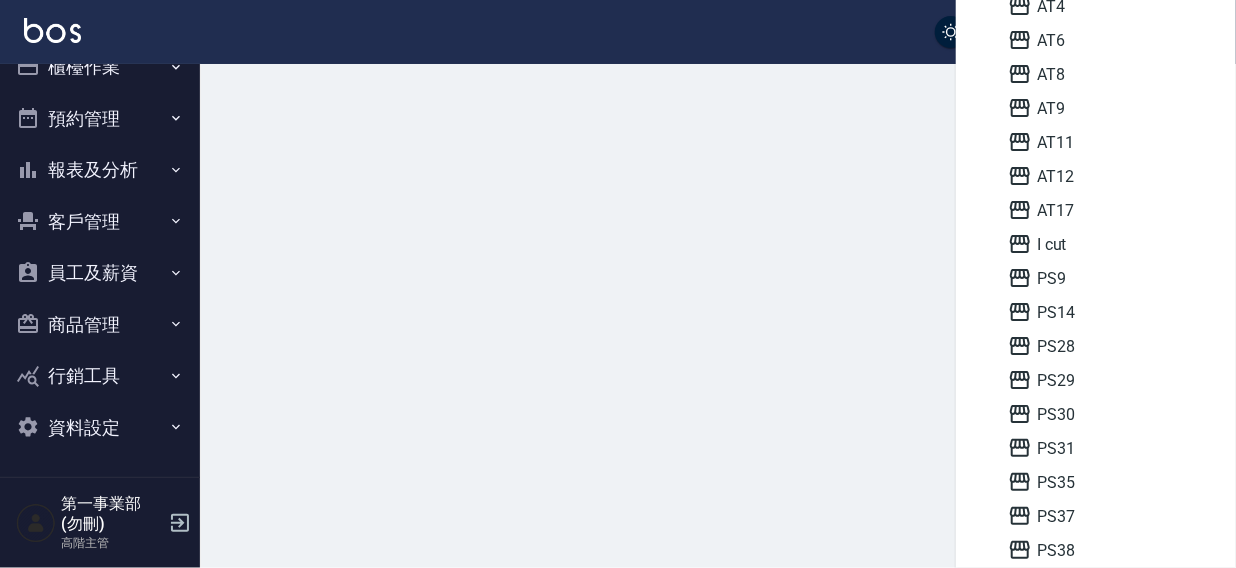 scroll, scrollTop: 0, scrollLeft: 0, axis: both 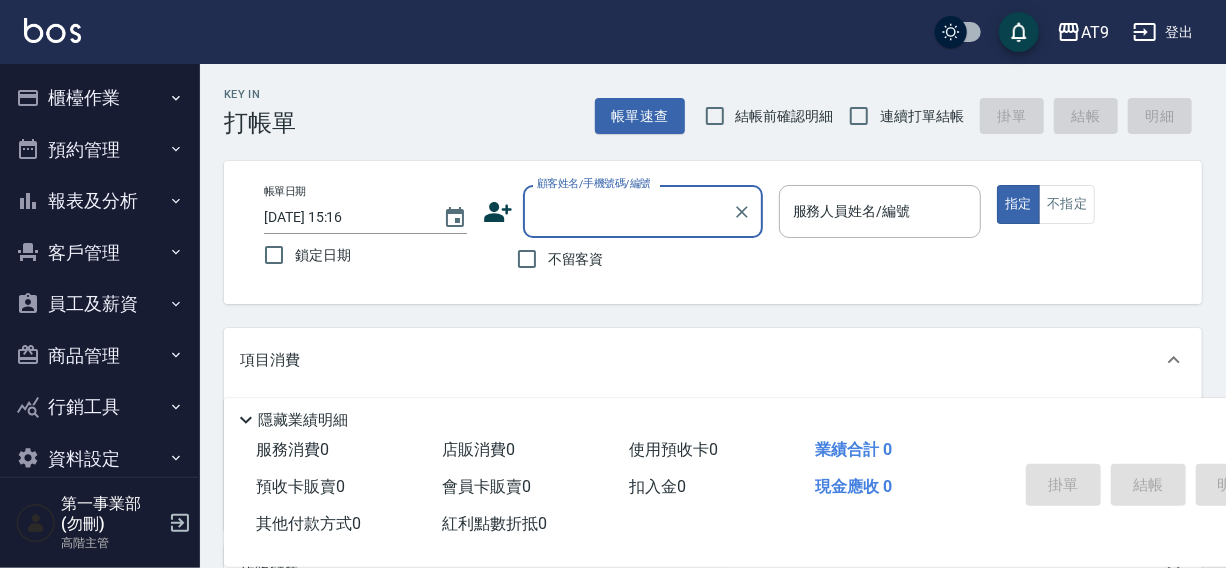 click on "報表及分析" at bounding box center [100, 201] 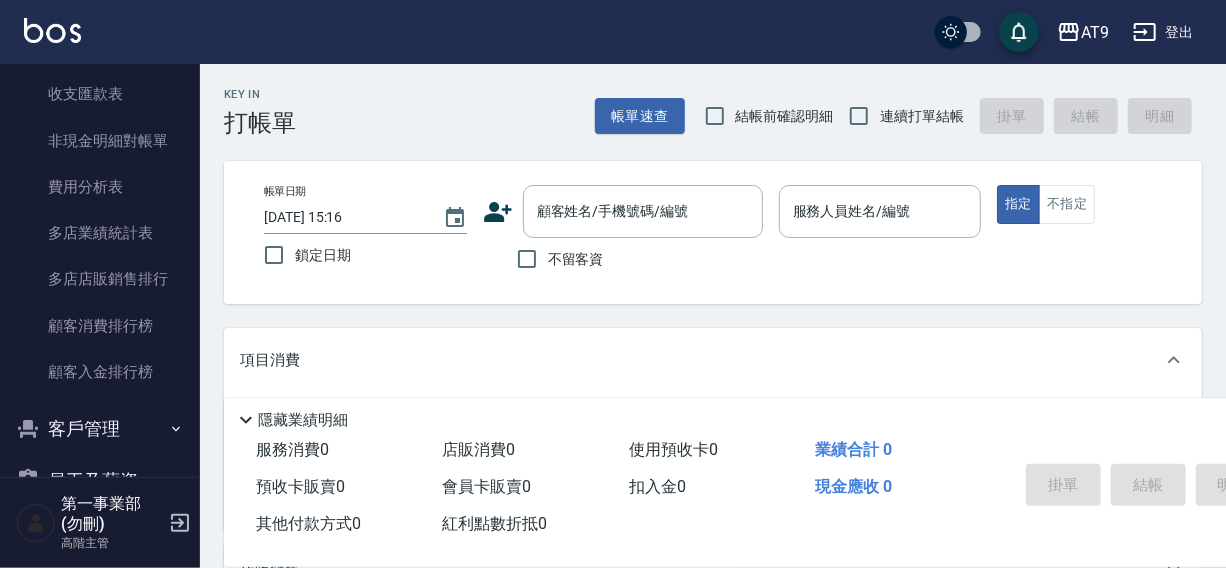 scroll, scrollTop: 1799, scrollLeft: 0, axis: vertical 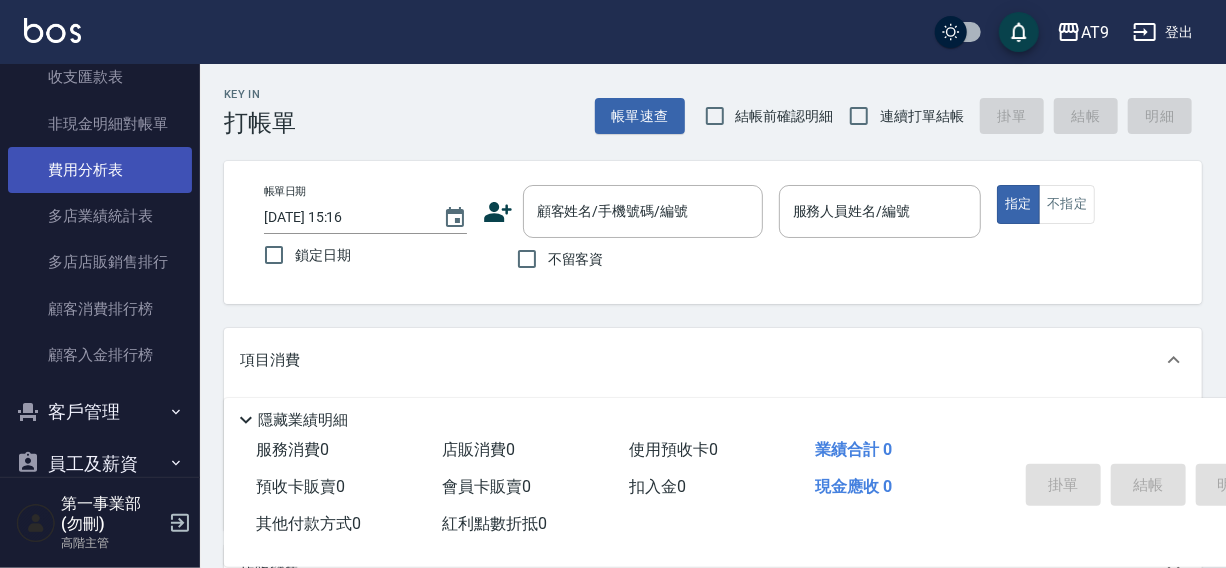 click on "費用分析表" at bounding box center [100, 170] 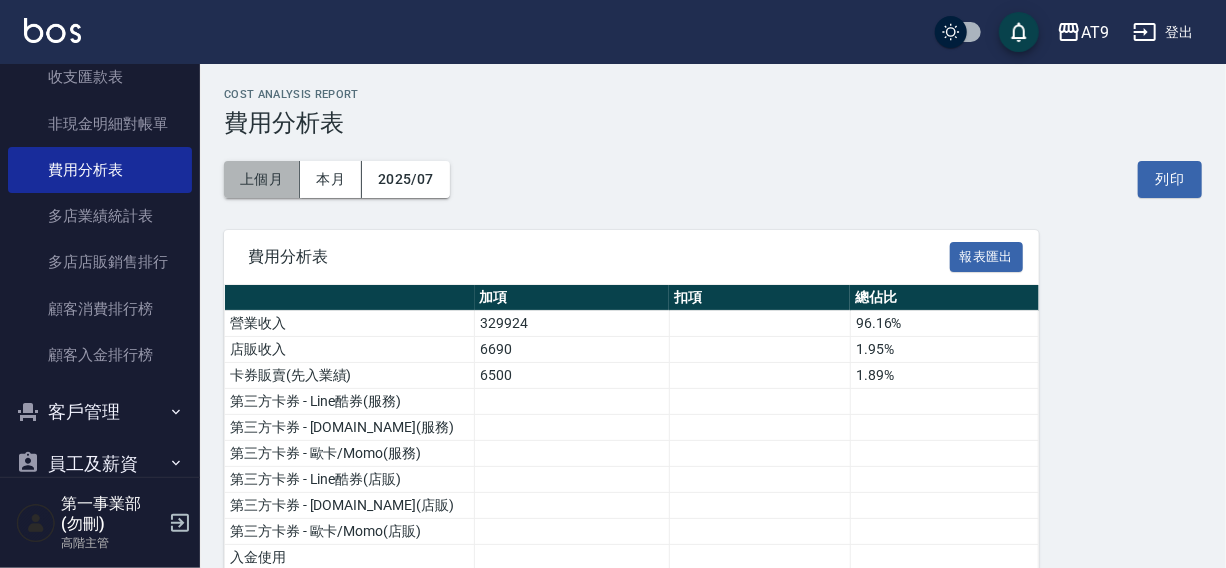click on "上個月" at bounding box center [262, 179] 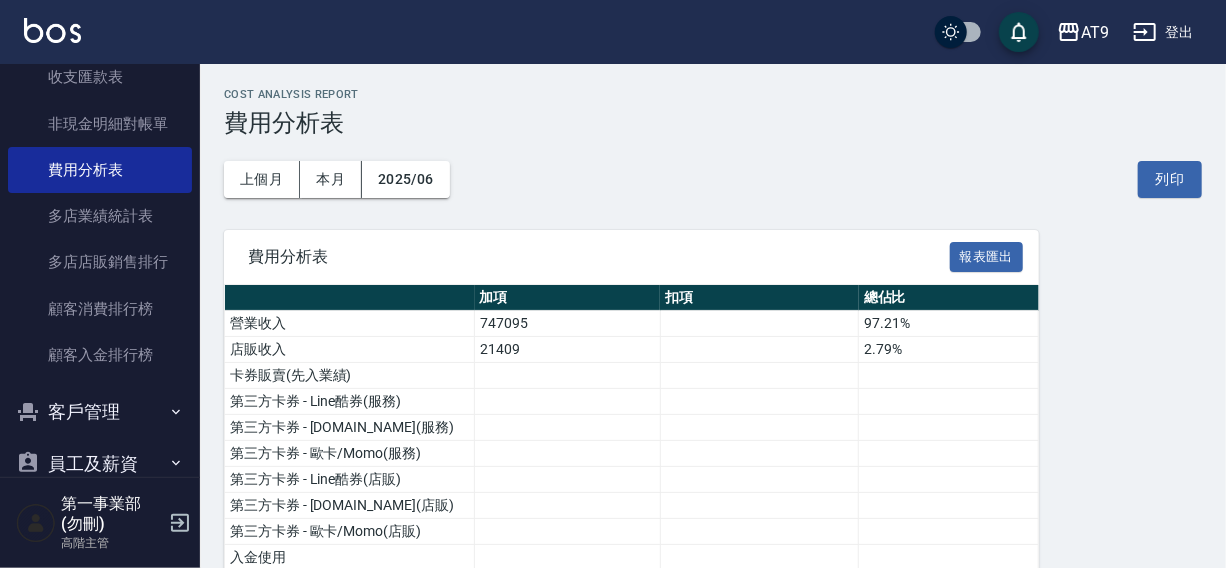 scroll, scrollTop: 1318, scrollLeft: 0, axis: vertical 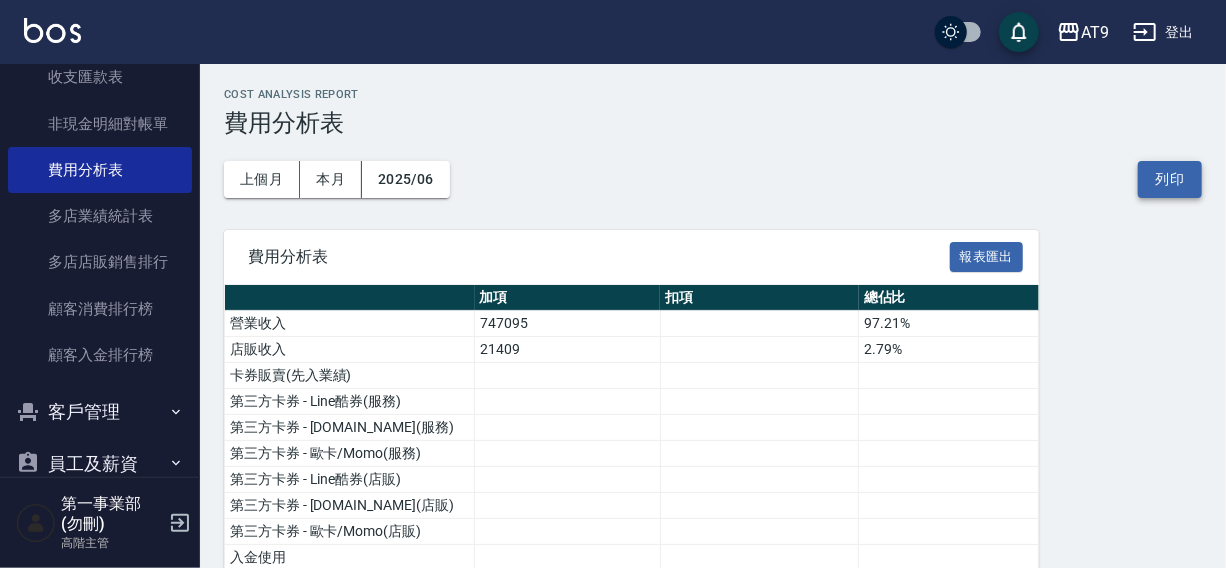click on "列印" at bounding box center (1170, 179) 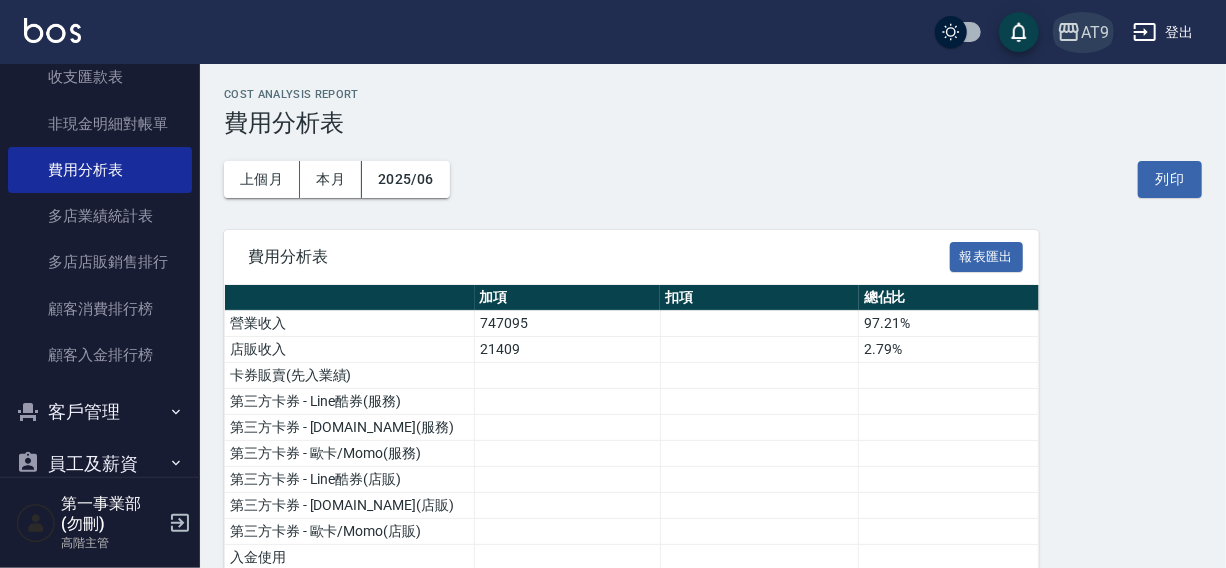 click on "AT9" at bounding box center [1095, 32] 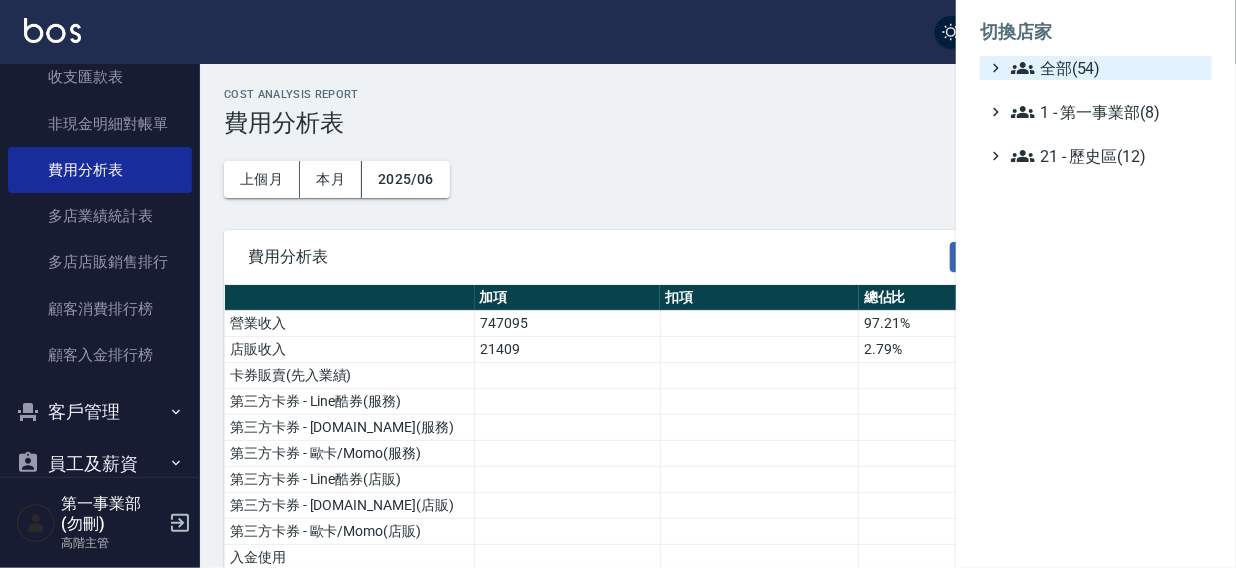 drag, startPoint x: 1061, startPoint y: 70, endPoint x: 1164, endPoint y: 77, distance: 103.23759 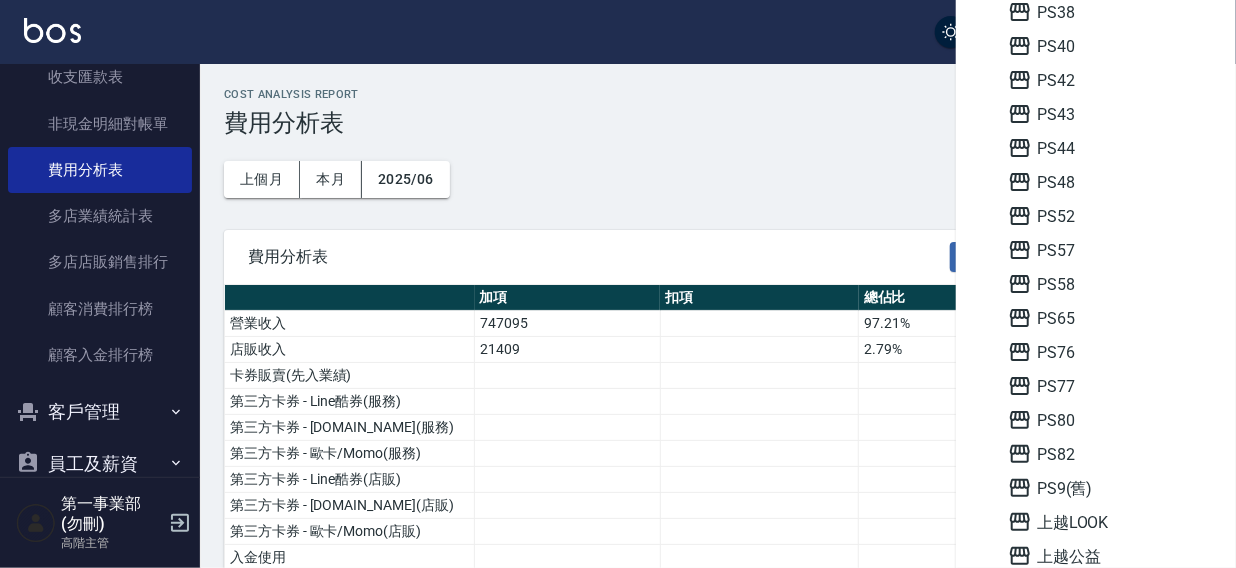 scroll, scrollTop: 665, scrollLeft: 0, axis: vertical 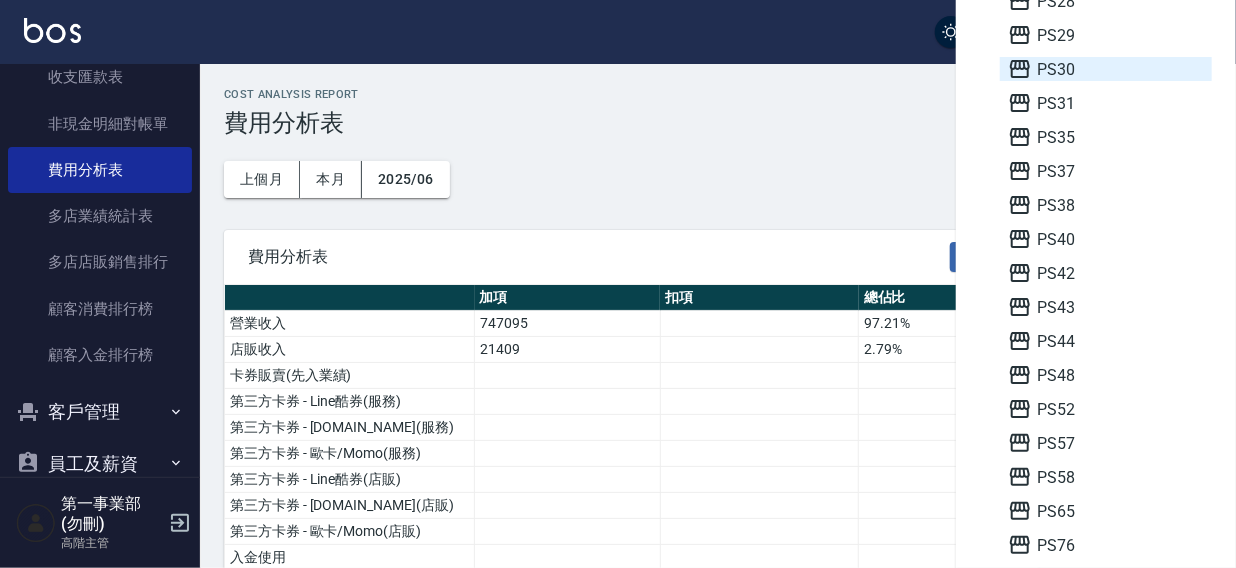 click on "PS30" at bounding box center [1106, 69] 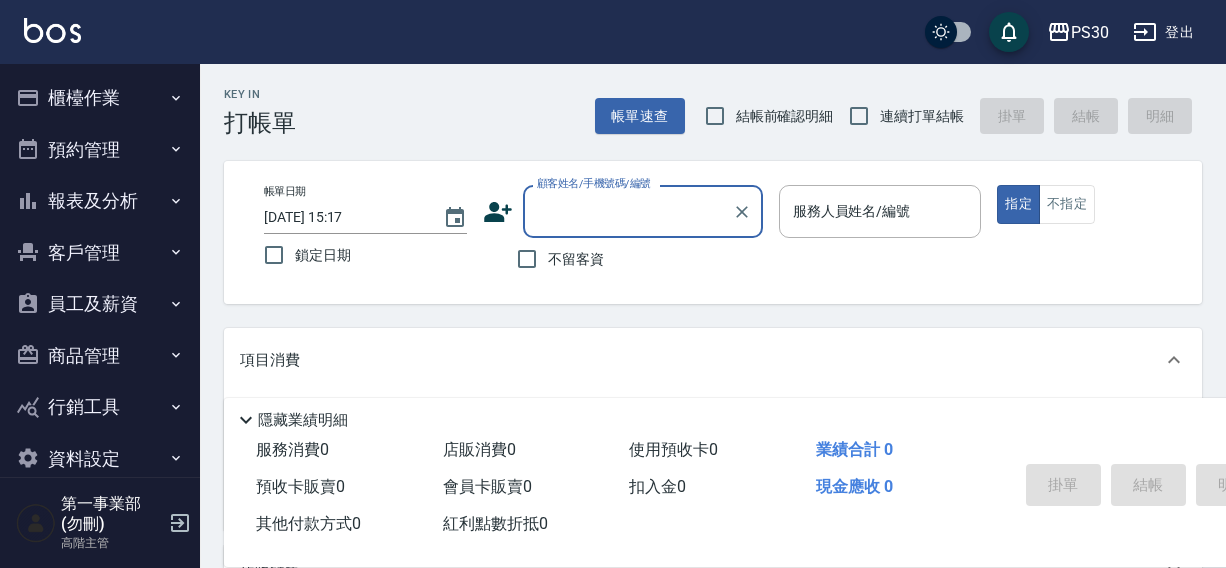 scroll, scrollTop: 0, scrollLeft: 0, axis: both 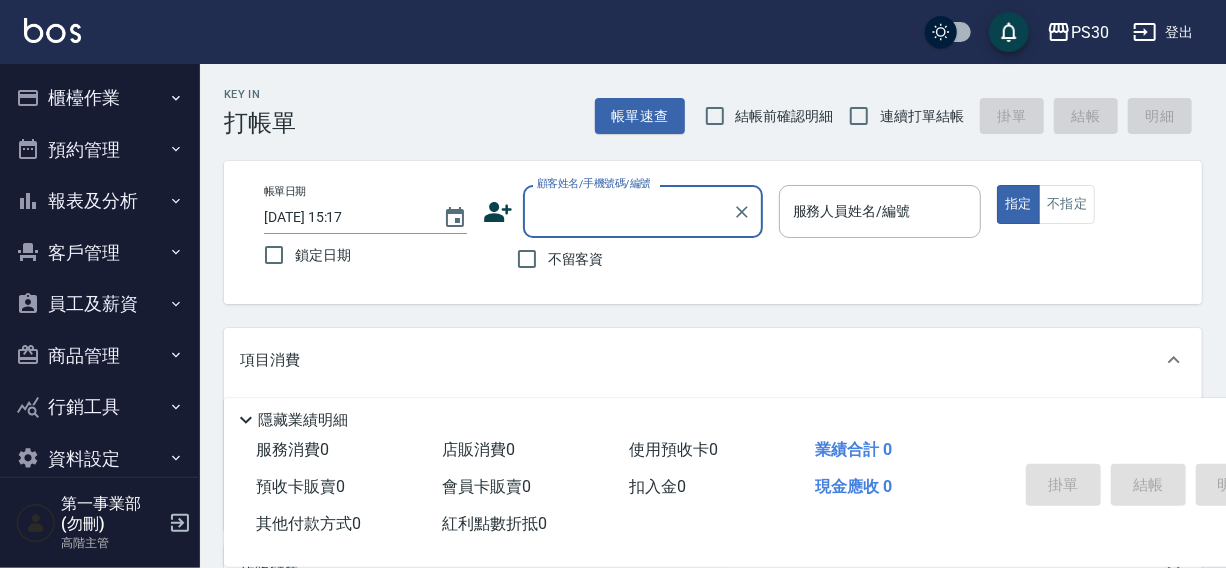 click on "報表及分析" at bounding box center [100, 201] 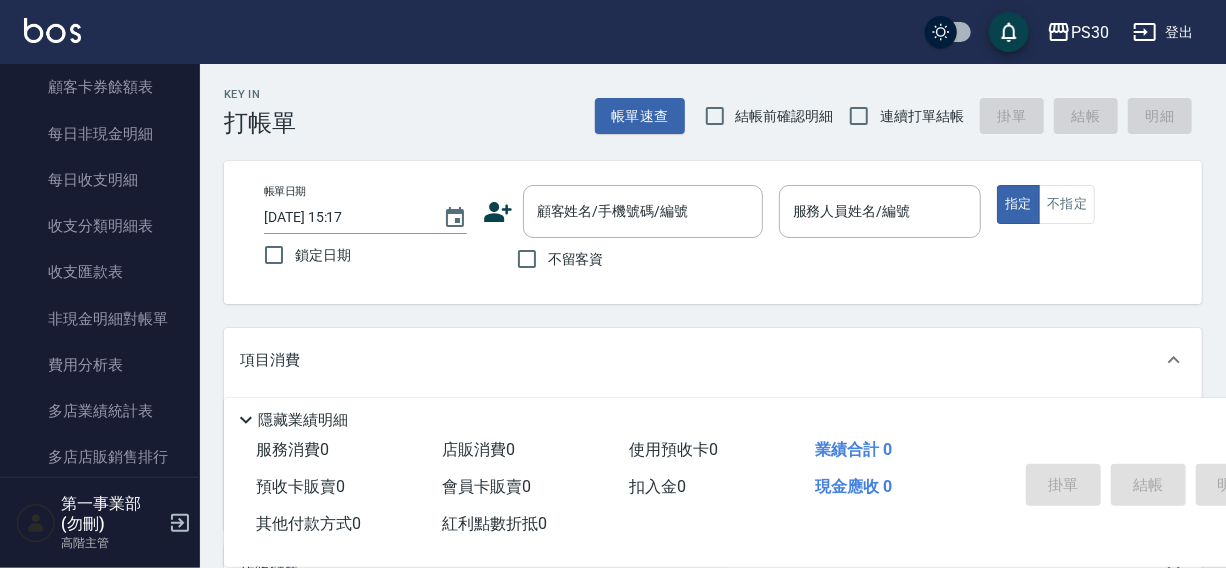 scroll, scrollTop: 1730, scrollLeft: 0, axis: vertical 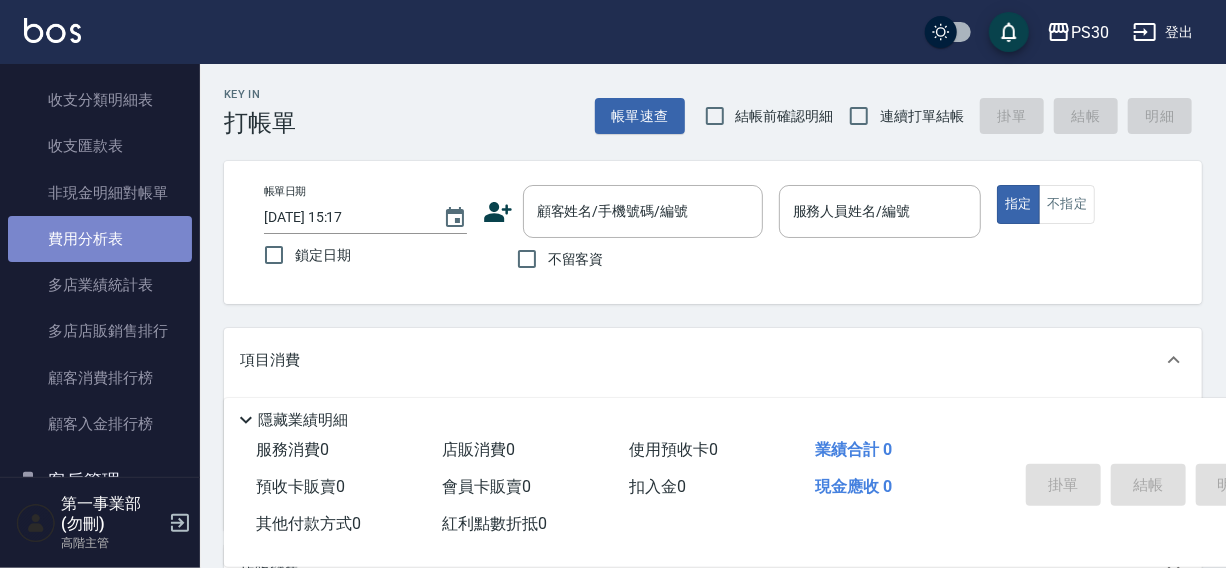 click on "費用分析表" at bounding box center [100, 239] 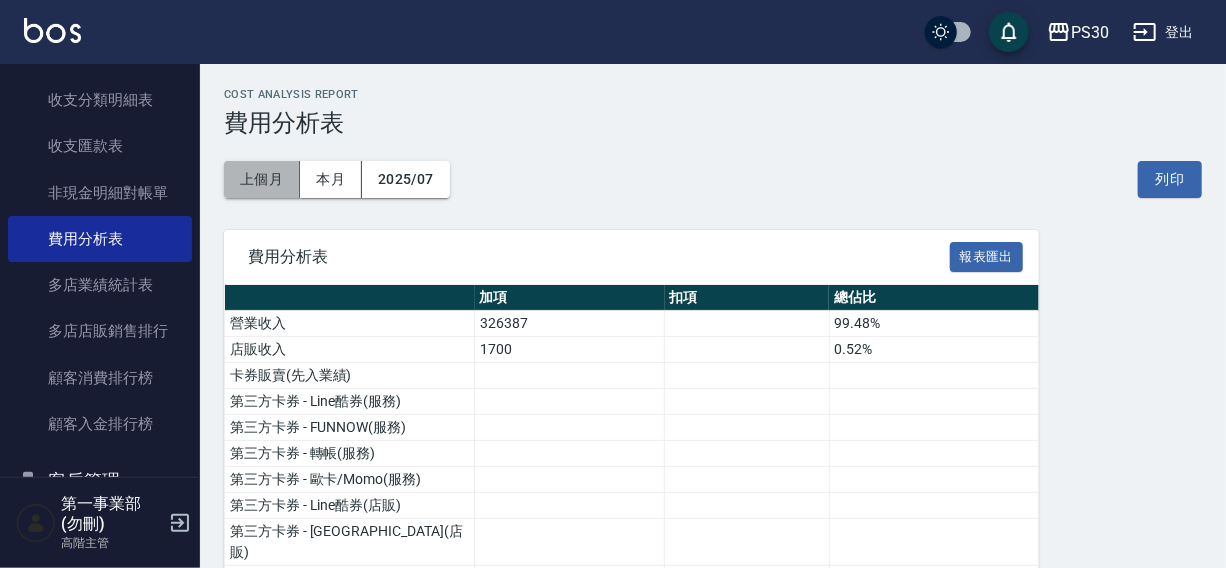 click on "上個月" at bounding box center [262, 179] 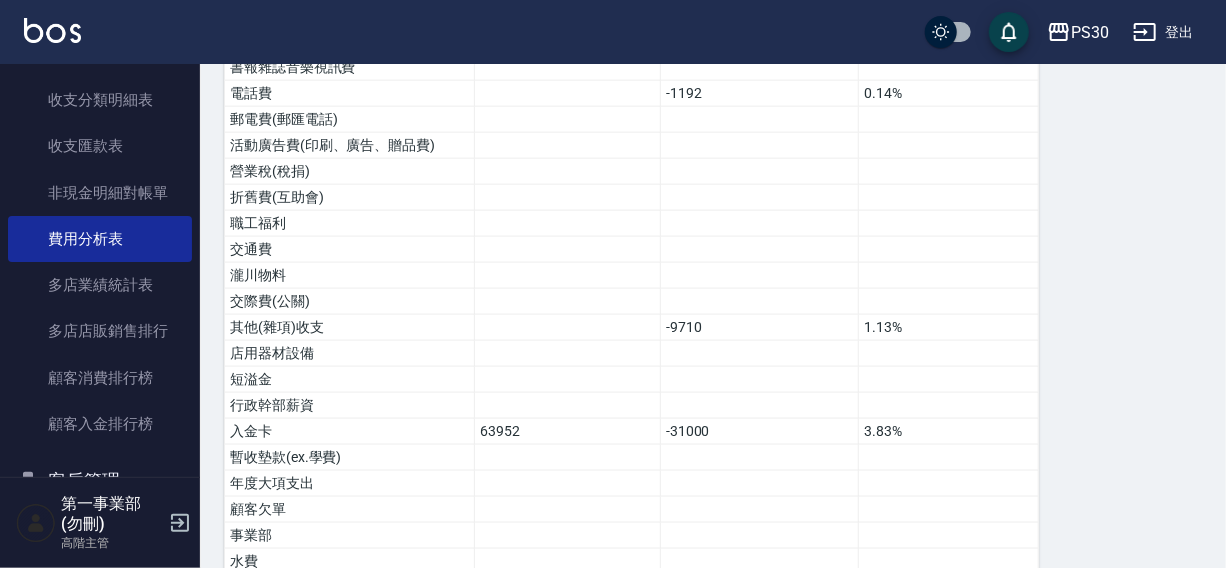 scroll, scrollTop: 1426, scrollLeft: 0, axis: vertical 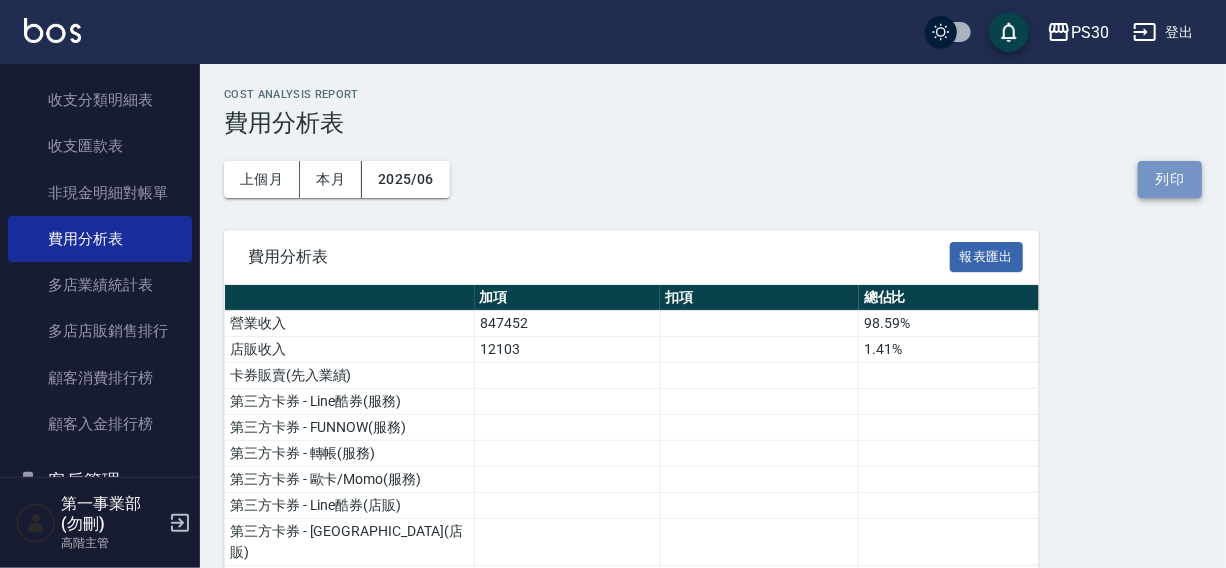 click on "列印" at bounding box center [1170, 179] 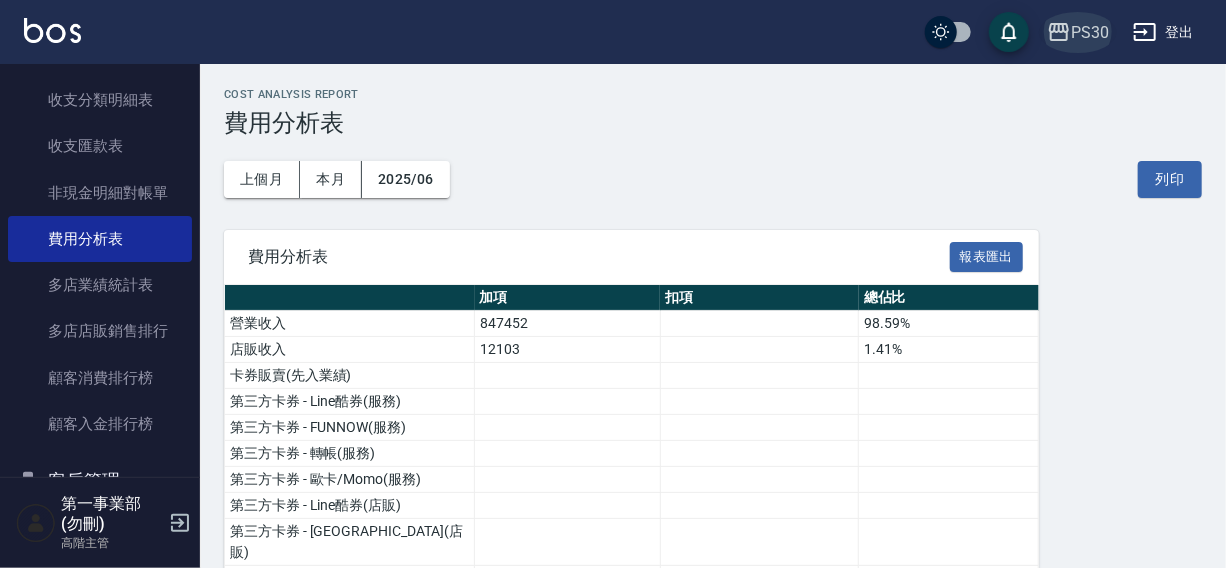 click on "PS30" at bounding box center (1090, 32) 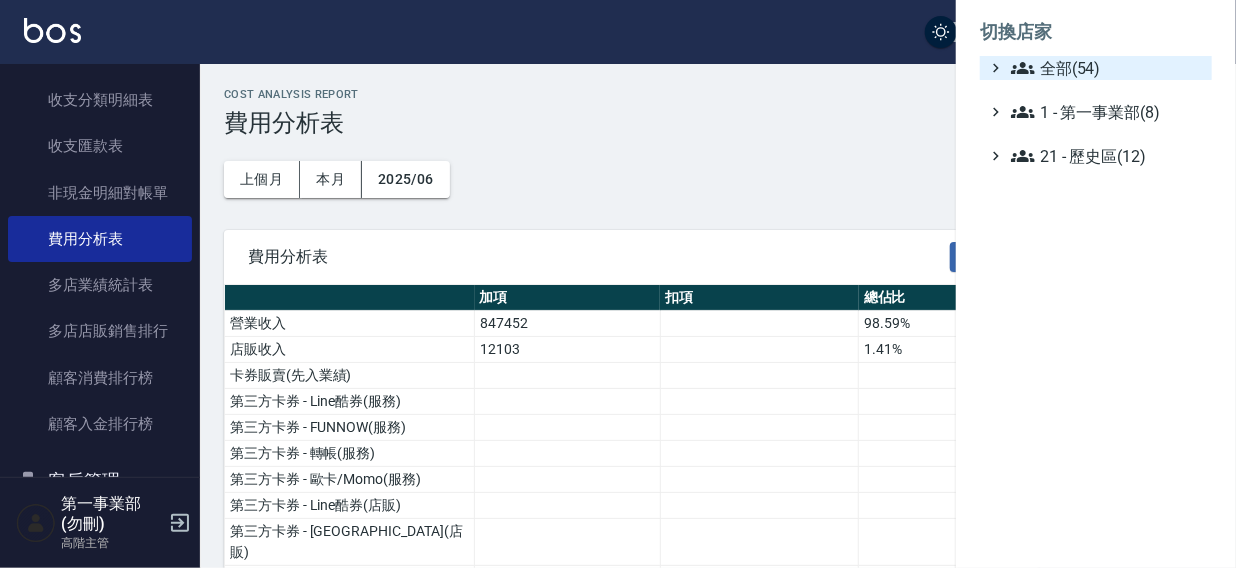click on "全部(54)" at bounding box center (1107, 68) 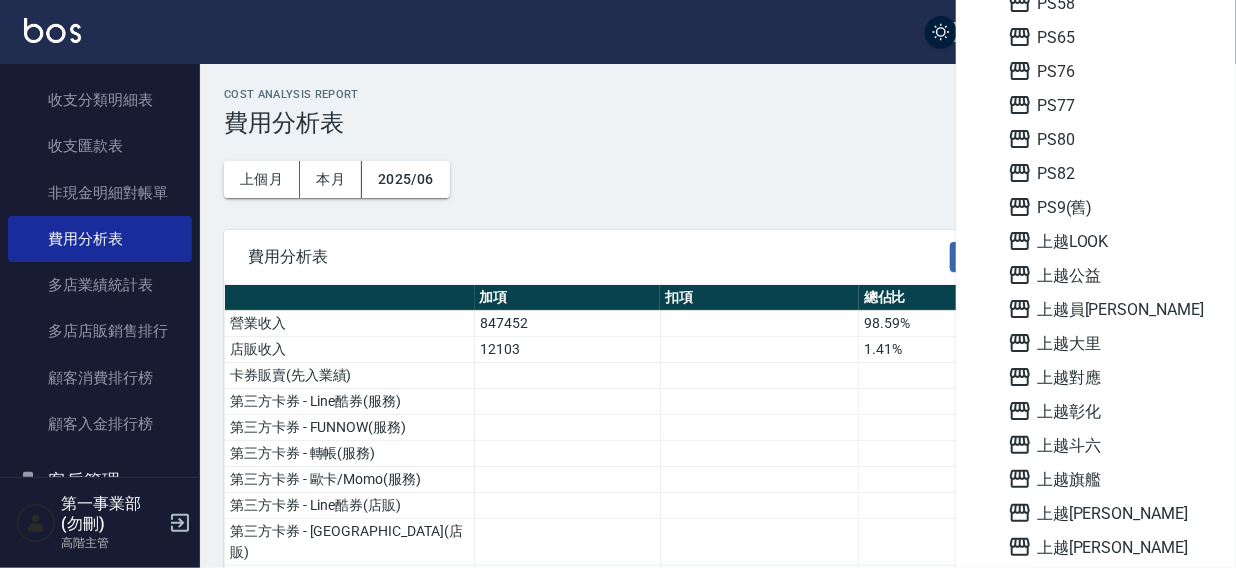 scroll, scrollTop: 928, scrollLeft: 0, axis: vertical 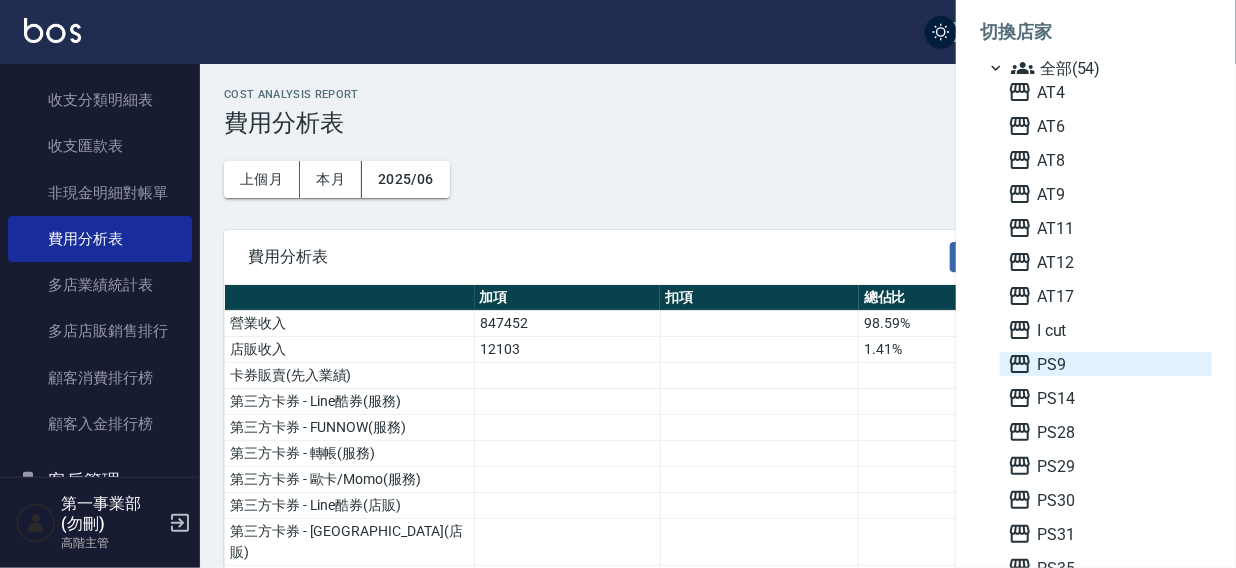 click on "PS9" at bounding box center [1106, 364] 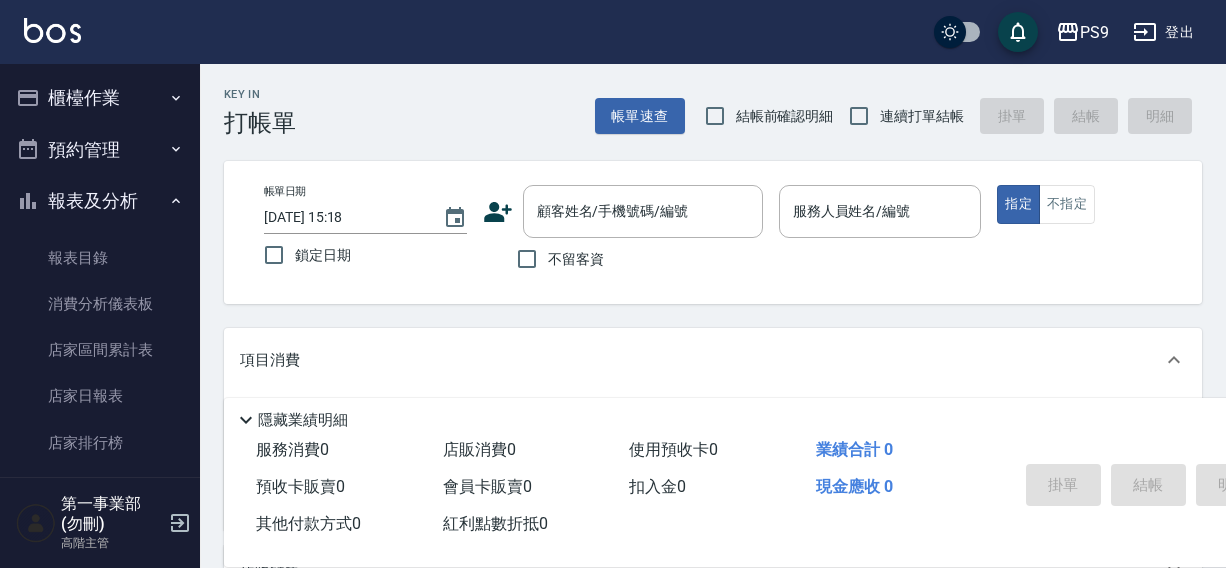 scroll, scrollTop: 0, scrollLeft: 0, axis: both 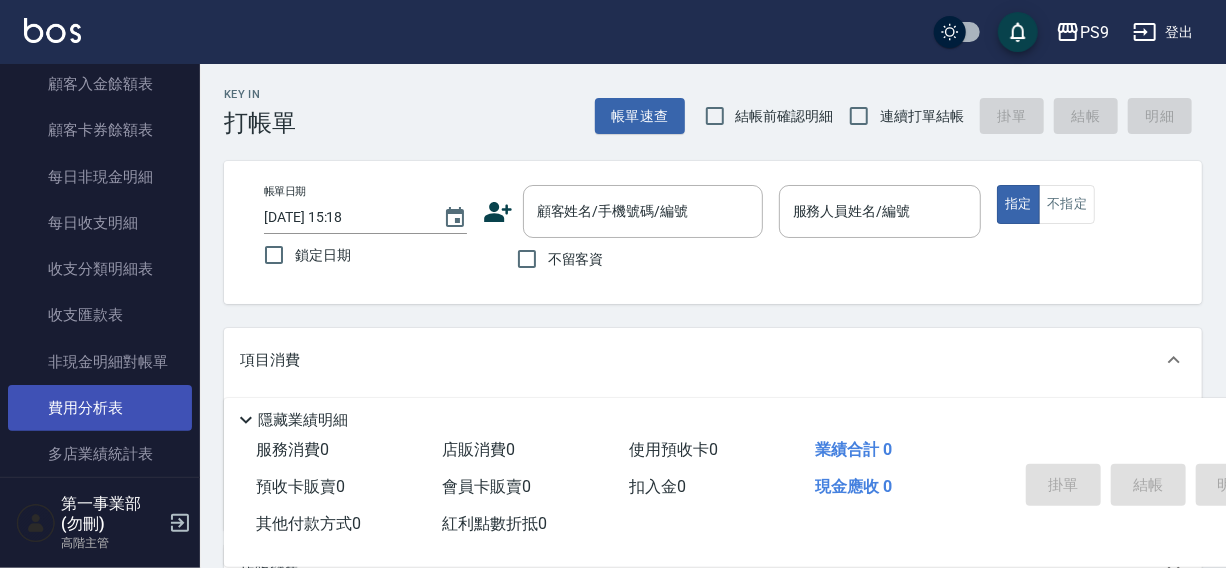 click on "費用分析表" at bounding box center [100, 408] 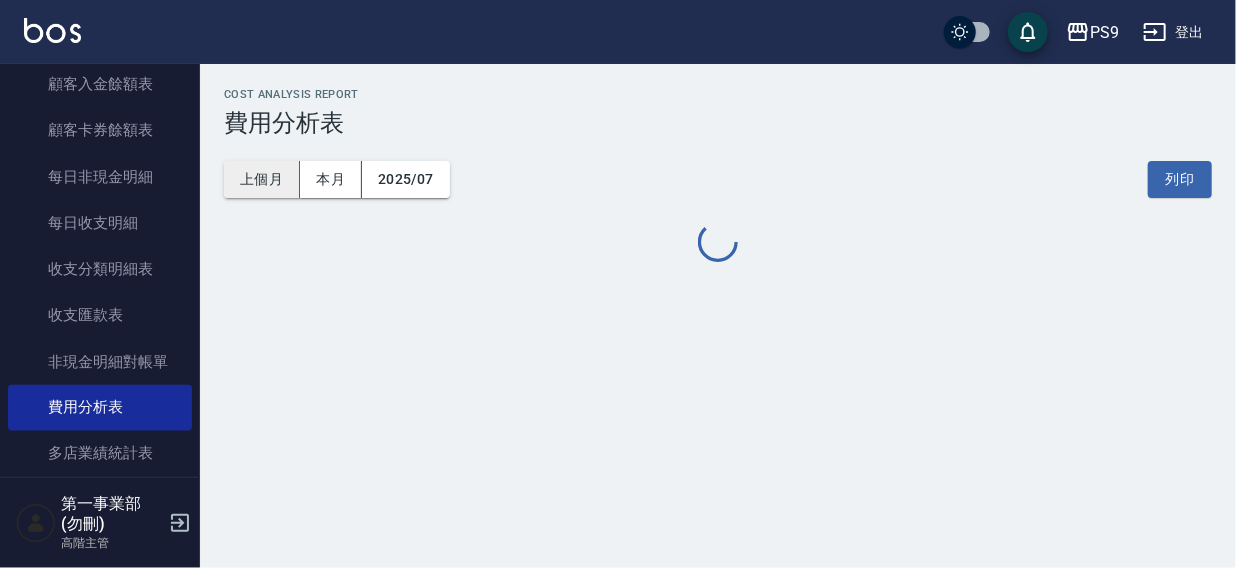 click on "上個月" at bounding box center [262, 179] 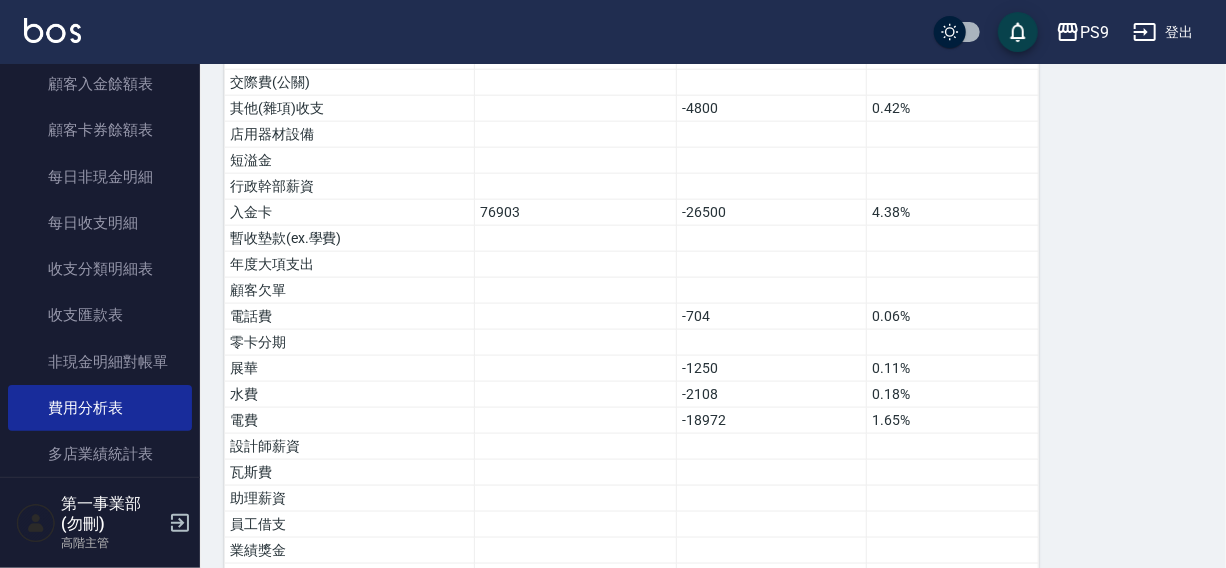 scroll, scrollTop: 1188, scrollLeft: 0, axis: vertical 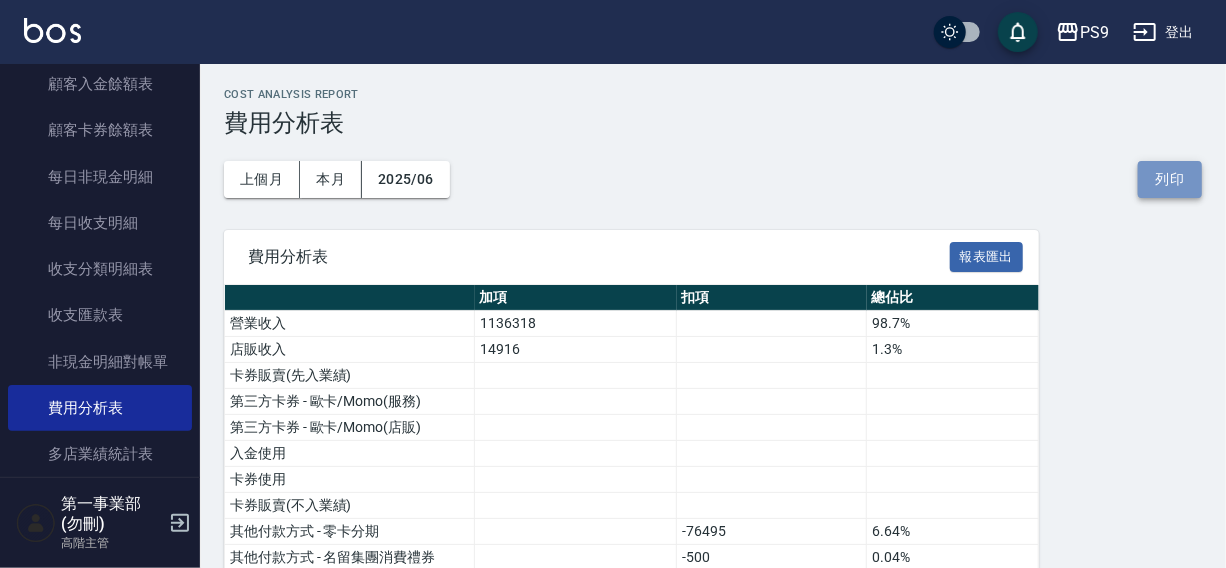 click on "列印" at bounding box center [1170, 179] 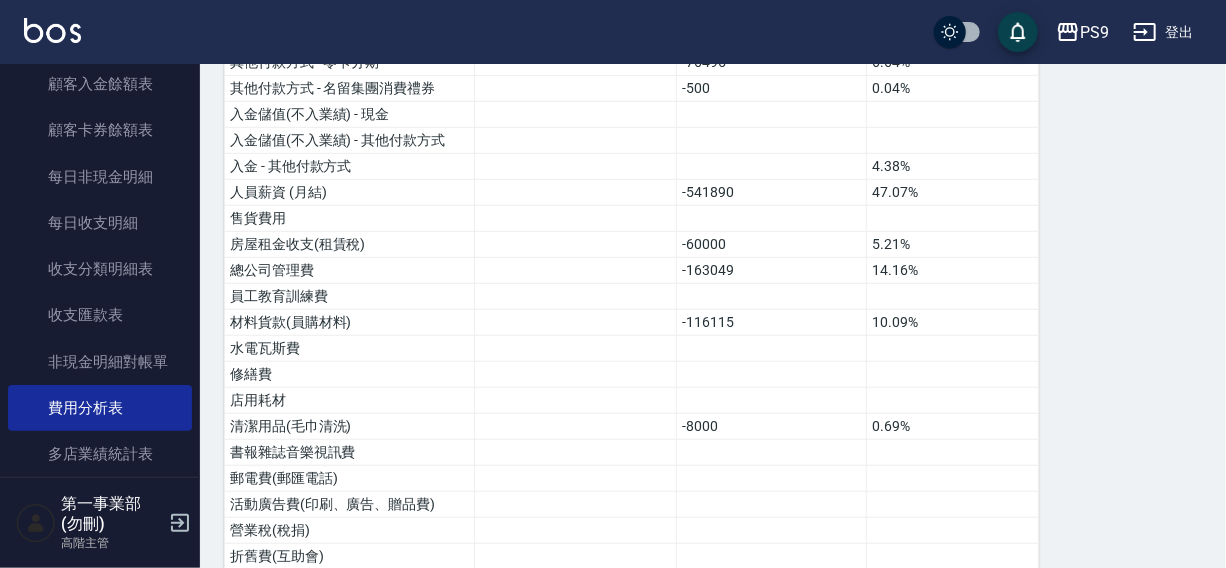 scroll, scrollTop: 486, scrollLeft: 0, axis: vertical 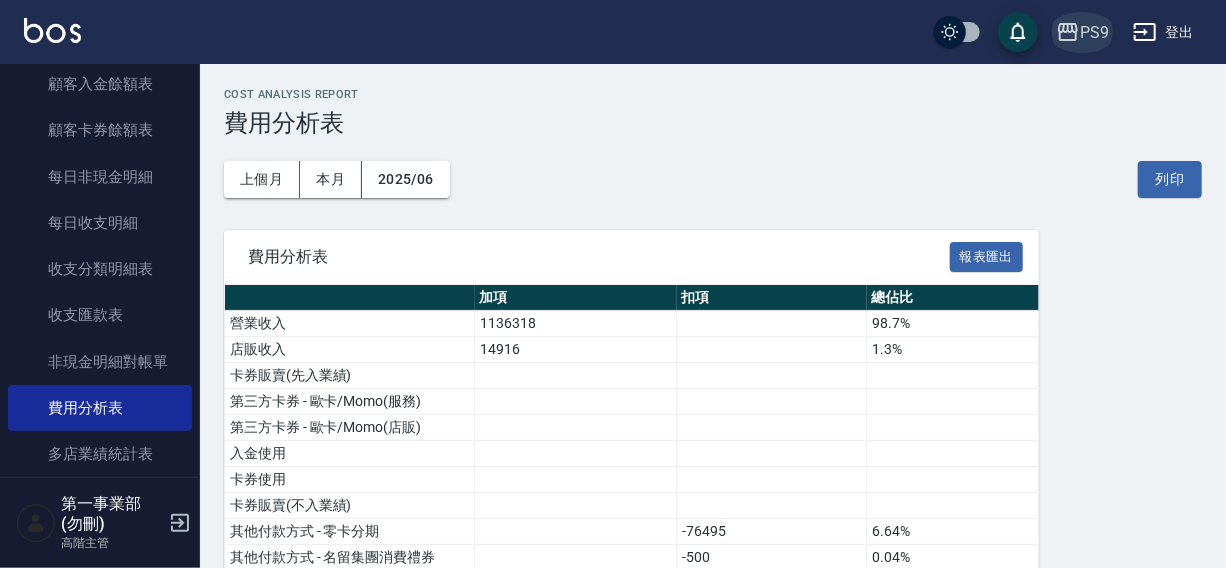 click 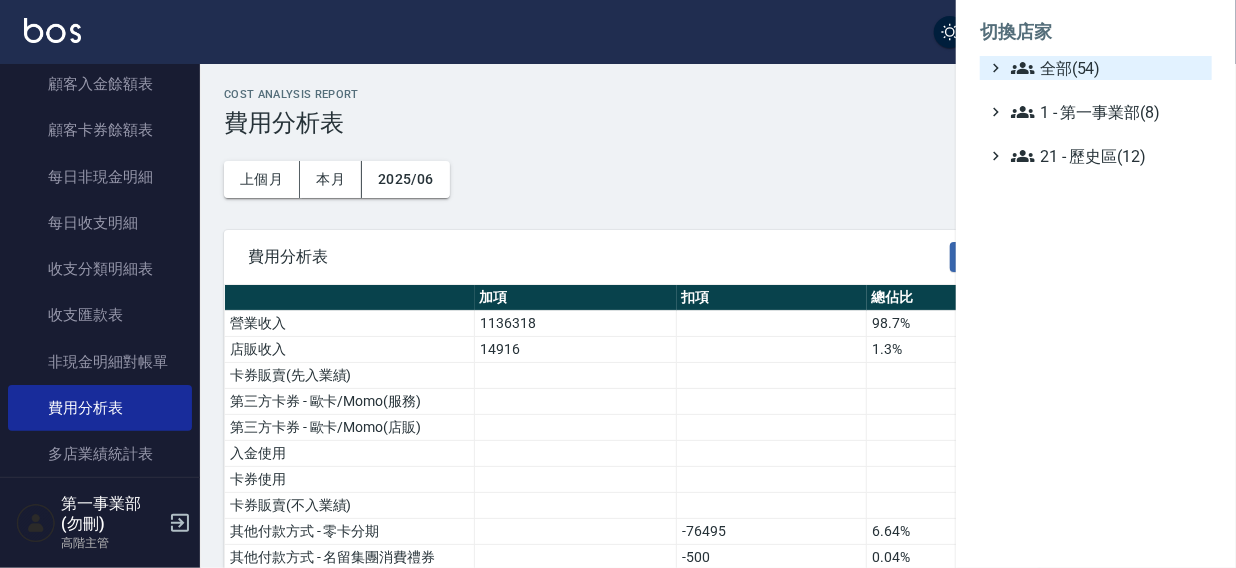 click on "全部(54)" at bounding box center [1107, 68] 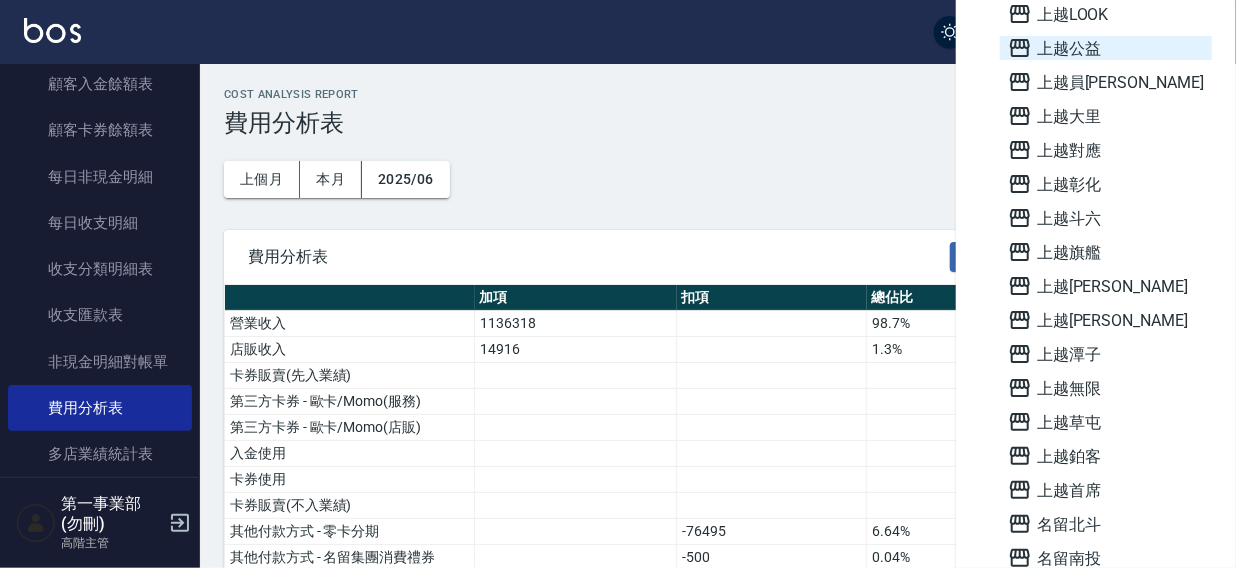 scroll, scrollTop: 1075, scrollLeft: 0, axis: vertical 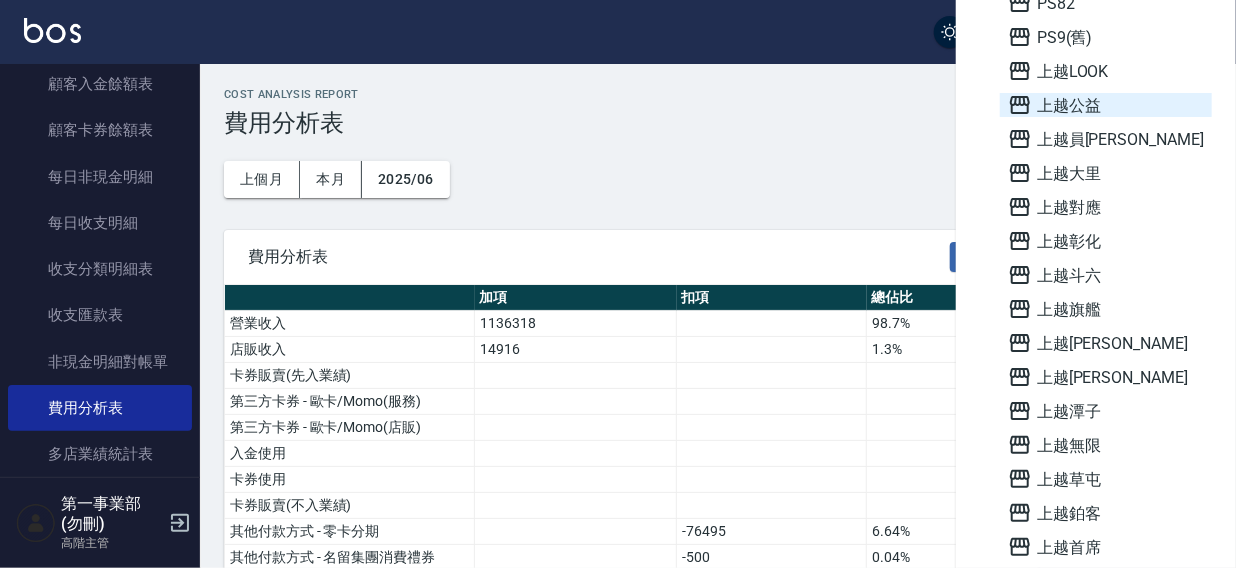 click on "上越公益" at bounding box center (1106, 105) 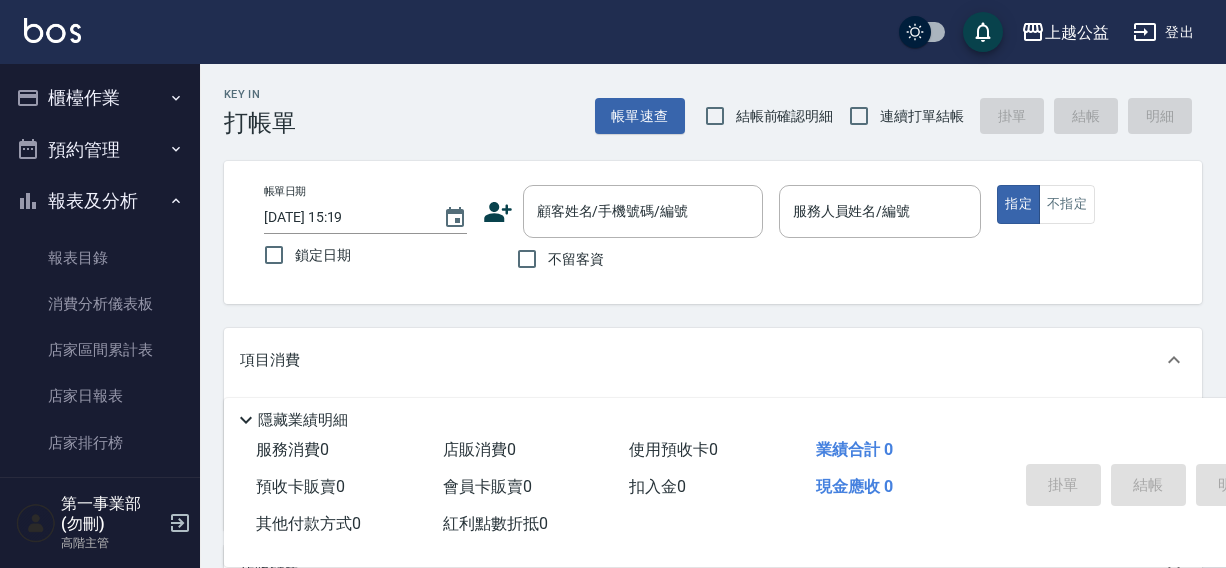 scroll, scrollTop: 0, scrollLeft: 0, axis: both 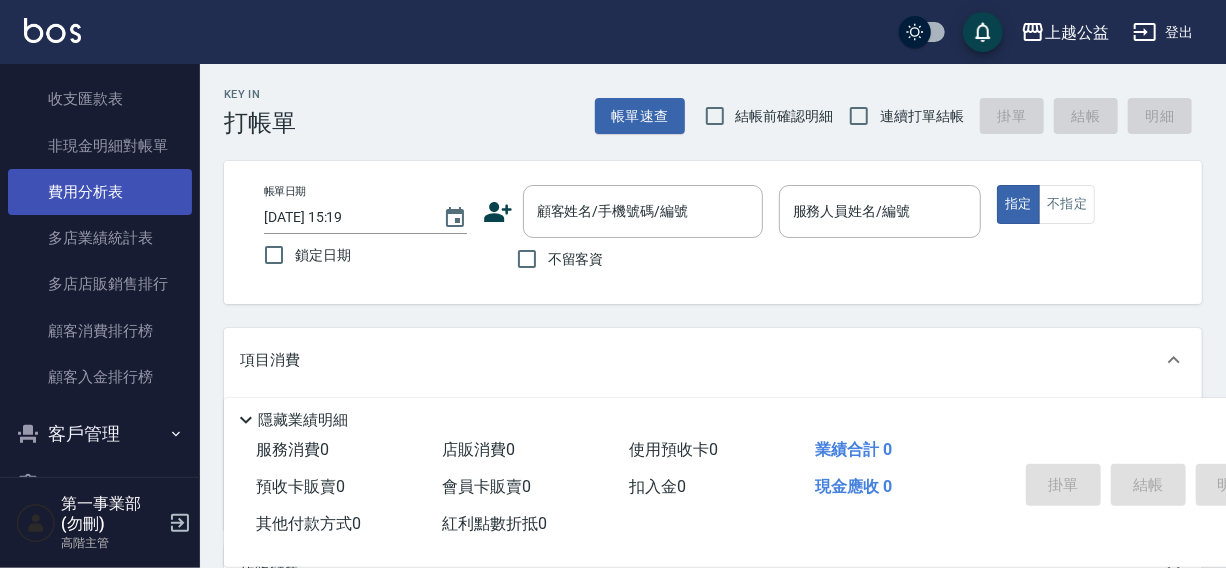 click on "費用分析表" at bounding box center (100, 192) 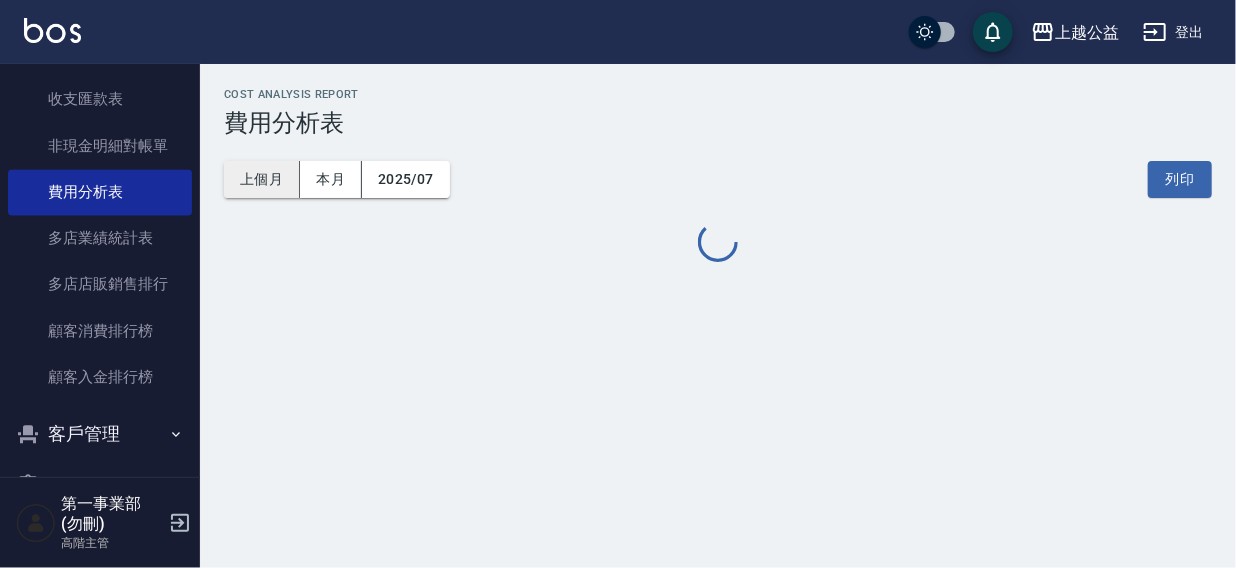 click on "上個月" at bounding box center [262, 179] 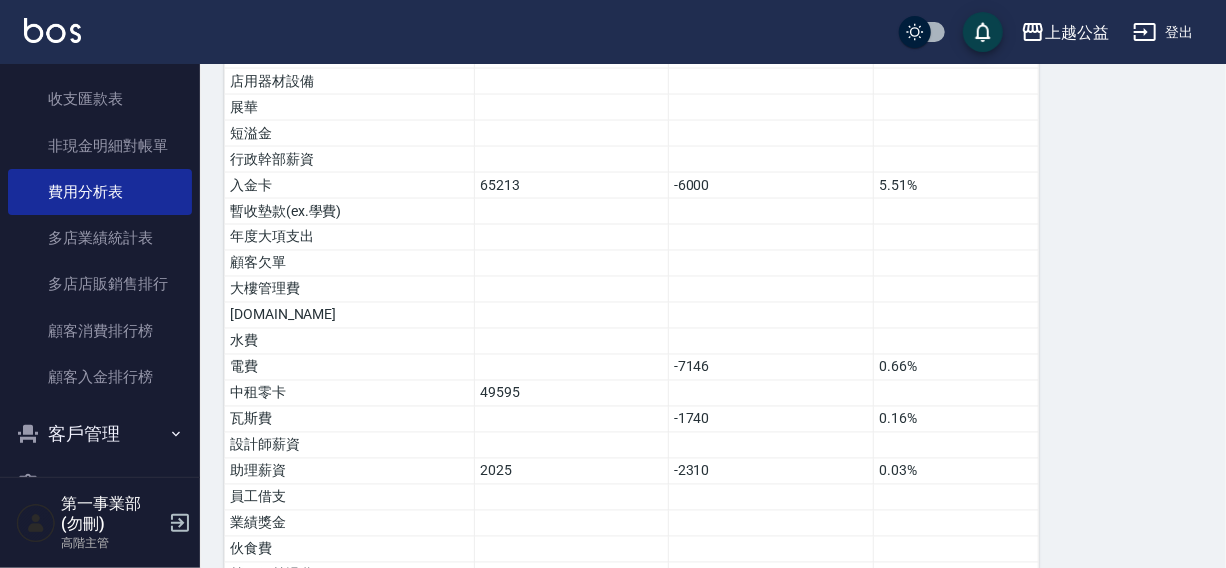 scroll, scrollTop: 1576, scrollLeft: 0, axis: vertical 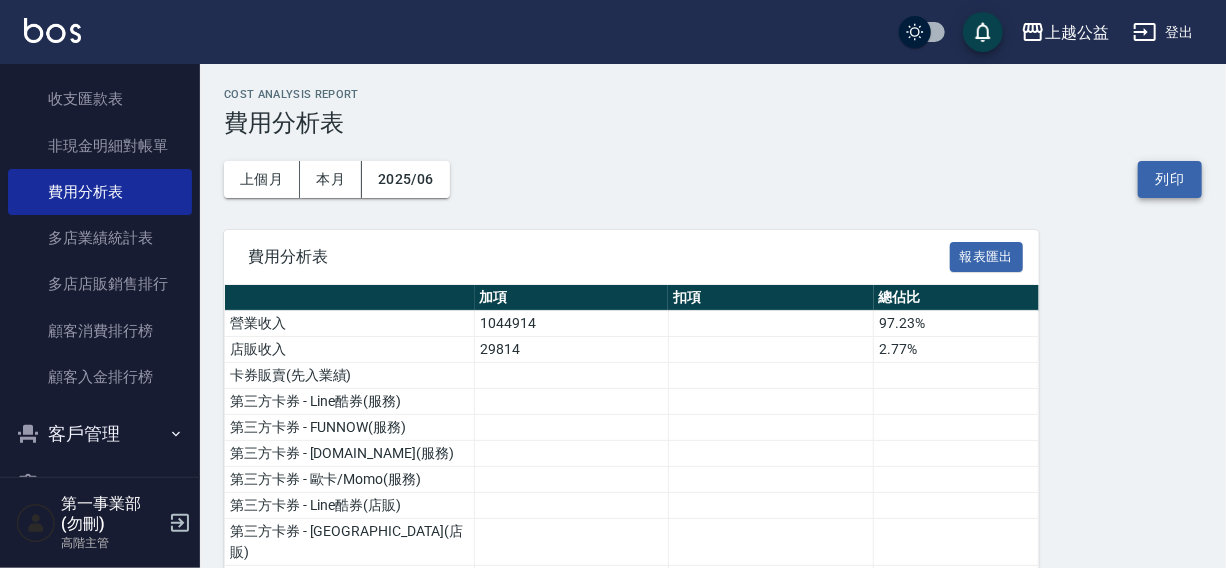 click on "列印" at bounding box center [1170, 179] 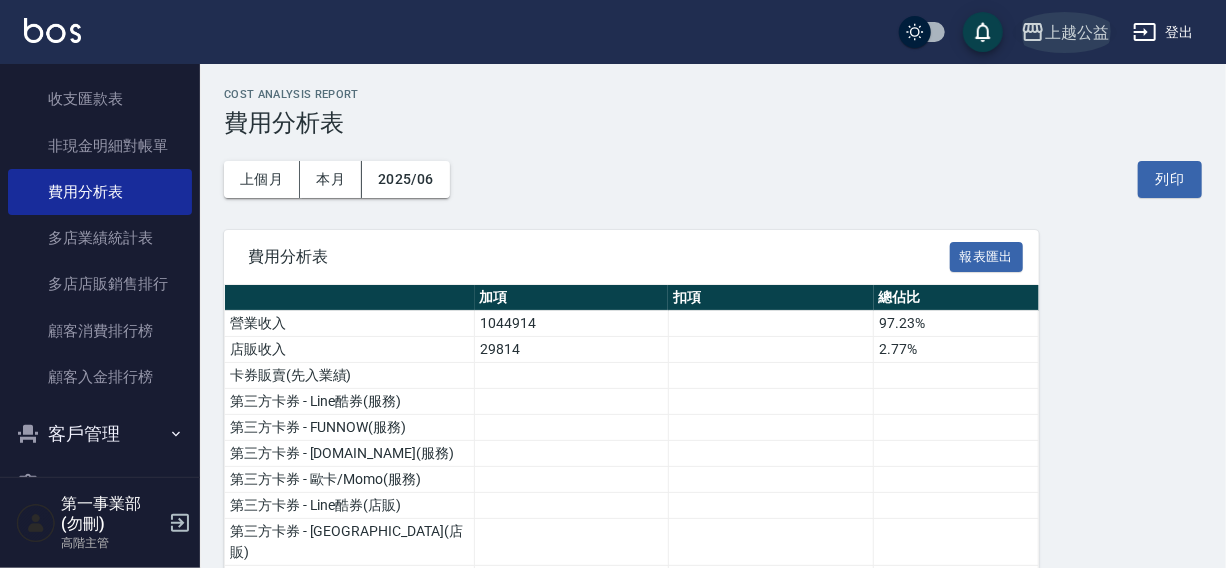 click on "上越公益" at bounding box center (1077, 32) 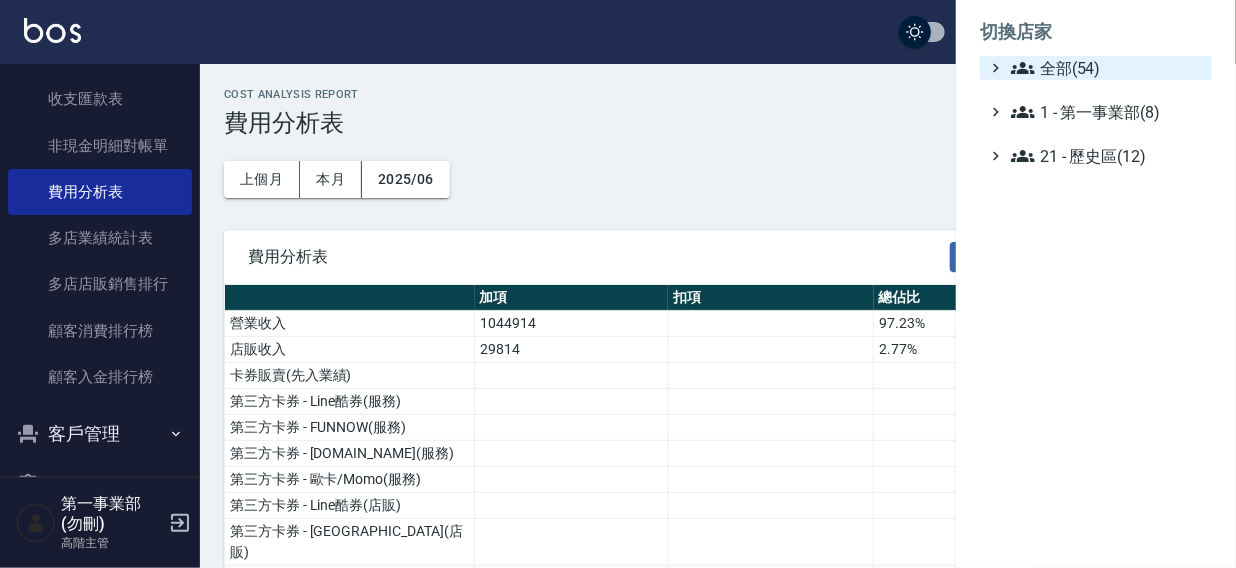 click on "全部(54)" at bounding box center (1107, 68) 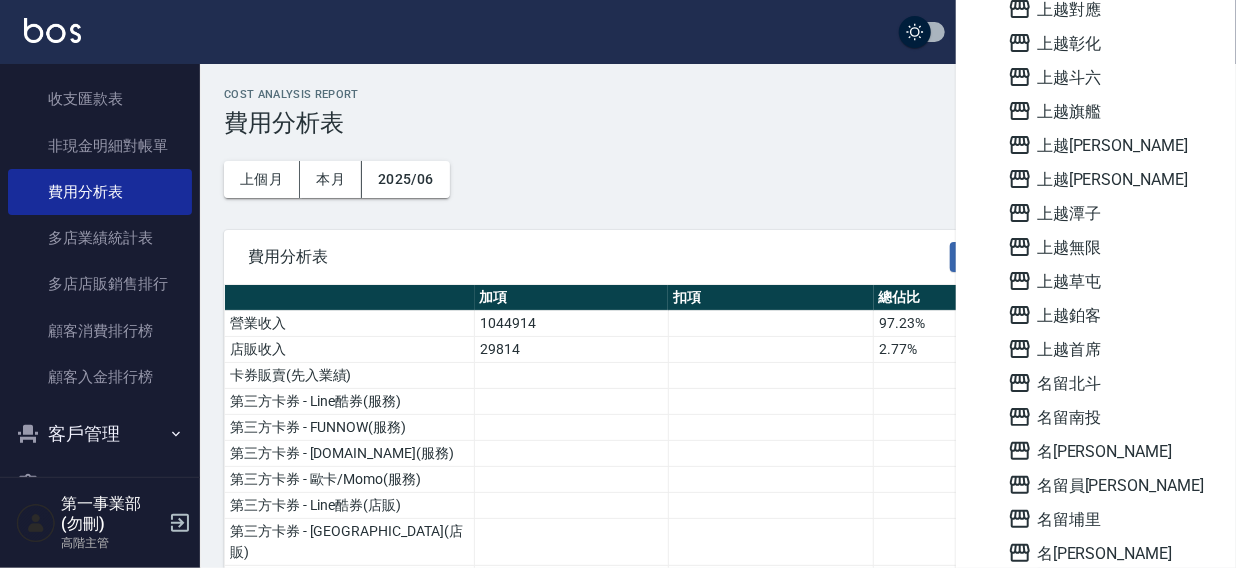 scroll, scrollTop: 1433, scrollLeft: 0, axis: vertical 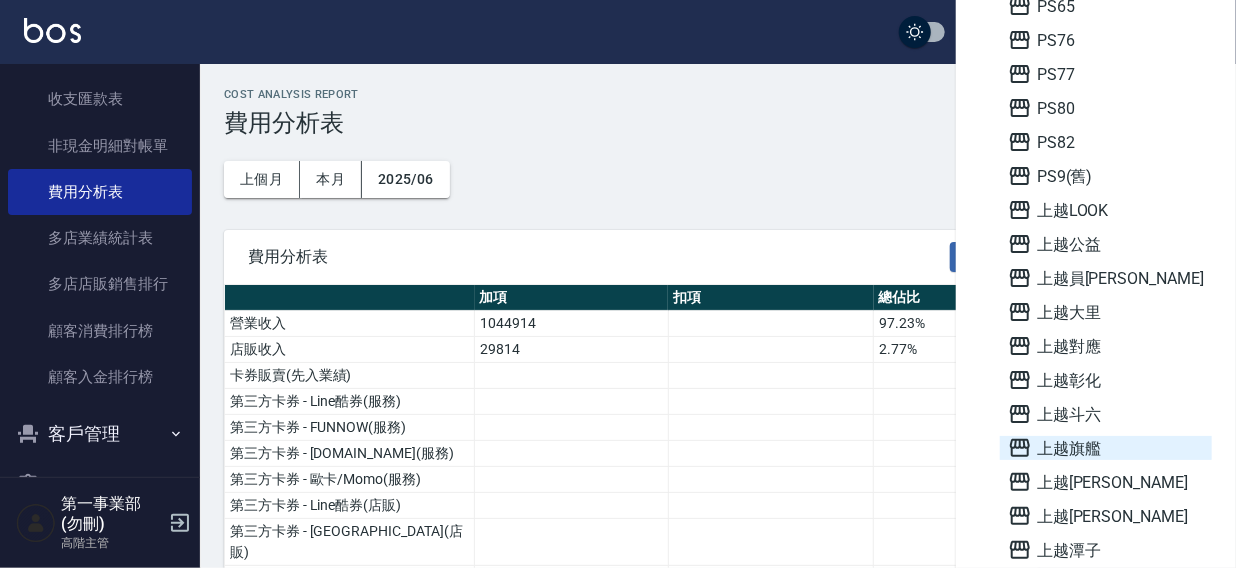click on "上越旗艦" at bounding box center (1106, 448) 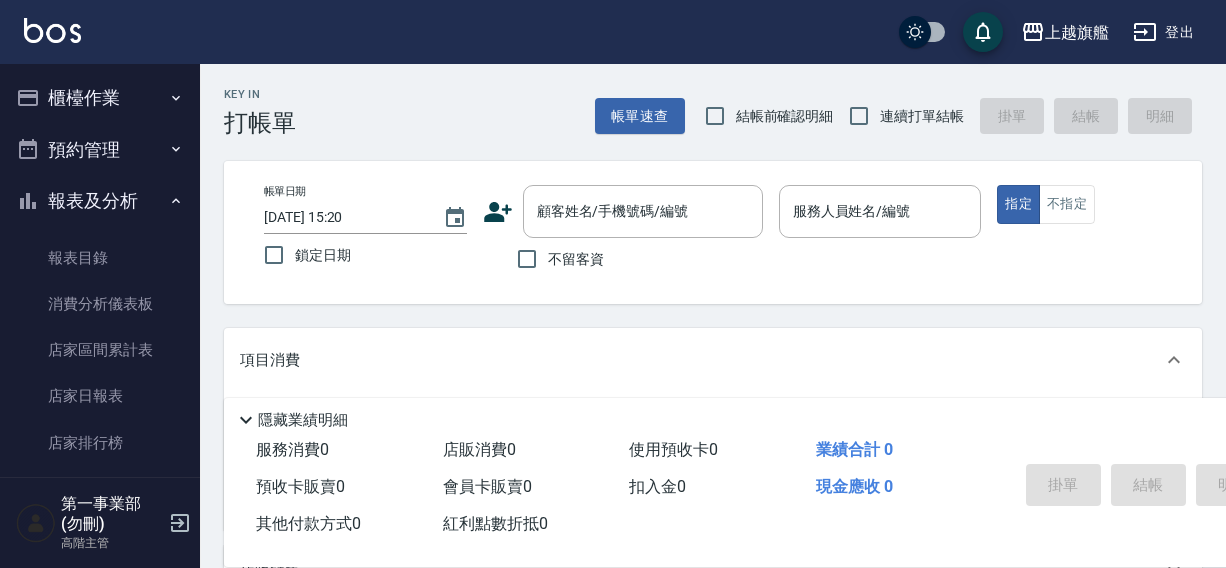 scroll, scrollTop: 0, scrollLeft: 0, axis: both 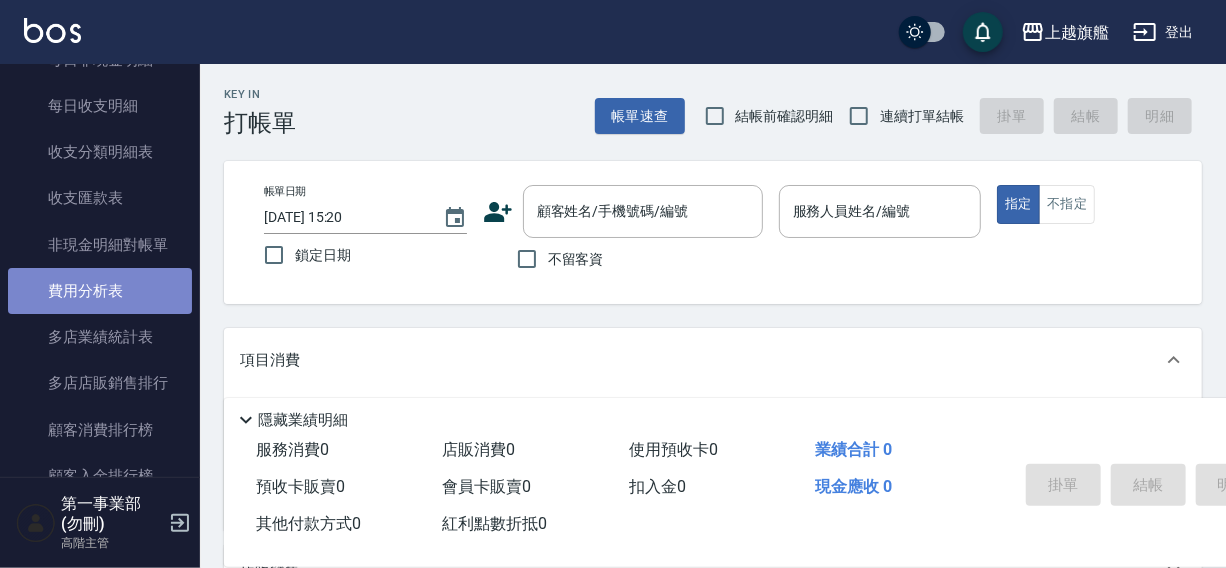 click on "費用分析表" at bounding box center [100, 291] 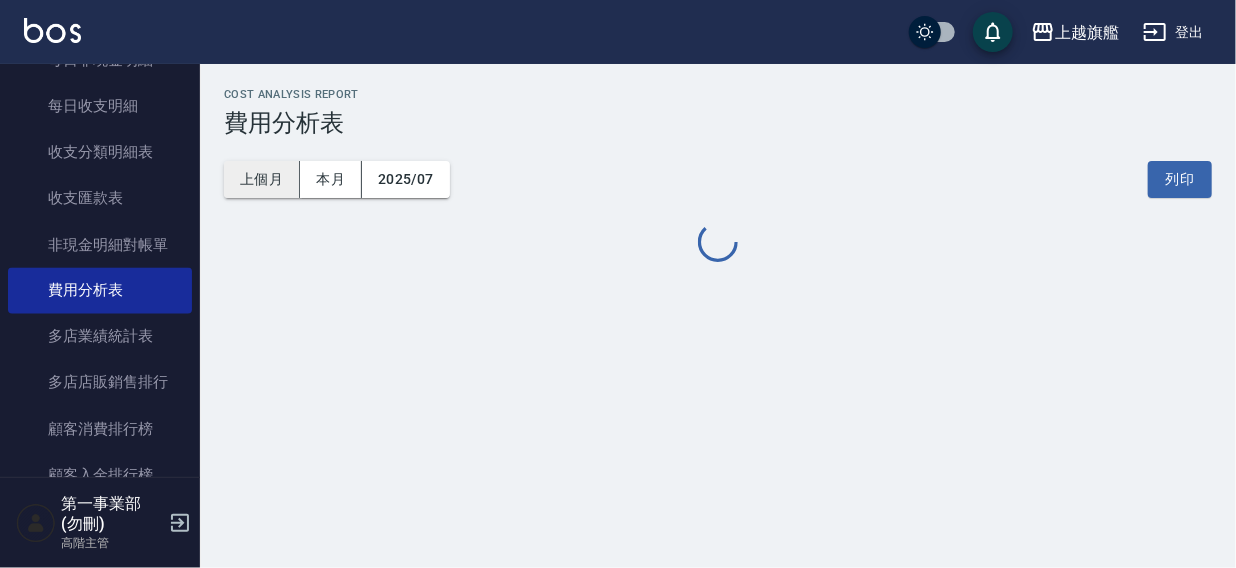 click on "上個月" at bounding box center (262, 179) 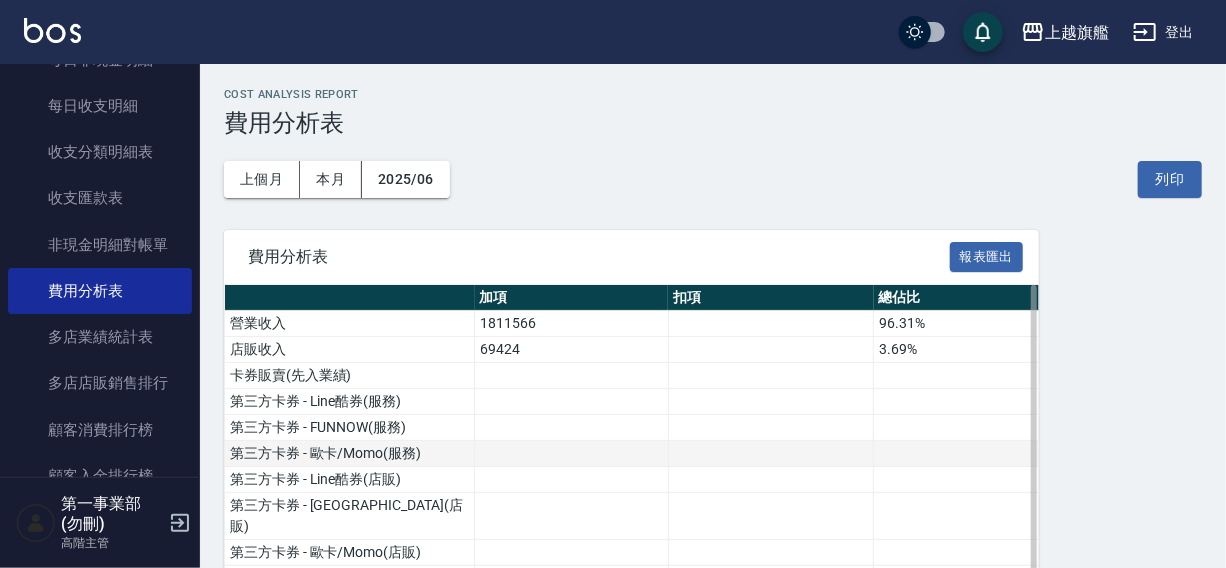 drag, startPoint x: 1179, startPoint y: 176, endPoint x: 1004, endPoint y: 453, distance: 327.6492 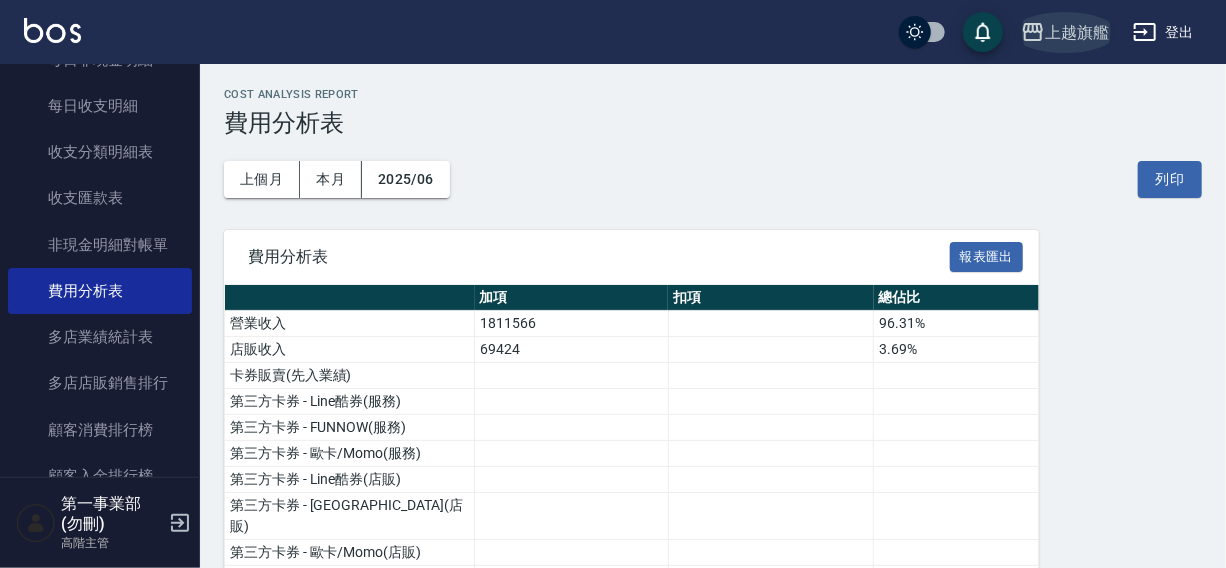 click on "上越旗艦" at bounding box center (1077, 32) 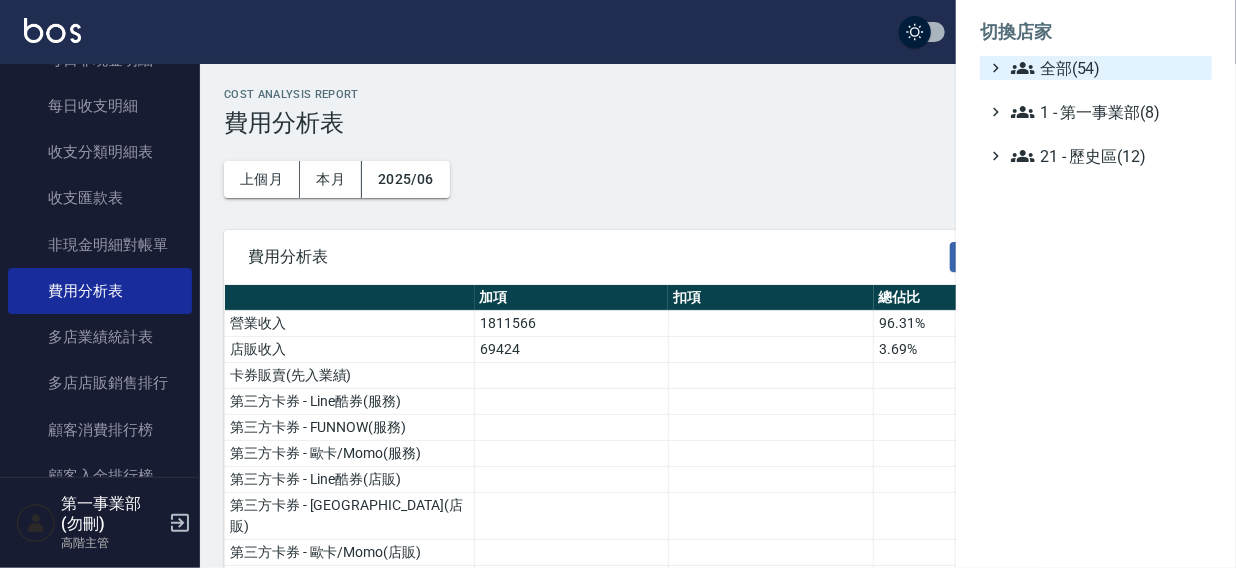click on "全部(54)" at bounding box center (1107, 68) 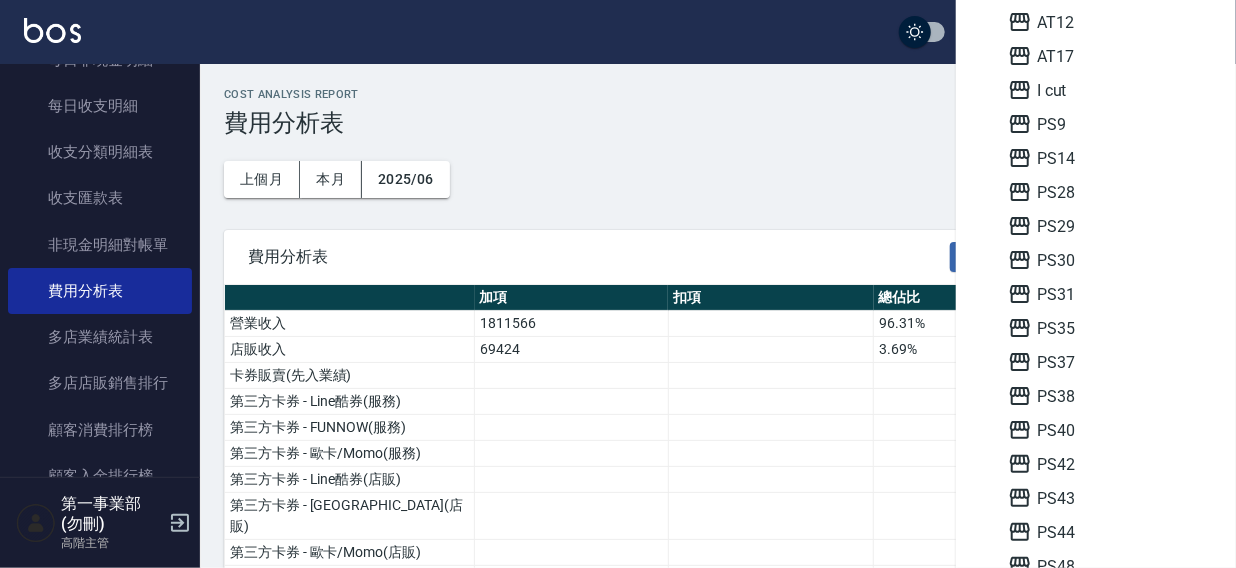 scroll, scrollTop: 266, scrollLeft: 0, axis: vertical 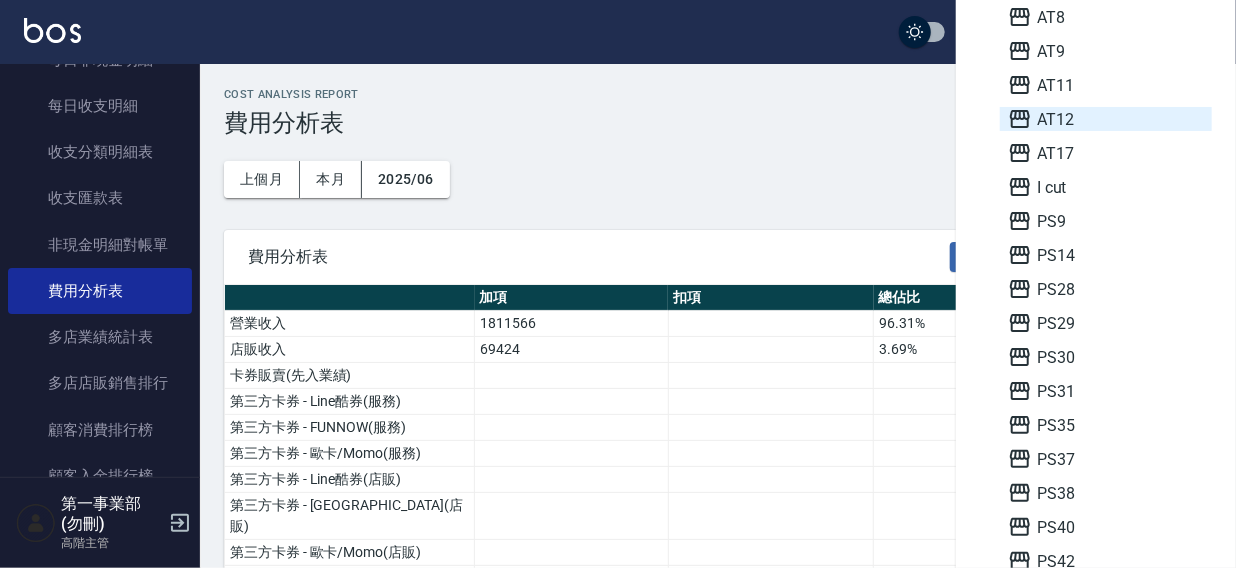 click on "AT12" at bounding box center (1106, 119) 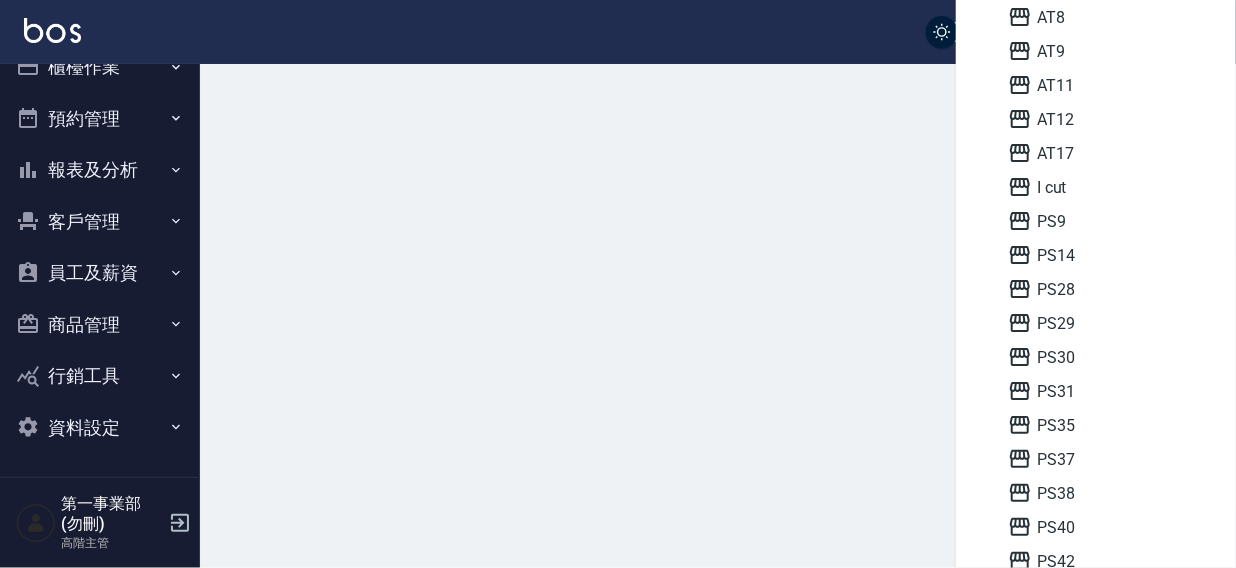 scroll, scrollTop: 30, scrollLeft: 0, axis: vertical 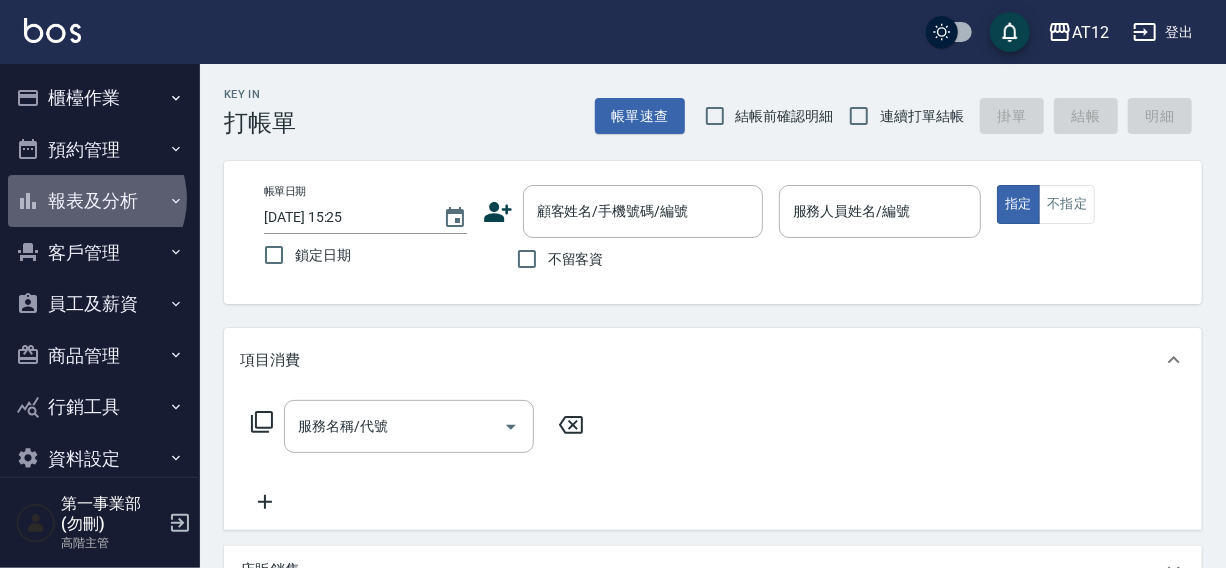 click on "報表及分析" at bounding box center [100, 201] 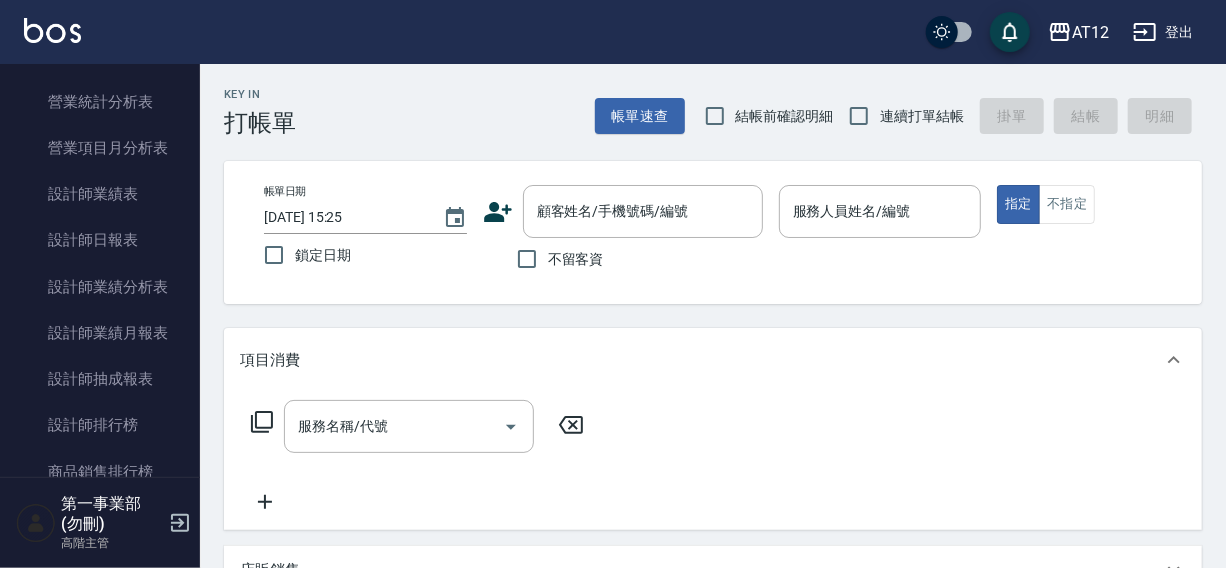 scroll, scrollTop: 733, scrollLeft: 0, axis: vertical 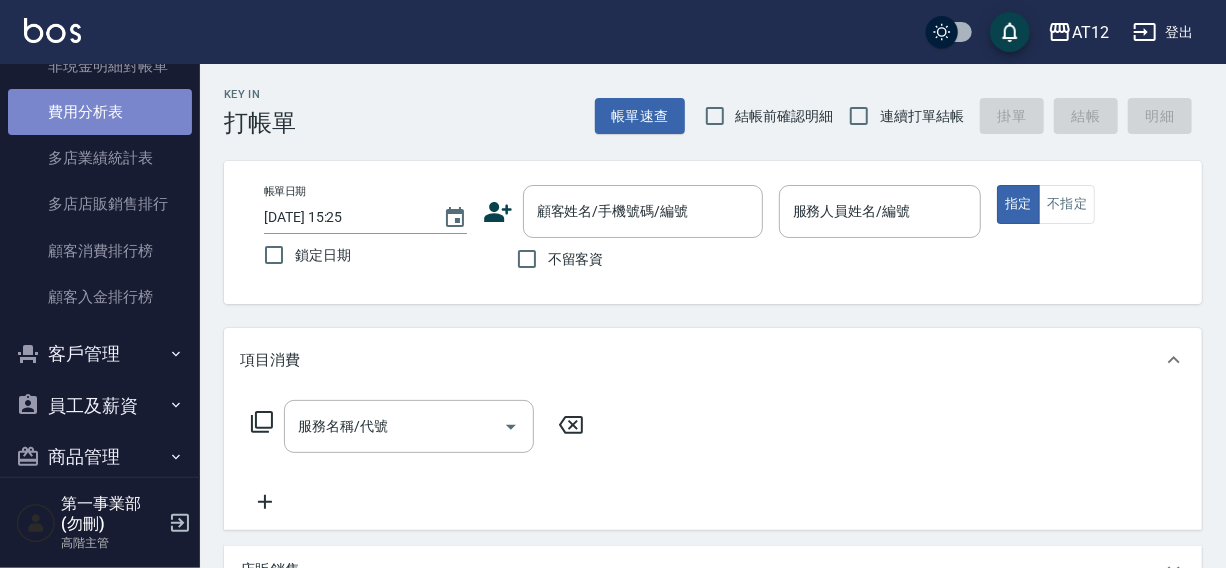 click on "費用分析表" at bounding box center (100, 112) 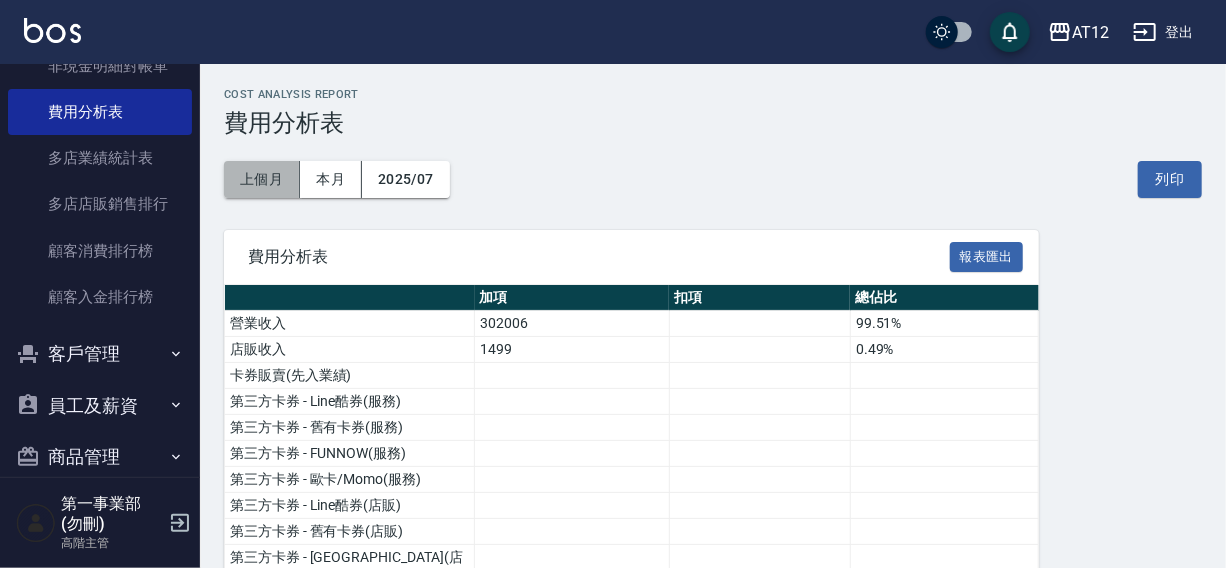 click on "上個月" at bounding box center (262, 179) 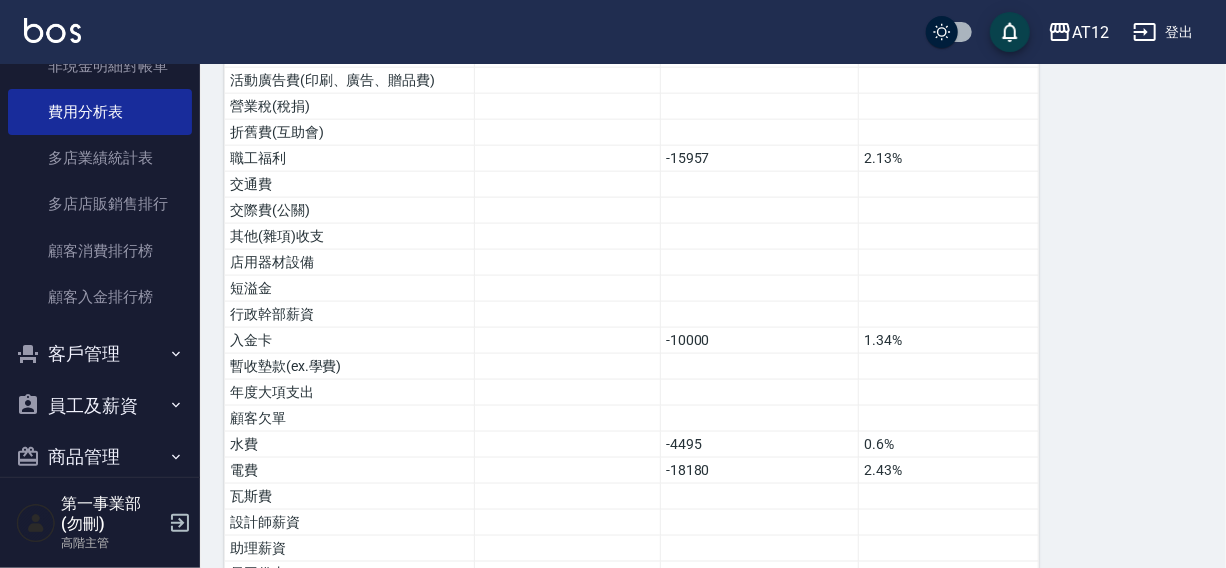 scroll, scrollTop: 1318, scrollLeft: 0, axis: vertical 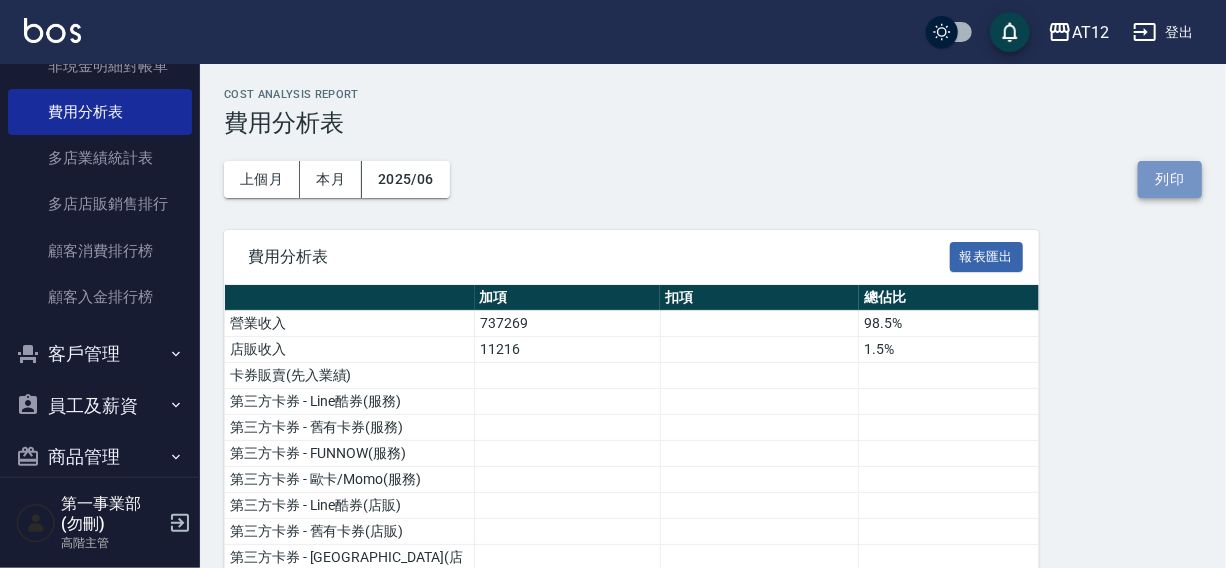 click on "列印" at bounding box center [1170, 179] 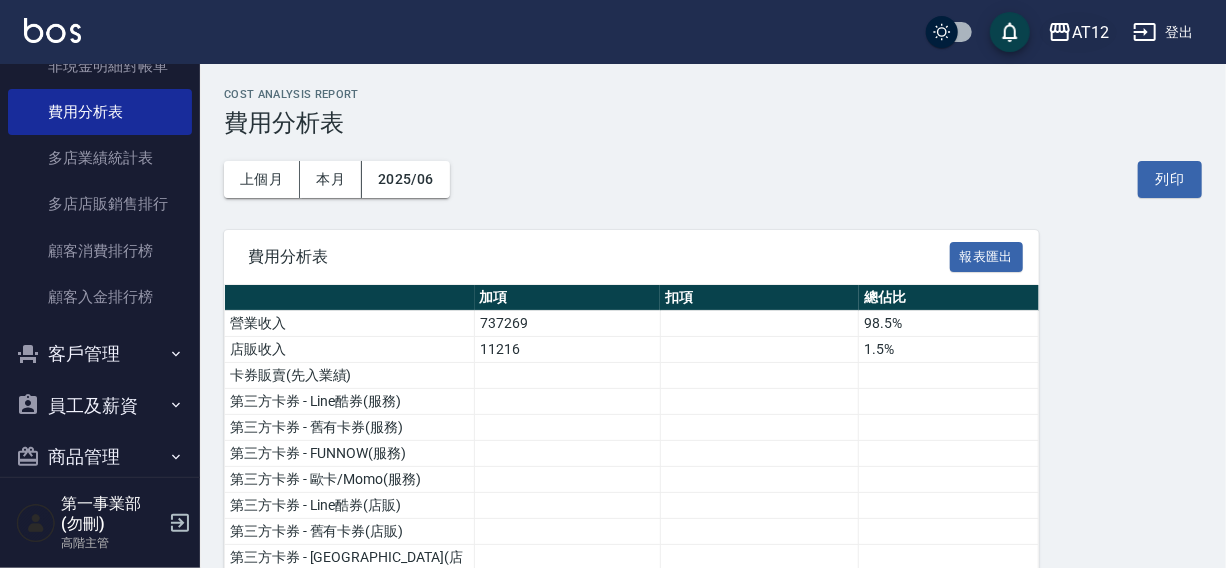 click on "AT12" at bounding box center (1090, 32) 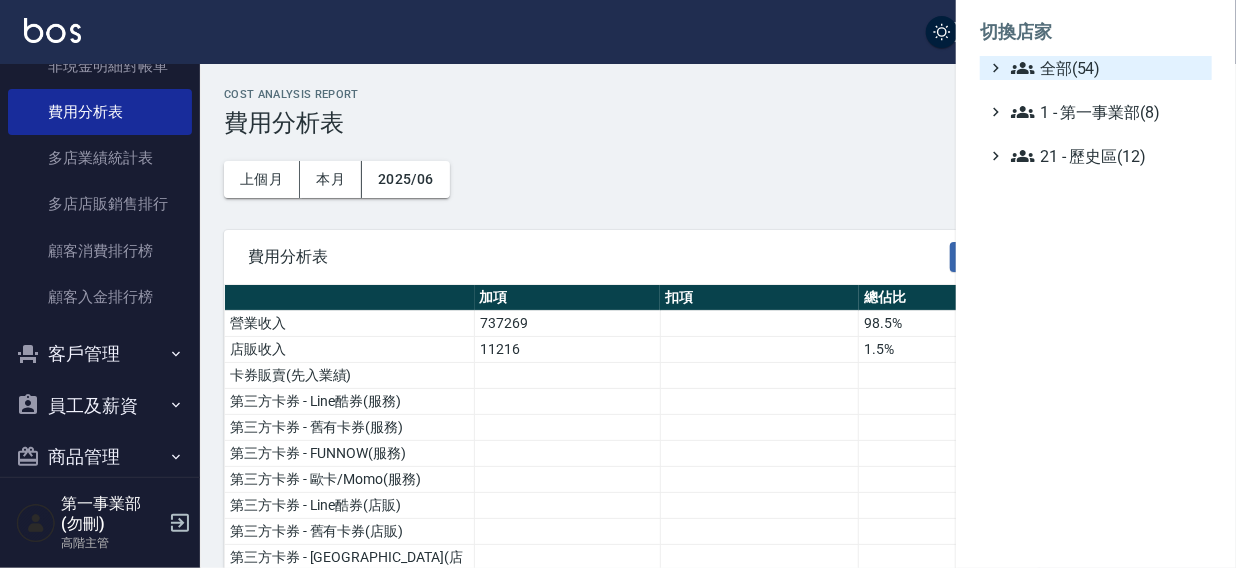 click on "全部(54)" at bounding box center (1107, 68) 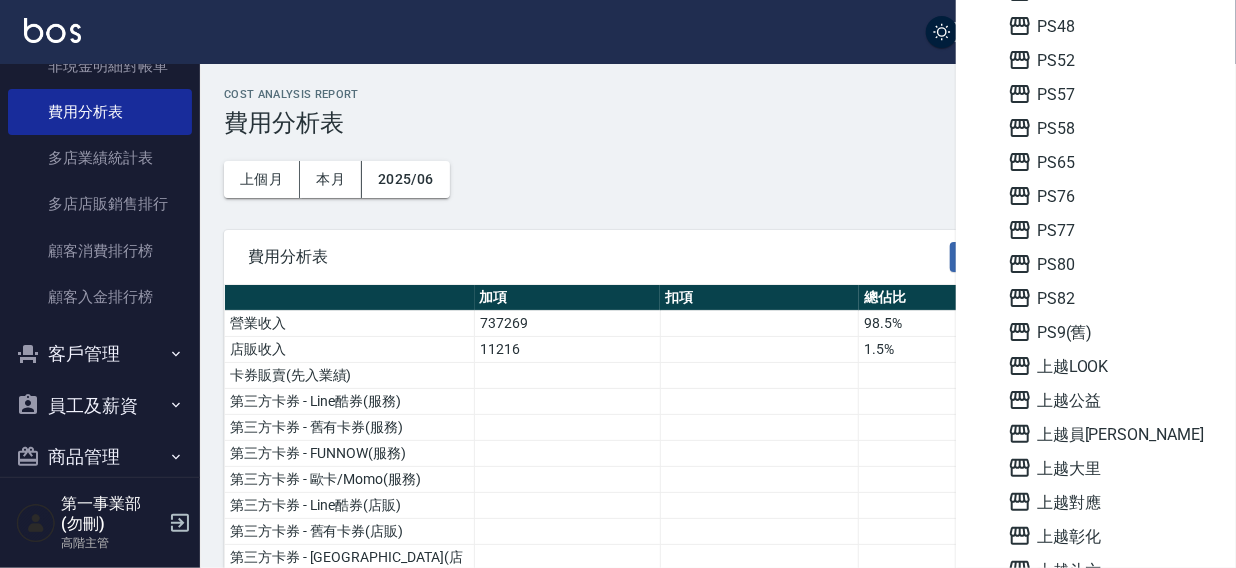 scroll, scrollTop: 841, scrollLeft: 0, axis: vertical 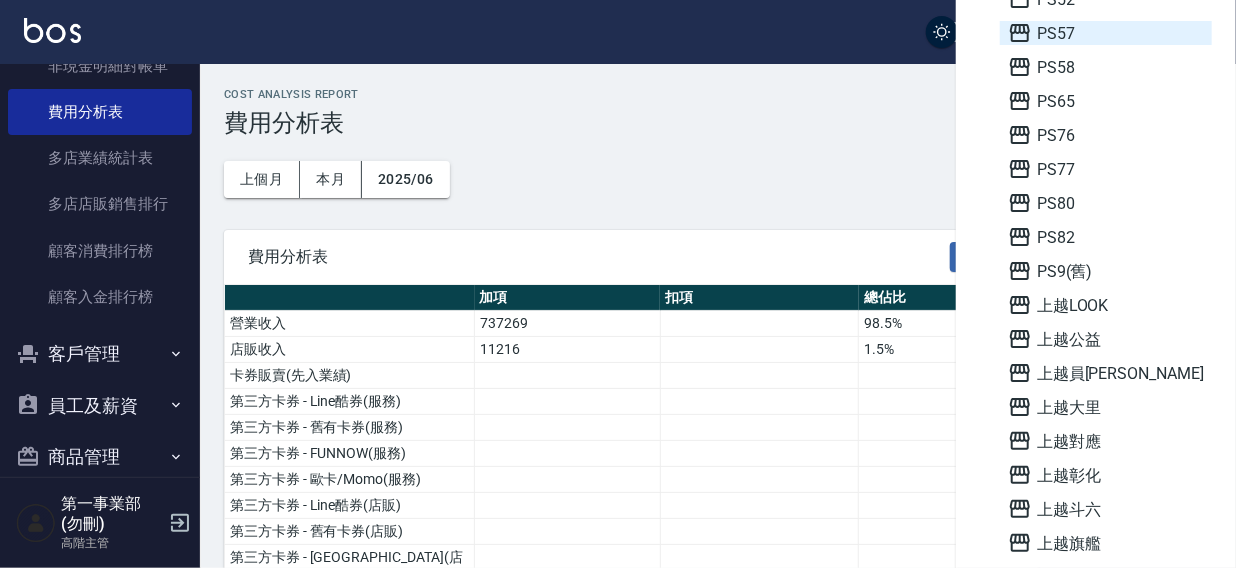 click on "PS57" at bounding box center [1106, 33] 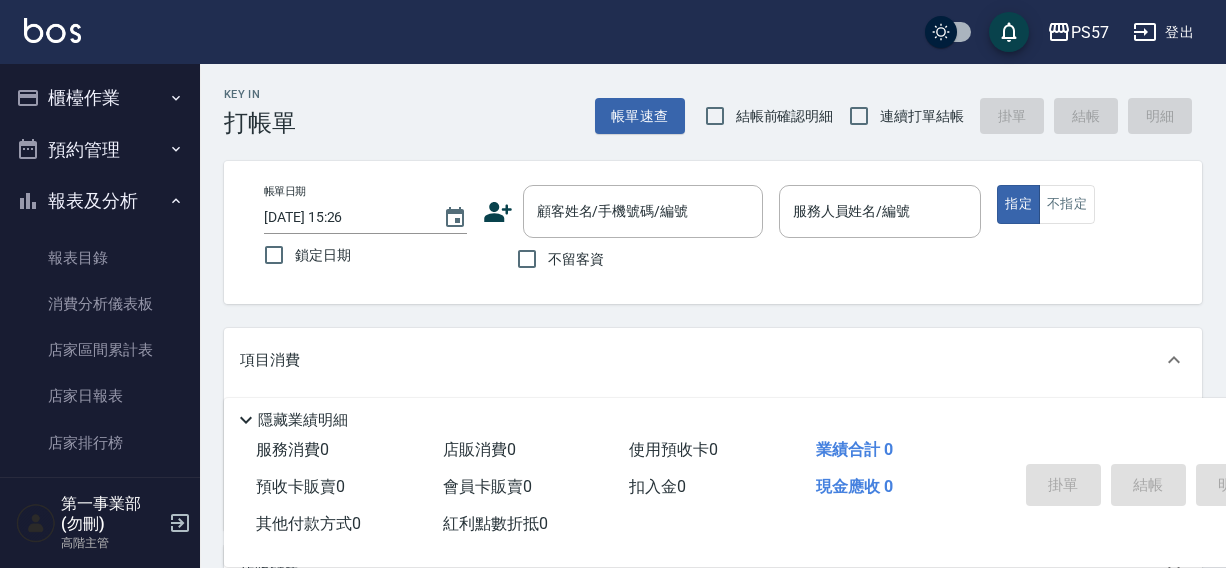 scroll, scrollTop: 0, scrollLeft: 0, axis: both 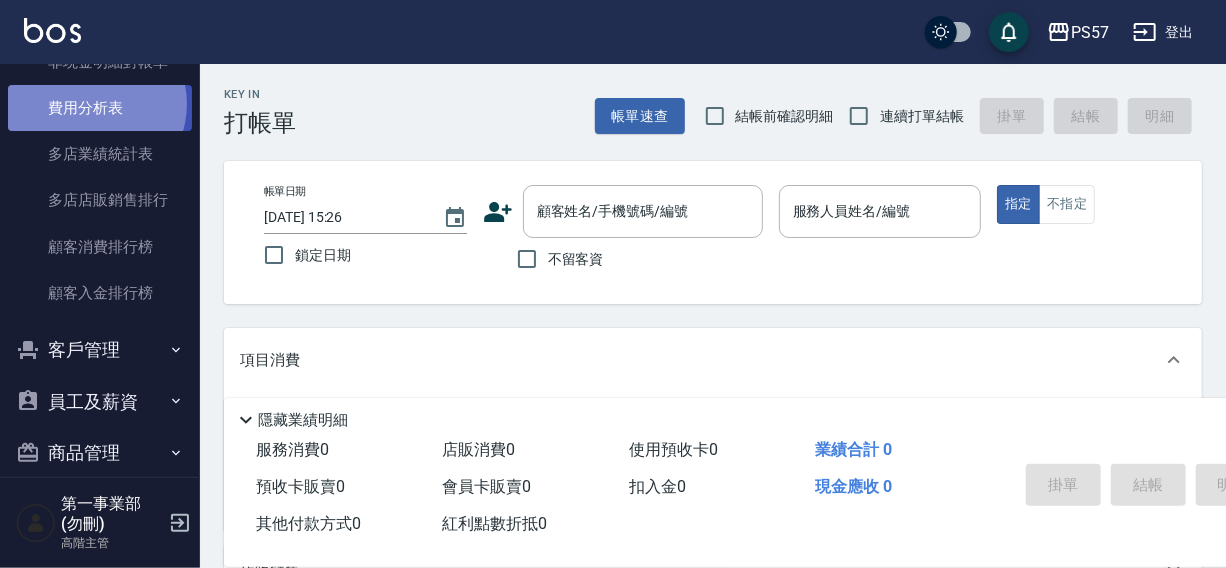 click on "費用分析表" at bounding box center (100, 108) 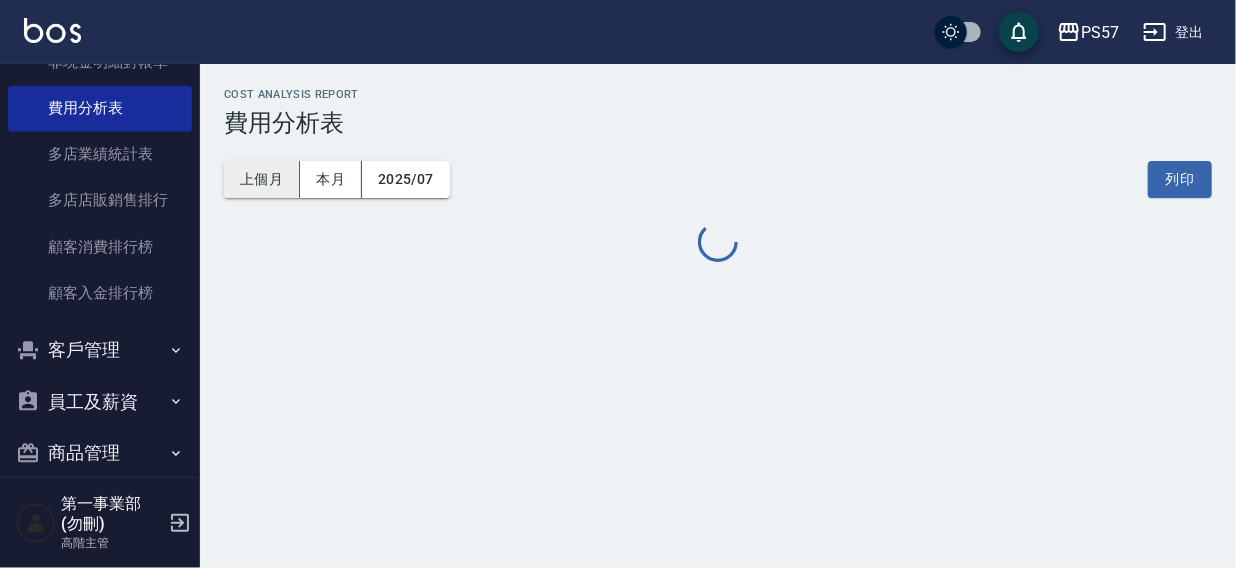 click on "上個月" at bounding box center [262, 179] 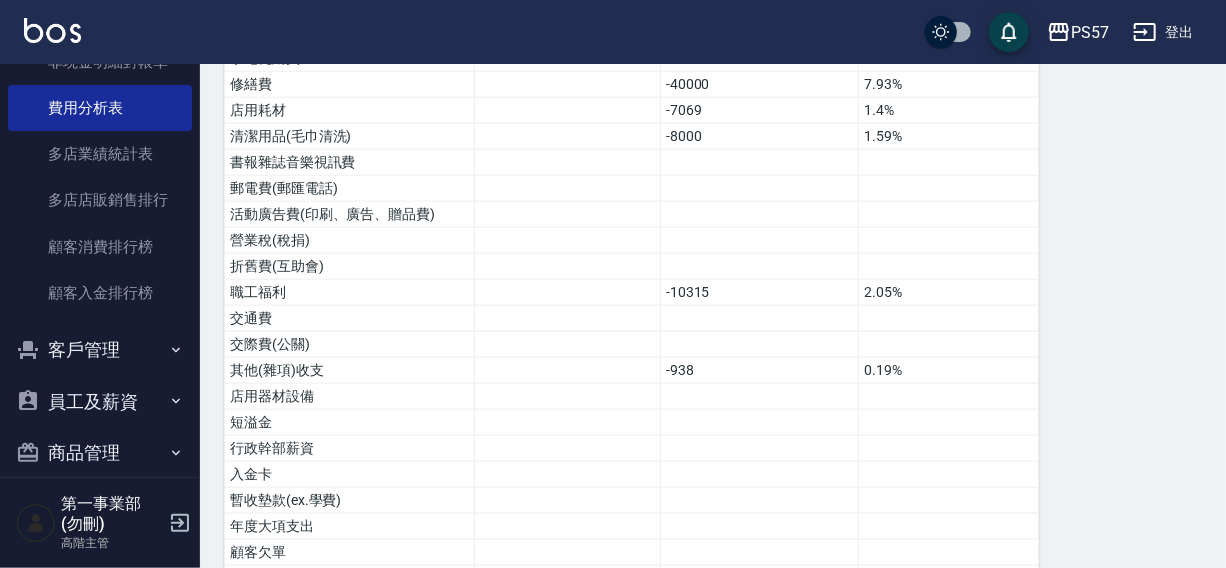 scroll, scrollTop: 1343, scrollLeft: 0, axis: vertical 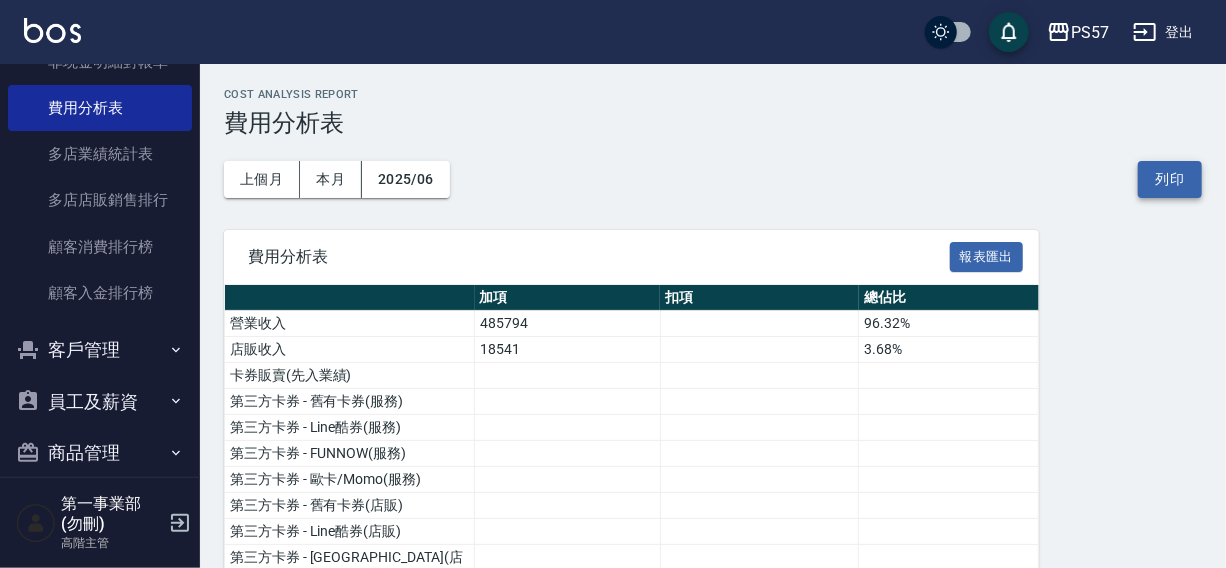 click on "列印" at bounding box center (1170, 179) 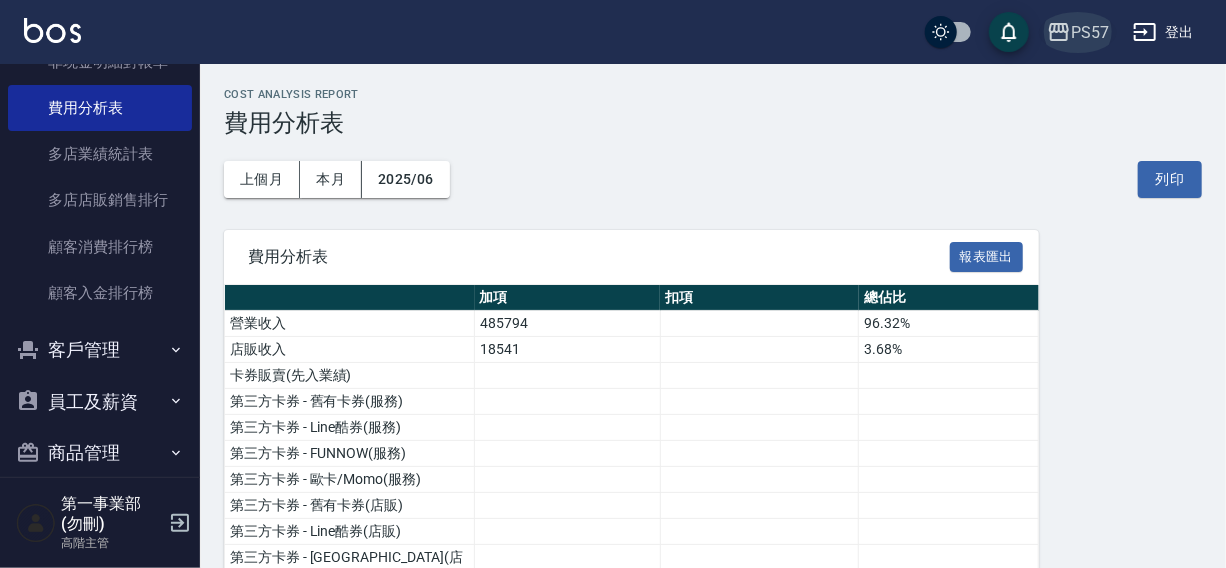 click on "PS57" at bounding box center [1090, 32] 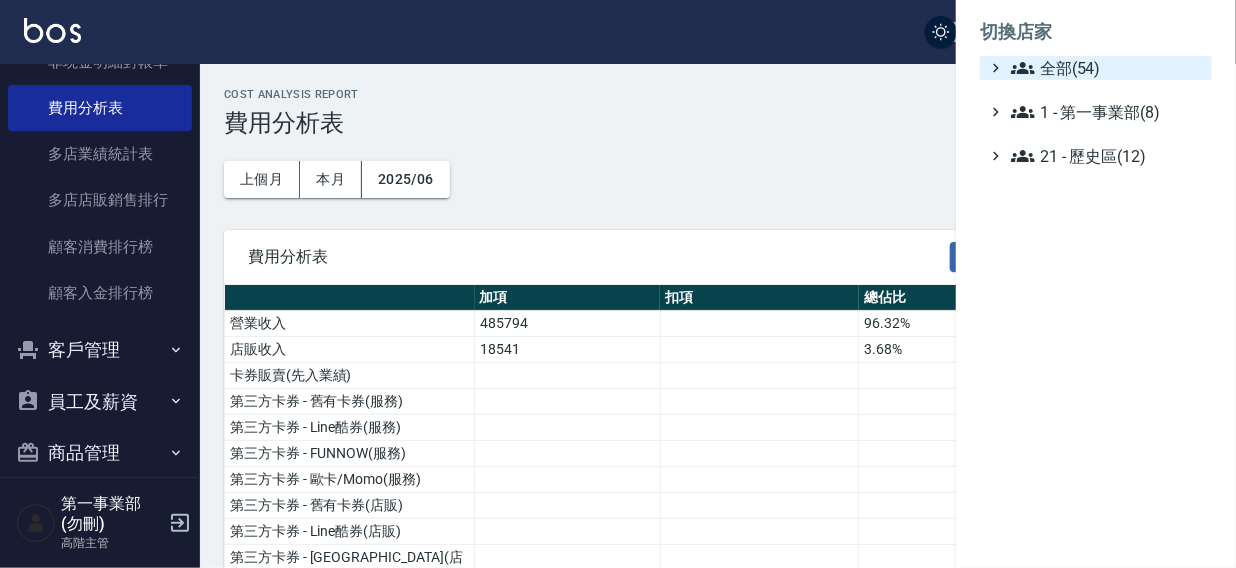 click on "全部(54)" at bounding box center (1107, 68) 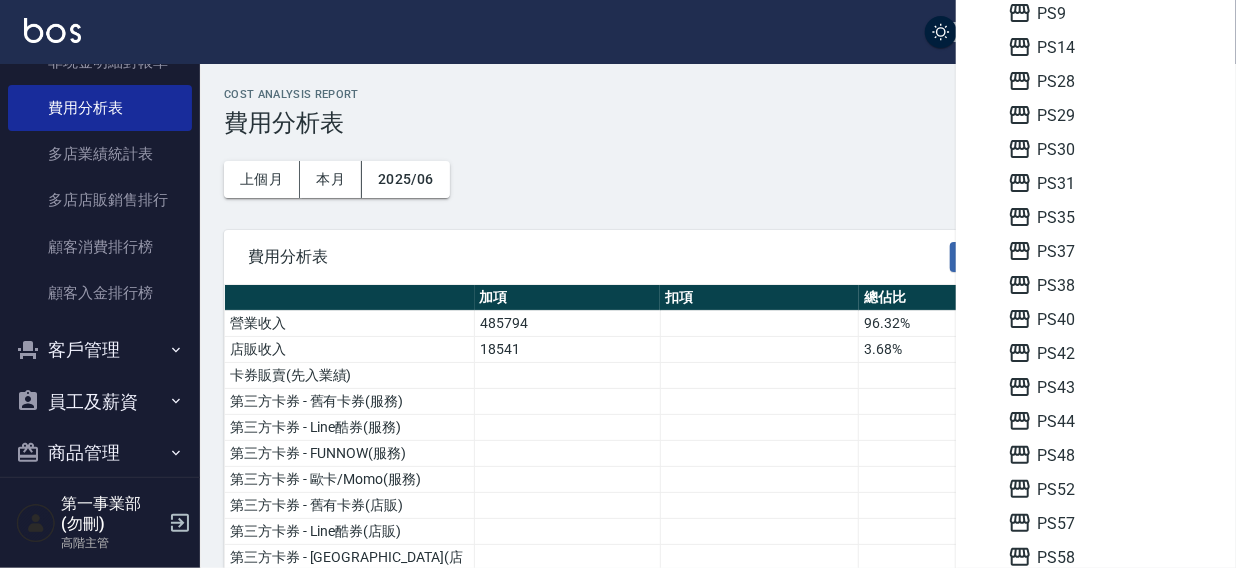 scroll, scrollTop: 441, scrollLeft: 0, axis: vertical 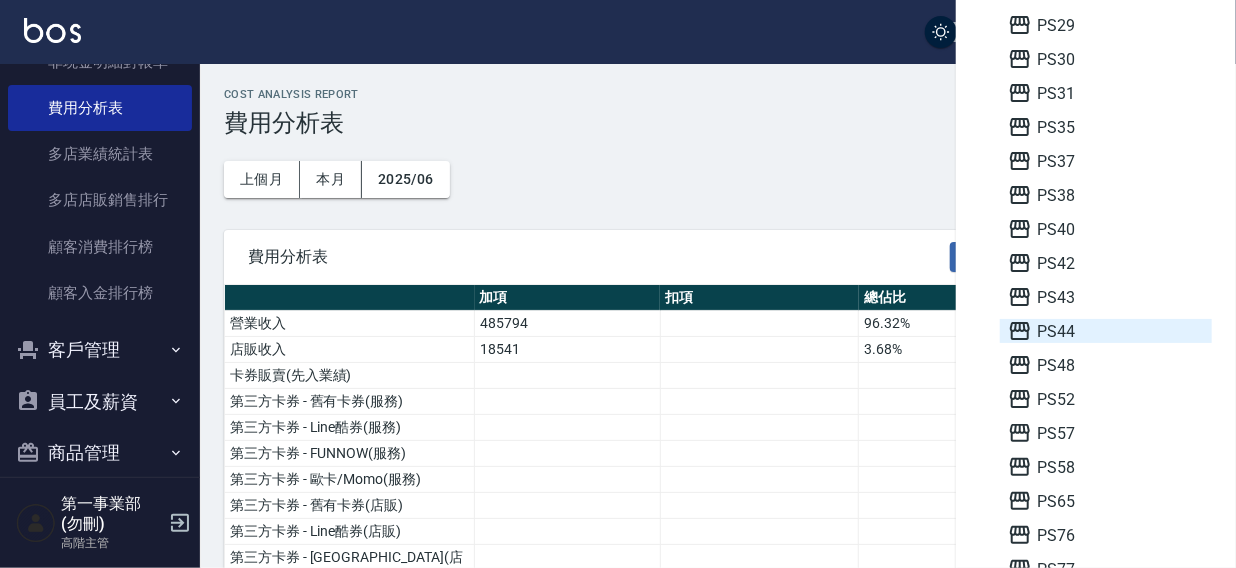 click on "PS44" at bounding box center [1106, 331] 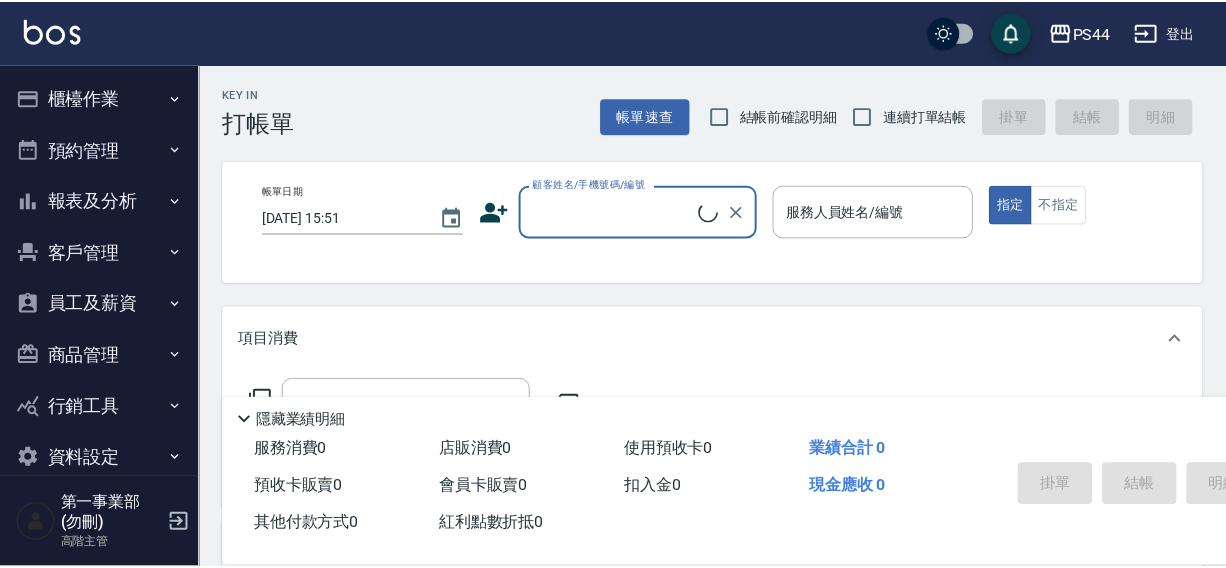 scroll, scrollTop: 0, scrollLeft: 0, axis: both 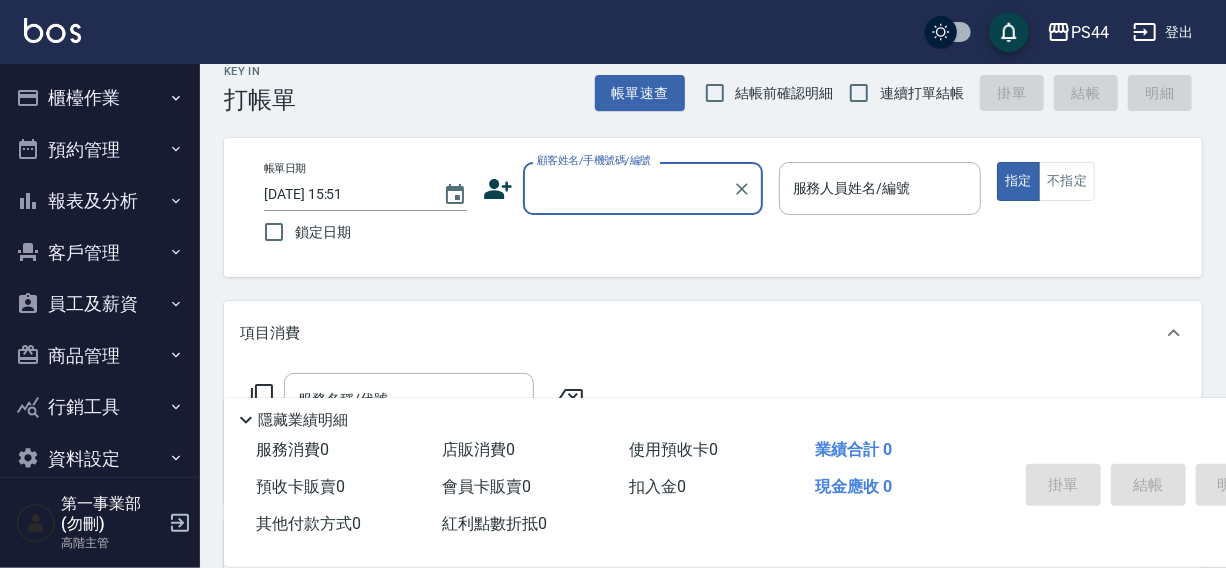 click on "櫃檯作業" at bounding box center (100, 98) 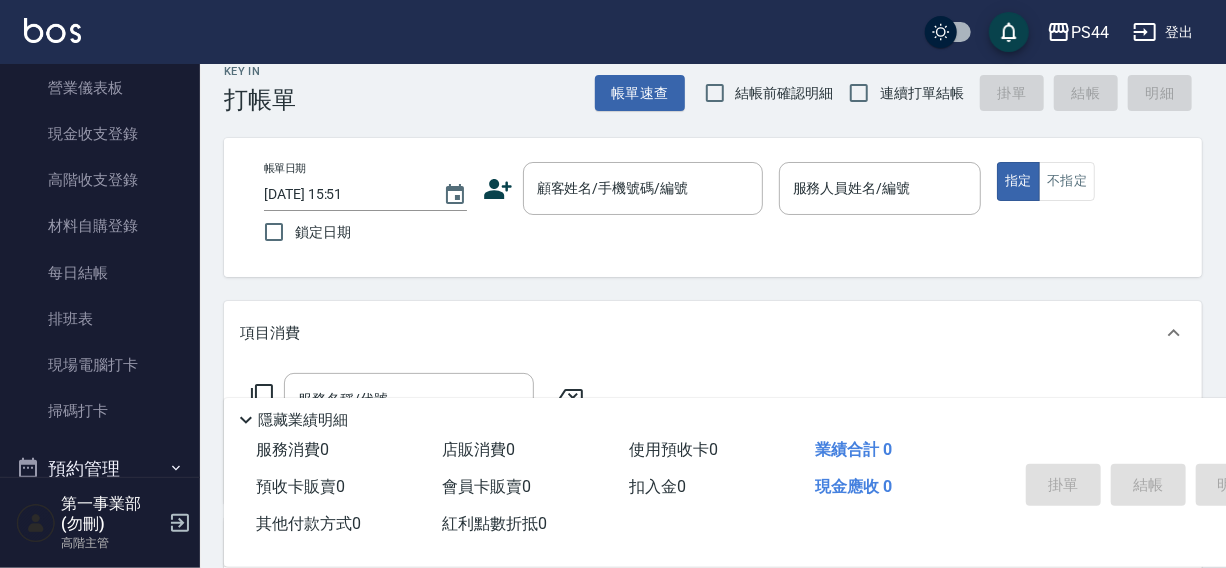 scroll, scrollTop: 332, scrollLeft: 0, axis: vertical 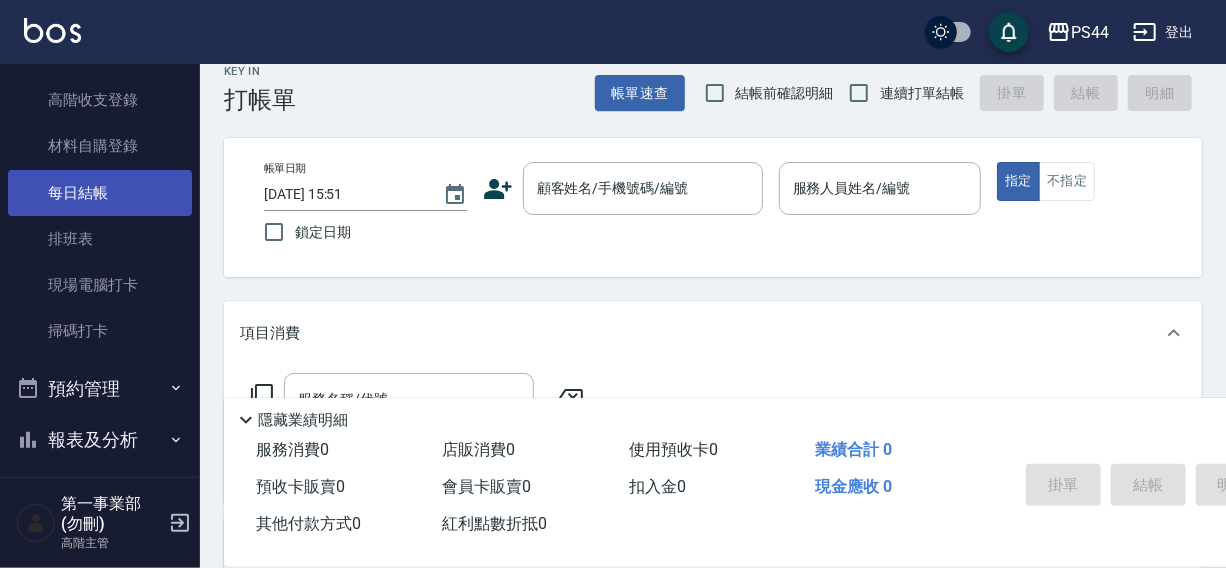 click on "每日結帳" at bounding box center (100, 193) 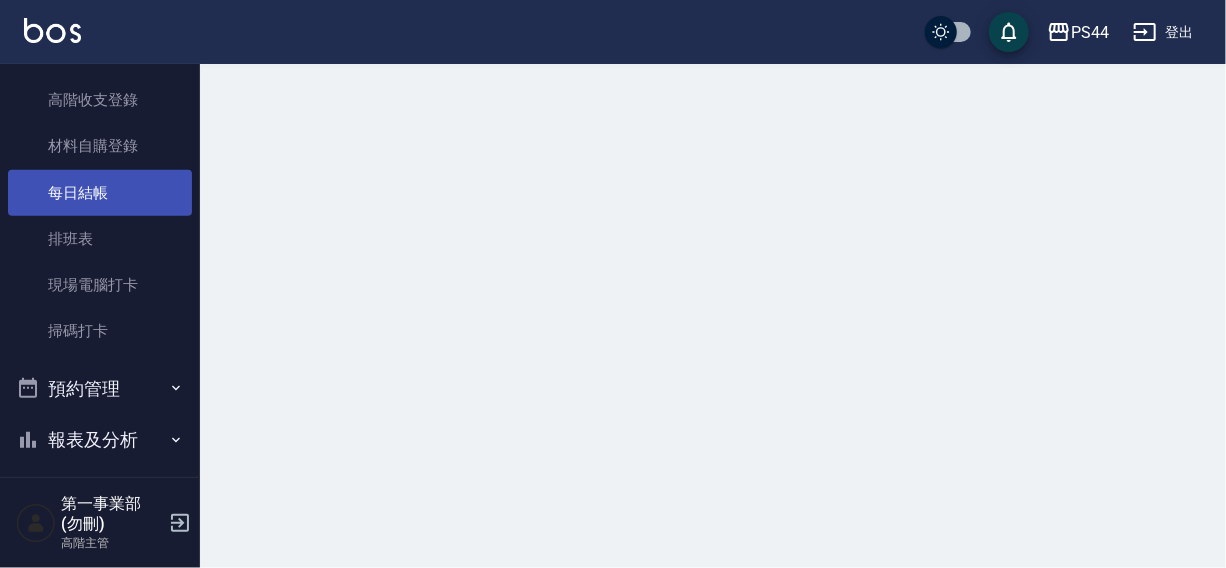 scroll, scrollTop: 0, scrollLeft: 0, axis: both 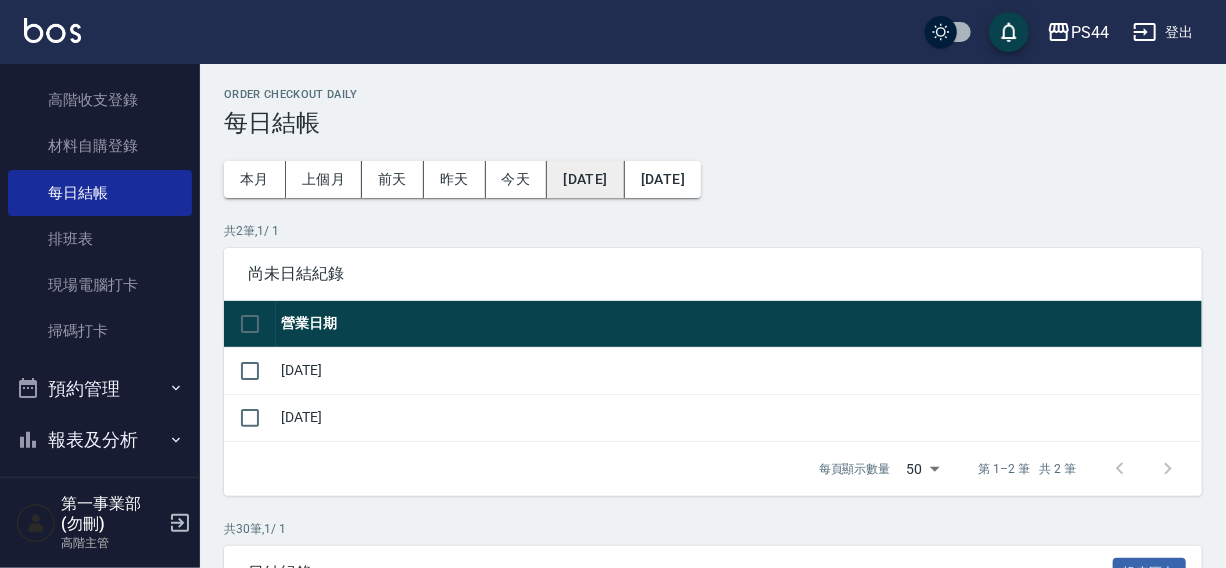 click on "[DATE]" at bounding box center [585, 179] 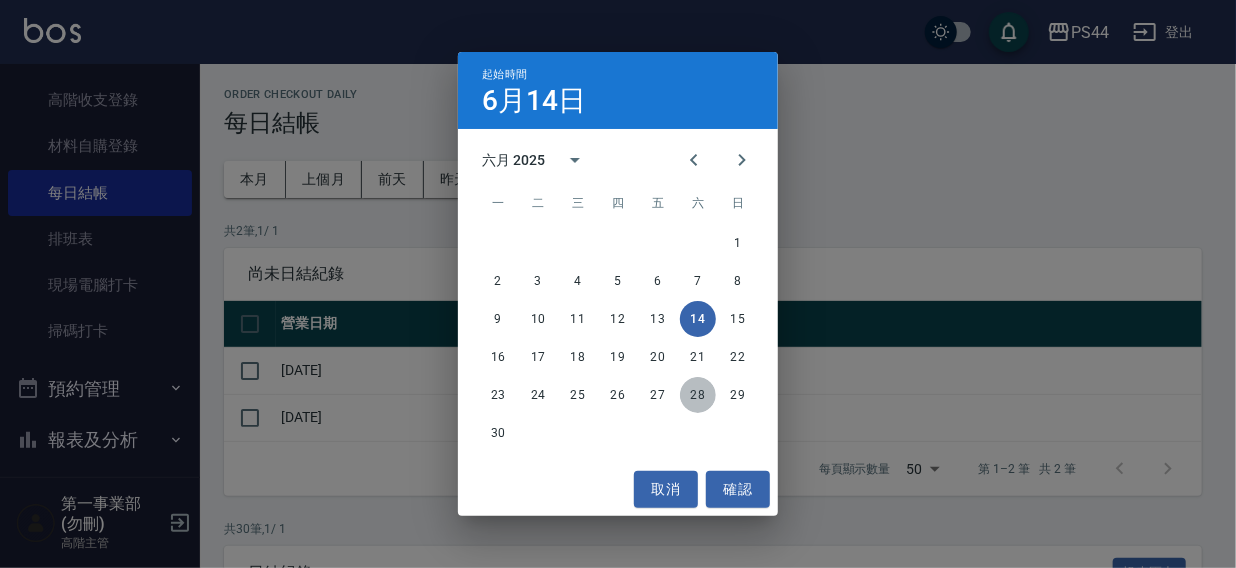 click on "28" at bounding box center (698, 395) 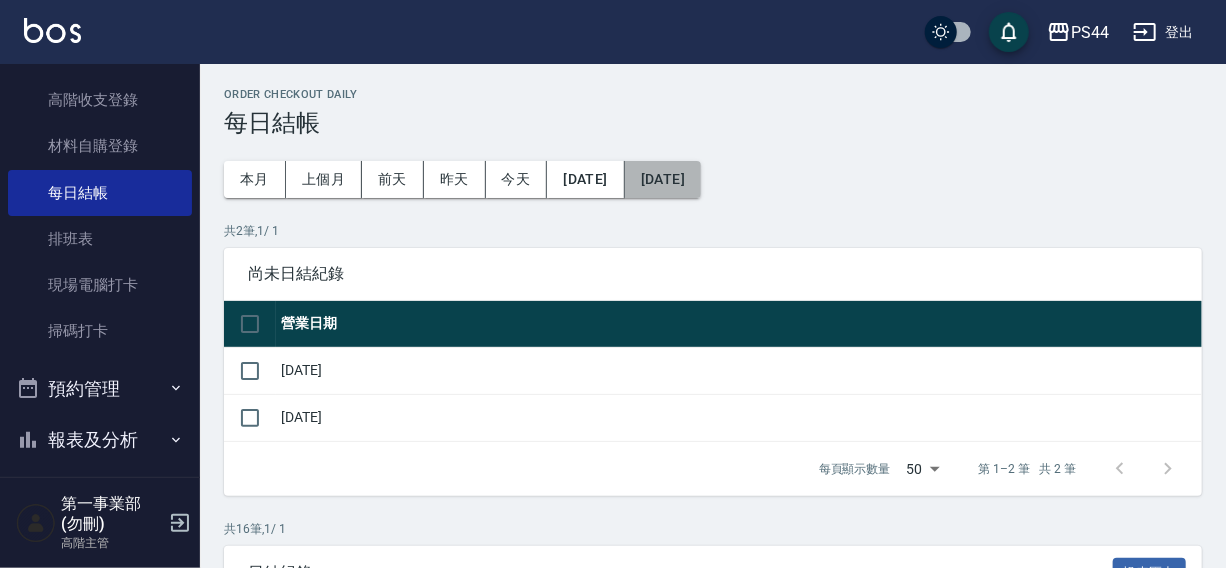 click on "[DATE]" at bounding box center [663, 179] 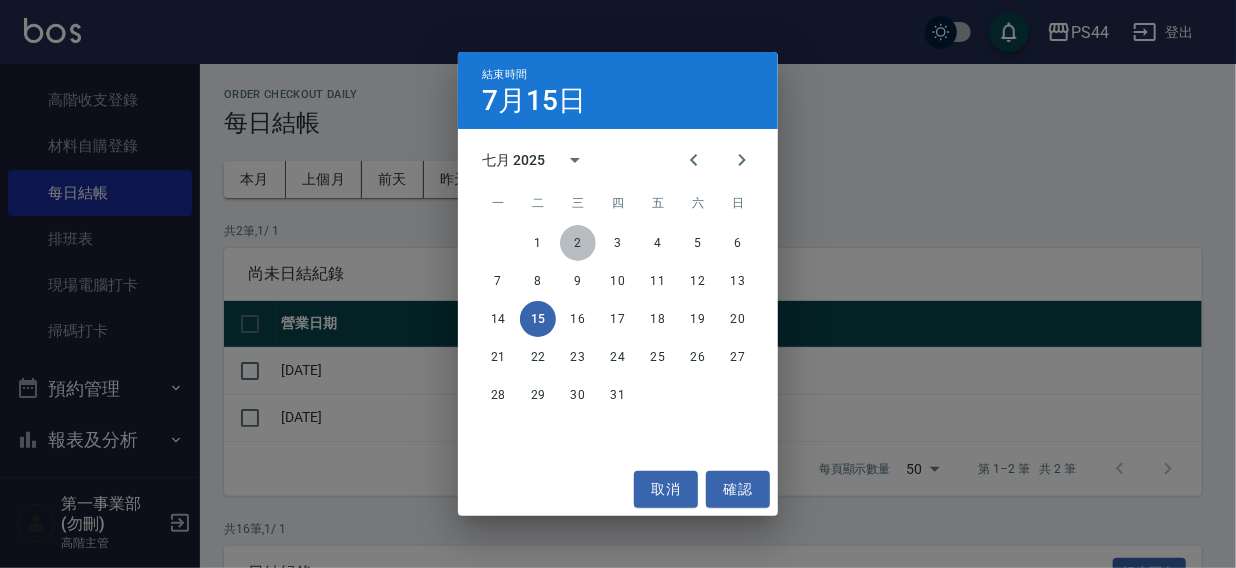 click on "2" at bounding box center [578, 243] 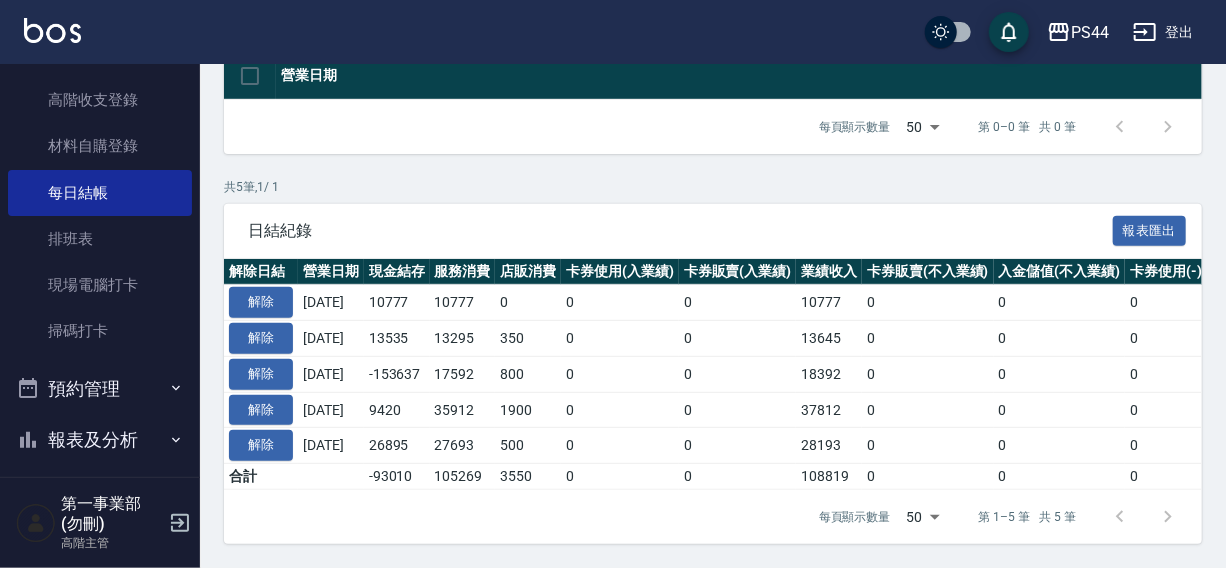 scroll, scrollTop: 256, scrollLeft: 0, axis: vertical 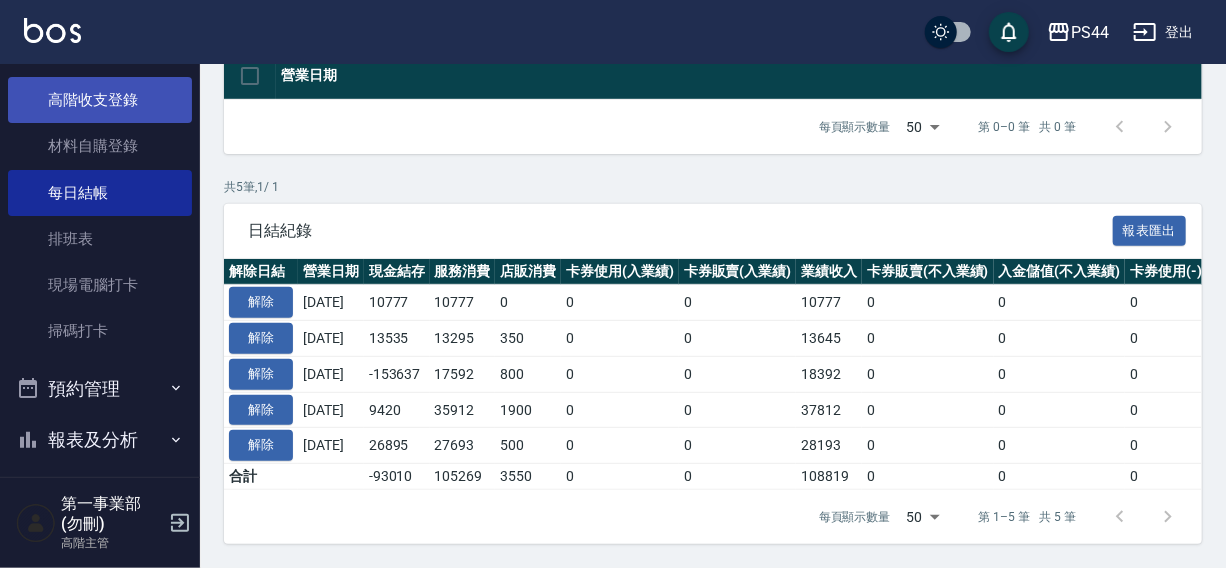click on "高階收支登錄" at bounding box center (100, 100) 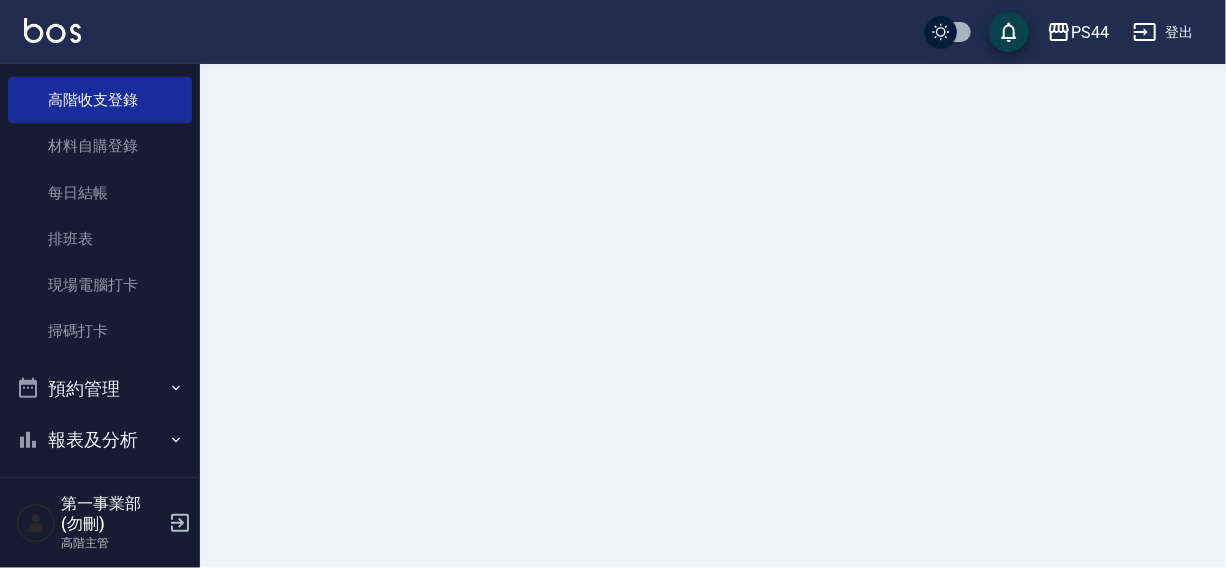 scroll, scrollTop: 0, scrollLeft: 0, axis: both 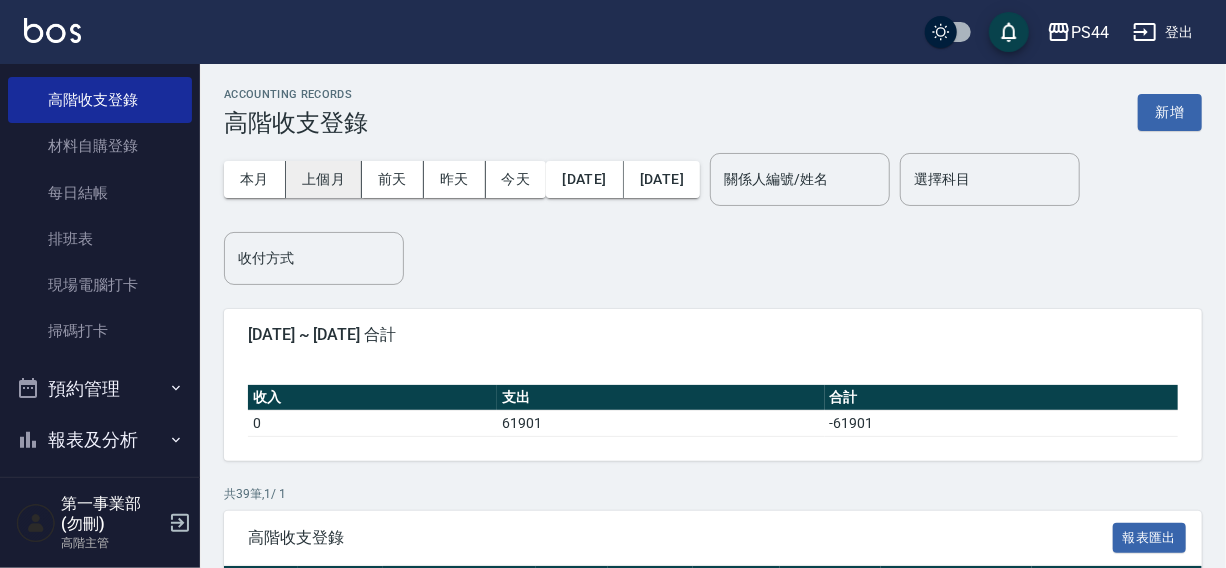 click on "上個月" at bounding box center (324, 179) 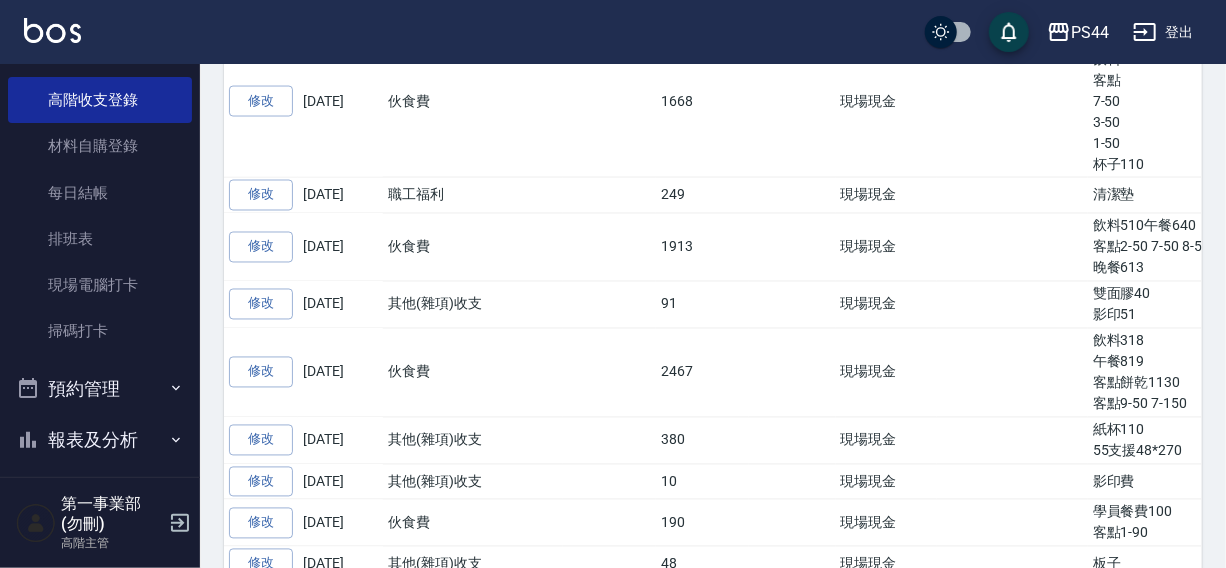 scroll, scrollTop: 994, scrollLeft: 0, axis: vertical 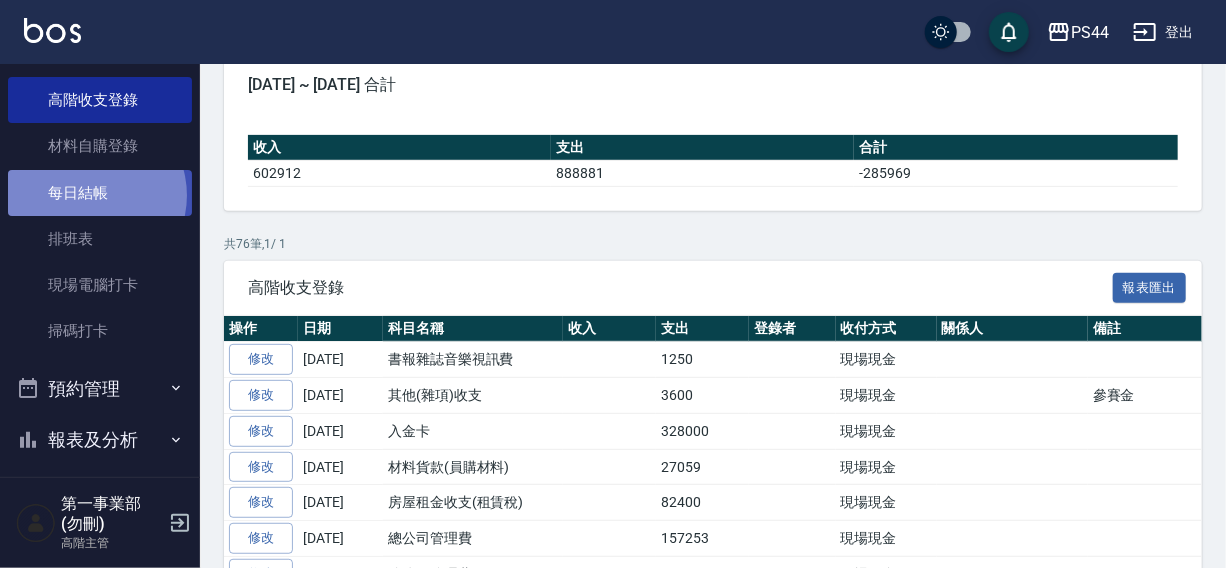 click on "每日結帳" at bounding box center (100, 193) 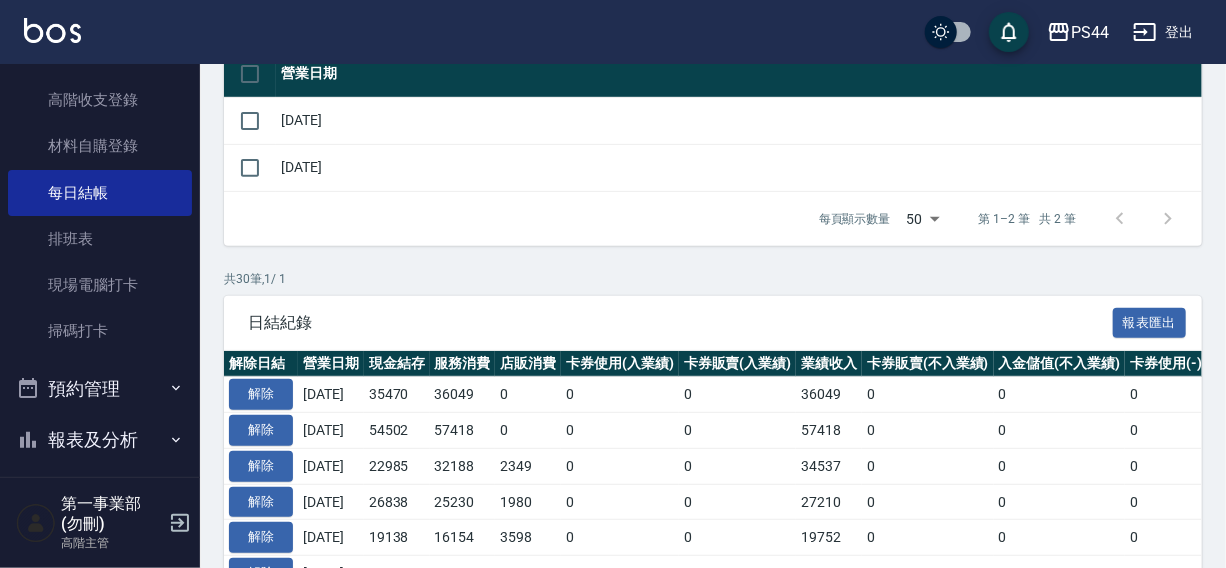 scroll, scrollTop: 0, scrollLeft: 0, axis: both 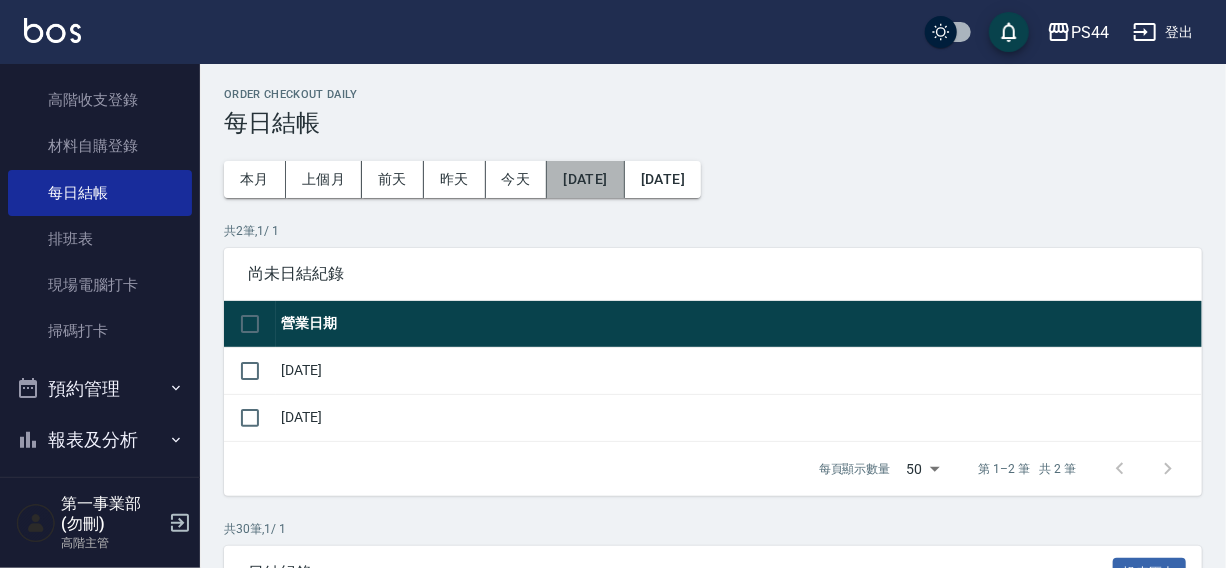 click on "[DATE]" at bounding box center (585, 179) 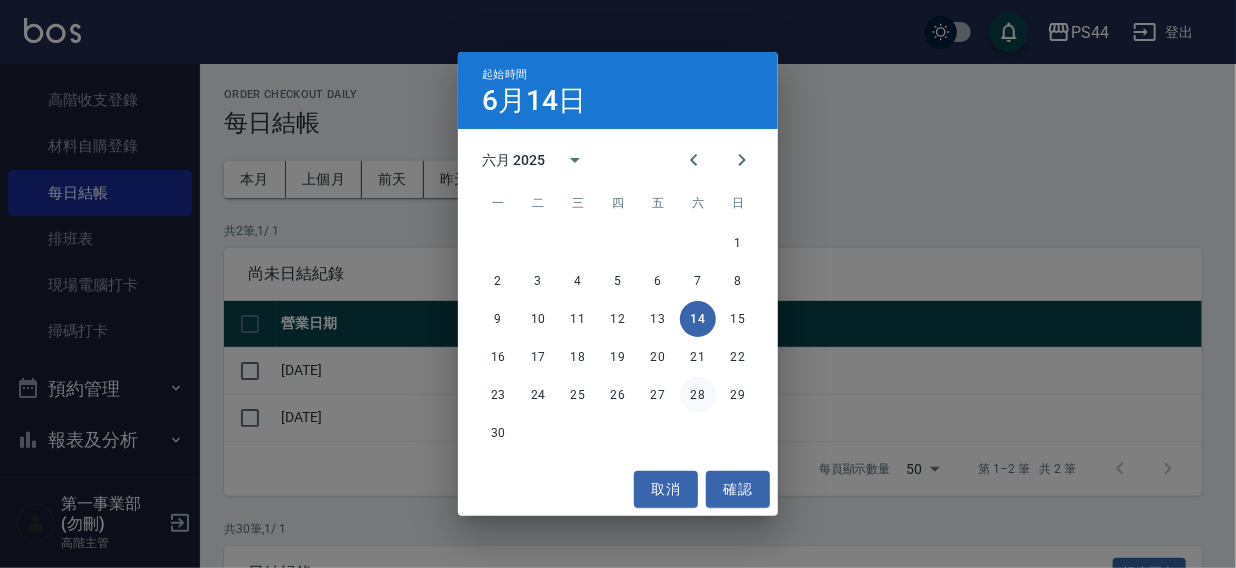click on "28" at bounding box center [698, 395] 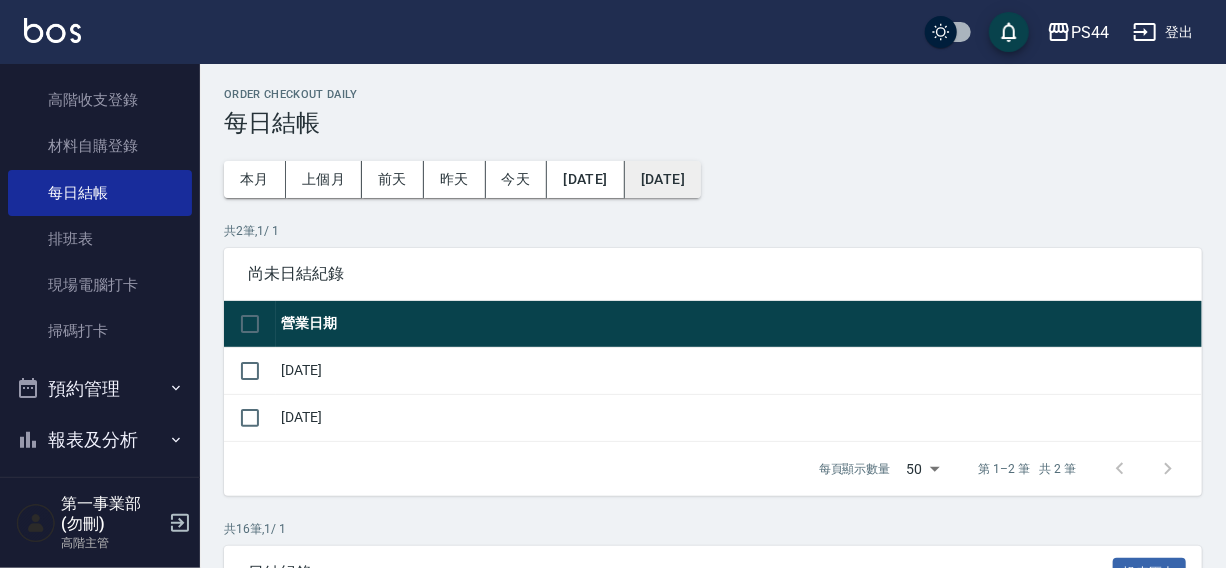 click on "[DATE]" at bounding box center (663, 179) 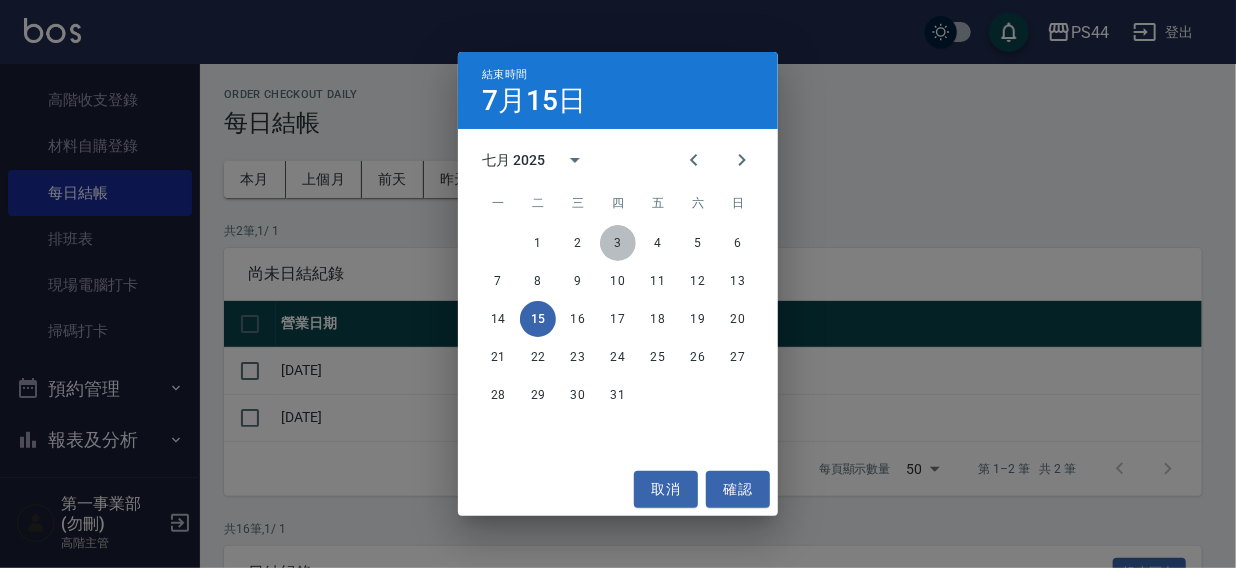 click on "3" at bounding box center (618, 243) 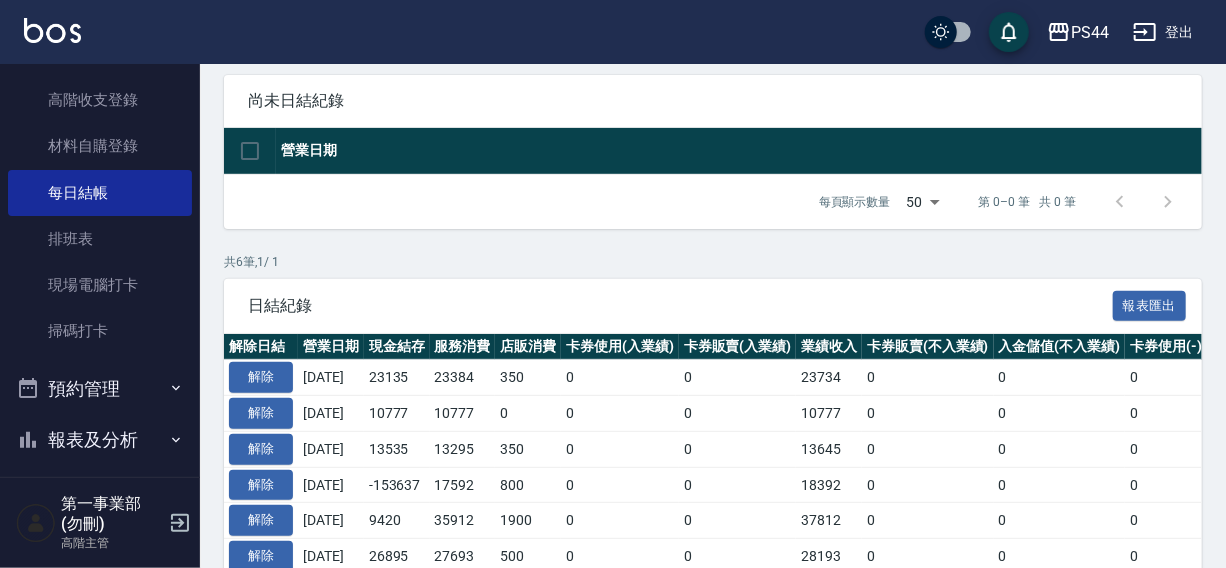 scroll, scrollTop: 297, scrollLeft: 0, axis: vertical 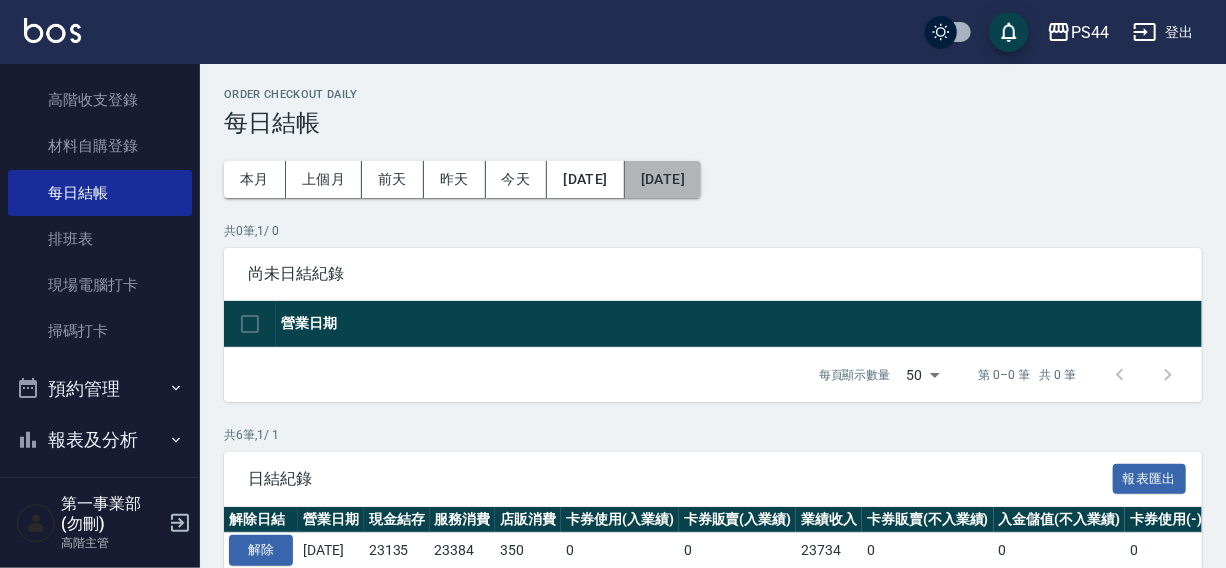 click on "[DATE]" at bounding box center (663, 179) 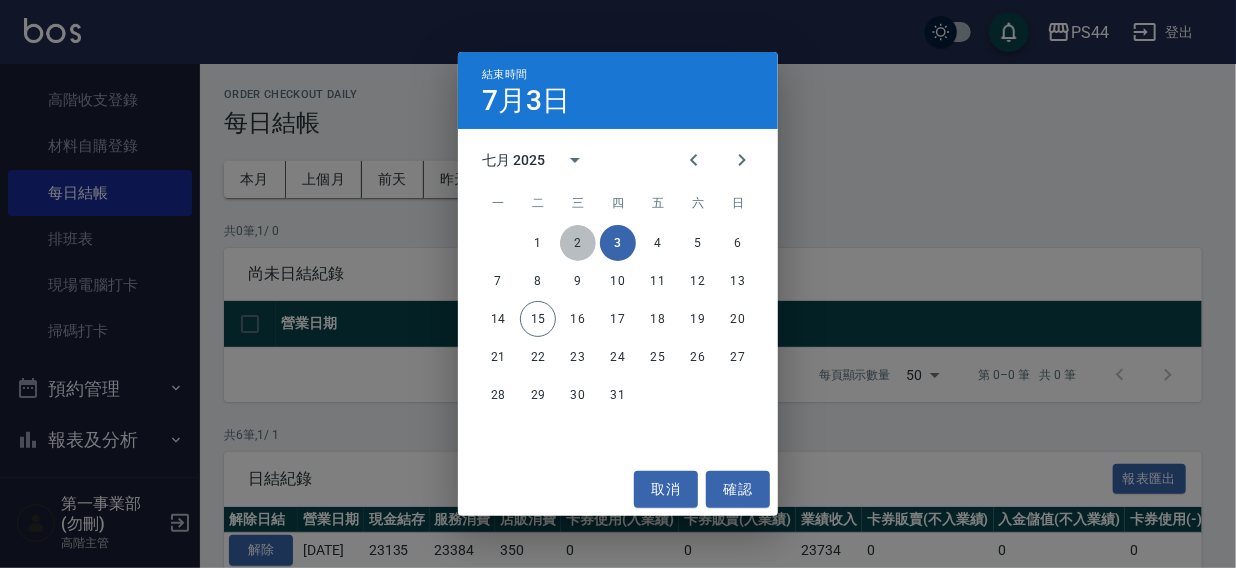 click on "2" at bounding box center (578, 243) 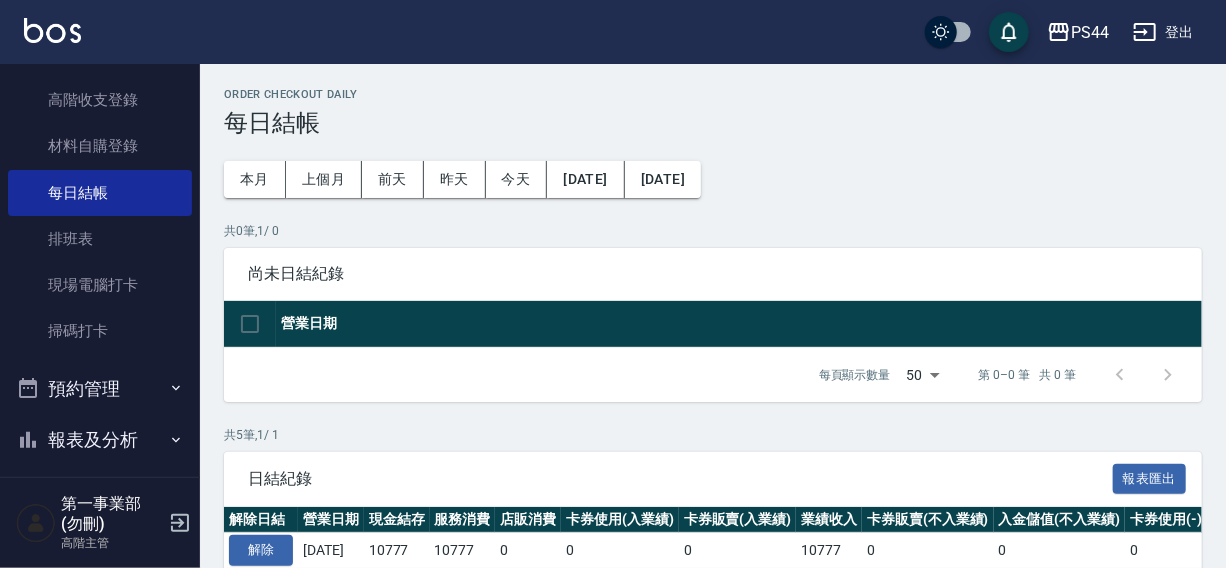 scroll, scrollTop: 261, scrollLeft: 0, axis: vertical 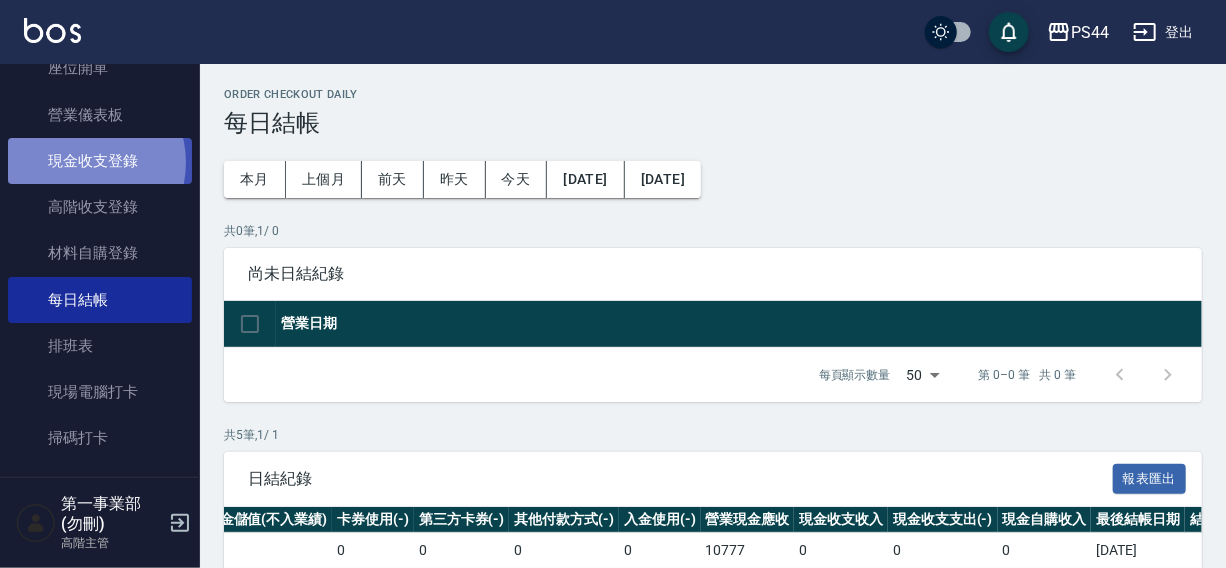 click on "現金收支登錄" at bounding box center [100, 161] 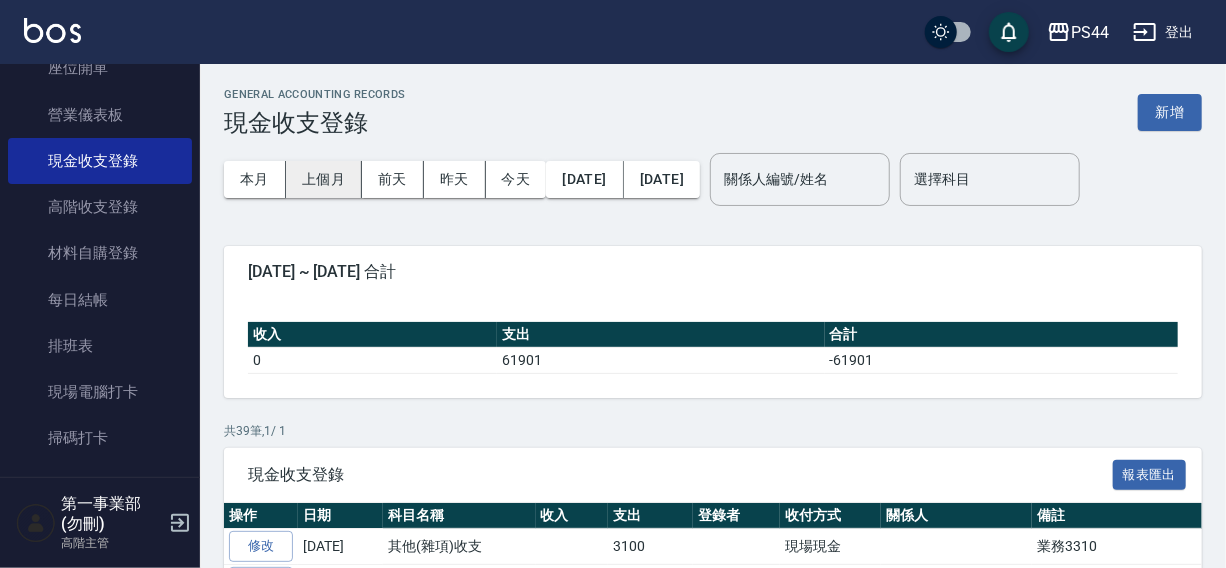 click on "上個月" at bounding box center [324, 179] 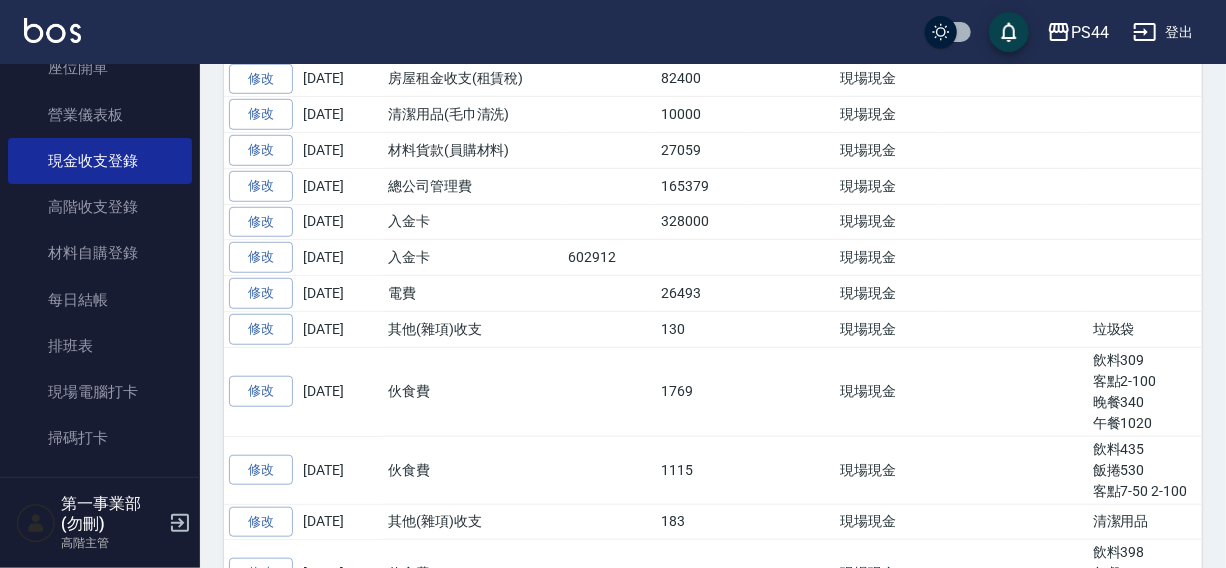 scroll, scrollTop: 630, scrollLeft: 0, axis: vertical 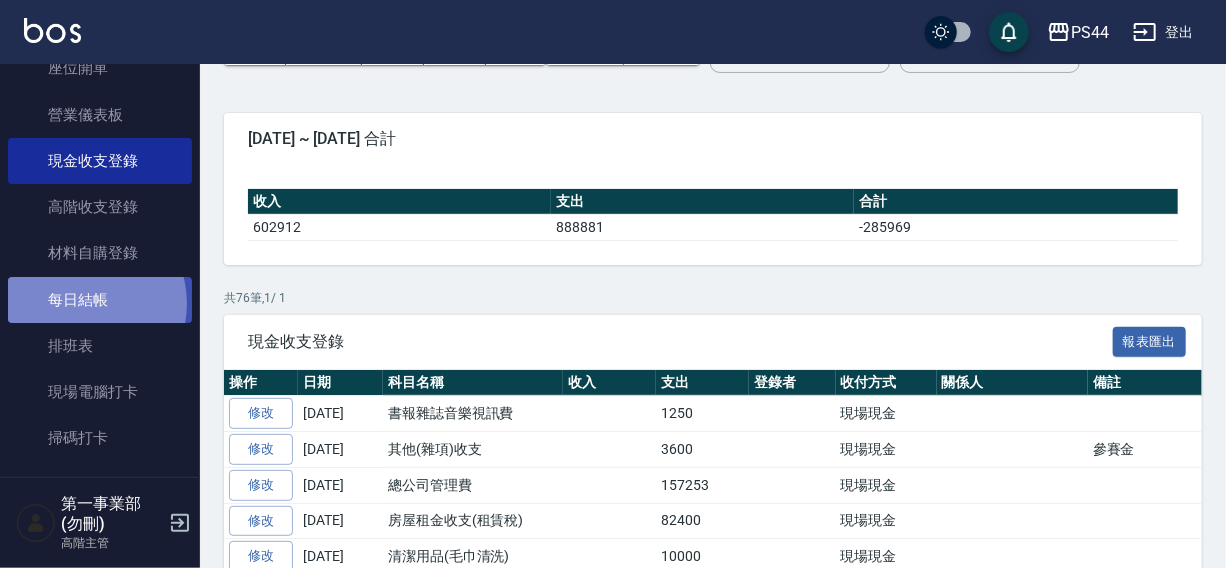click on "每日結帳" at bounding box center [100, 300] 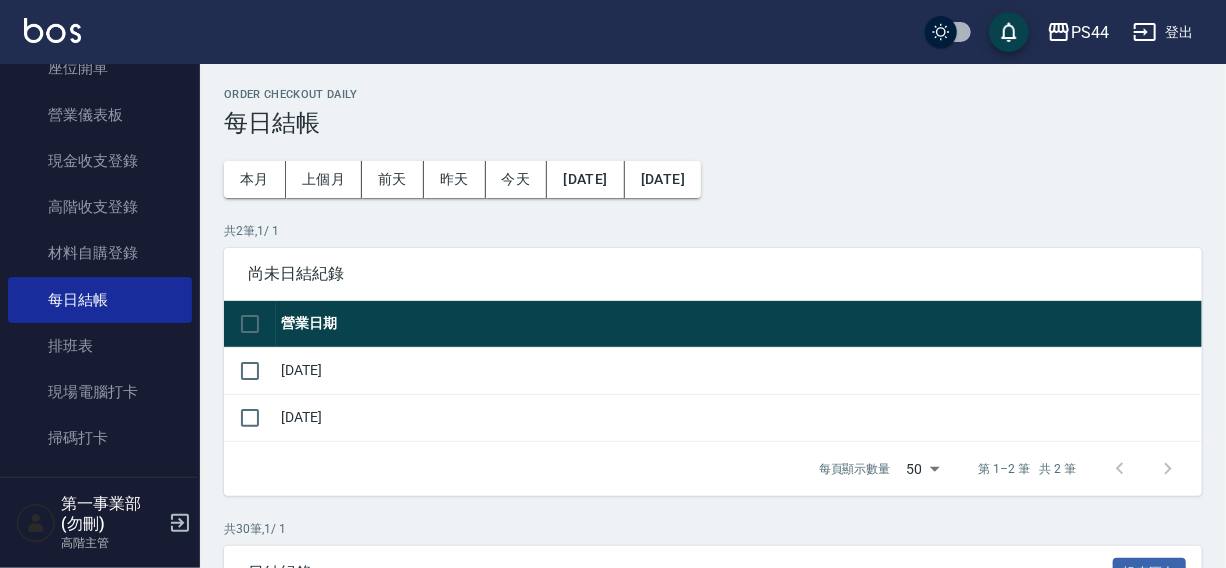 click on "2025/06/14" at bounding box center (585, 179) 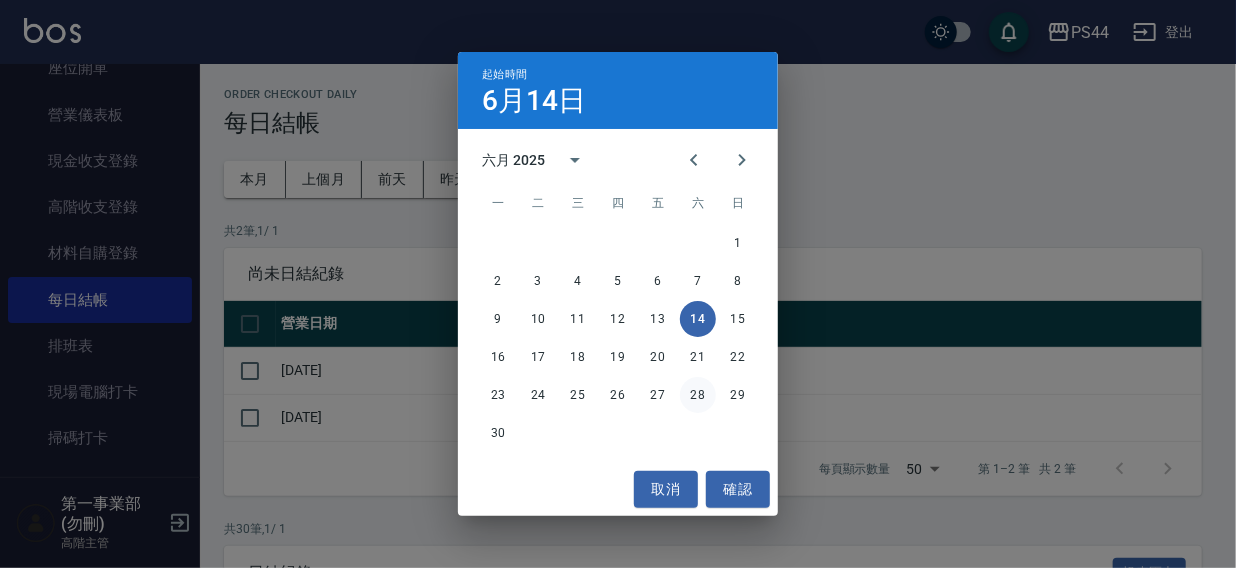 click on "28" at bounding box center [698, 395] 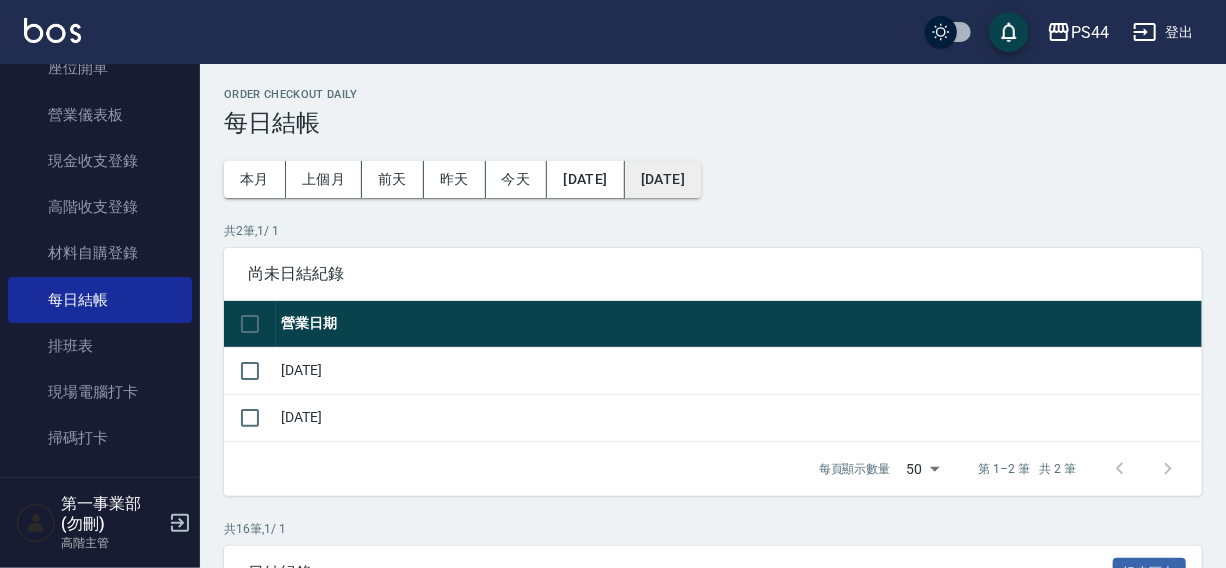 click on "[DATE]" at bounding box center (663, 179) 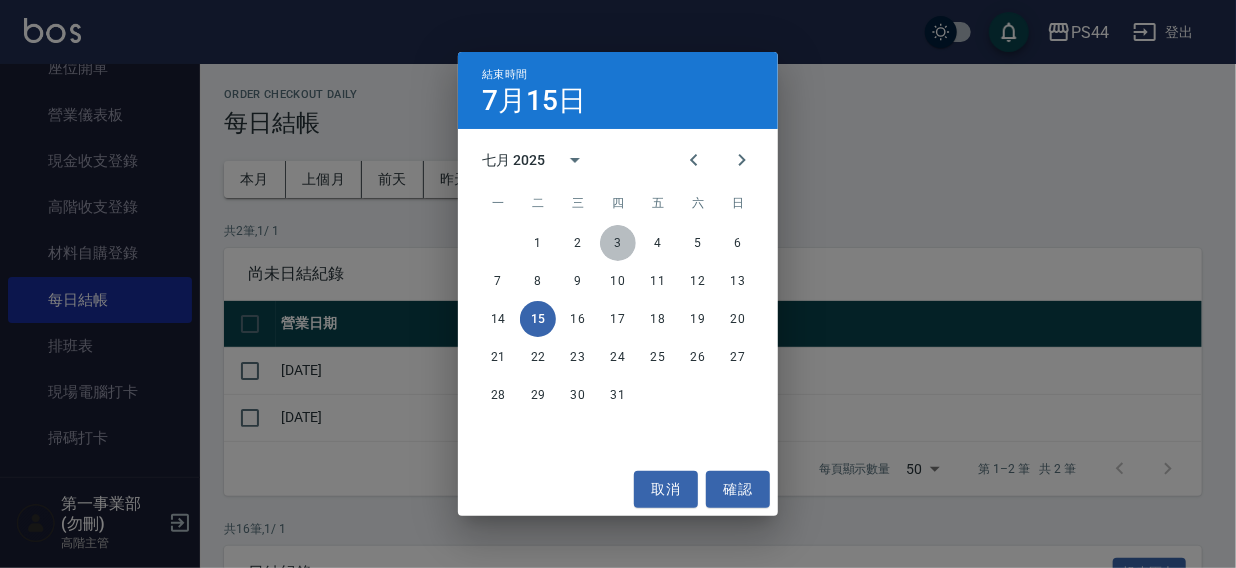 click on "3" at bounding box center [618, 243] 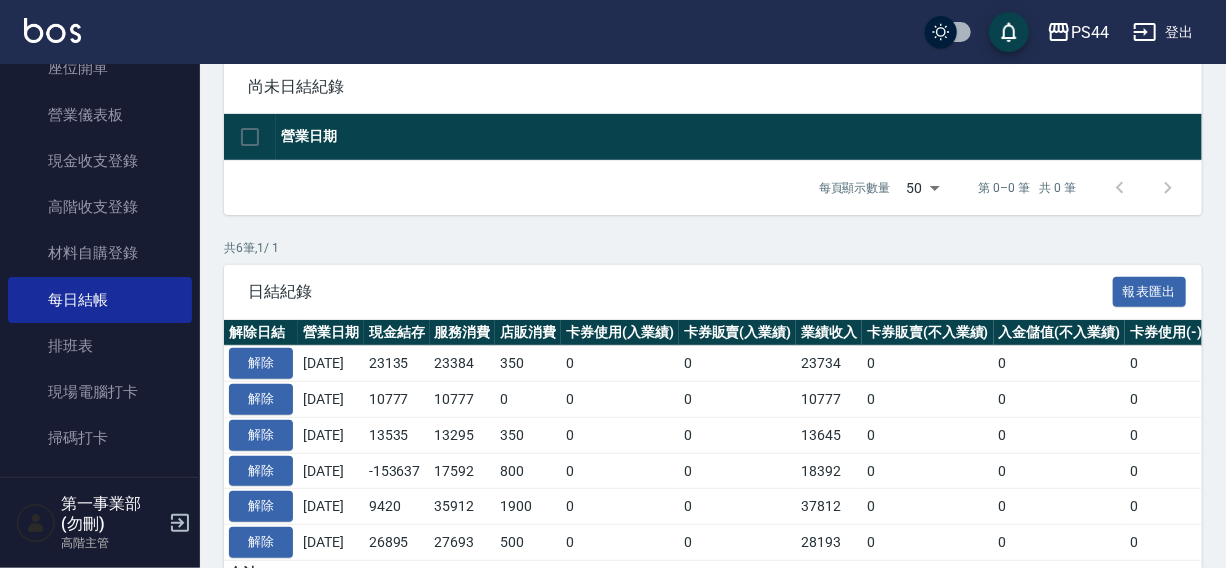 scroll, scrollTop: 297, scrollLeft: 0, axis: vertical 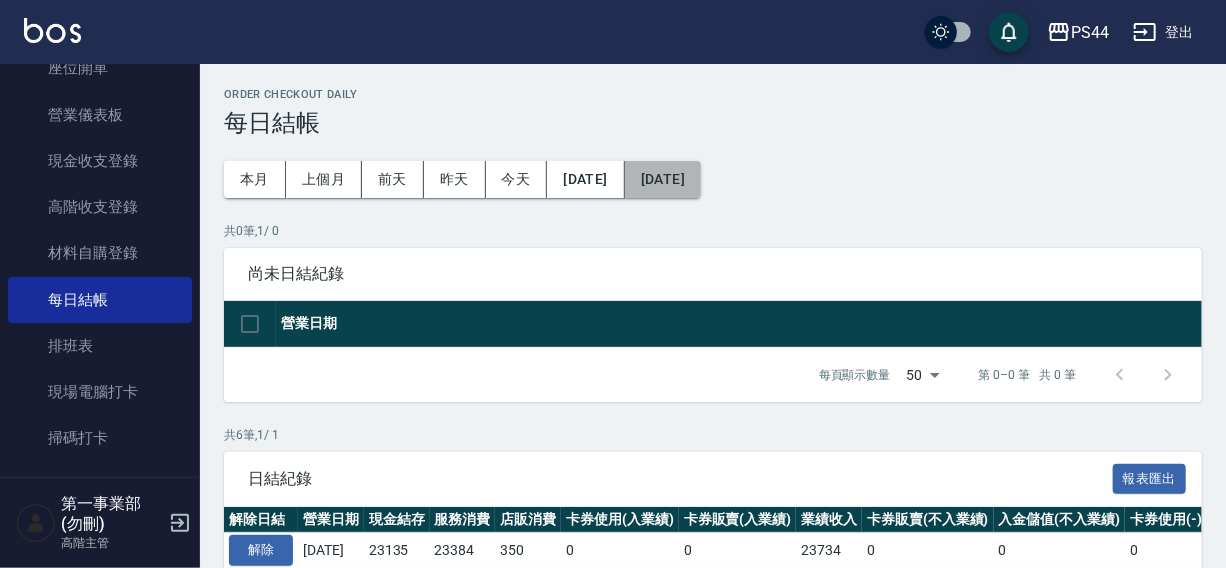 click on "[DATE]" at bounding box center (663, 179) 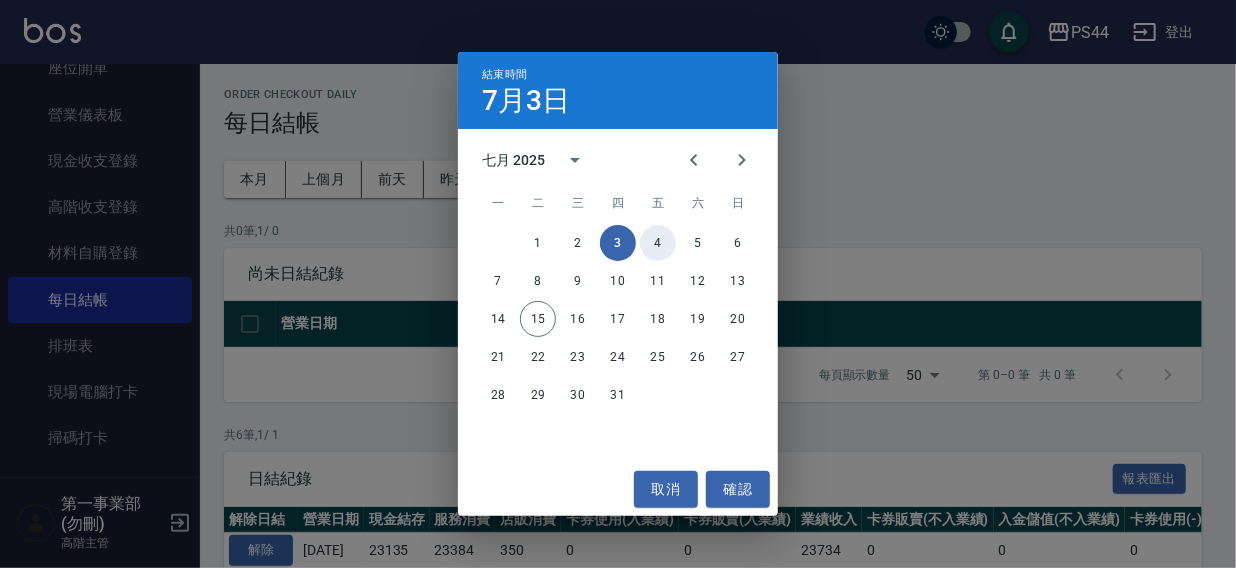 drag, startPoint x: 654, startPoint y: 239, endPoint x: 665, endPoint y: 235, distance: 11.7046995 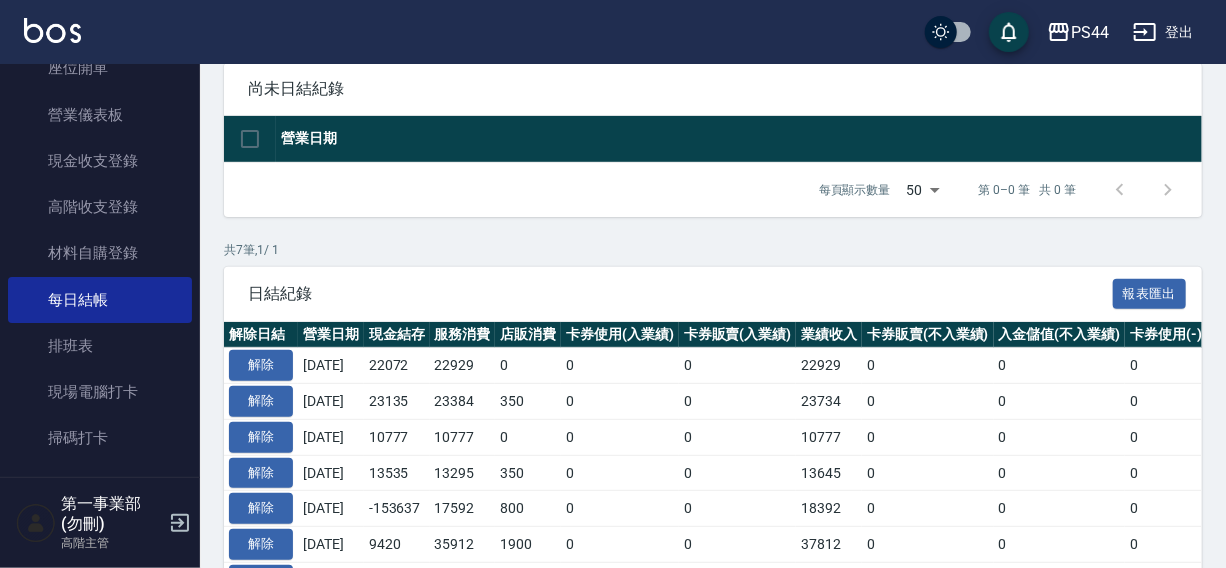 scroll, scrollTop: 333, scrollLeft: 0, axis: vertical 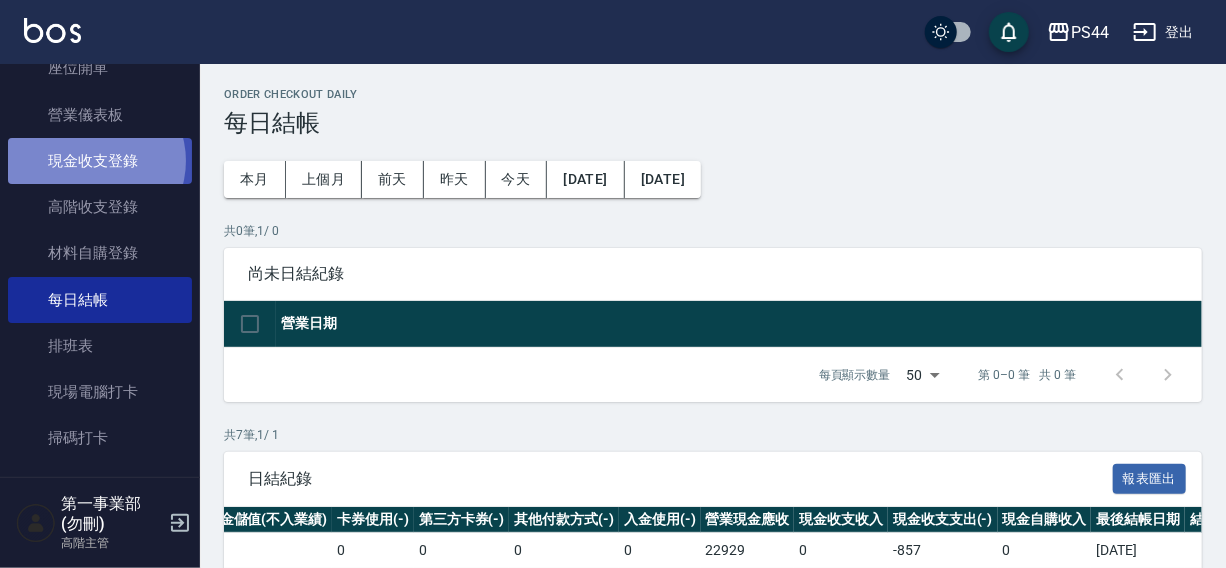 click on "現金收支登錄" at bounding box center (100, 161) 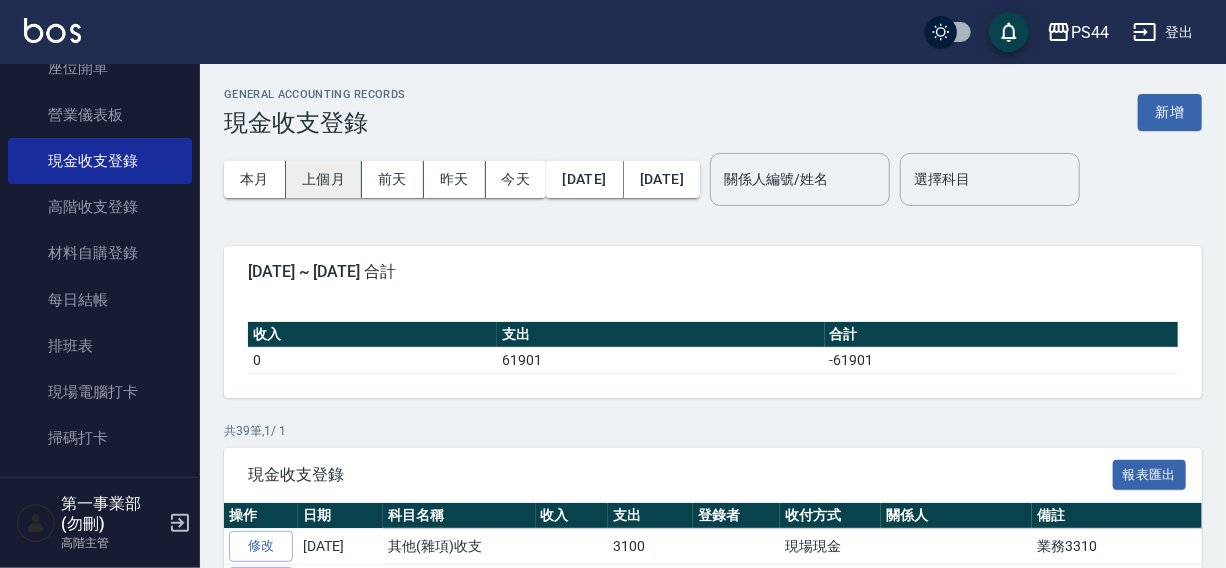 click on "上個月" at bounding box center (324, 179) 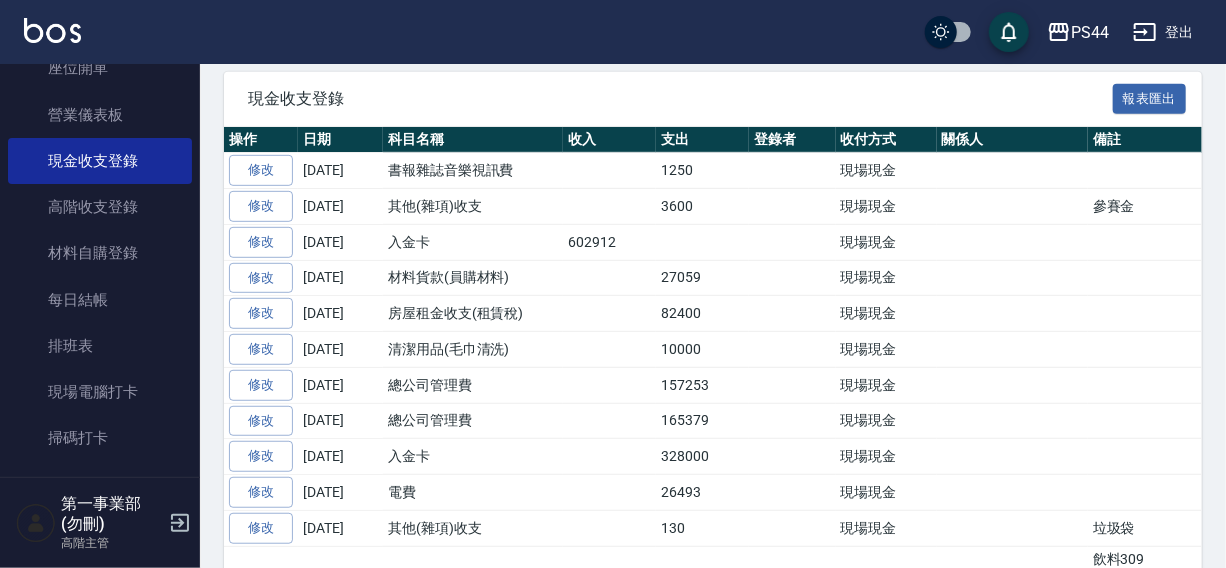 scroll, scrollTop: 410, scrollLeft: 0, axis: vertical 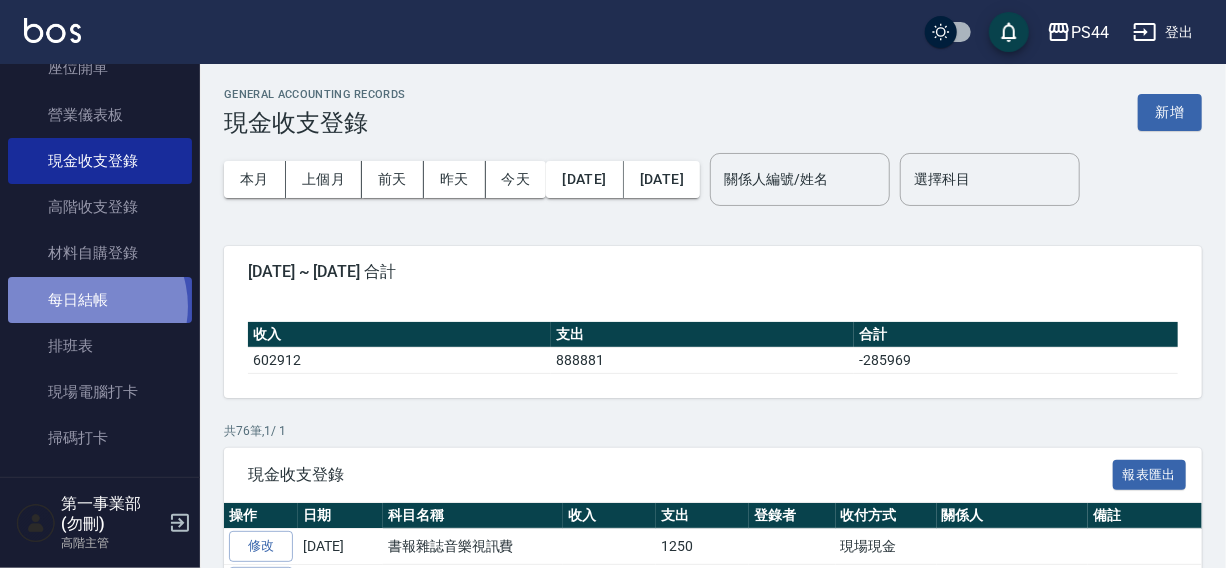 click on "每日結帳" at bounding box center (100, 300) 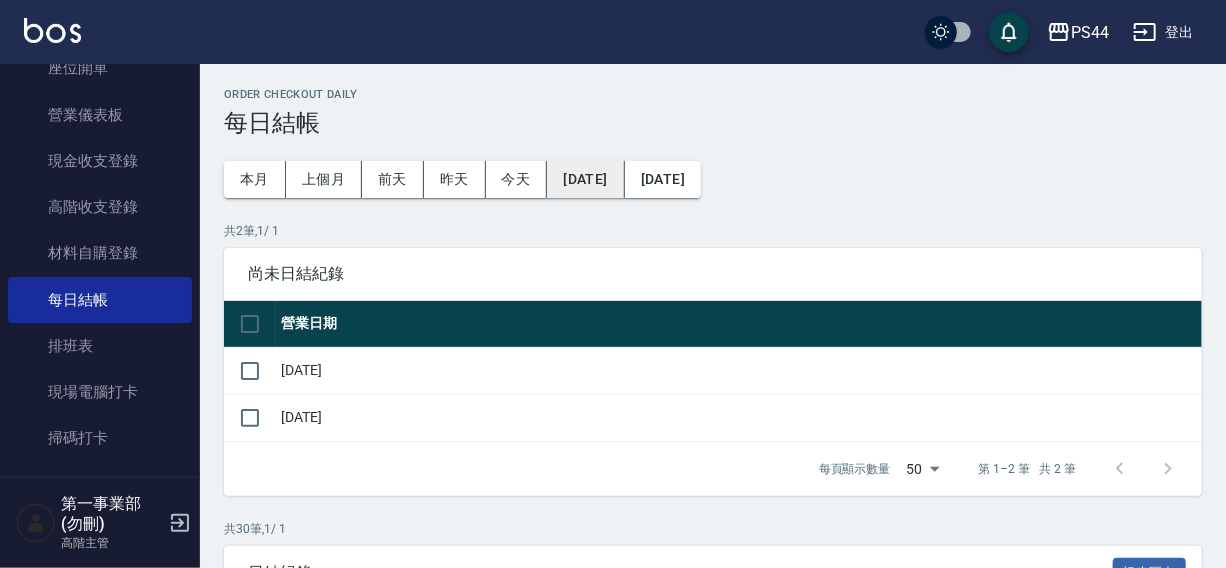 click on "2025/06/14" at bounding box center [585, 179] 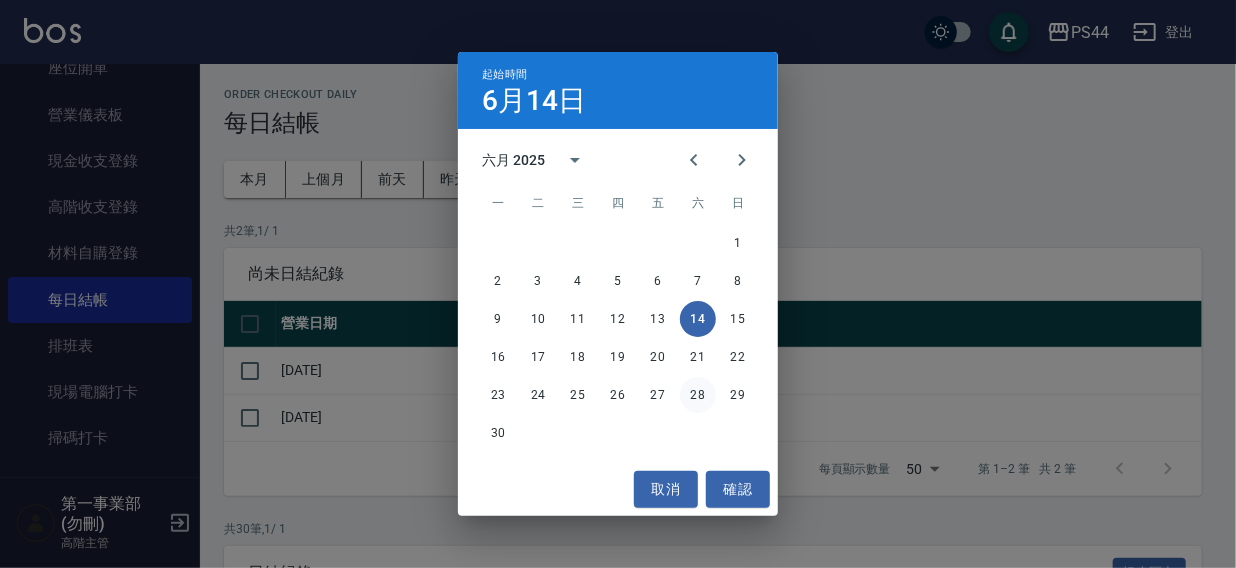 click on "28" at bounding box center (698, 395) 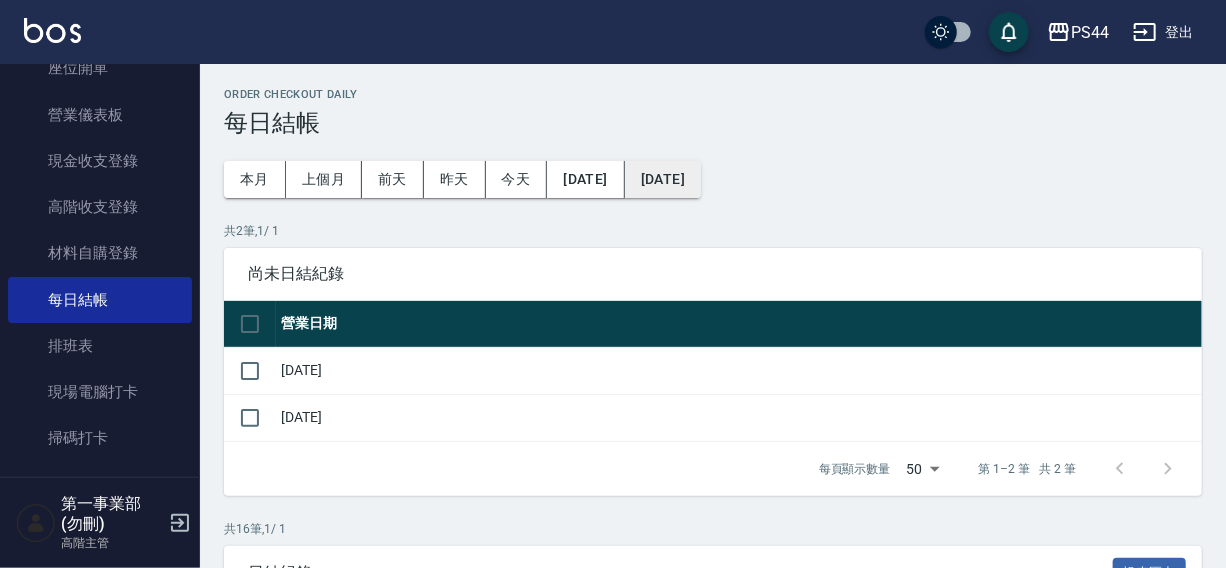click on "[DATE]" at bounding box center (663, 179) 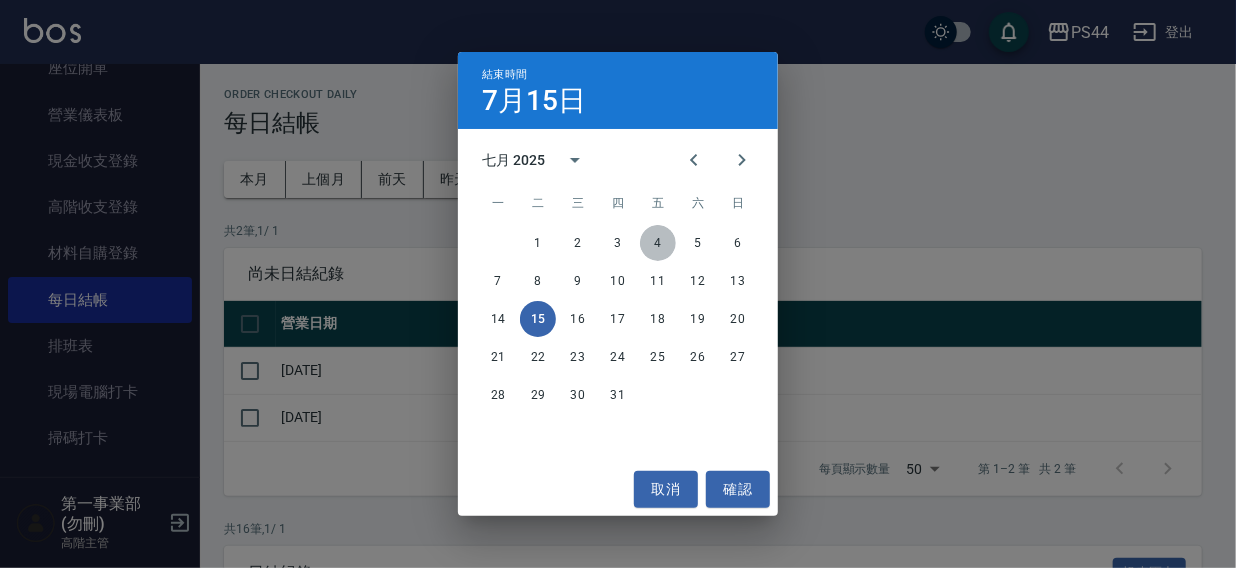 click on "4" at bounding box center [658, 243] 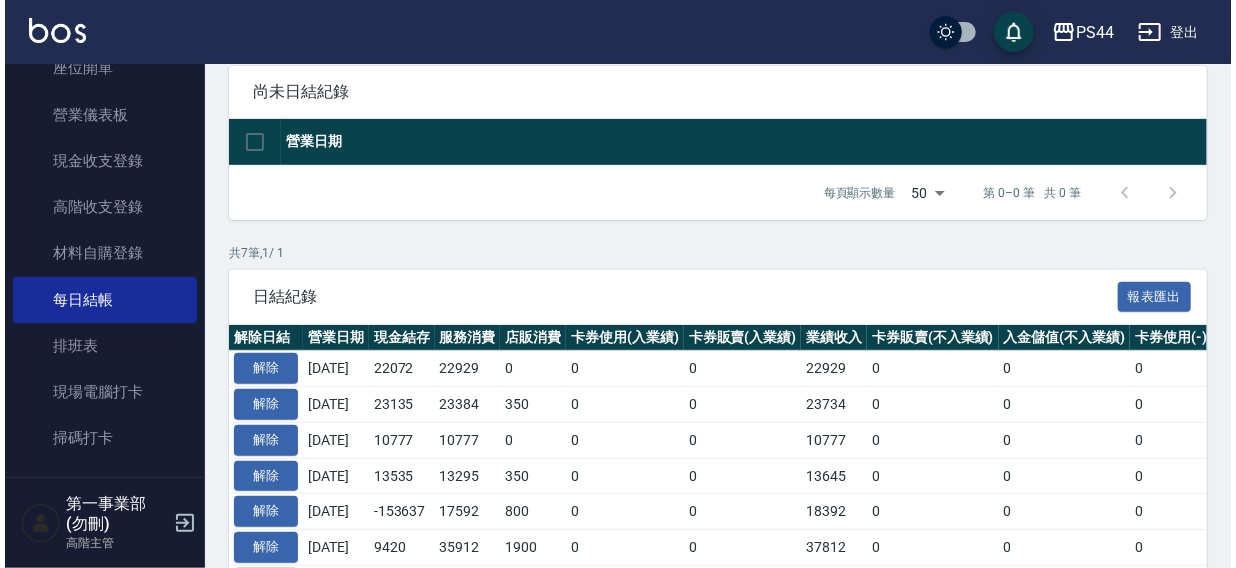 scroll, scrollTop: 333, scrollLeft: 0, axis: vertical 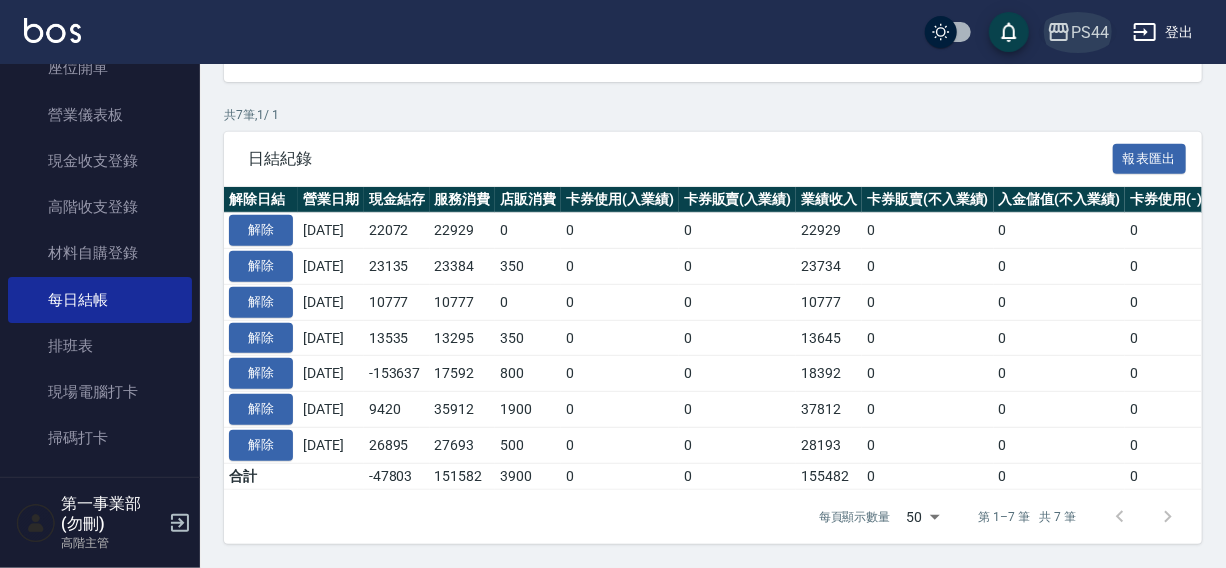 click on "PS44" at bounding box center [1090, 32] 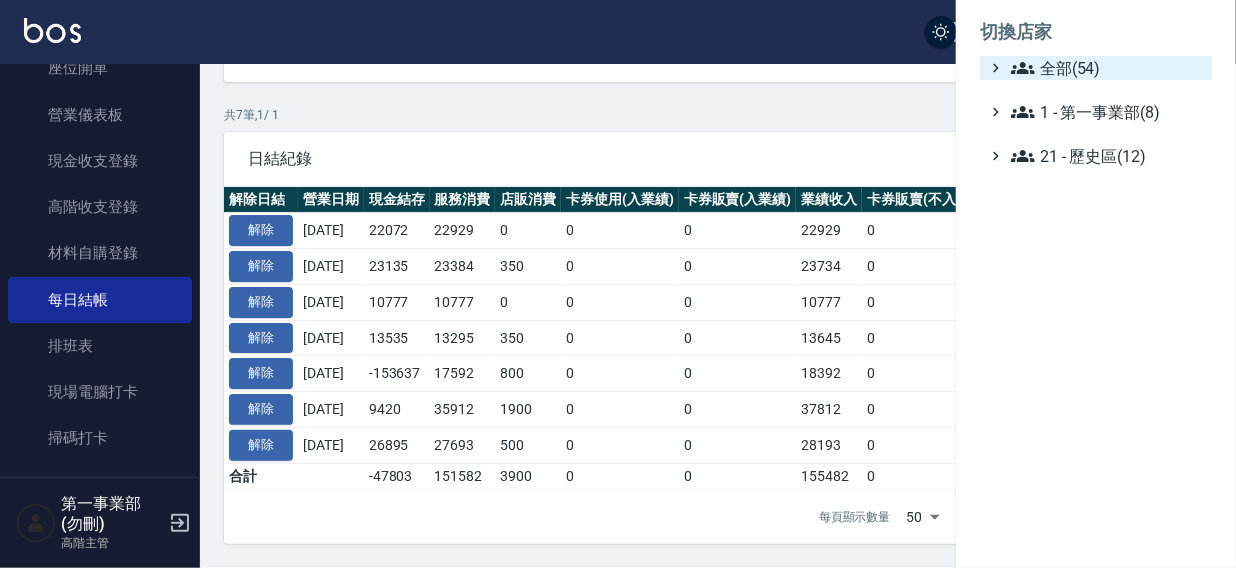 click on "全部(54)" at bounding box center [1107, 68] 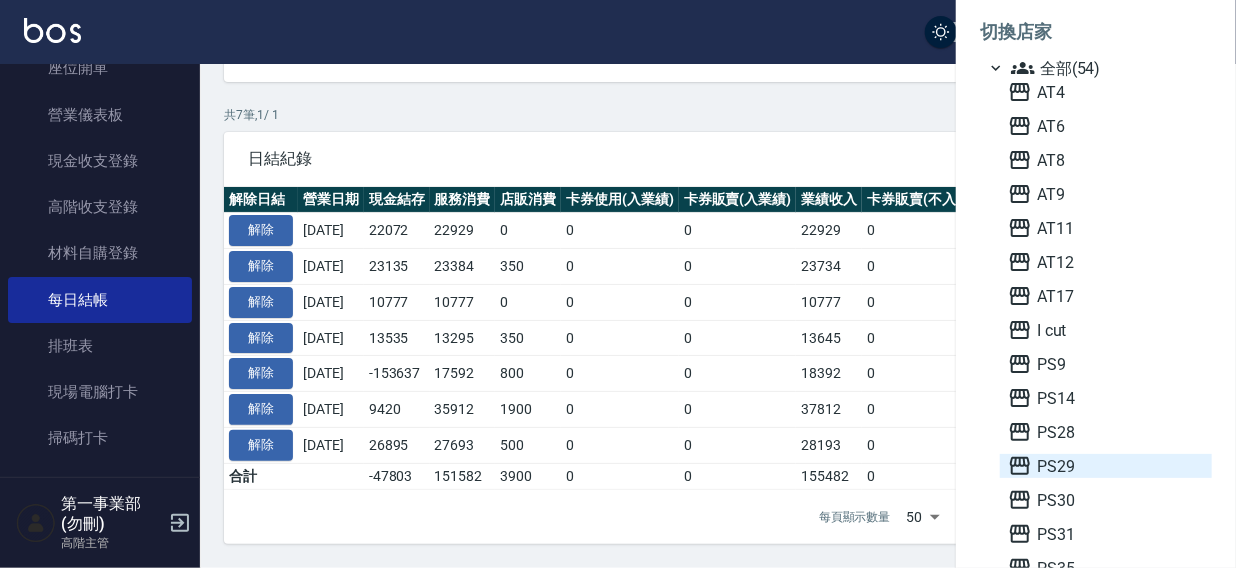 click on "PS29" at bounding box center (1106, 466) 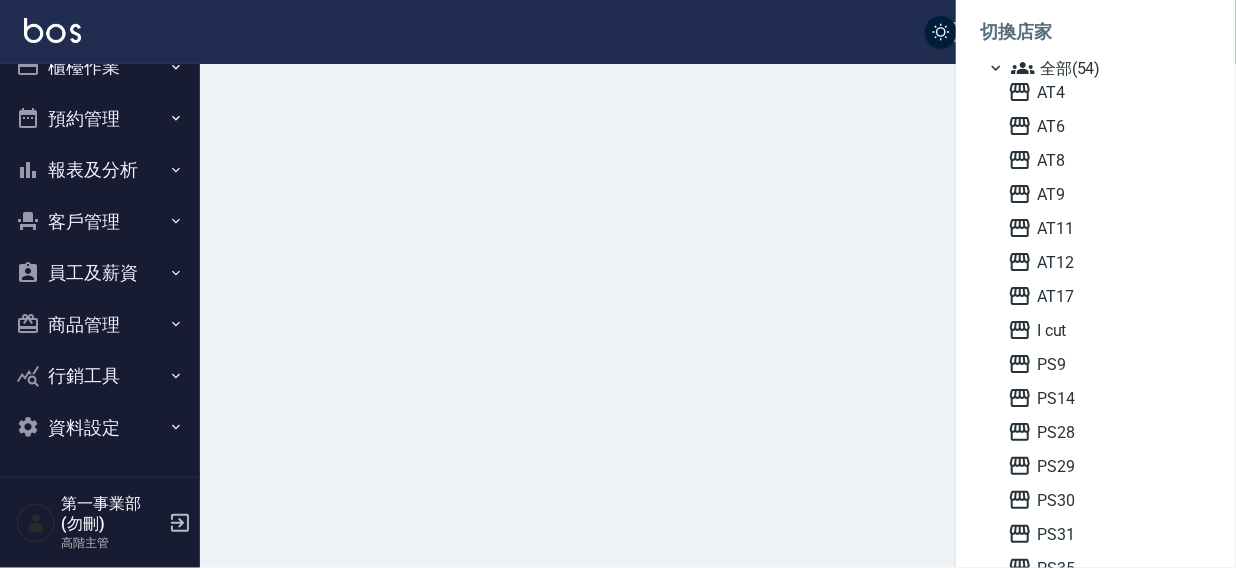 scroll, scrollTop: 0, scrollLeft: 0, axis: both 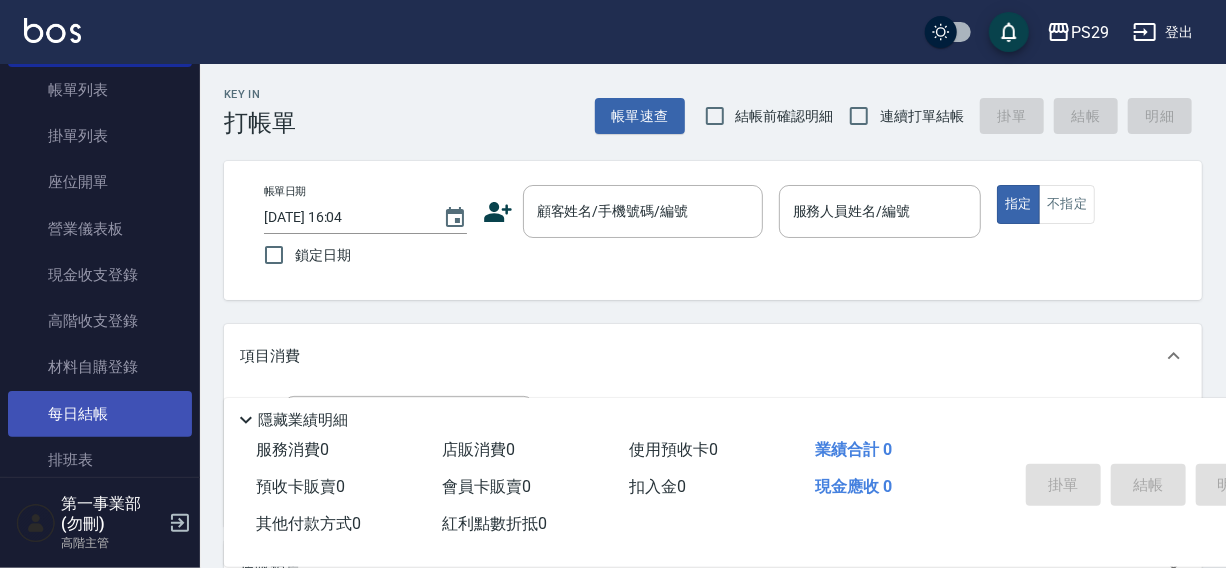 click on "每日結帳" at bounding box center (100, 414) 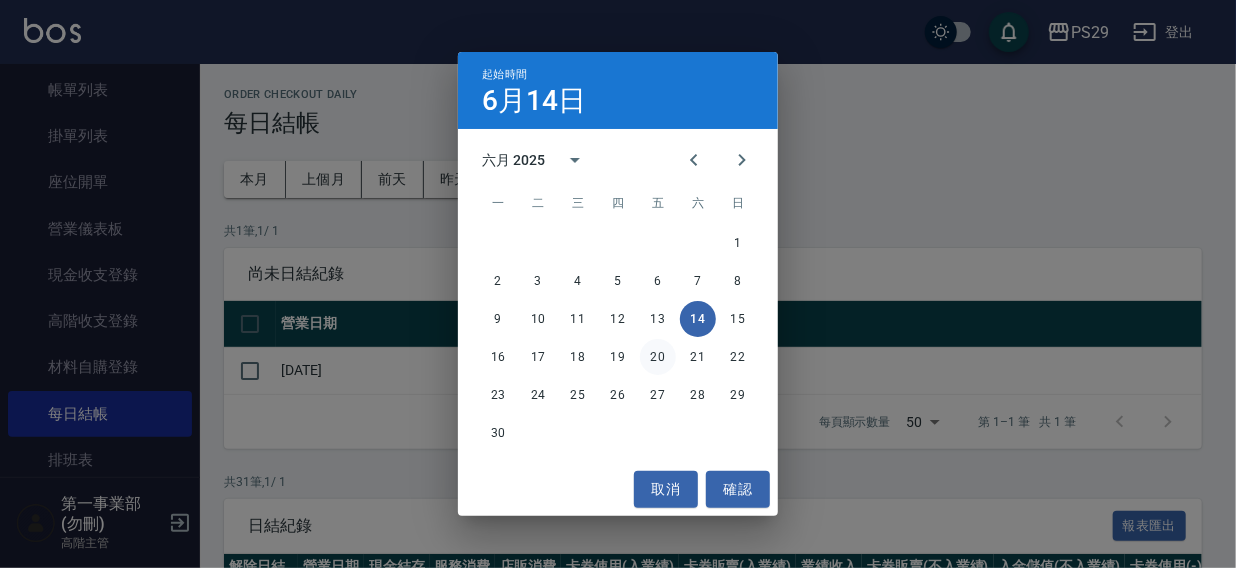 click on "20" at bounding box center [658, 357] 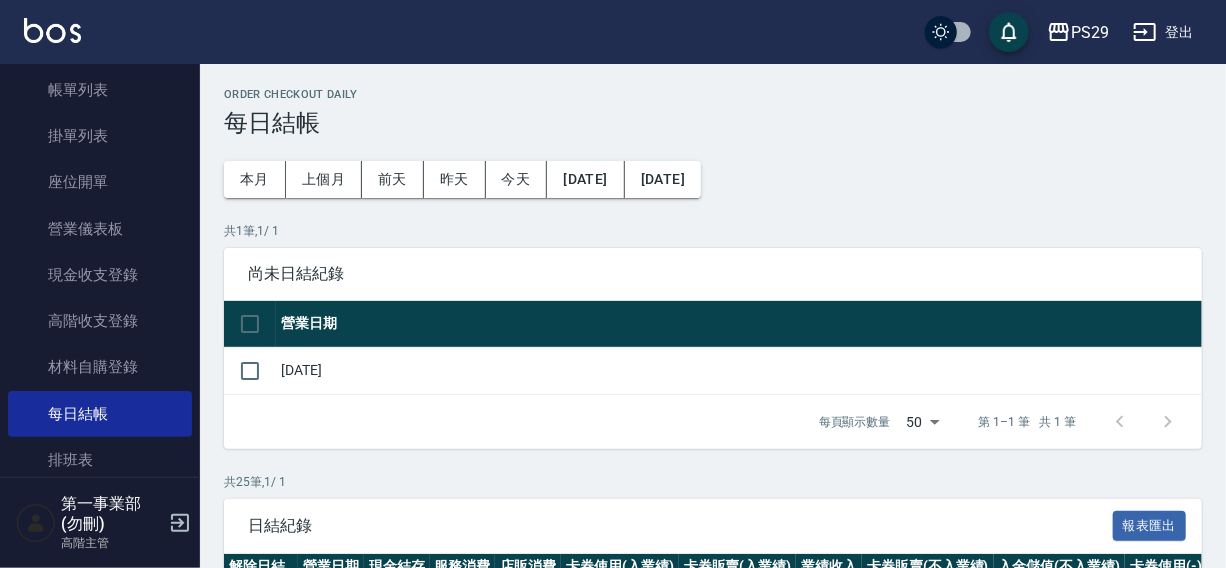 click on "[DATE]" at bounding box center [663, 179] 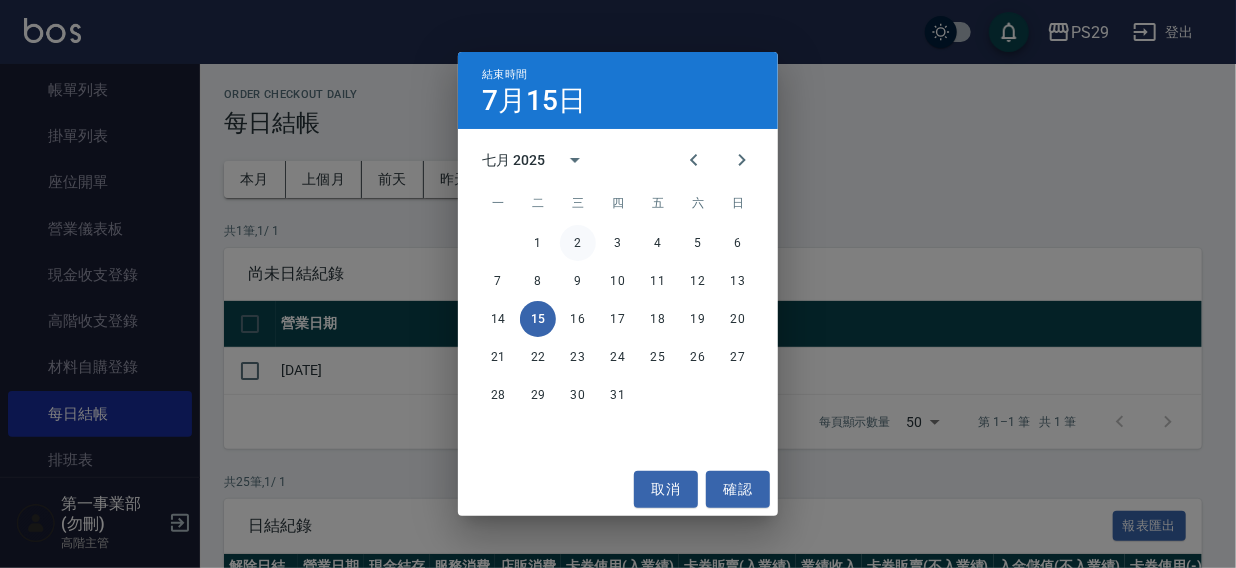click on "2" at bounding box center (578, 243) 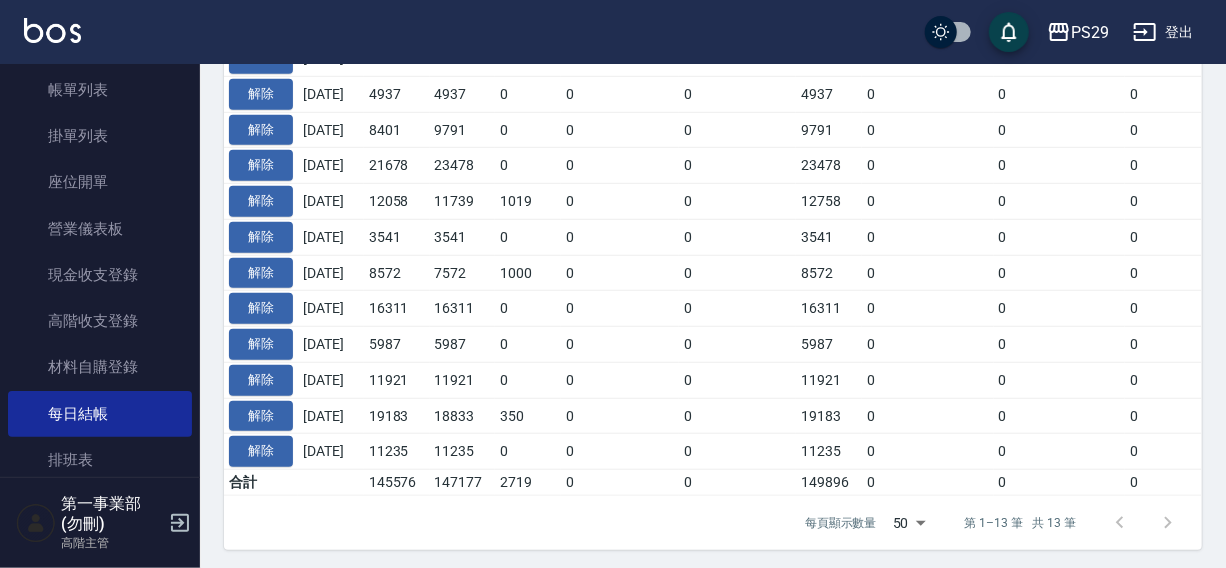 scroll, scrollTop: 547, scrollLeft: 0, axis: vertical 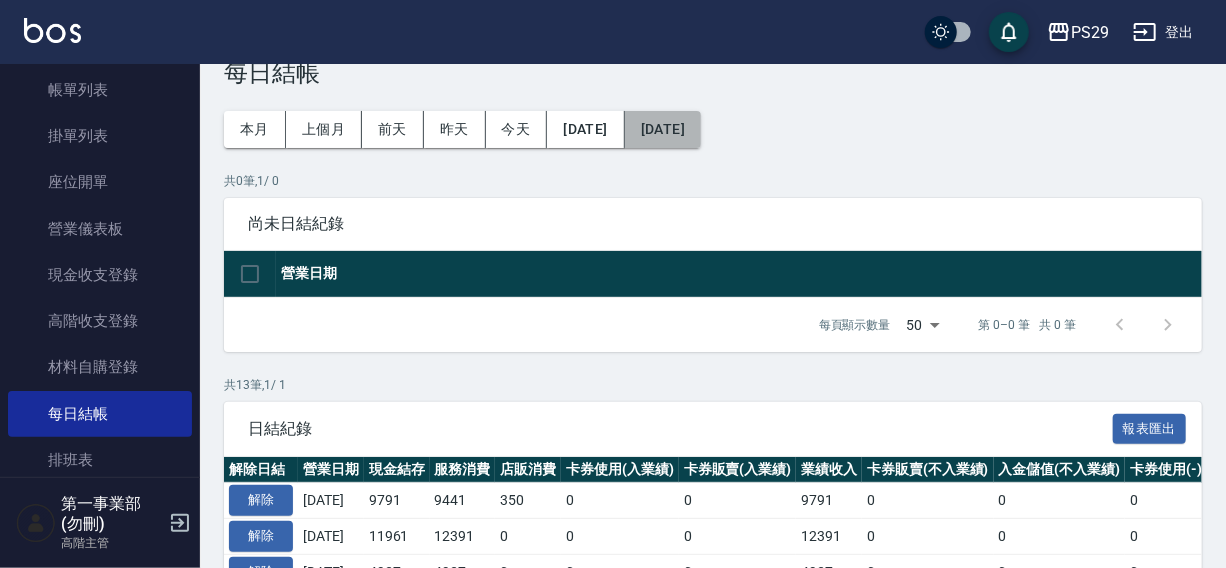 click on "[DATE]" at bounding box center [663, 129] 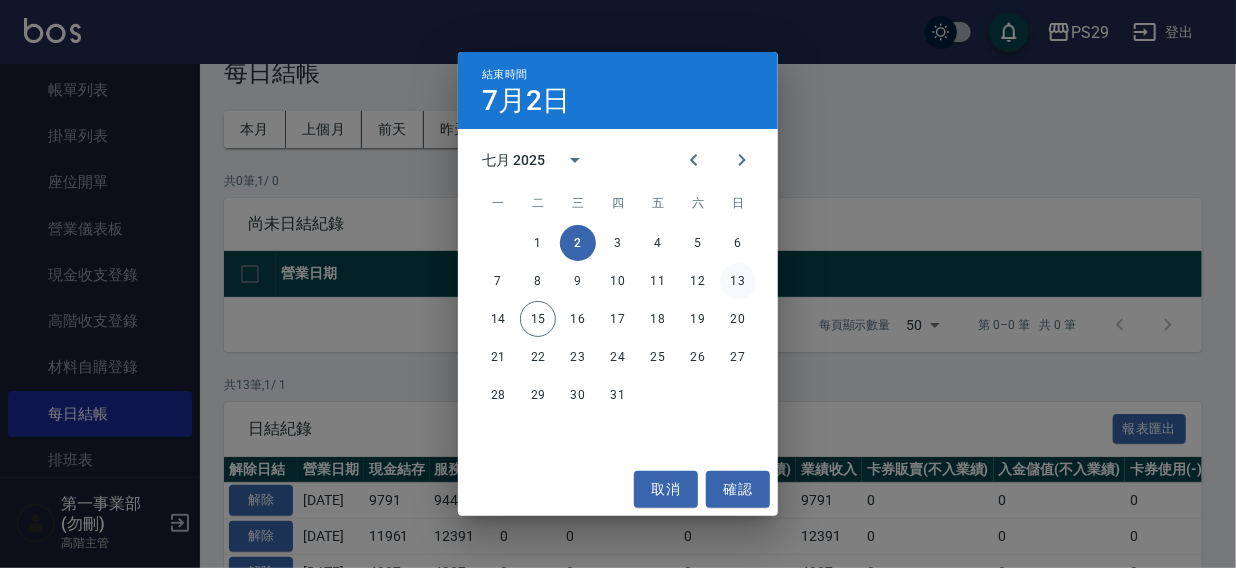 click on "13" at bounding box center [738, 281] 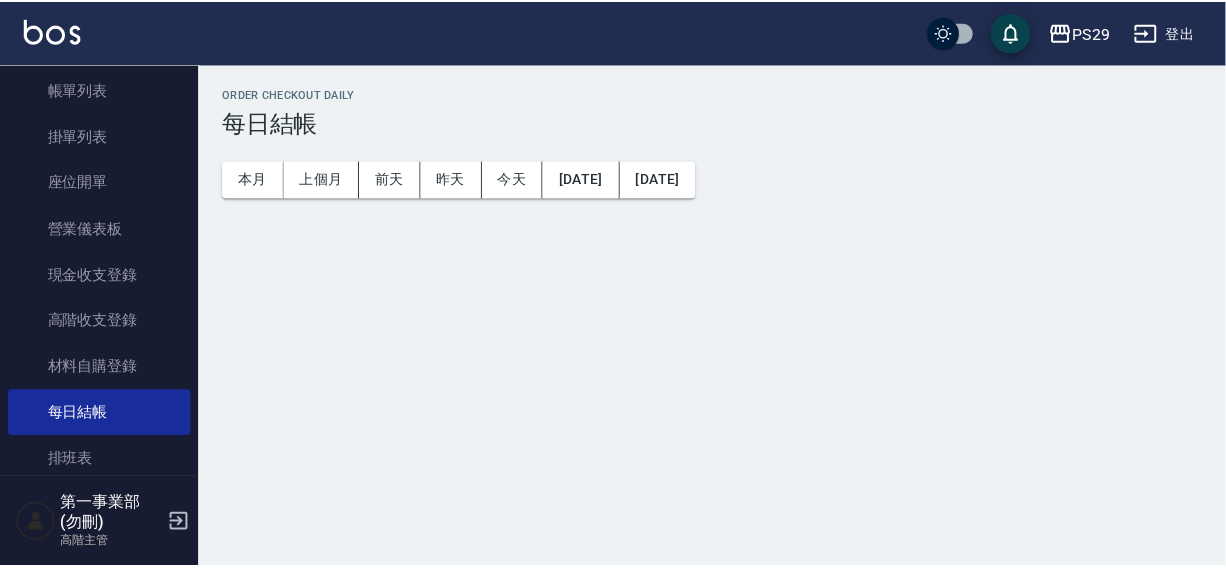 scroll, scrollTop: 0, scrollLeft: 0, axis: both 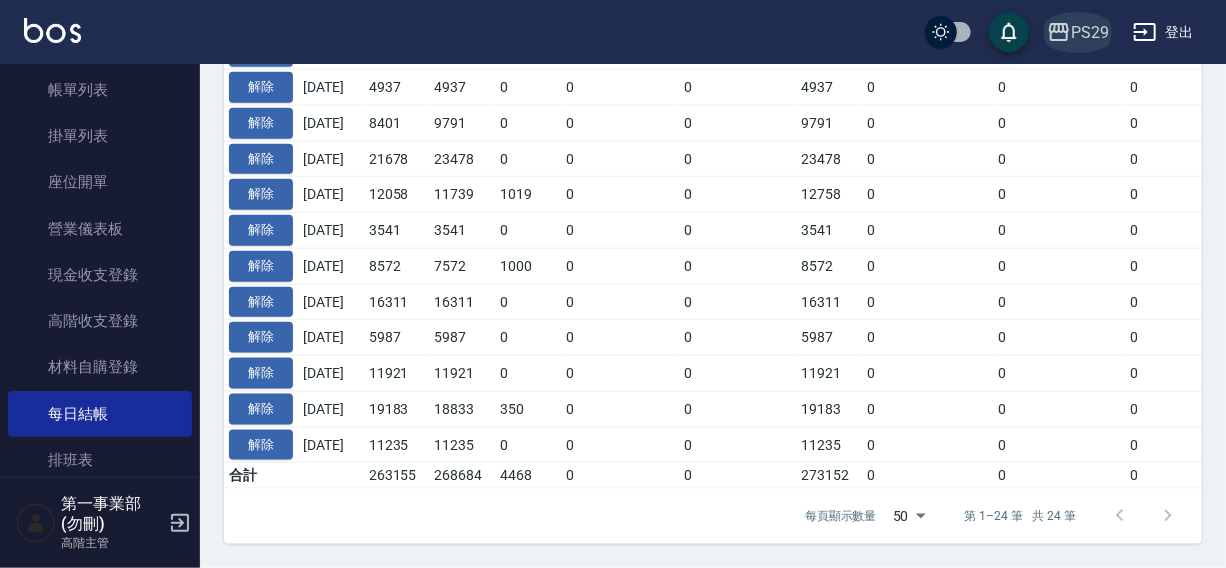 click on "PS29" at bounding box center (1090, 32) 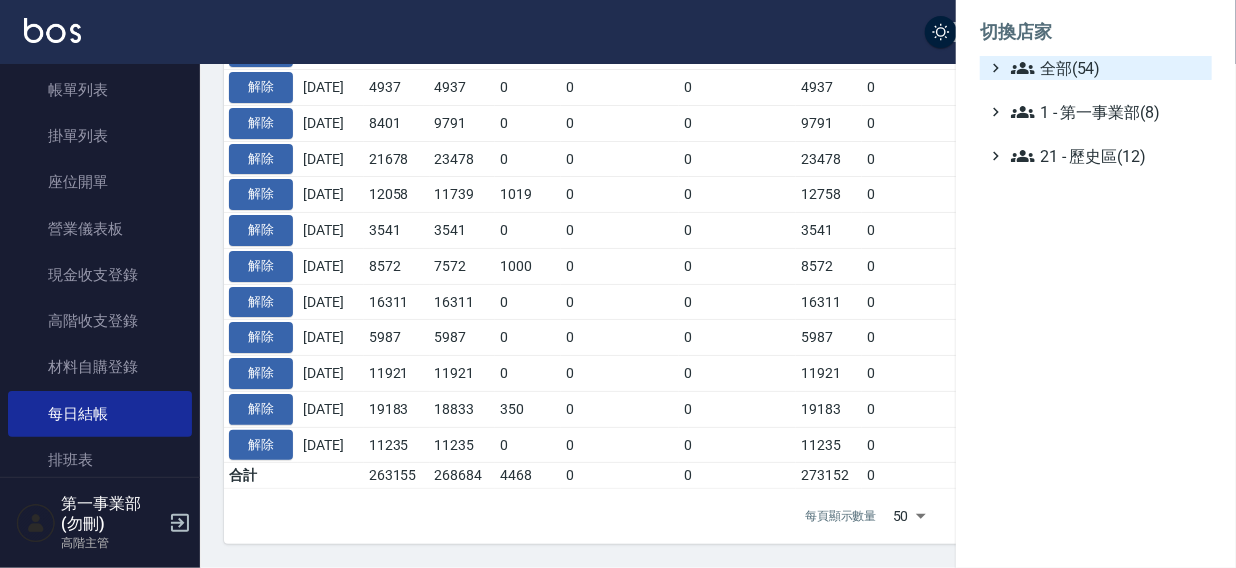 click on "全部(54)" at bounding box center [1107, 68] 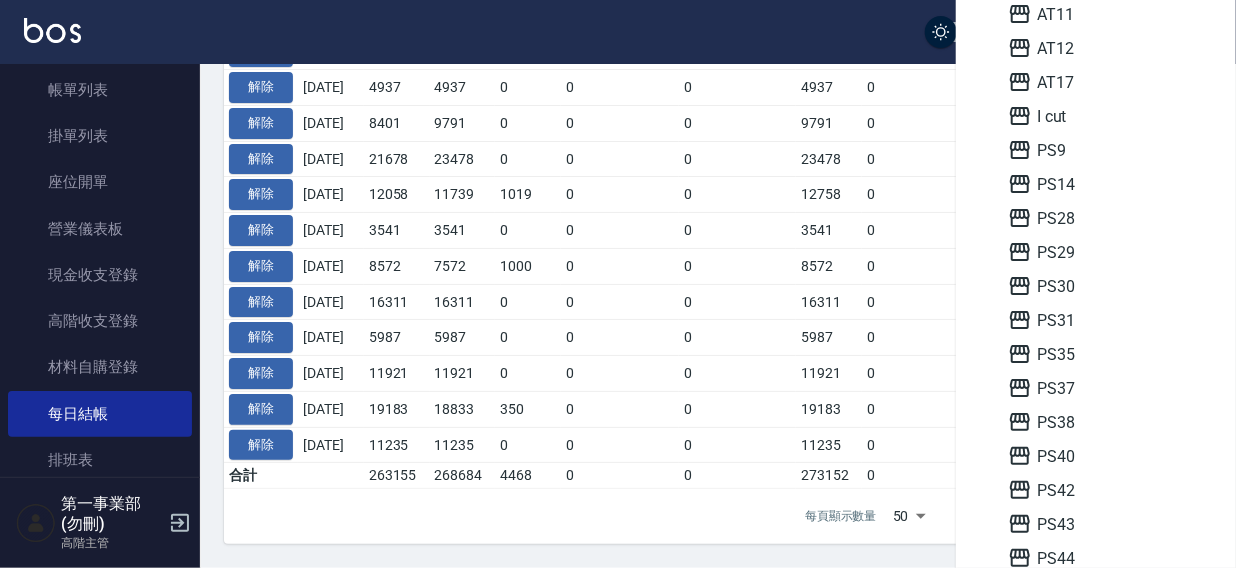 scroll, scrollTop: 223, scrollLeft: 0, axis: vertical 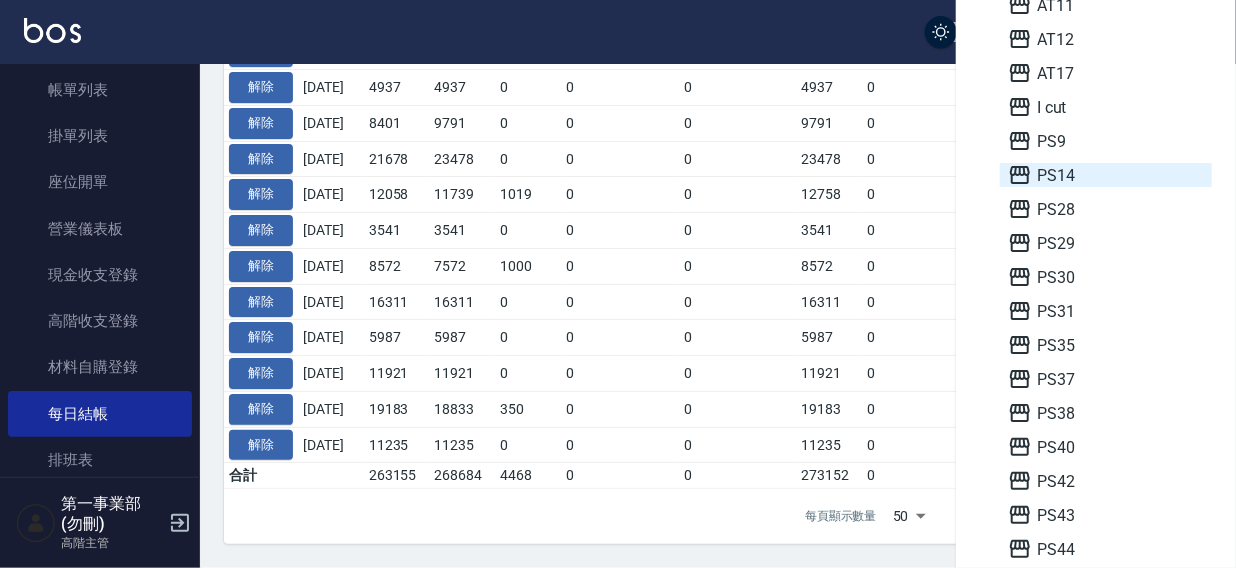 click on "PS14" at bounding box center (1106, 175) 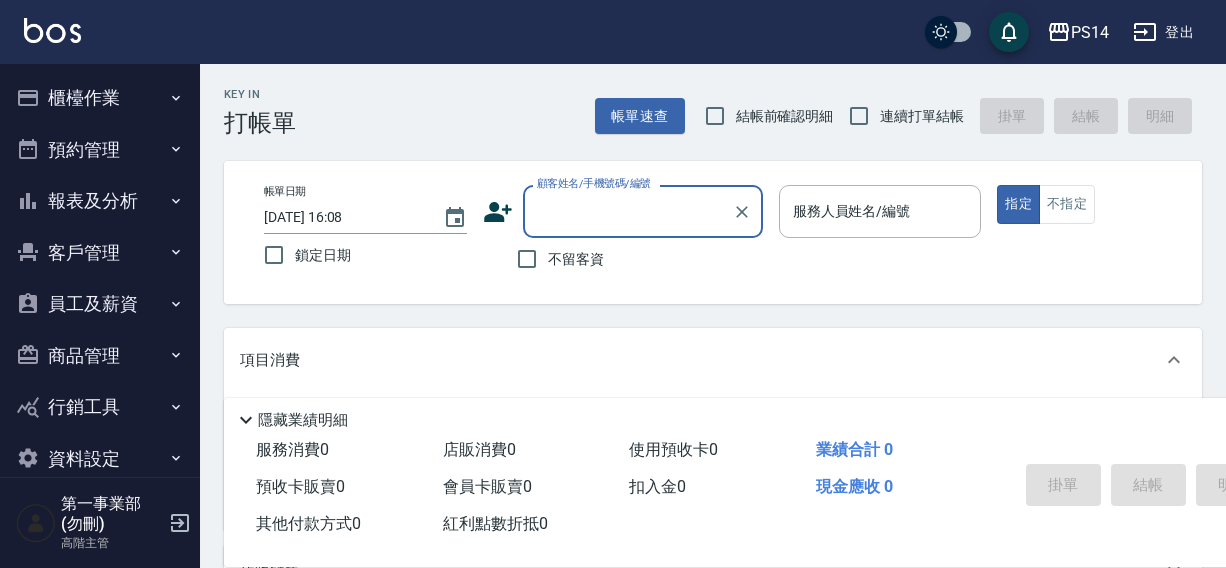 scroll, scrollTop: 0, scrollLeft: 0, axis: both 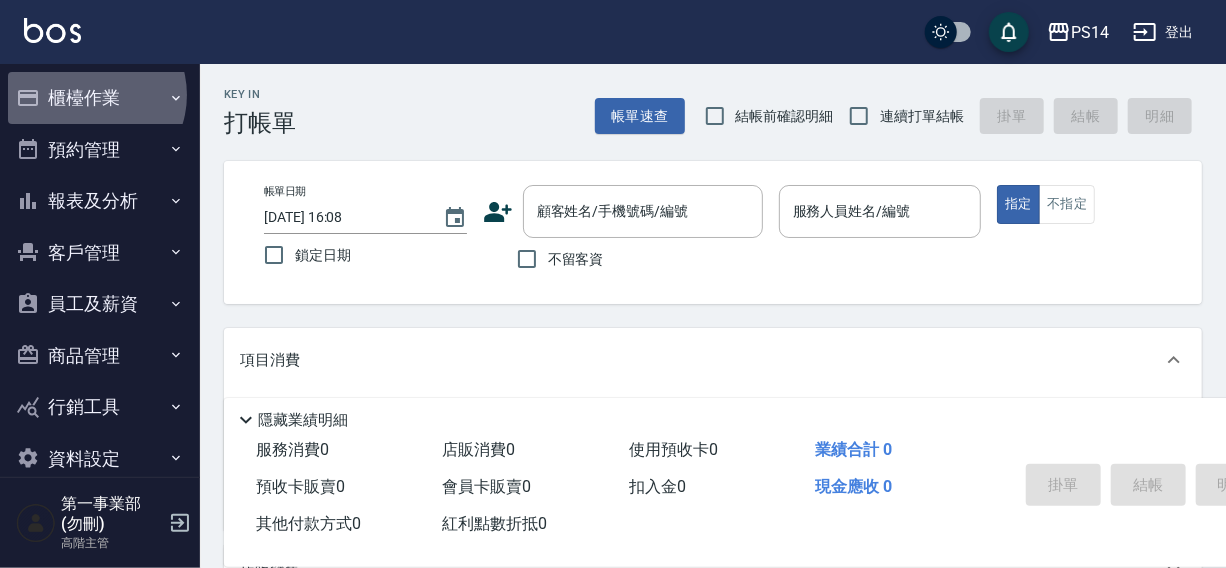click on "櫃檯作業" at bounding box center (100, 98) 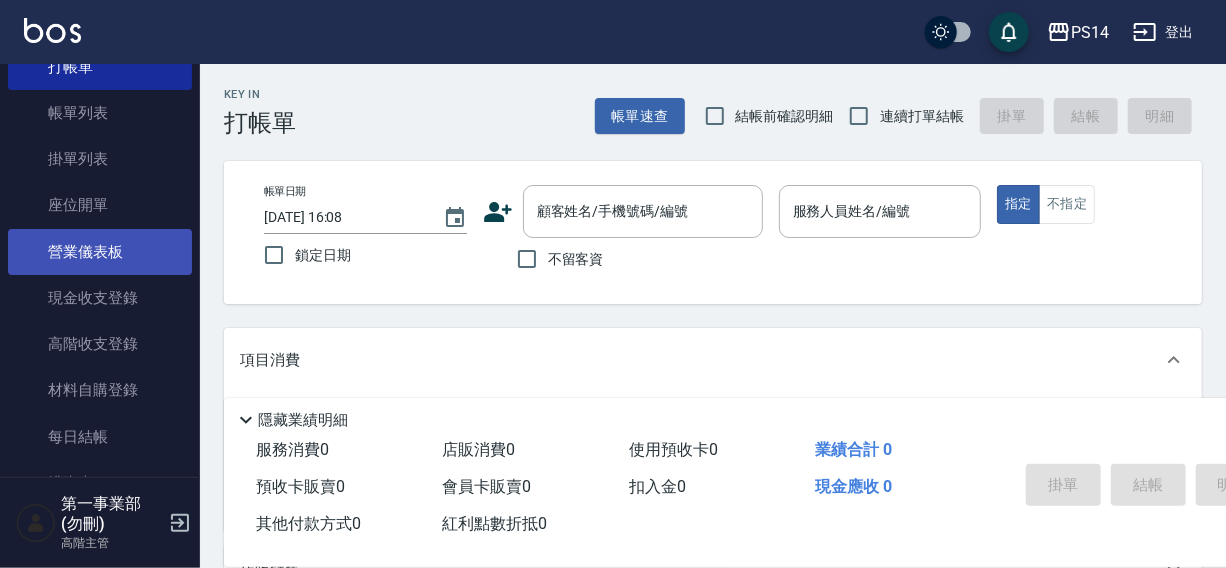 scroll, scrollTop: 272, scrollLeft: 0, axis: vertical 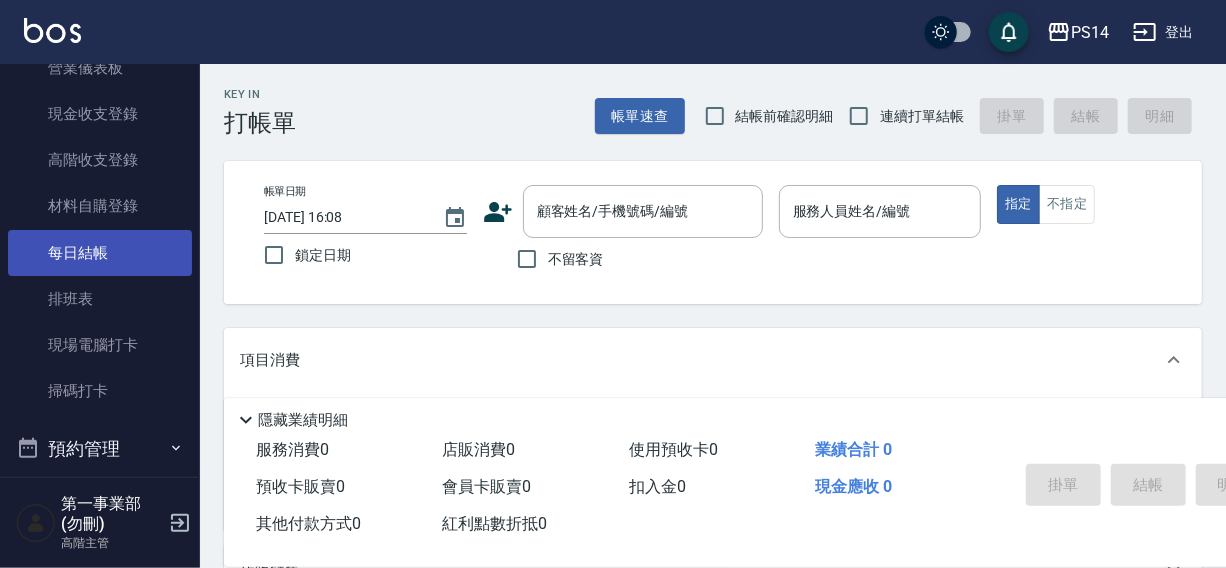 click on "每日結帳" at bounding box center [100, 253] 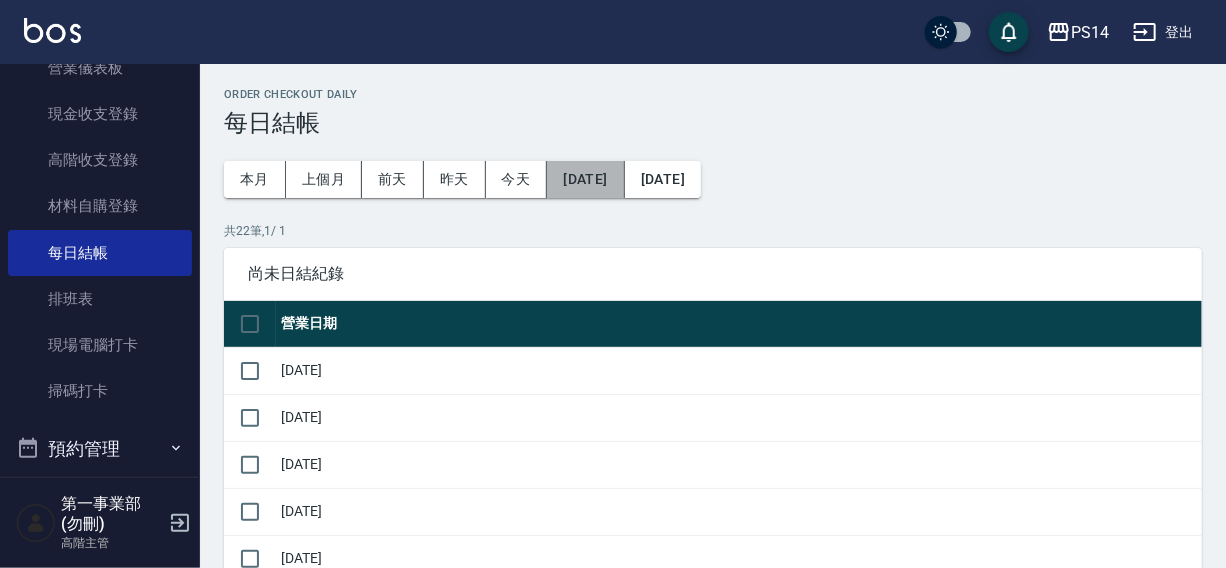 click on "2025/06/14" at bounding box center (585, 179) 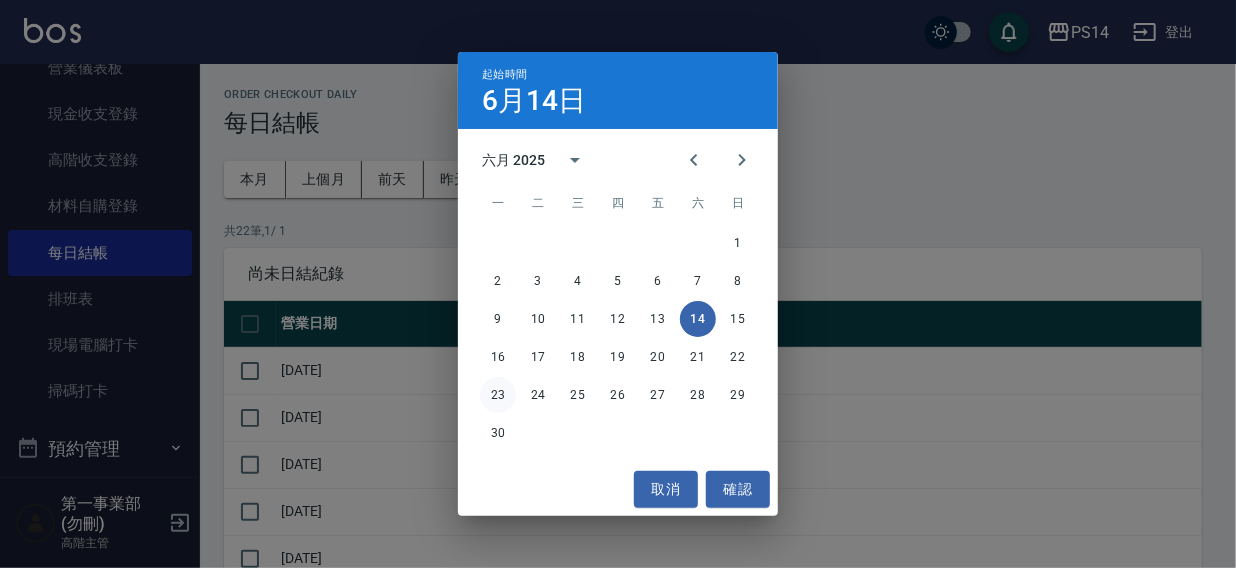 click on "23" at bounding box center (498, 395) 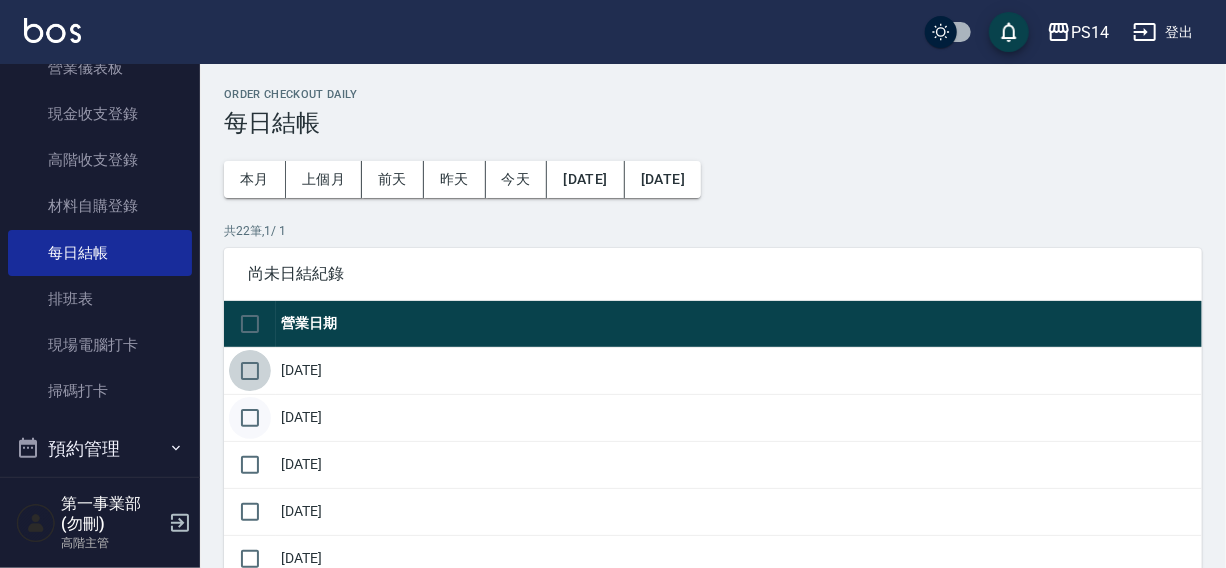 drag, startPoint x: 251, startPoint y: 370, endPoint x: 246, endPoint y: 403, distance: 33.37664 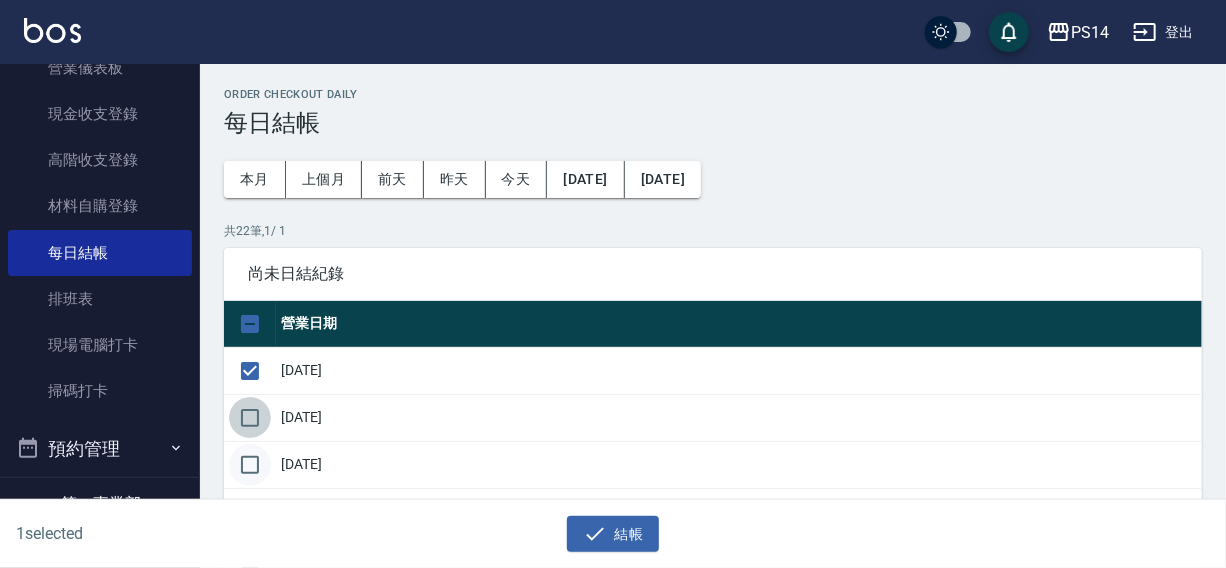 drag, startPoint x: 245, startPoint y: 410, endPoint x: 245, endPoint y: 455, distance: 45 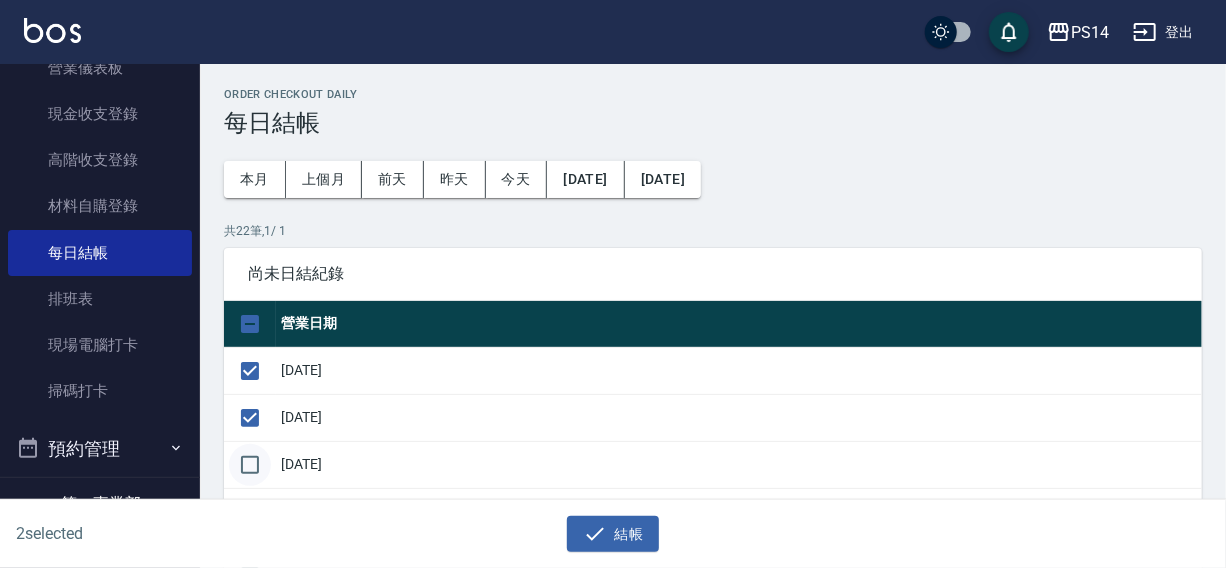 click at bounding box center [250, 465] 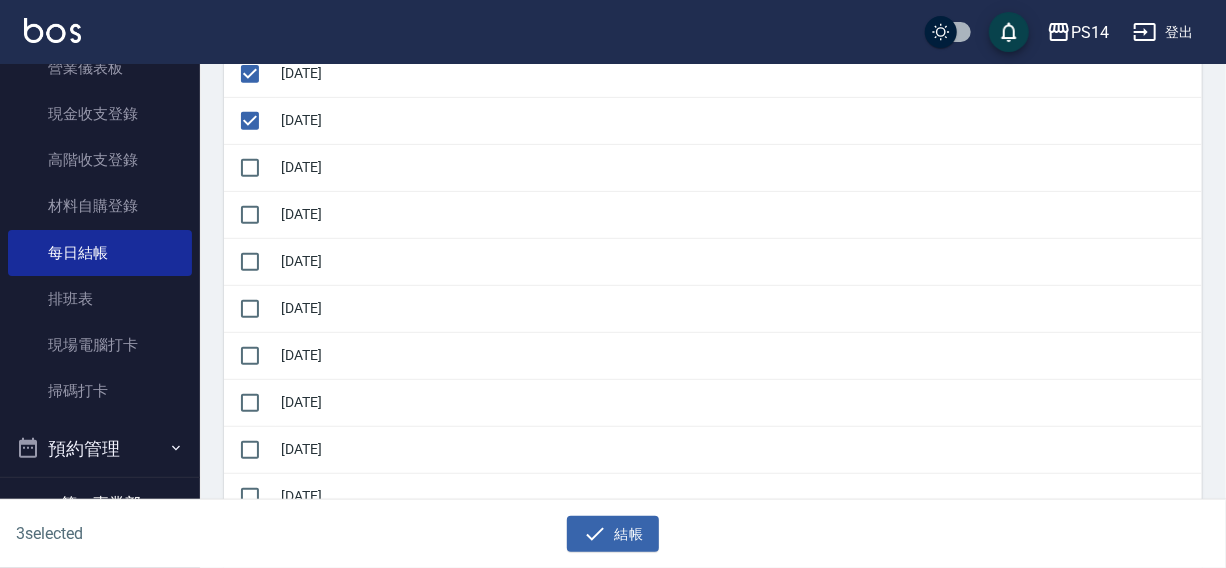 scroll, scrollTop: 360, scrollLeft: 0, axis: vertical 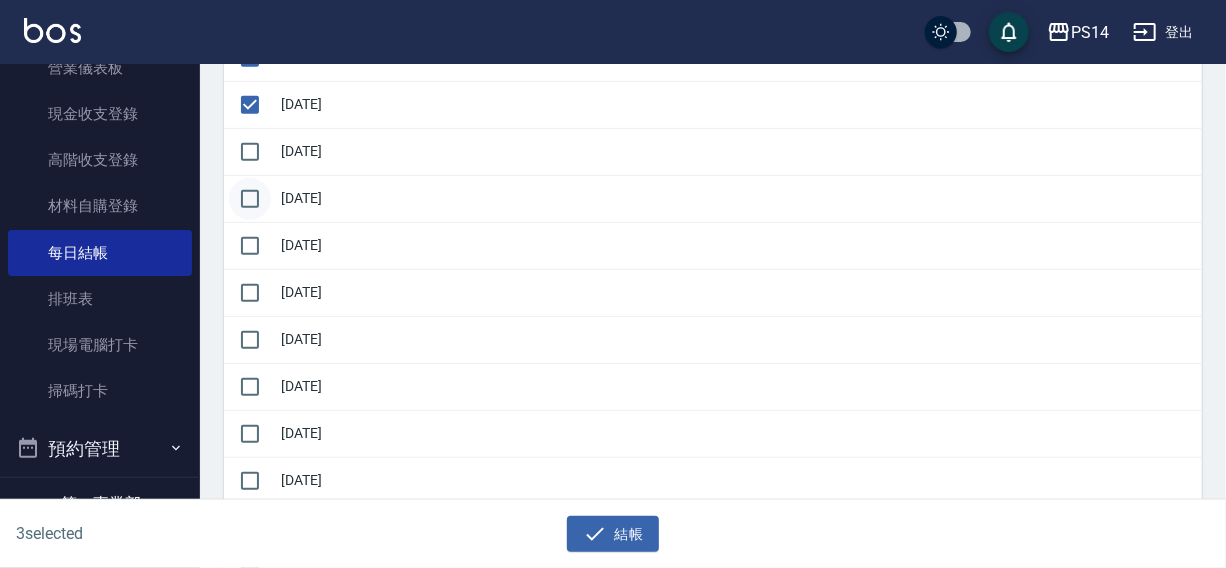 drag, startPoint x: 247, startPoint y: 147, endPoint x: 235, endPoint y: 187, distance: 41.761227 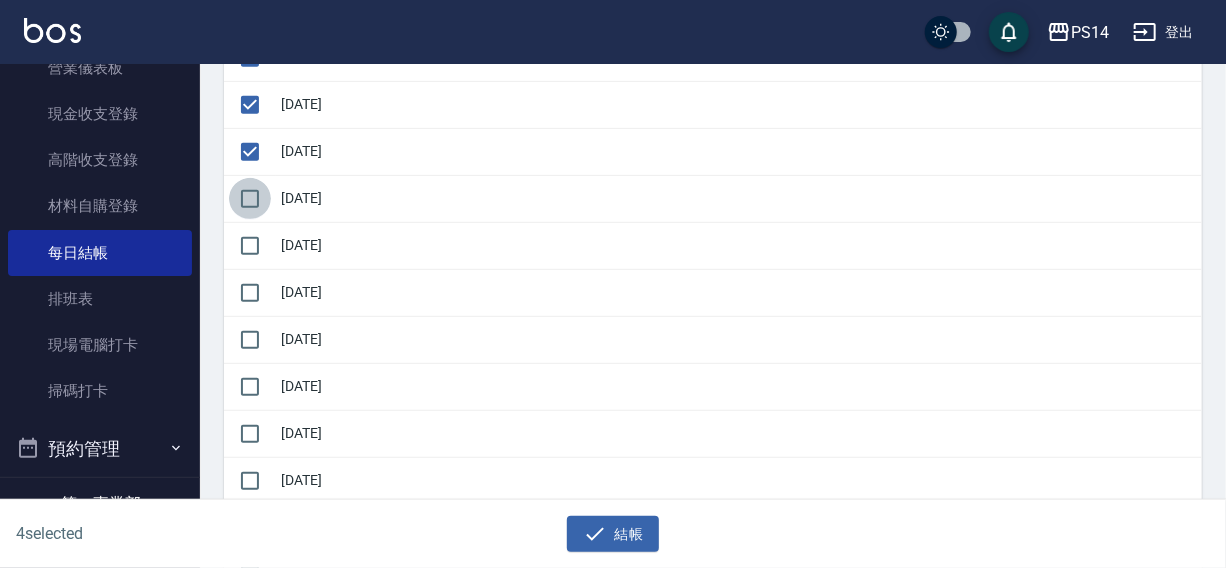click at bounding box center (250, 199) 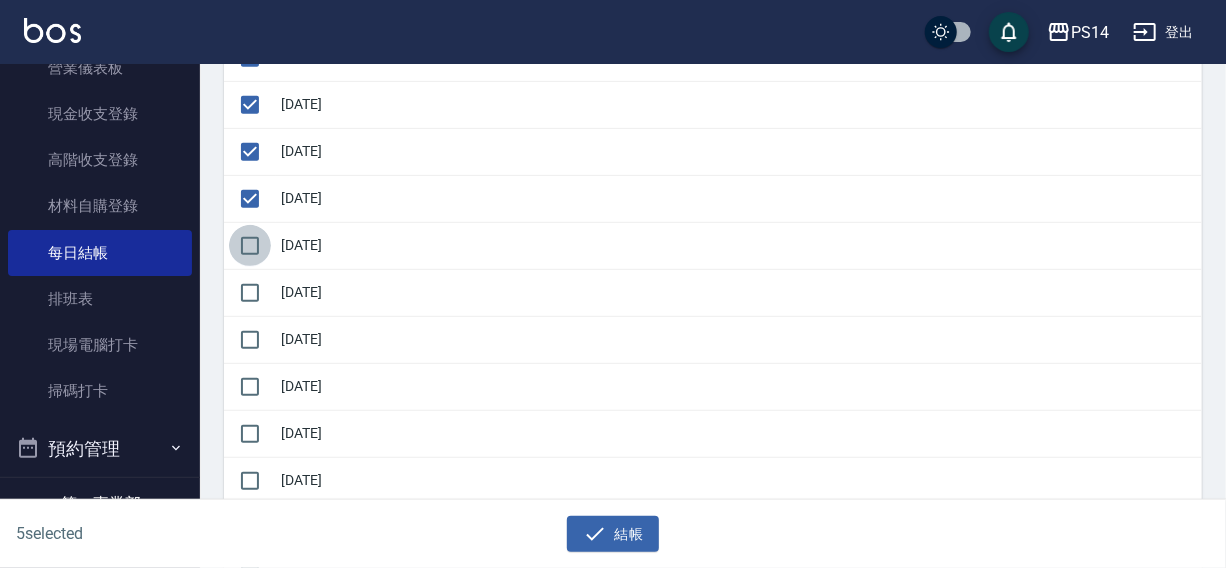 click at bounding box center (250, 246) 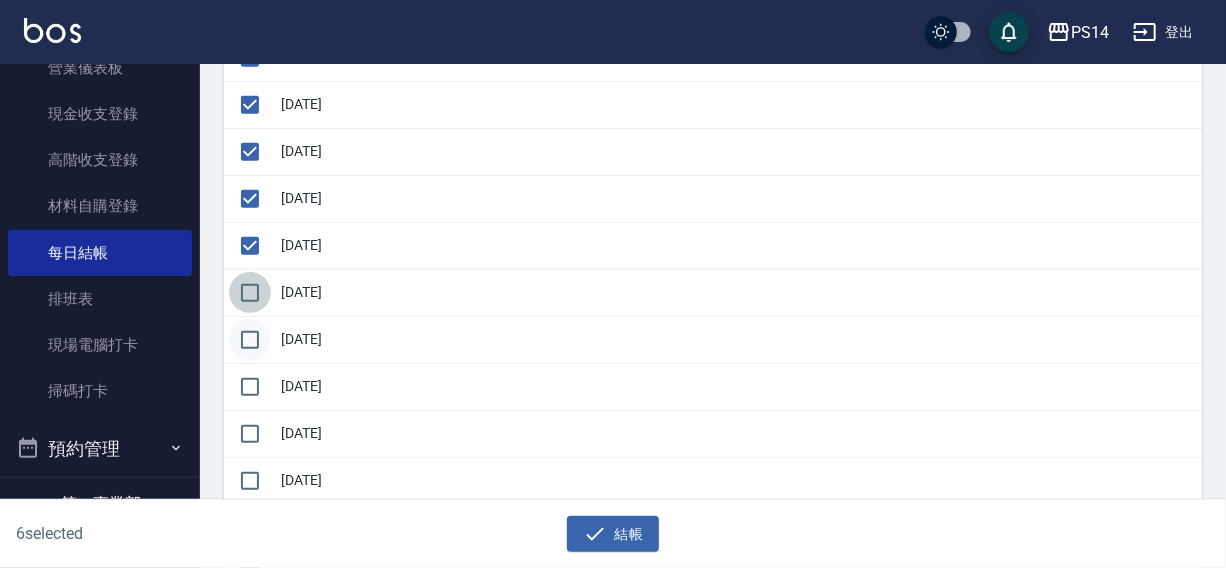 drag, startPoint x: 248, startPoint y: 290, endPoint x: 248, endPoint y: 325, distance: 35 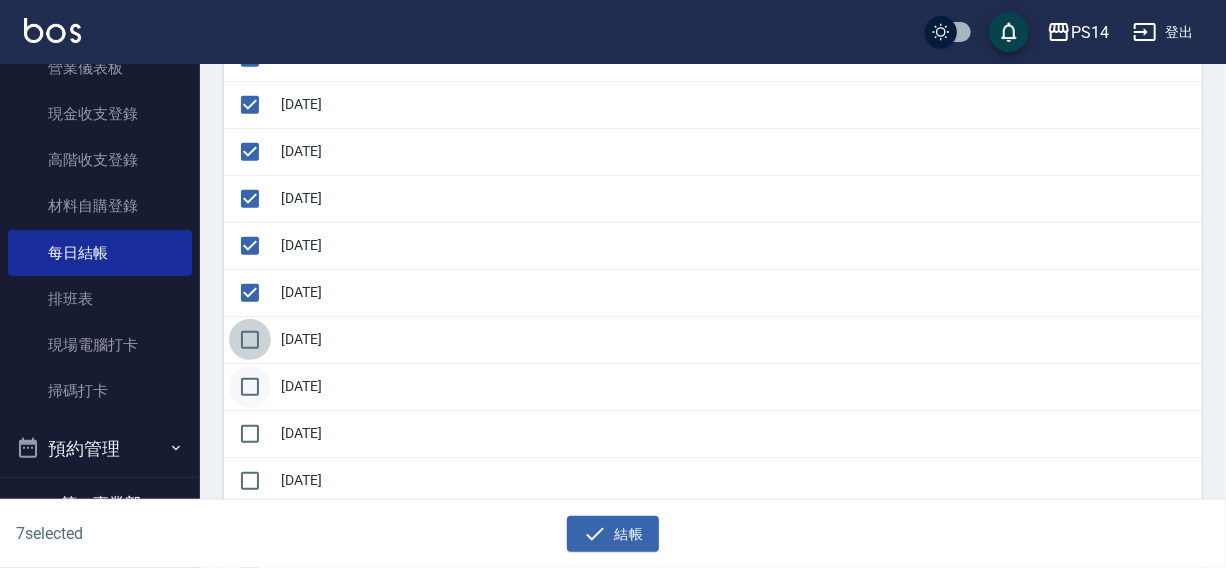drag, startPoint x: 248, startPoint y: 331, endPoint x: 253, endPoint y: 367, distance: 36.345562 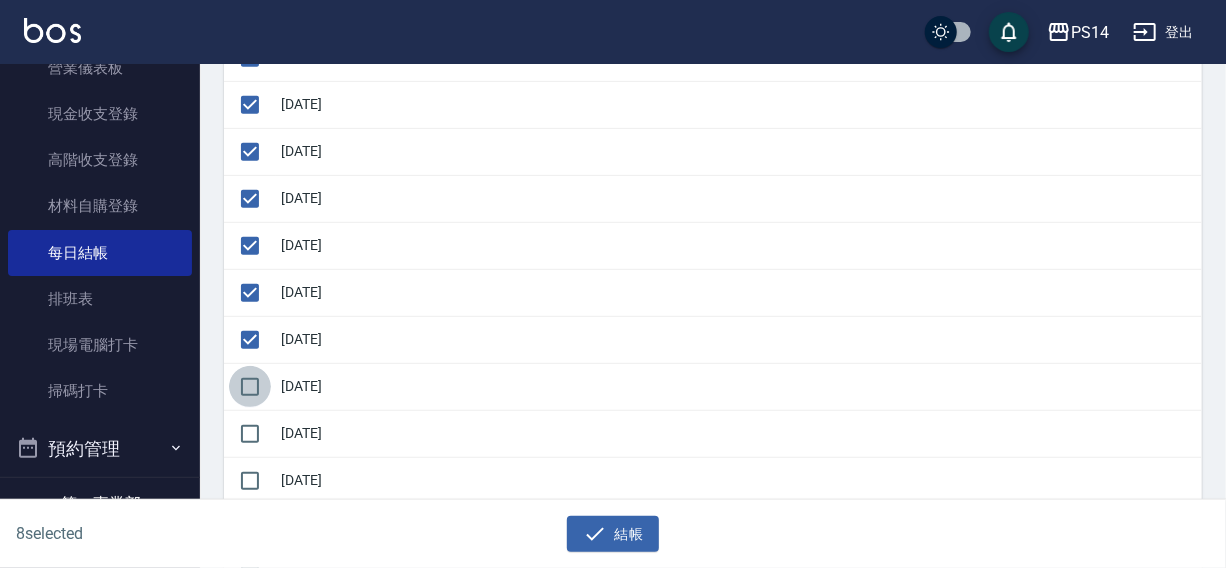 click at bounding box center (250, 387) 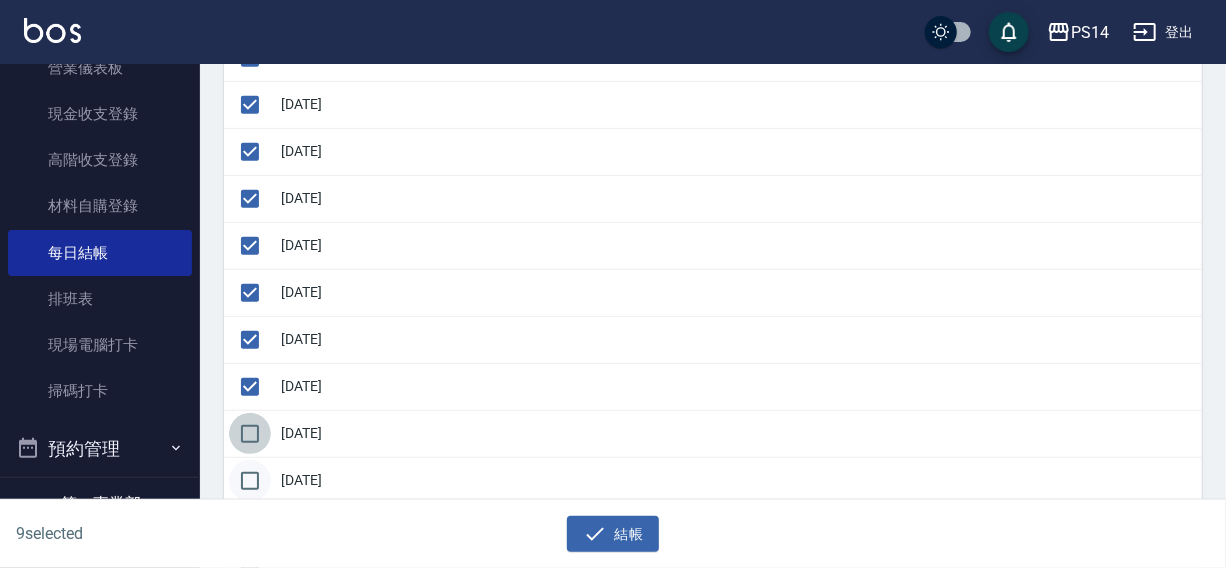 drag, startPoint x: 253, startPoint y: 426, endPoint x: 256, endPoint y: 466, distance: 40.112343 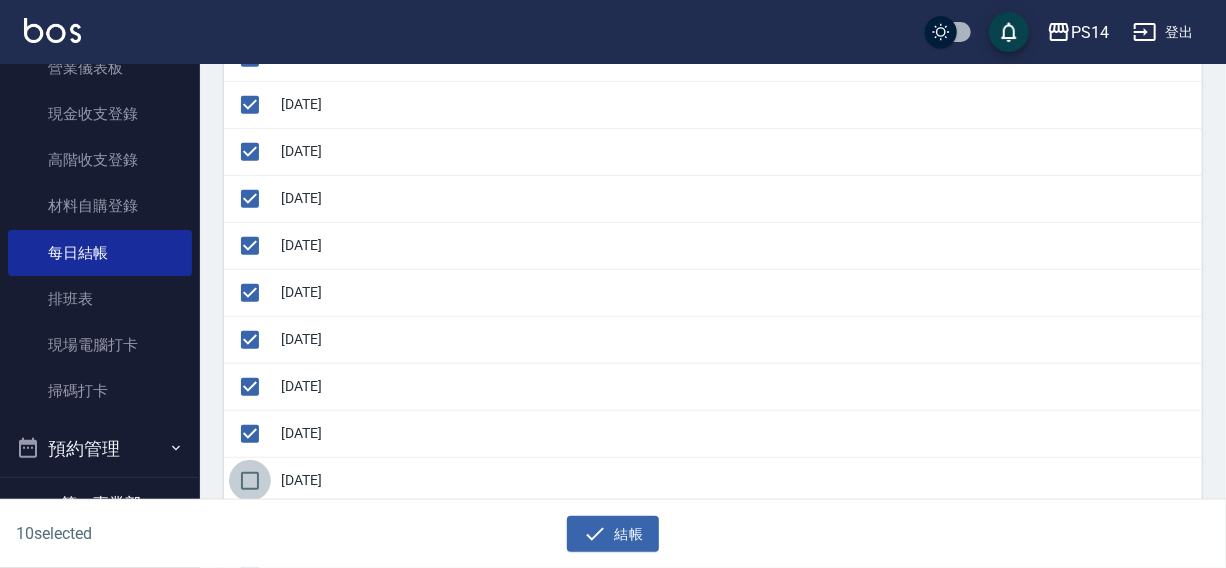 click at bounding box center (250, 481) 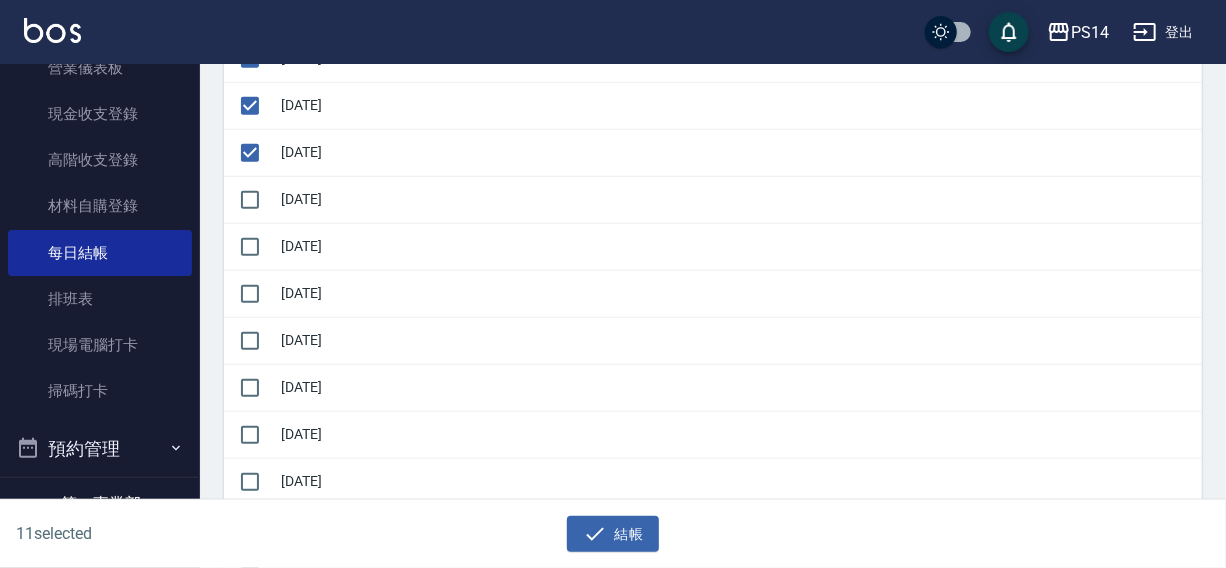 scroll, scrollTop: 701, scrollLeft: 0, axis: vertical 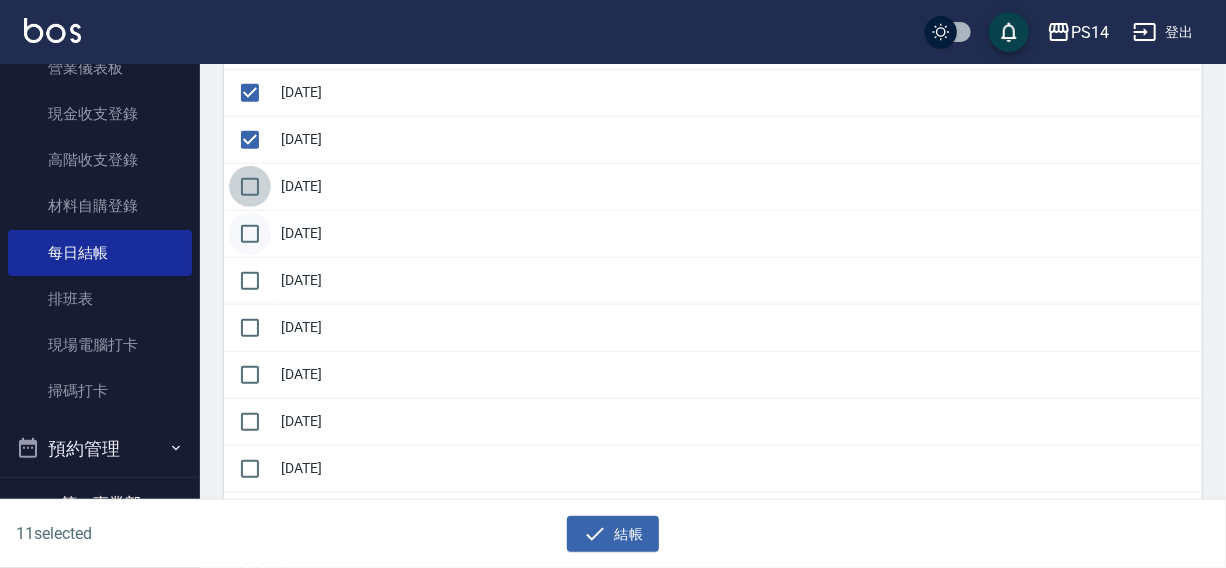 drag, startPoint x: 253, startPoint y: 185, endPoint x: 252, endPoint y: 229, distance: 44.011364 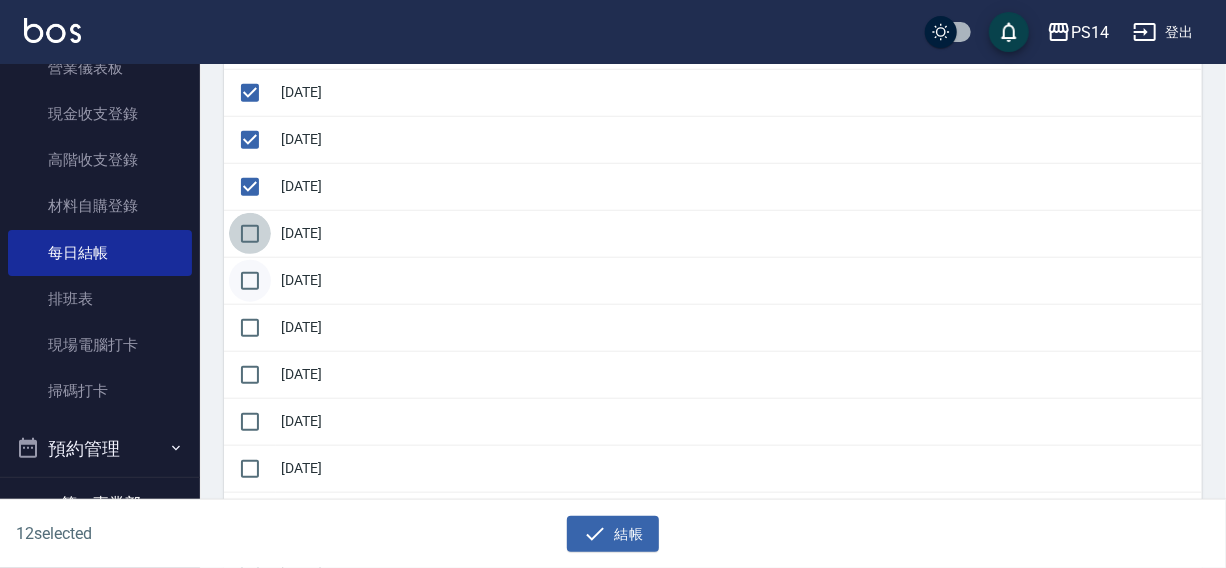 drag, startPoint x: 250, startPoint y: 236, endPoint x: 250, endPoint y: 267, distance: 31 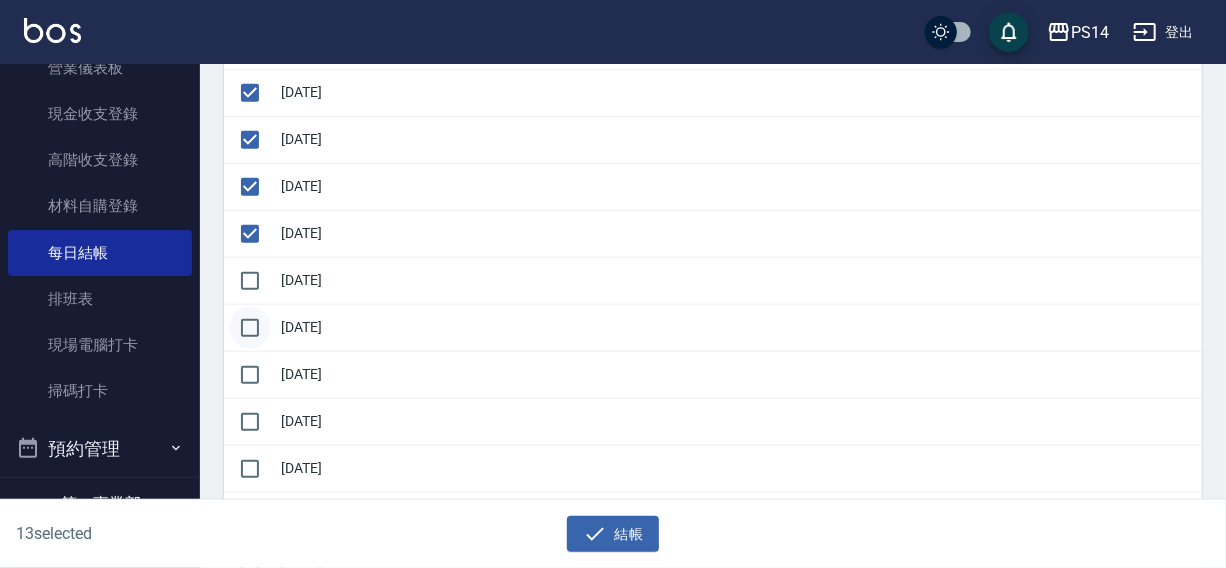 drag, startPoint x: 250, startPoint y: 269, endPoint x: 256, endPoint y: 316, distance: 47.38143 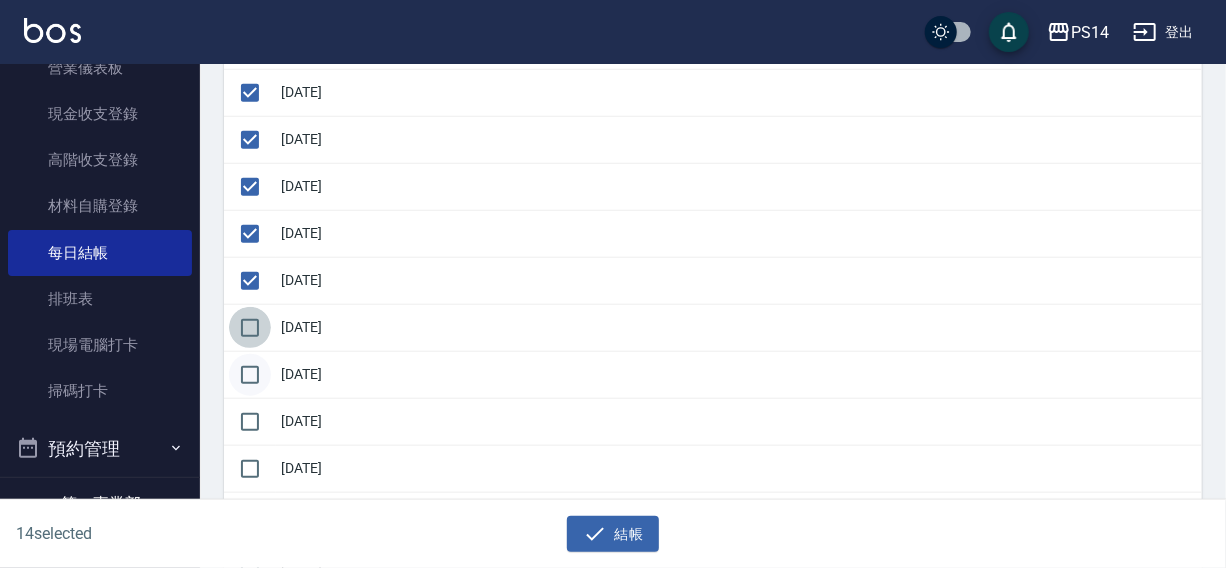 drag, startPoint x: 257, startPoint y: 325, endPoint x: 257, endPoint y: 356, distance: 31 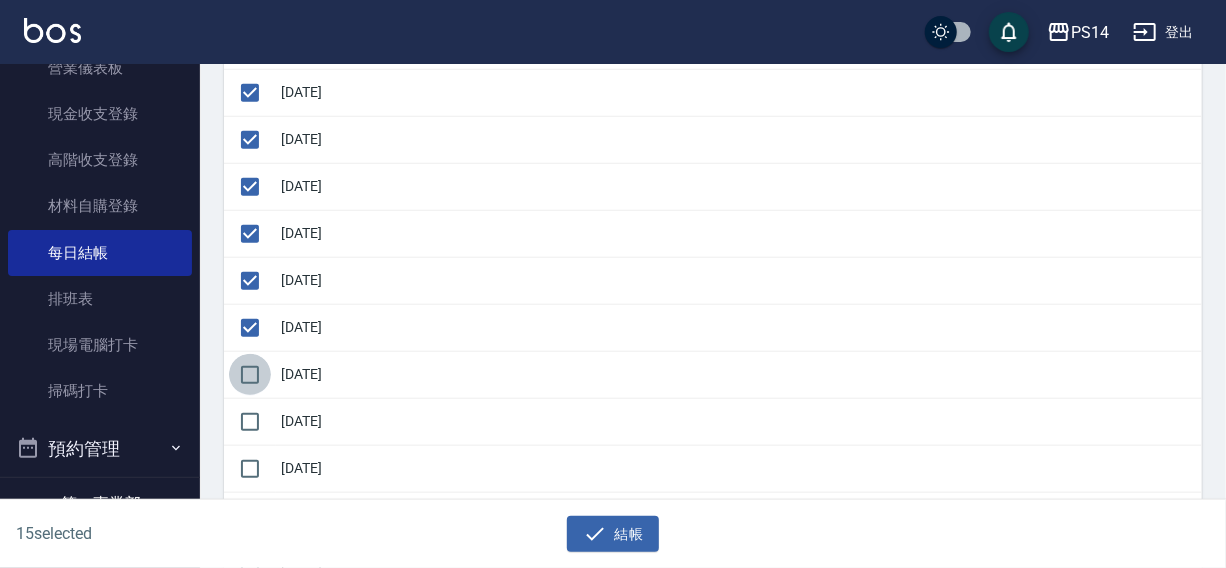 drag, startPoint x: 257, startPoint y: 365, endPoint x: 259, endPoint y: 389, distance: 24.083189 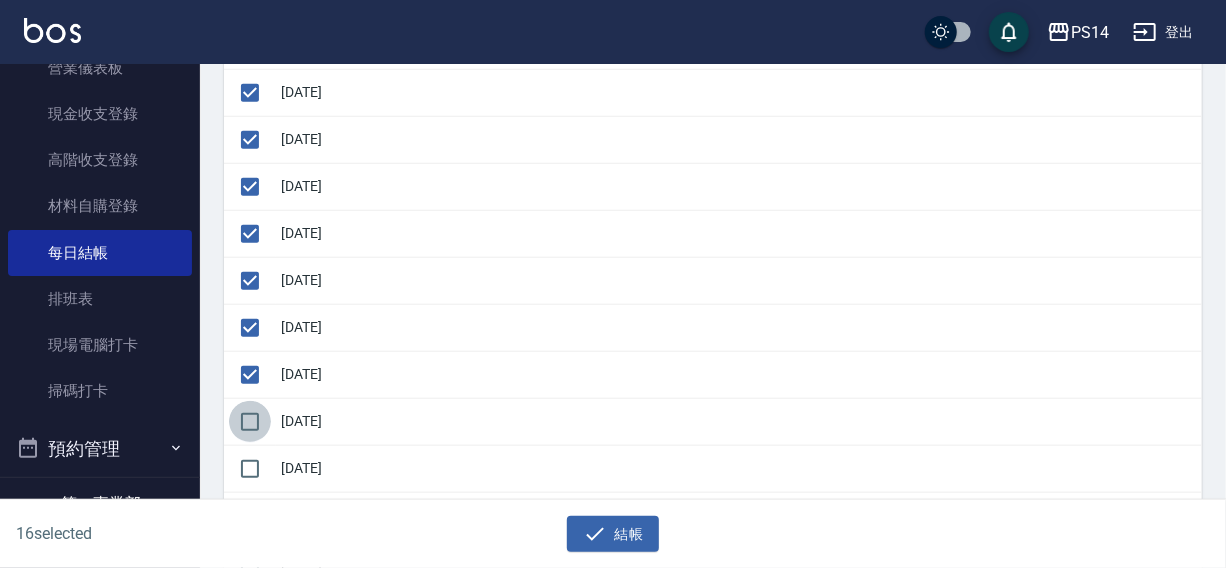 drag, startPoint x: 258, startPoint y: 406, endPoint x: 258, endPoint y: 426, distance: 20 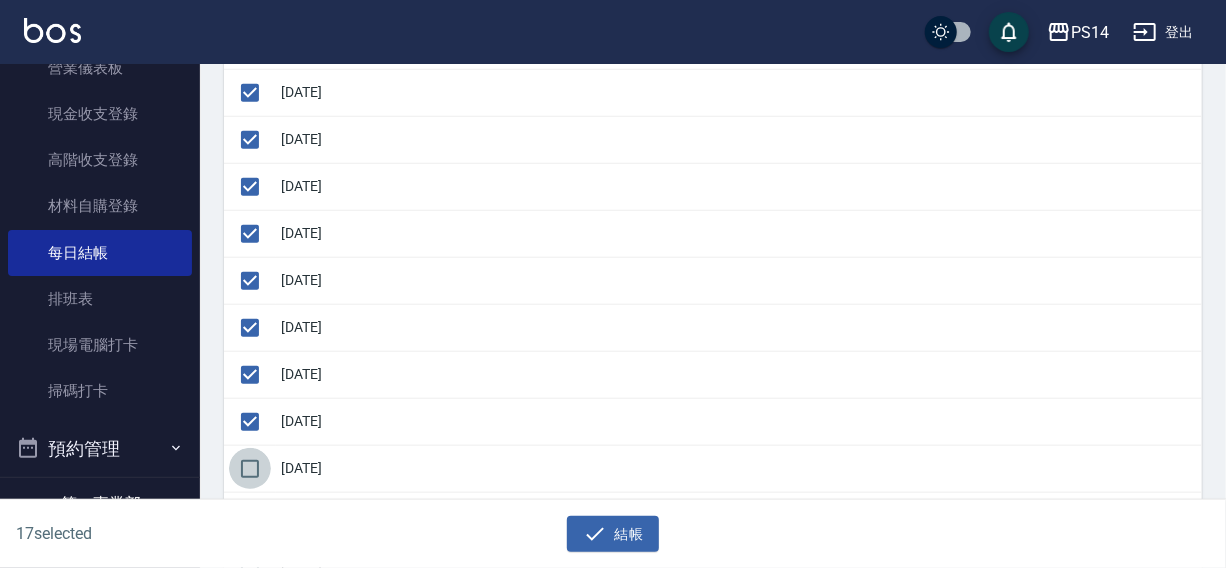 drag, startPoint x: 249, startPoint y: 457, endPoint x: 437, endPoint y: 403, distance: 195.60164 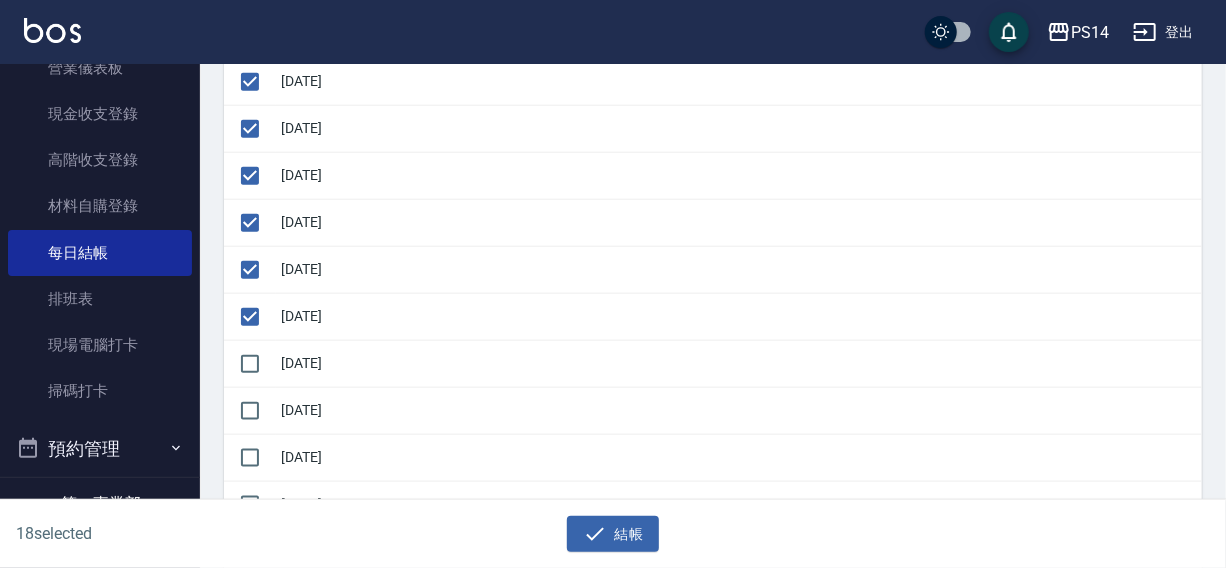scroll, scrollTop: 867, scrollLeft: 0, axis: vertical 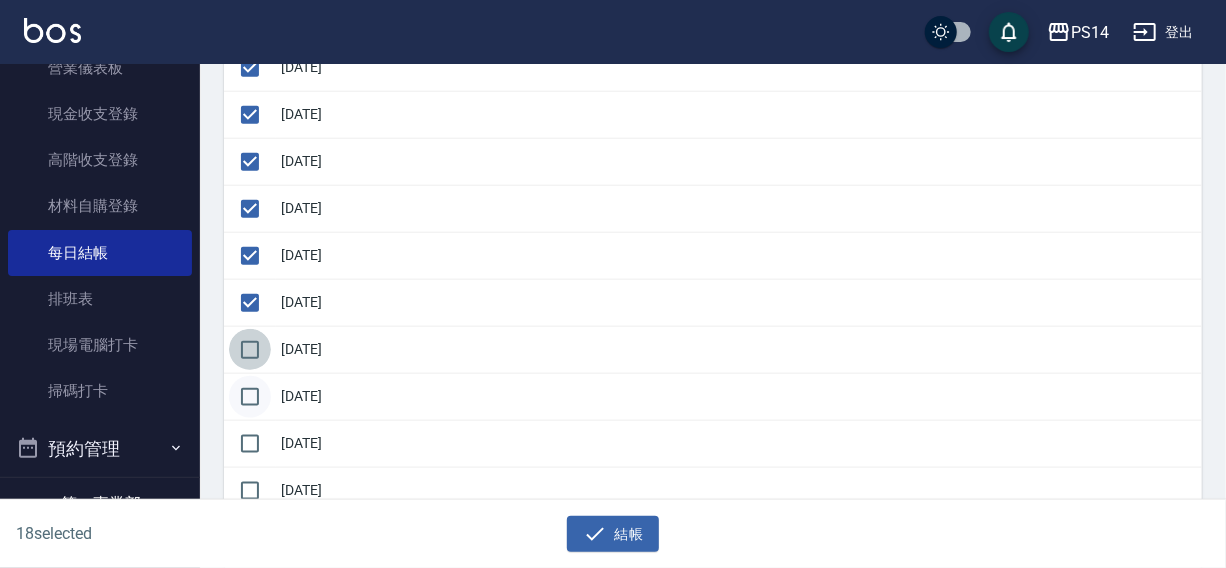 drag, startPoint x: 241, startPoint y: 341, endPoint x: 244, endPoint y: 380, distance: 39.115215 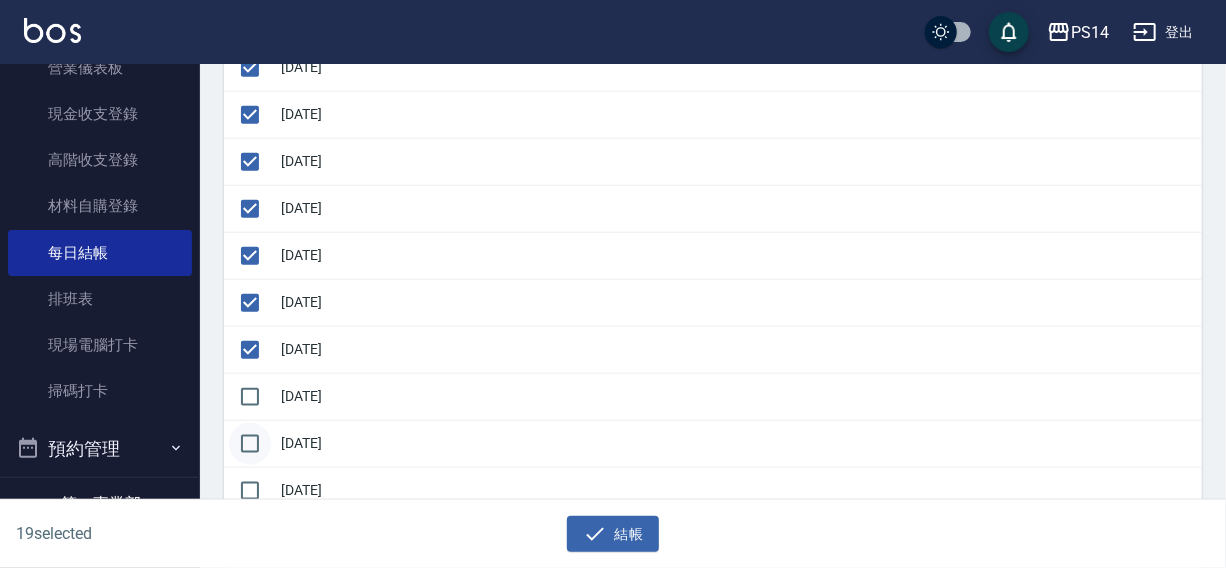 drag, startPoint x: 244, startPoint y: 383, endPoint x: 252, endPoint y: 422, distance: 39.812057 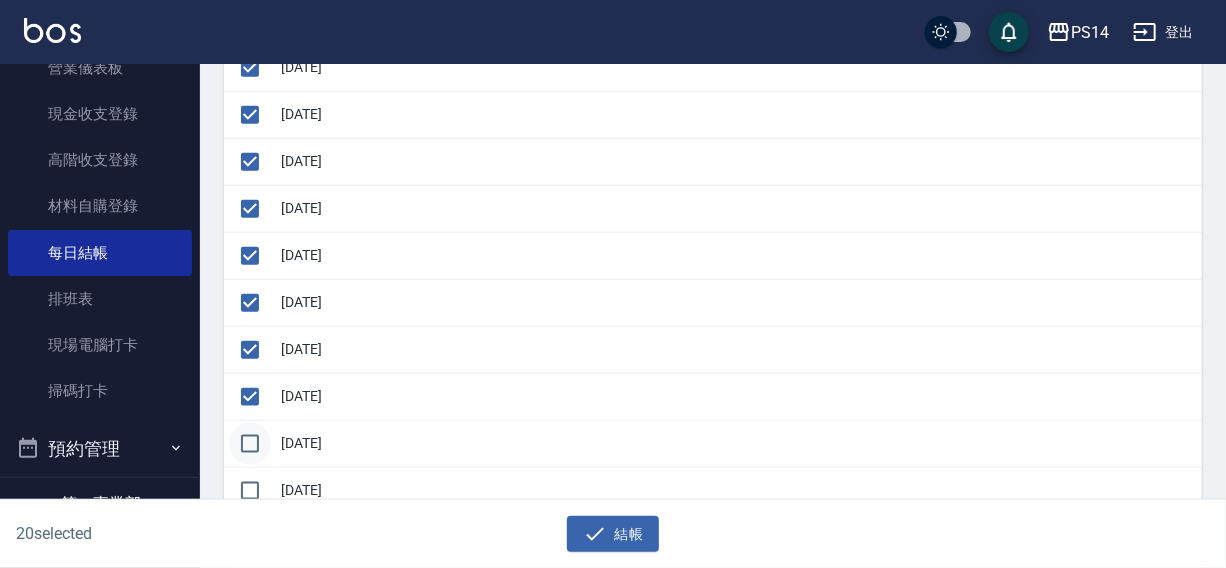 click at bounding box center (250, 444) 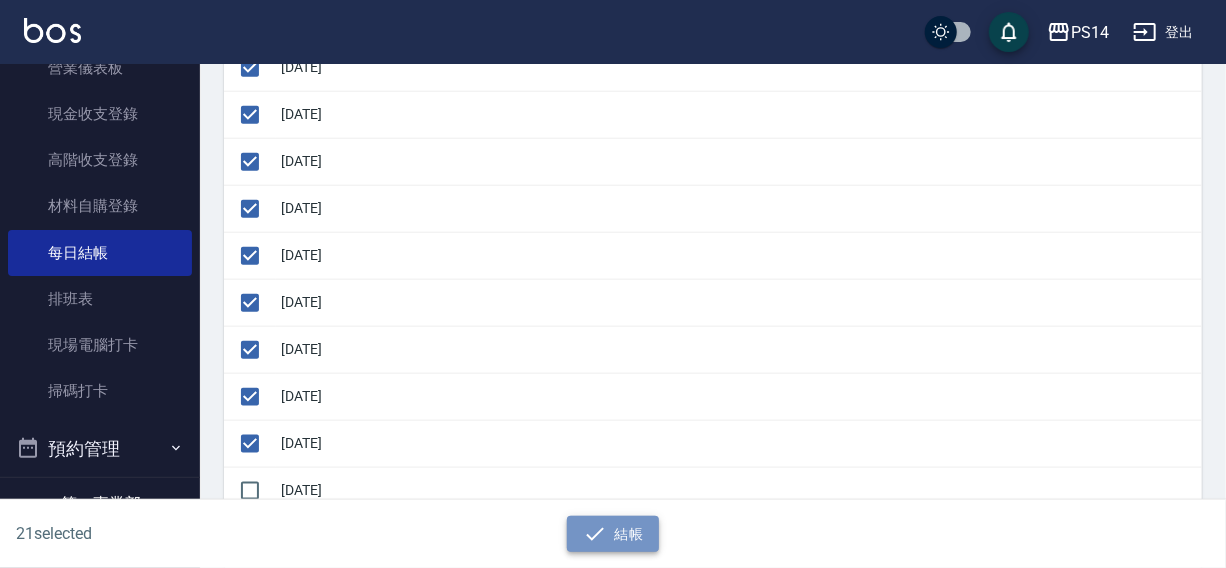 click on "結帳" at bounding box center [613, 534] 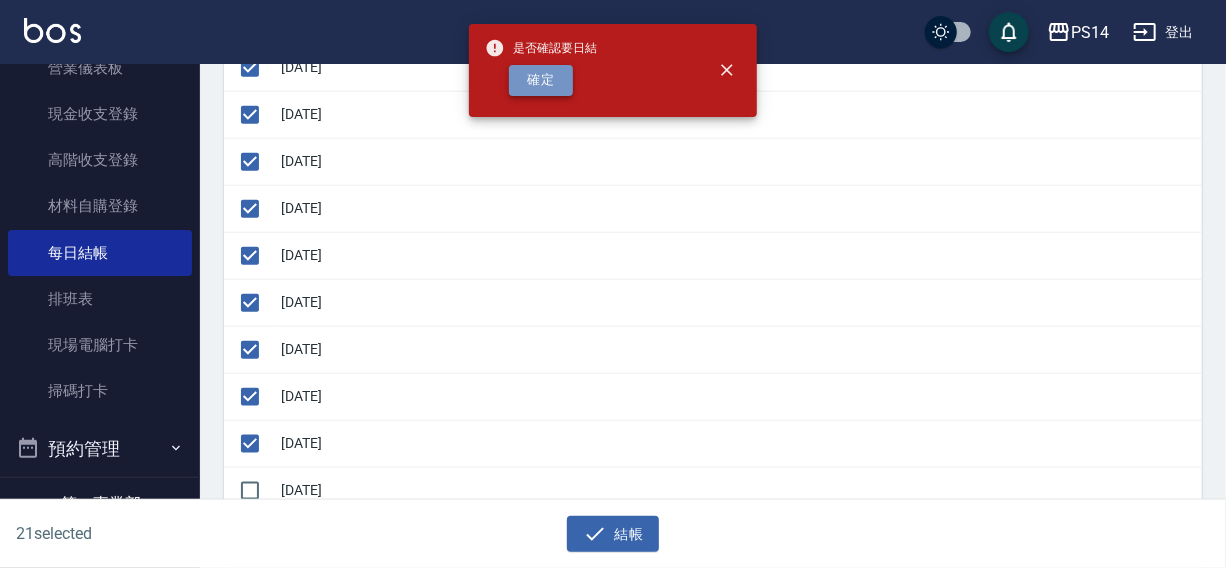 click on "確定" at bounding box center [541, 80] 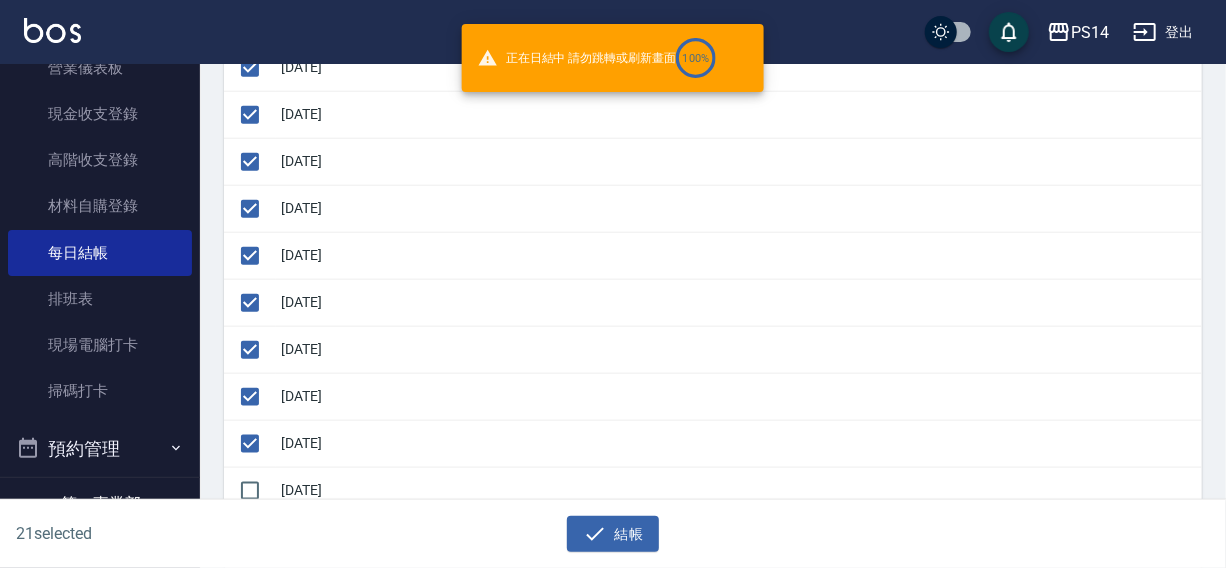 checkbox on "false" 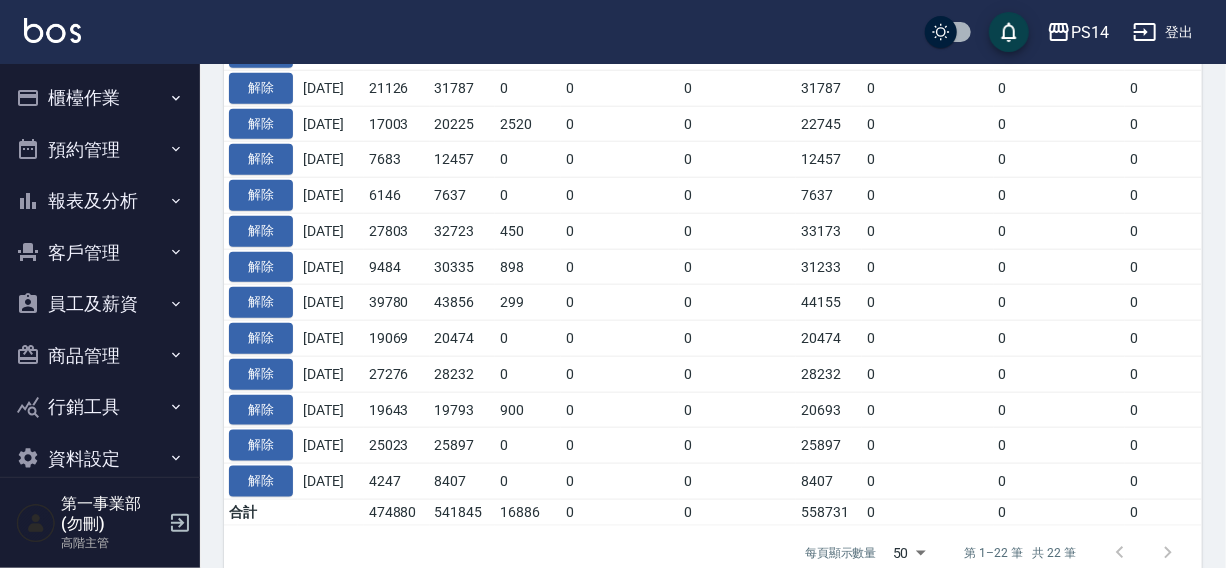 scroll, scrollTop: 867, scrollLeft: 0, axis: vertical 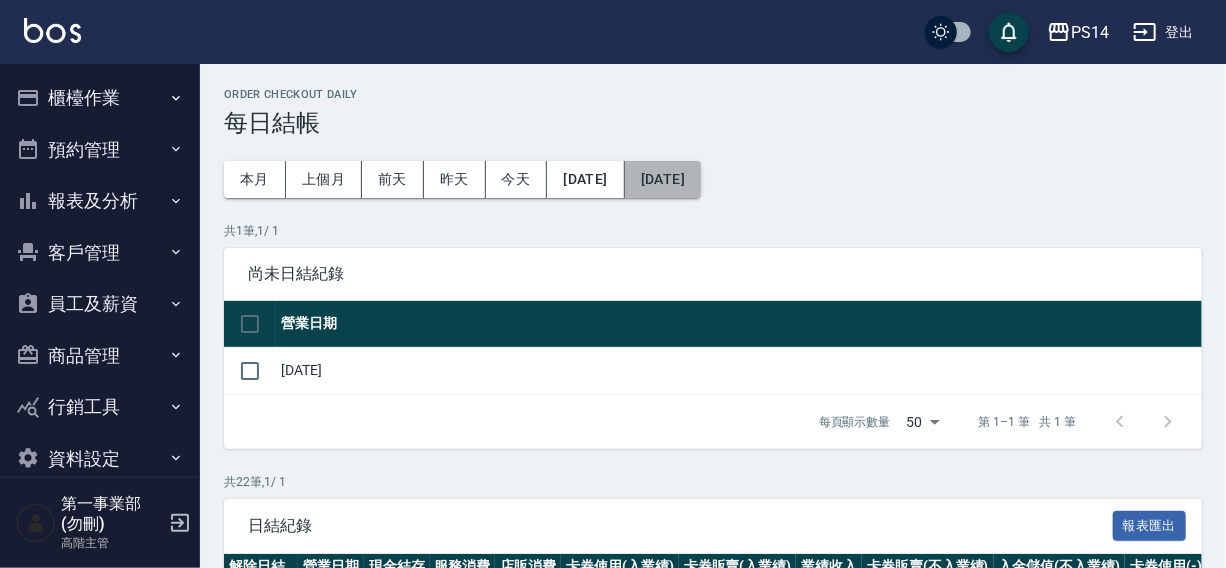click on "[DATE]" at bounding box center (663, 179) 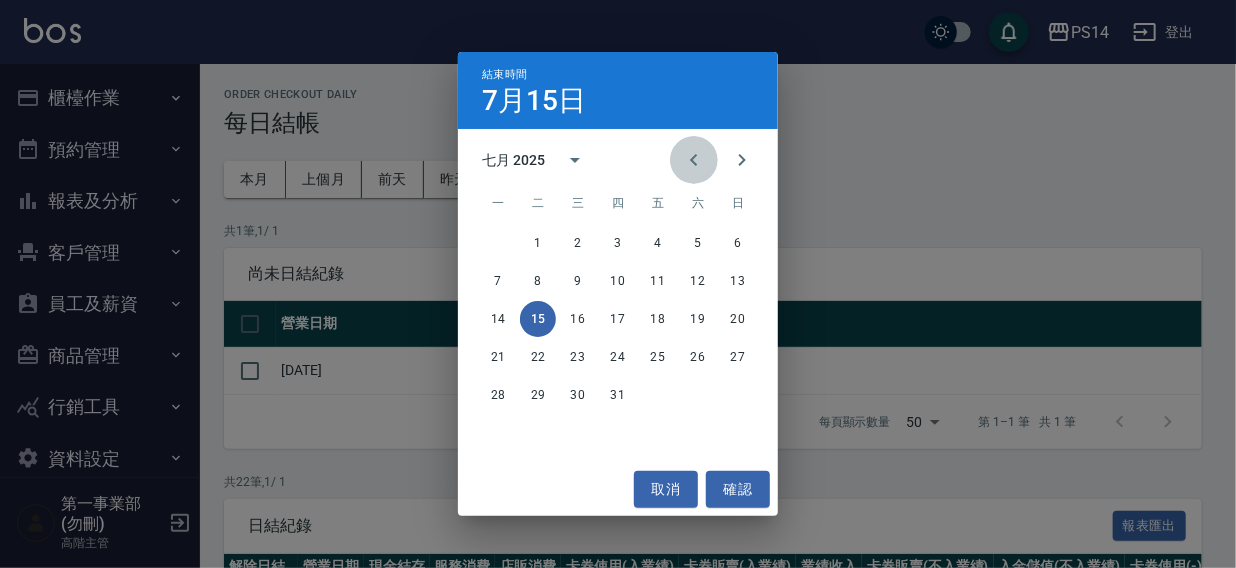 click 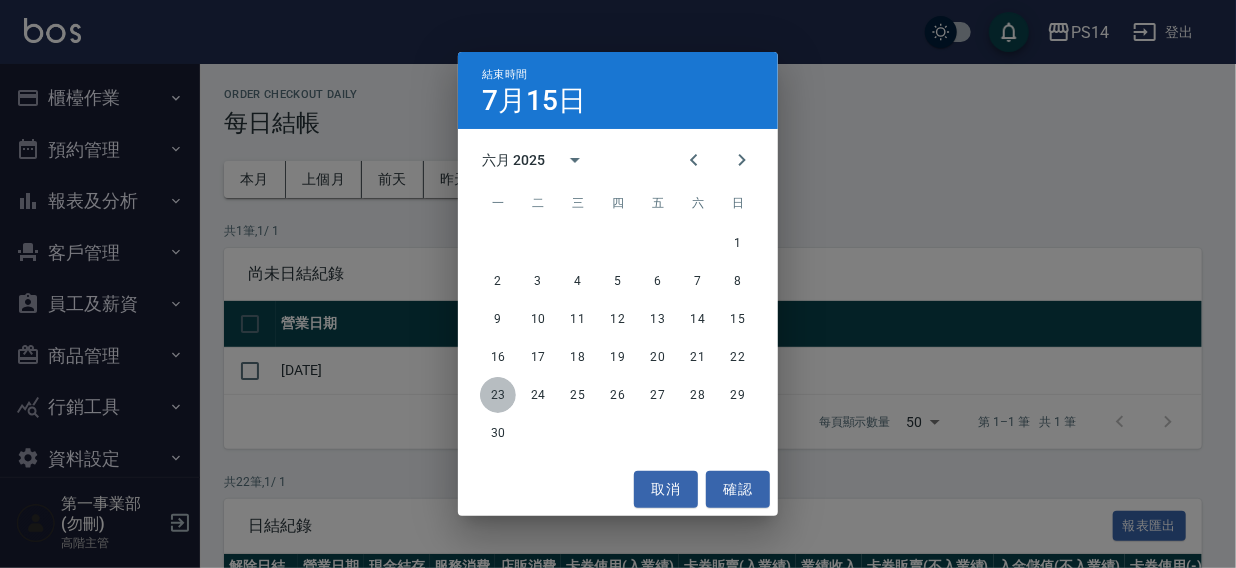 click on "23" at bounding box center (498, 395) 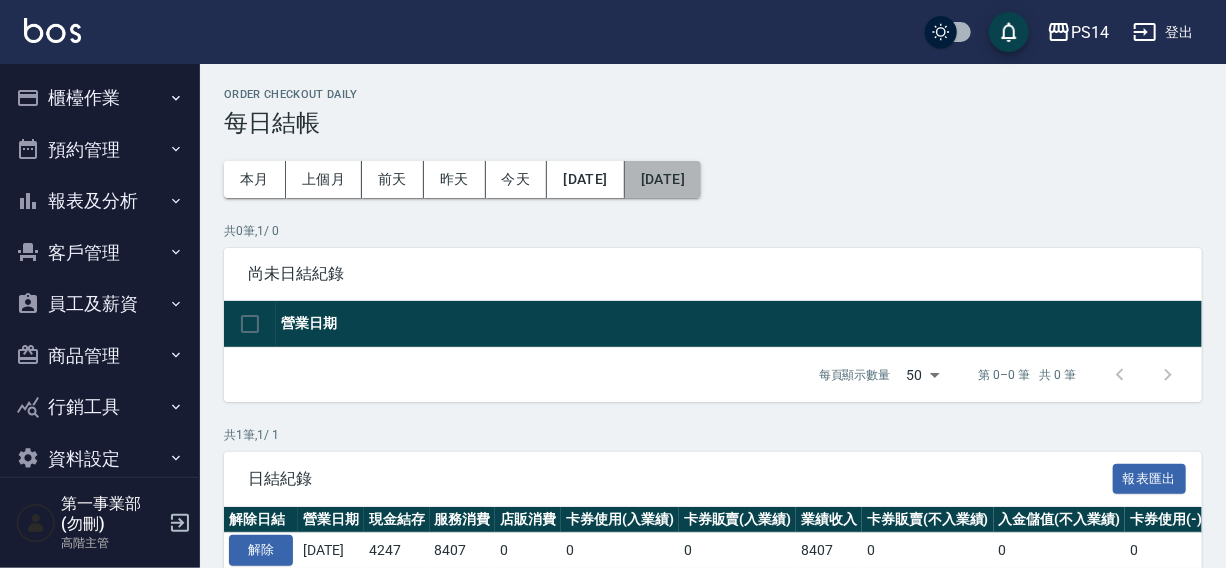 click on "[DATE]" at bounding box center (663, 179) 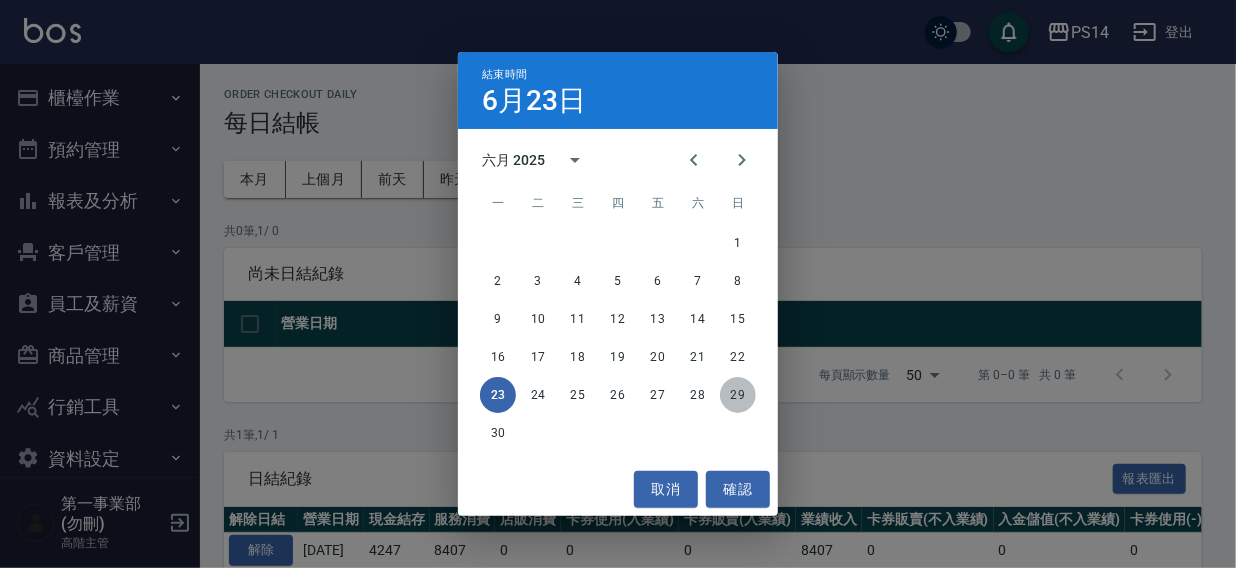 click on "29" at bounding box center (738, 395) 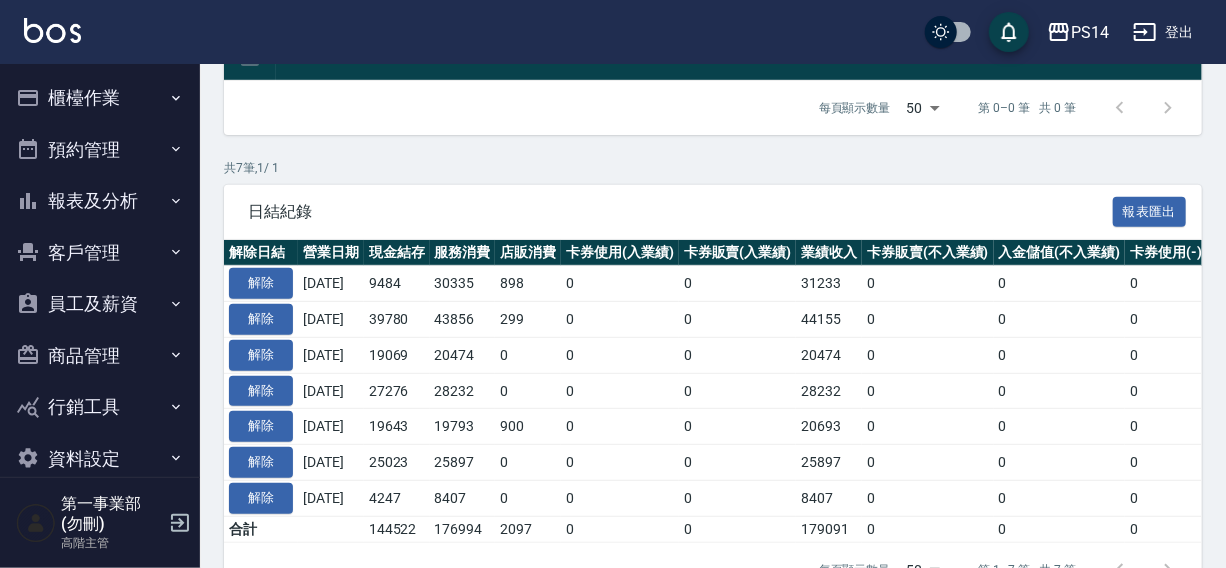scroll, scrollTop: 333, scrollLeft: 0, axis: vertical 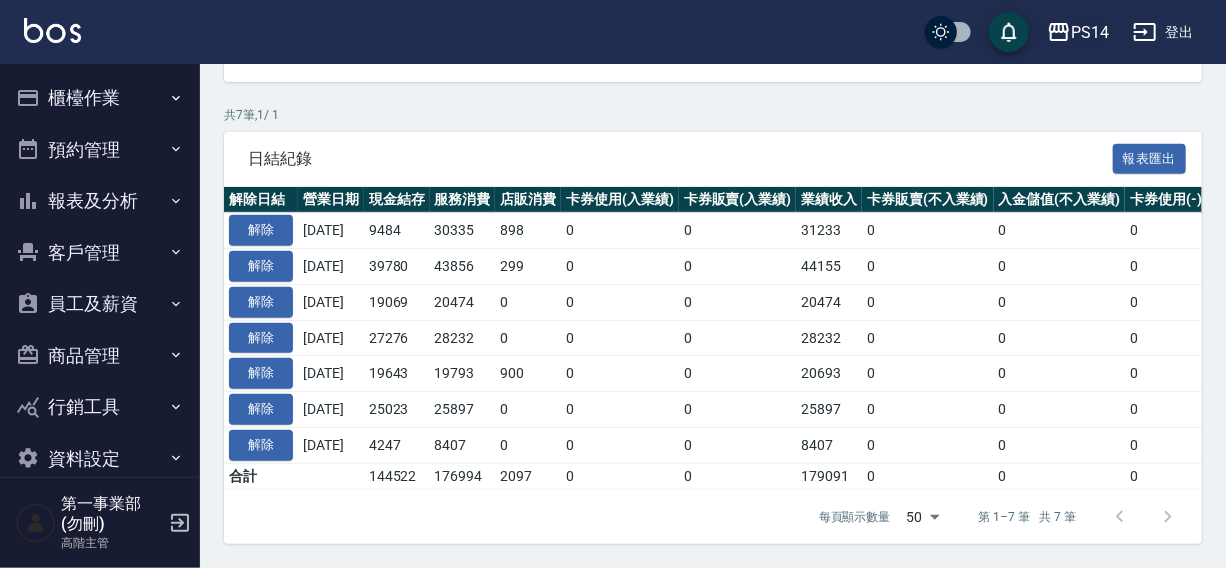 click on "PS14" at bounding box center (1090, 32) 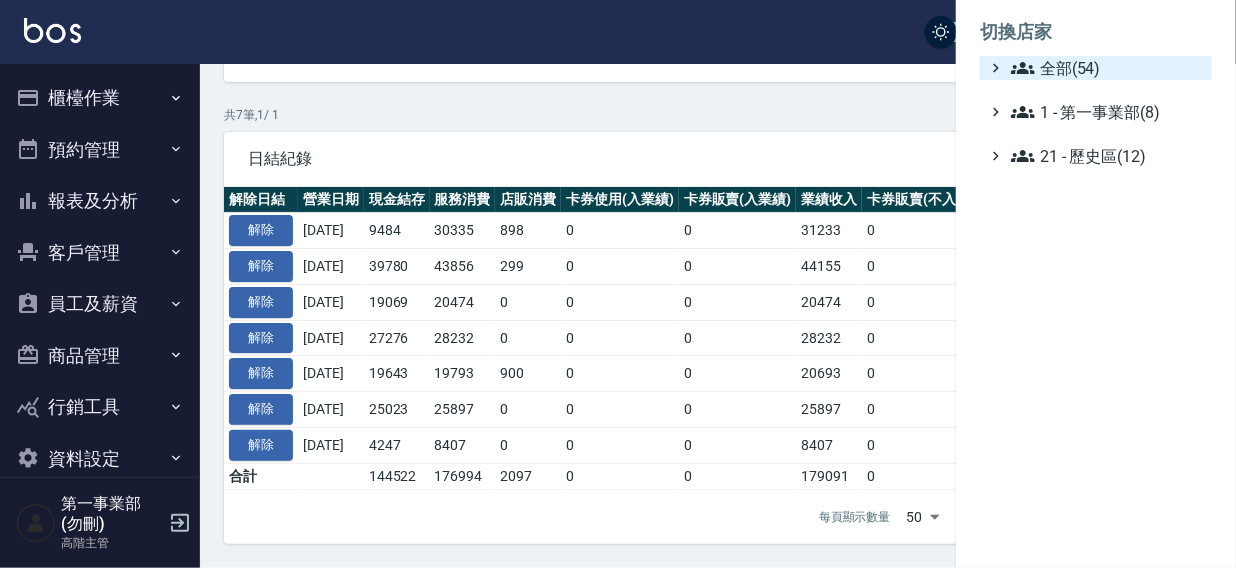 click on "全部(54)" at bounding box center (1107, 68) 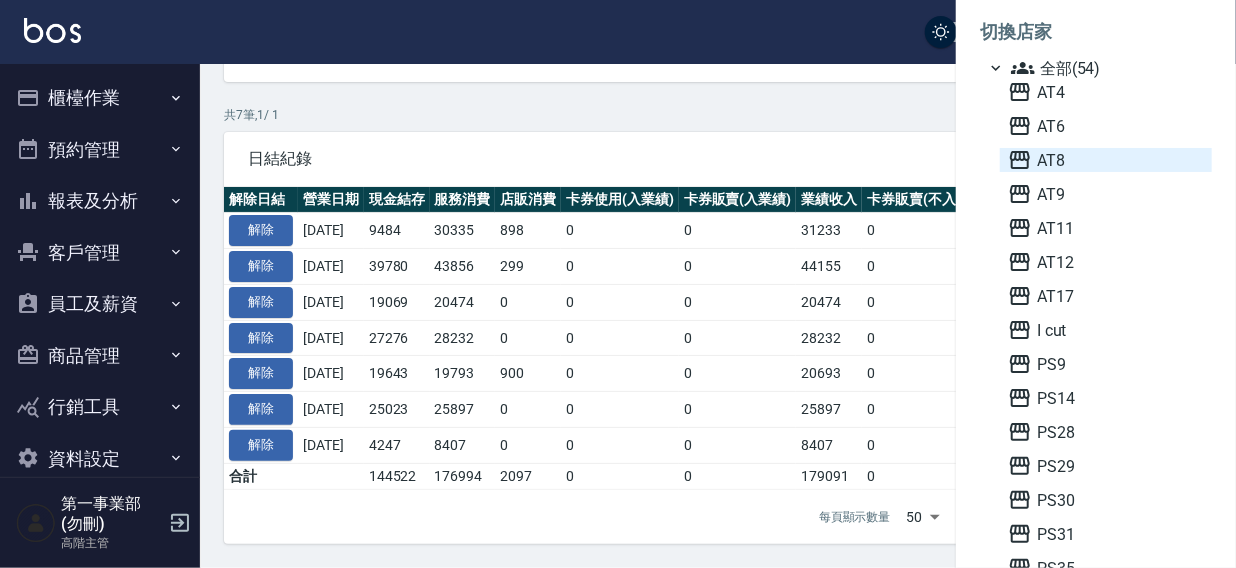click on "AT8" at bounding box center [1106, 160] 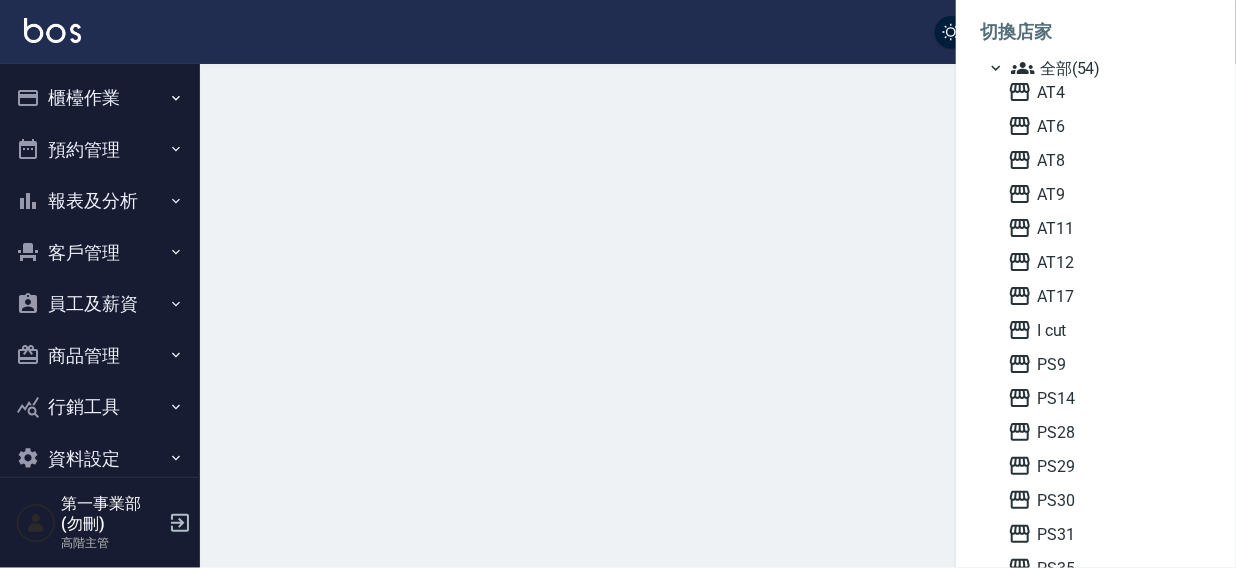 scroll, scrollTop: 0, scrollLeft: 0, axis: both 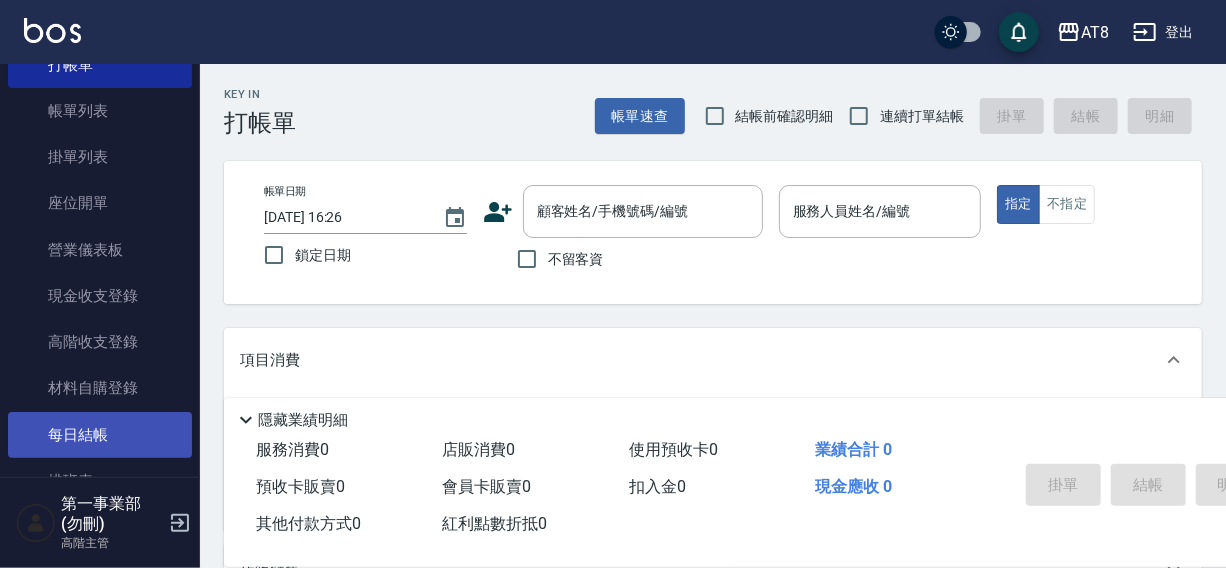 click on "每日結帳" at bounding box center (100, 435) 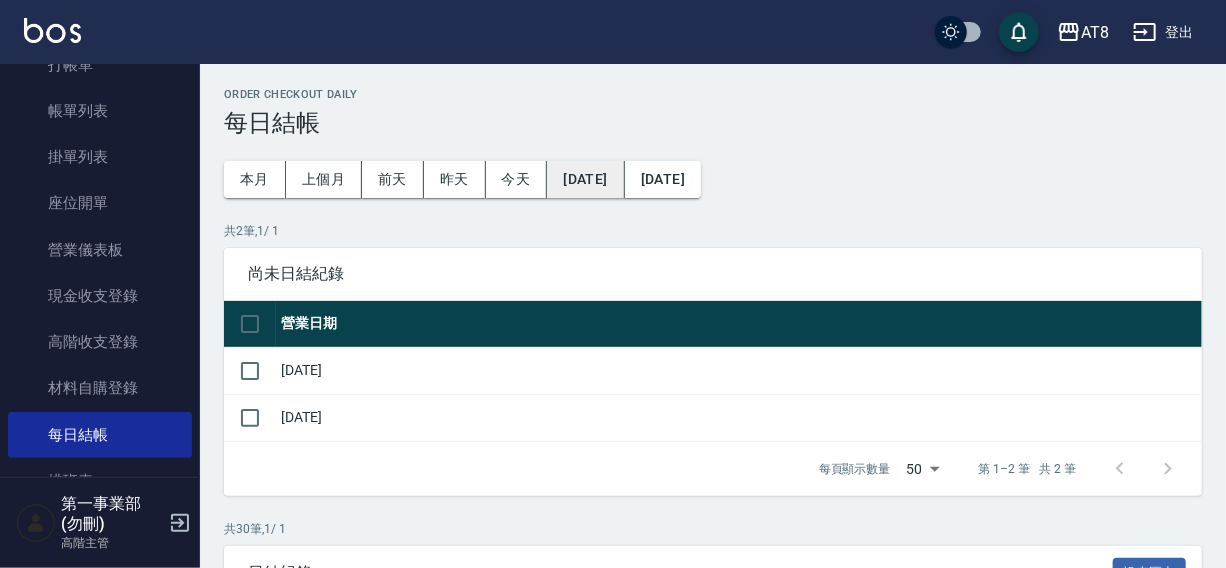 click on "[DATE]" at bounding box center [585, 179] 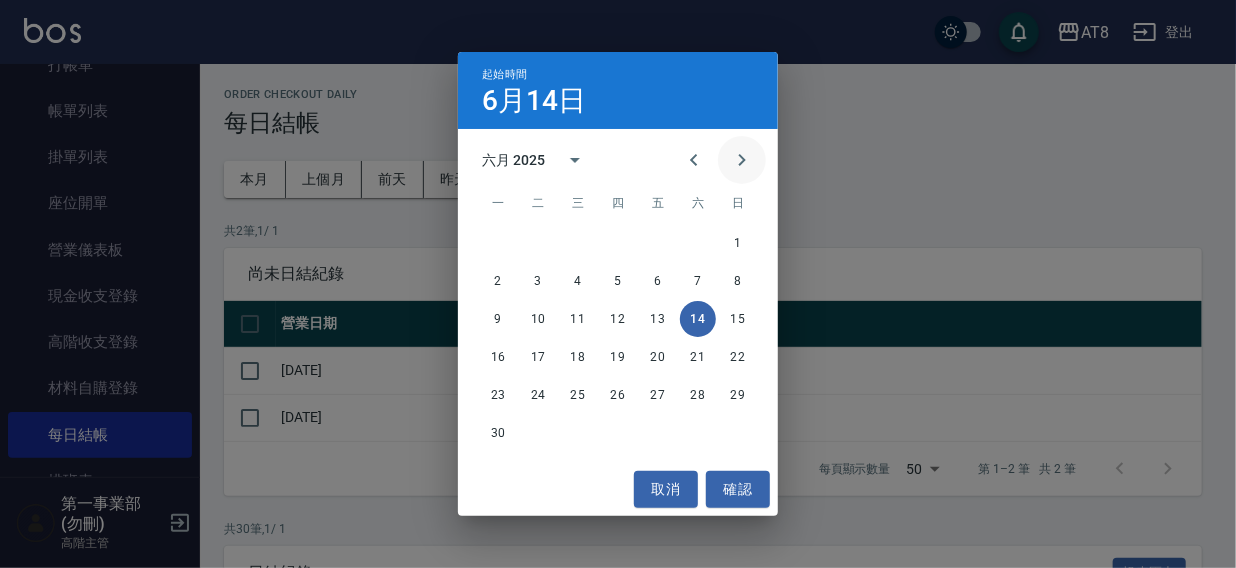 click 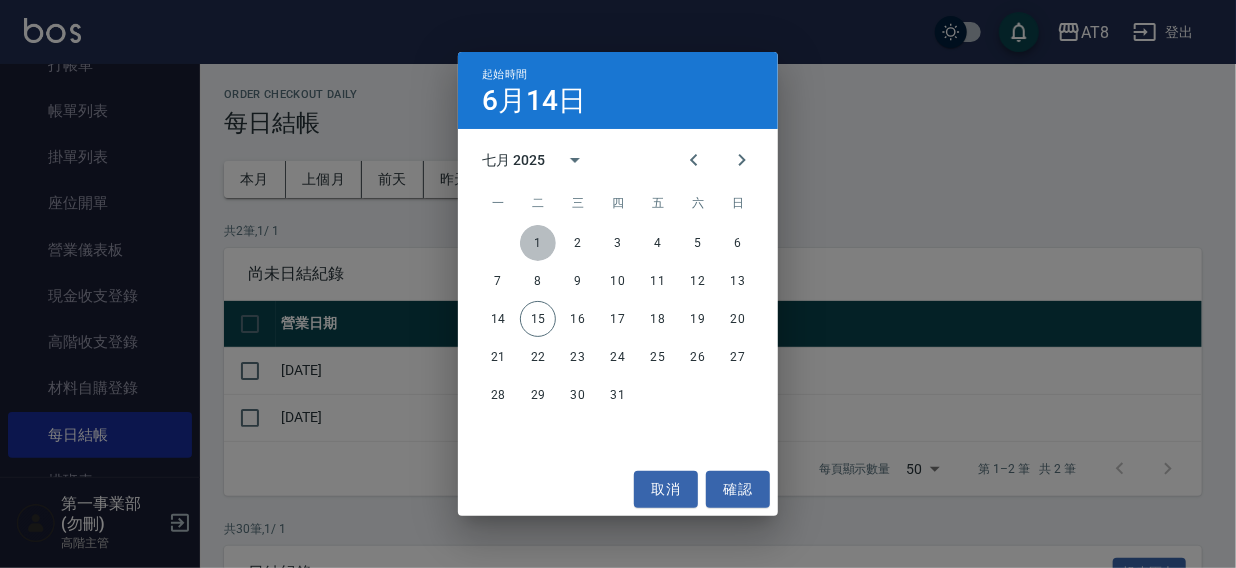 click on "1" at bounding box center [538, 243] 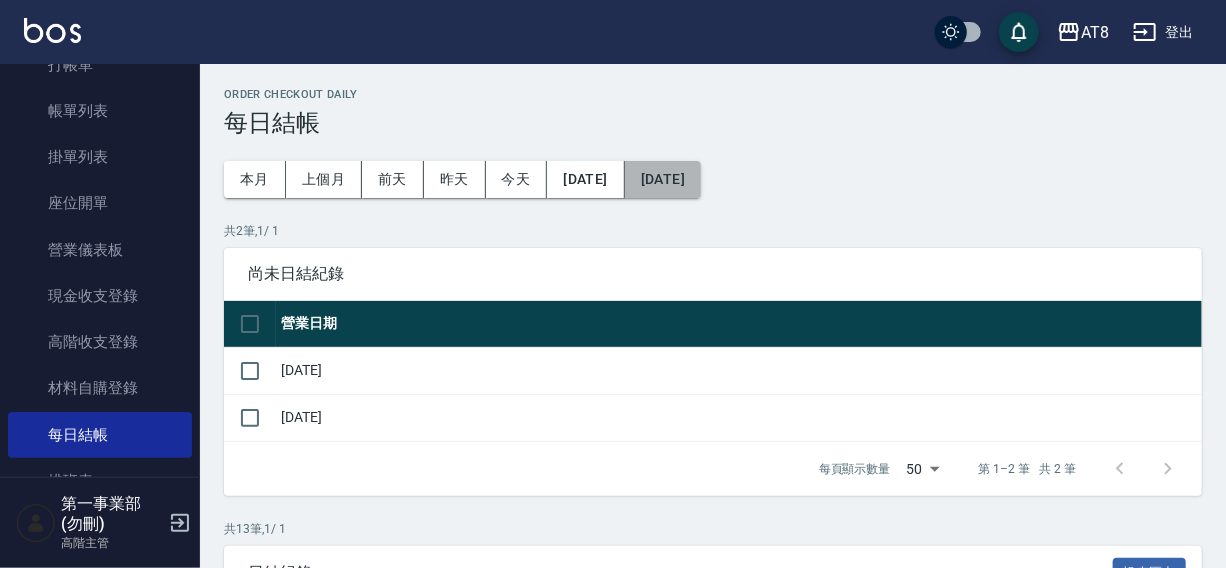 click on "[DATE]" at bounding box center [663, 179] 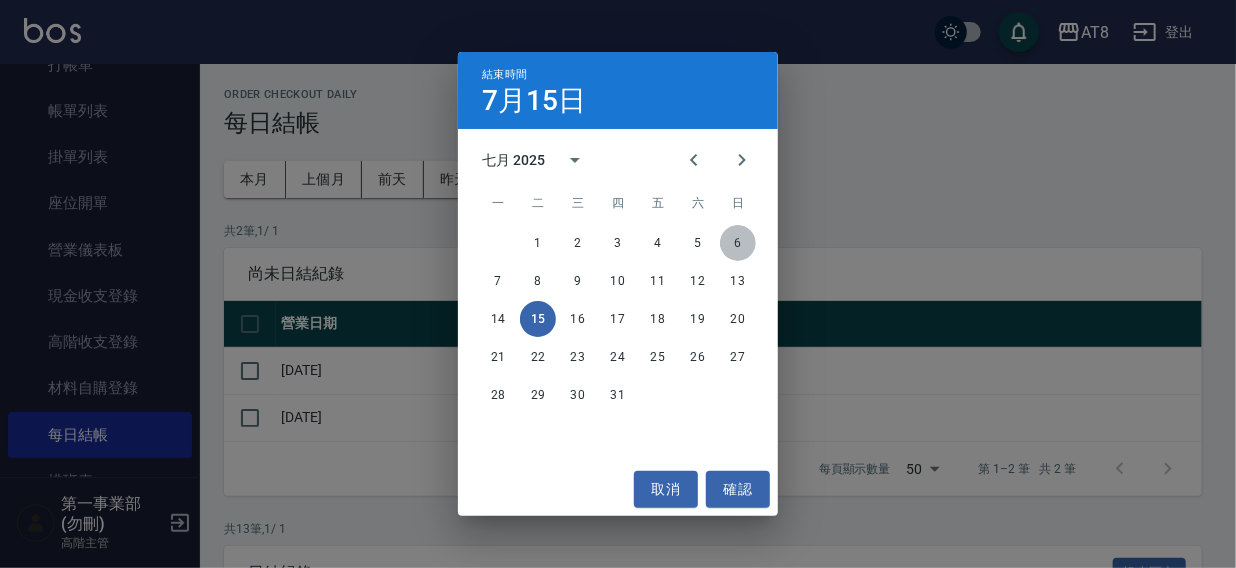 click on "6" at bounding box center [738, 243] 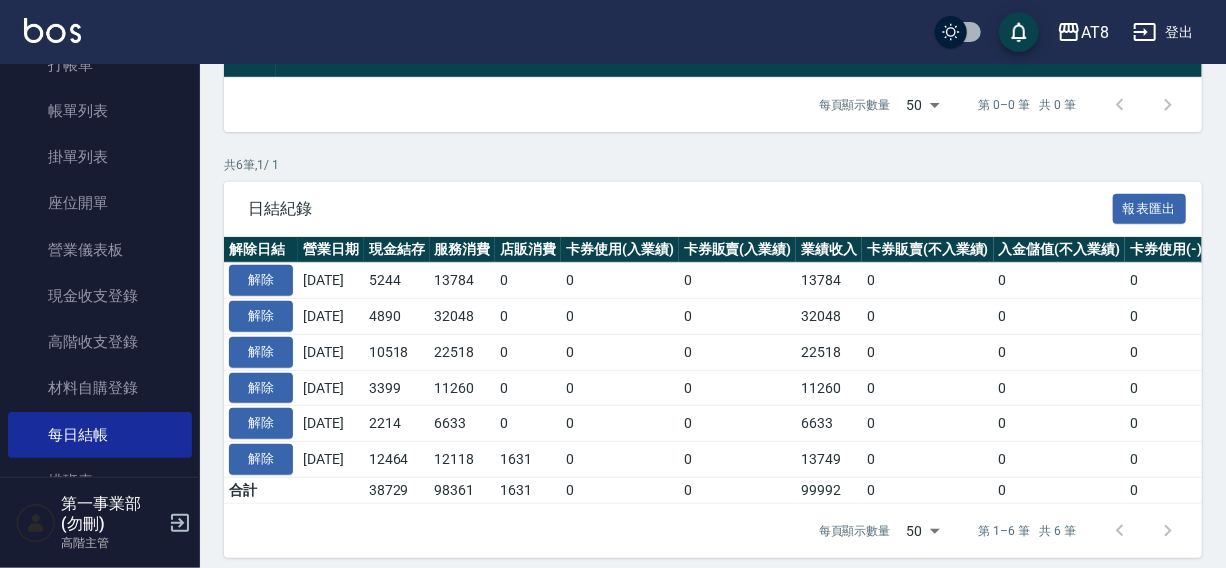 scroll, scrollTop: 297, scrollLeft: 0, axis: vertical 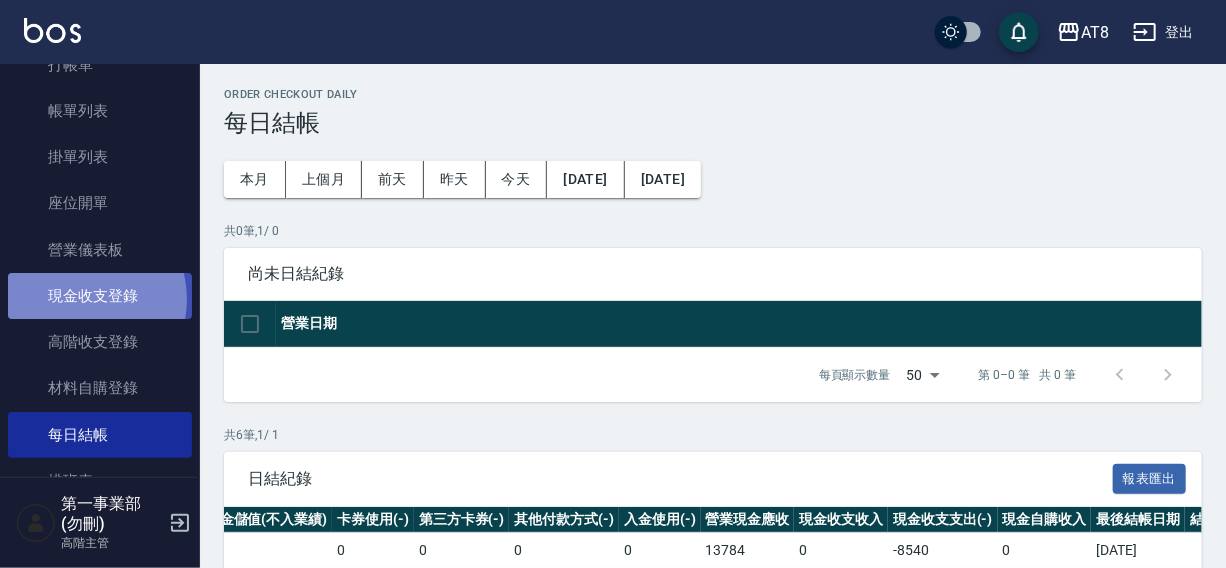 click on "現金收支登錄" at bounding box center [100, 296] 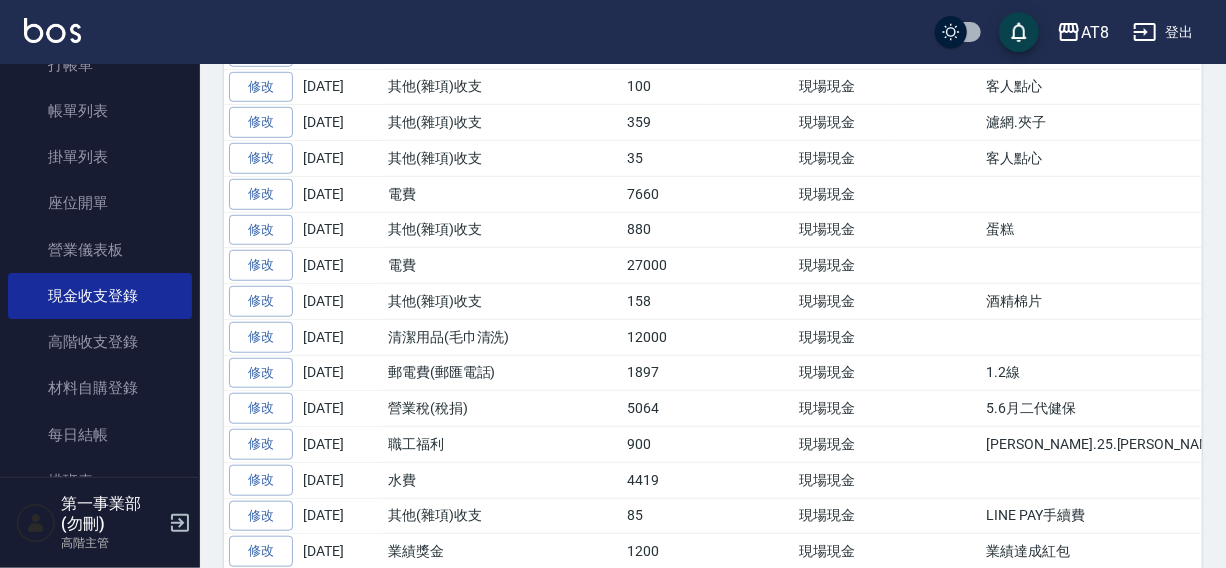 scroll, scrollTop: 640, scrollLeft: 0, axis: vertical 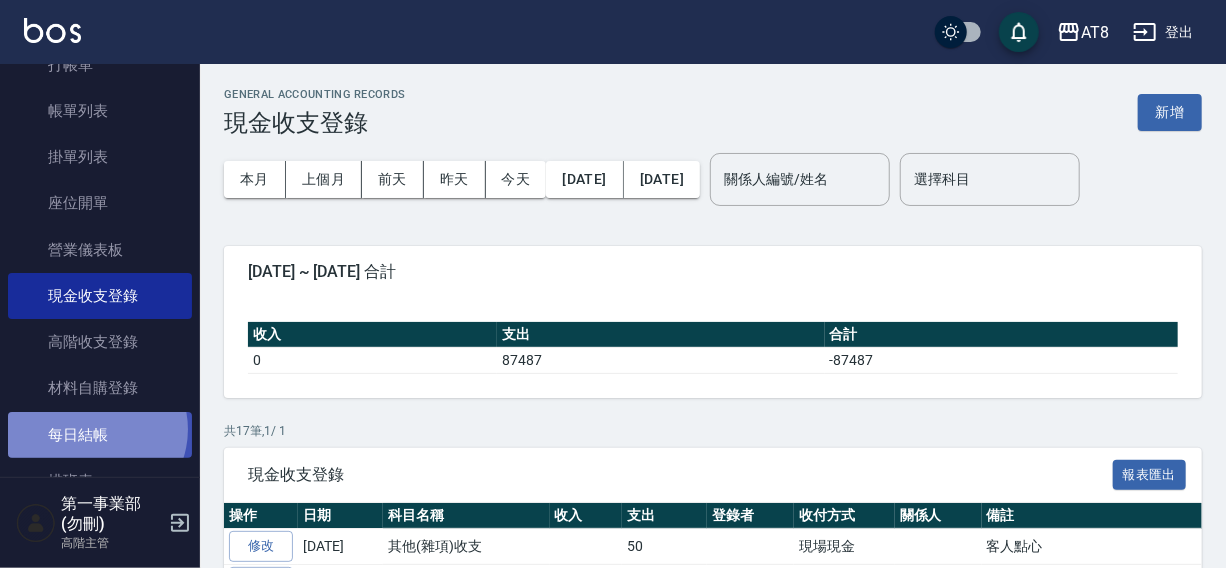 click on "每日結帳" at bounding box center (100, 435) 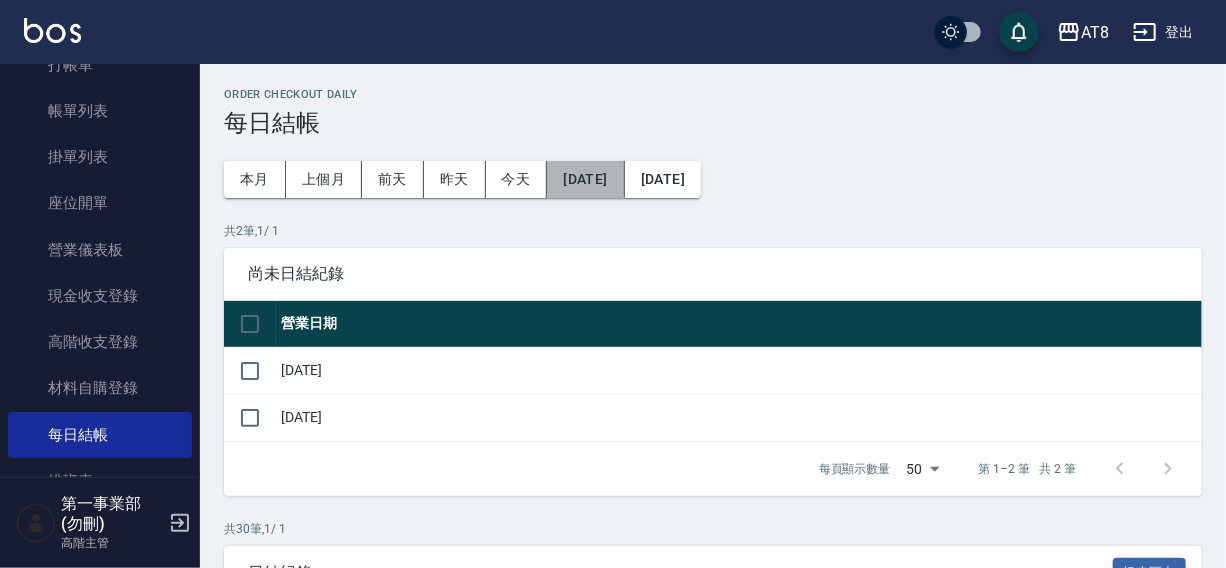 click on "[DATE]" at bounding box center (585, 179) 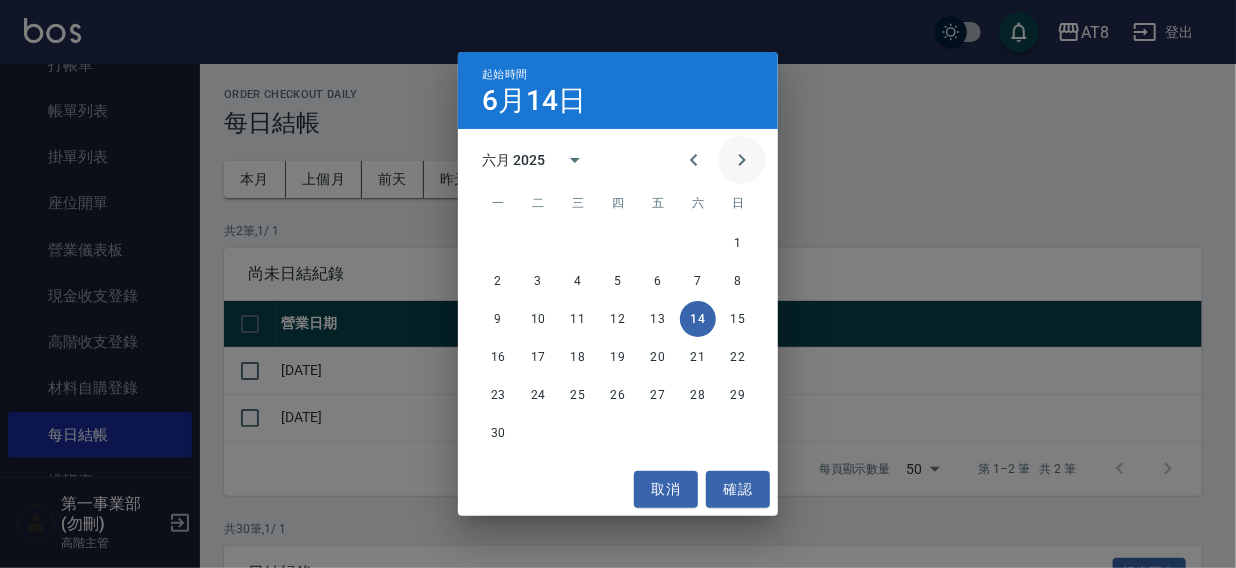click 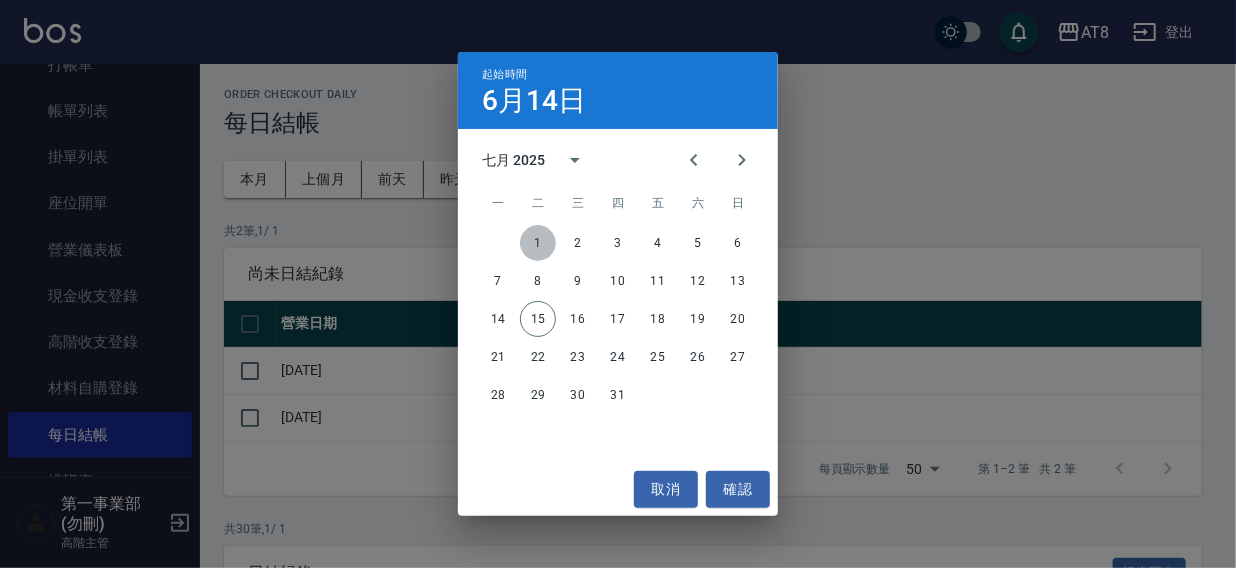 click on "1" at bounding box center (538, 243) 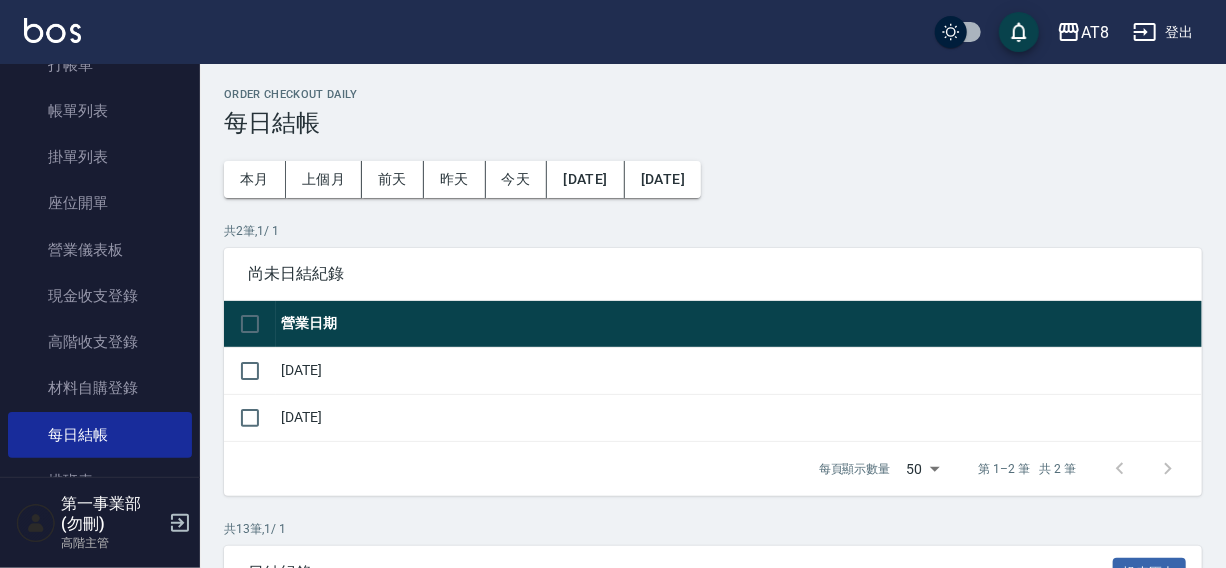 click on "[DATE]" at bounding box center [663, 179] 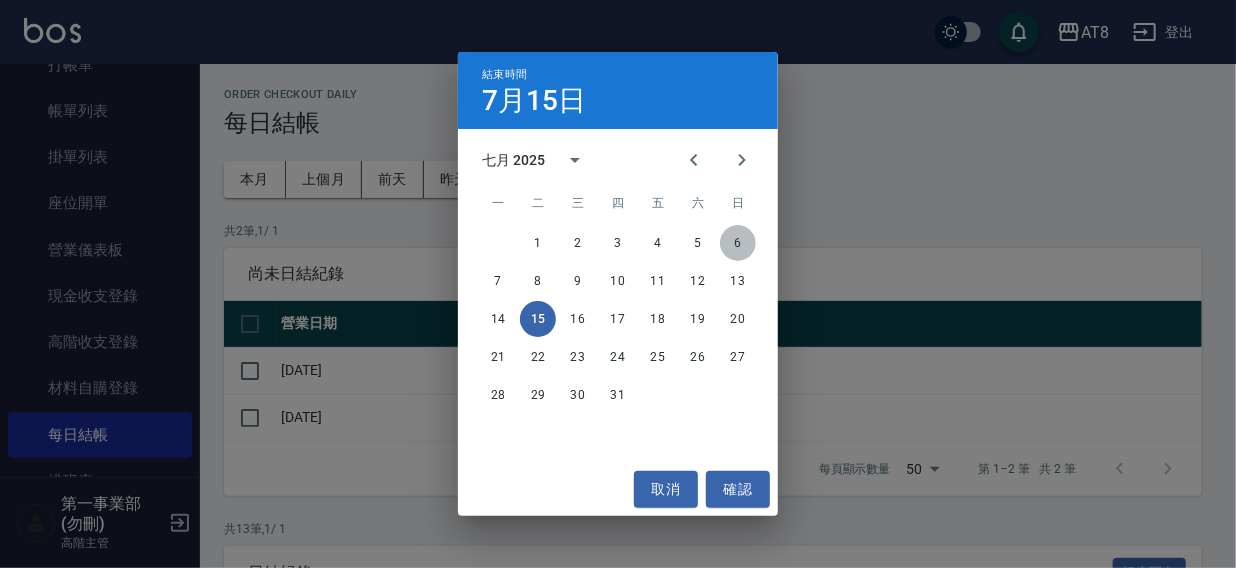 click on "6" at bounding box center (738, 243) 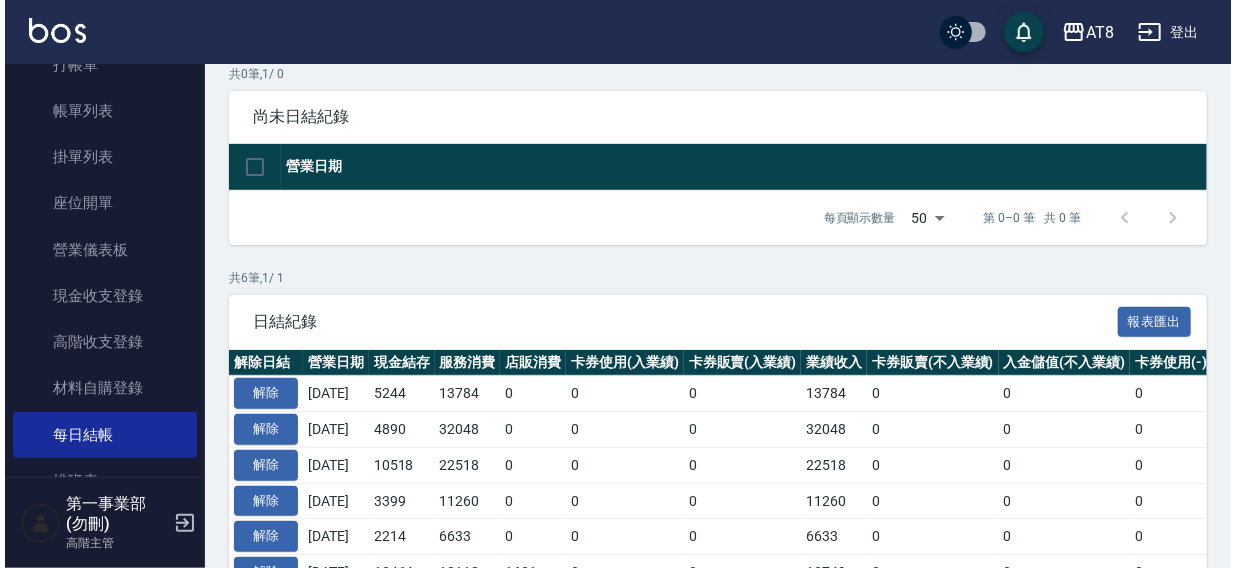 scroll, scrollTop: 297, scrollLeft: 0, axis: vertical 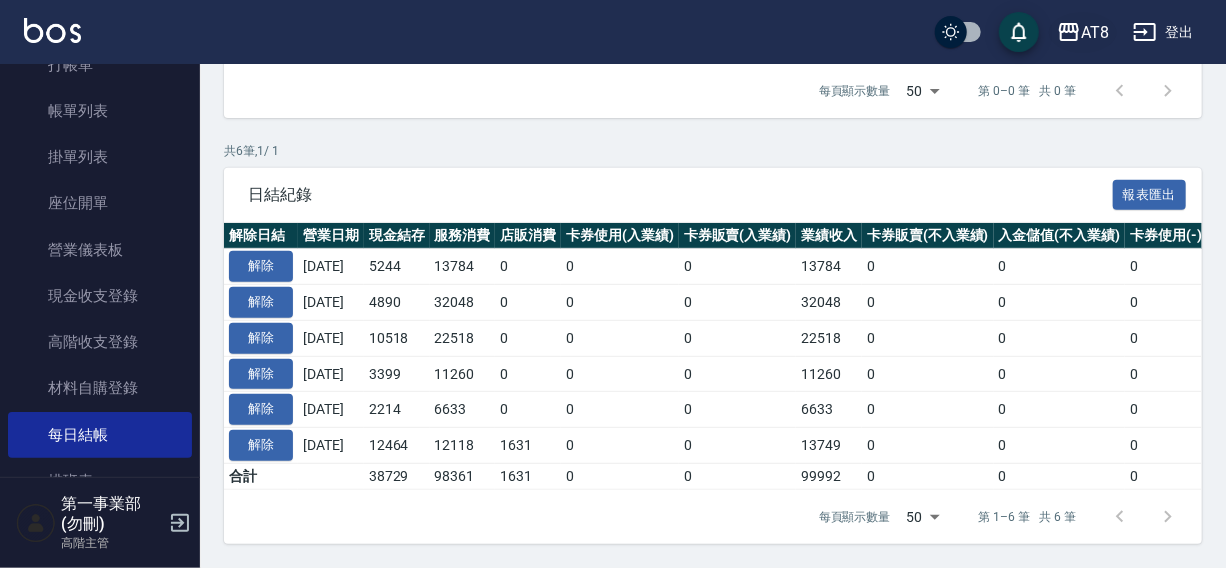 click on "AT8" at bounding box center (1095, 32) 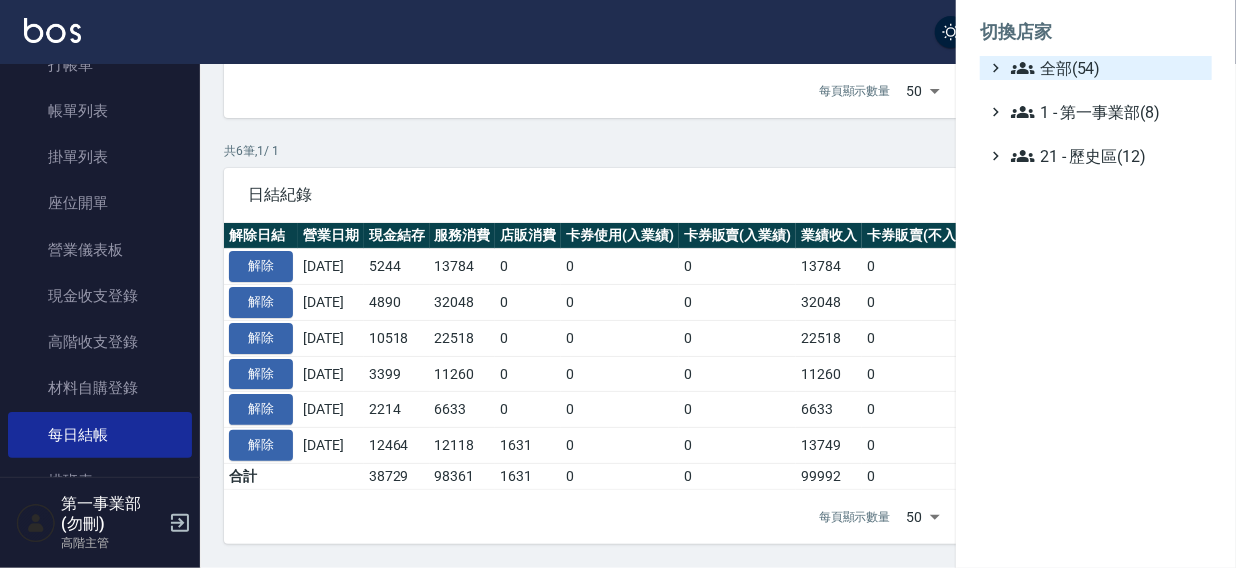 click on "全部(54)" at bounding box center (1107, 68) 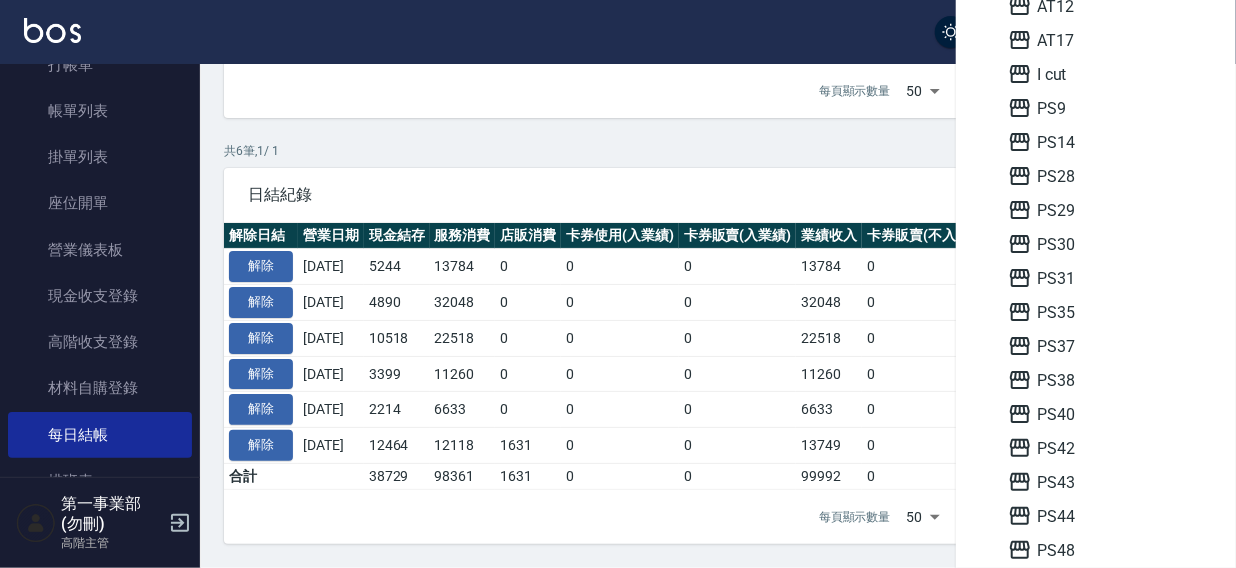 scroll, scrollTop: 278, scrollLeft: 0, axis: vertical 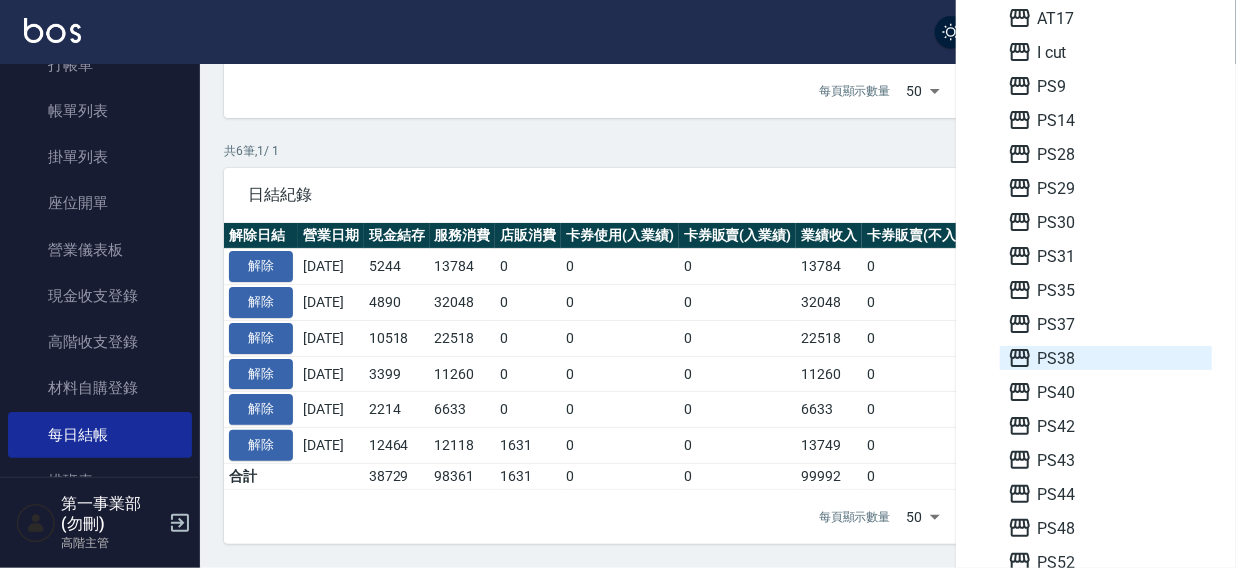 click on "PS38" at bounding box center (1106, 358) 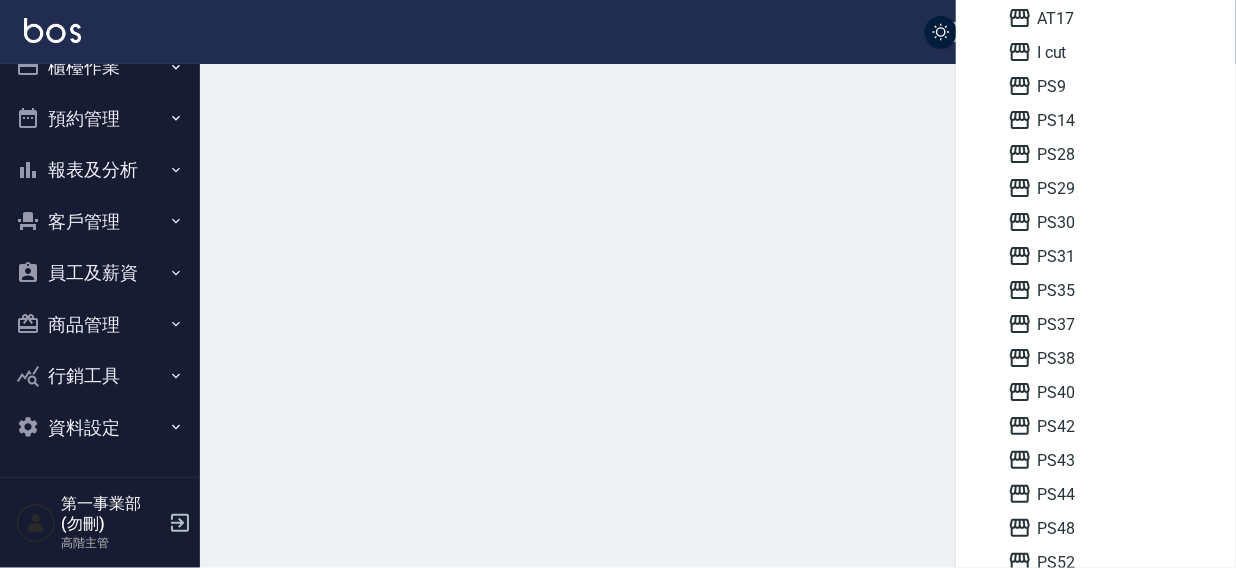 scroll, scrollTop: 0, scrollLeft: 0, axis: both 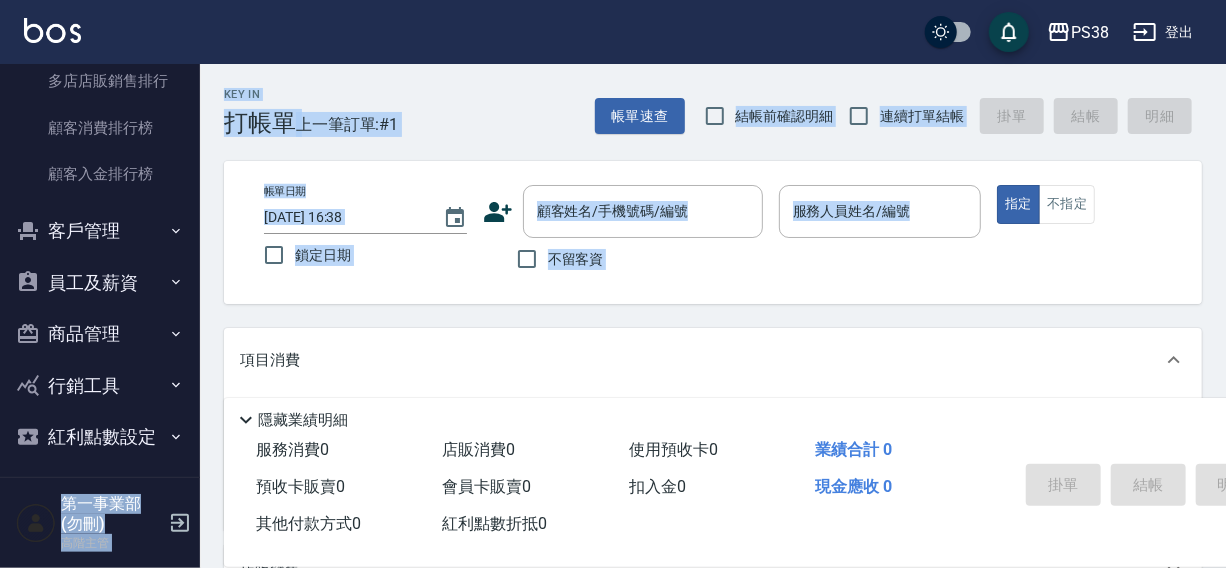drag, startPoint x: 189, startPoint y: 394, endPoint x: 203, endPoint y: 348, distance: 48.08326 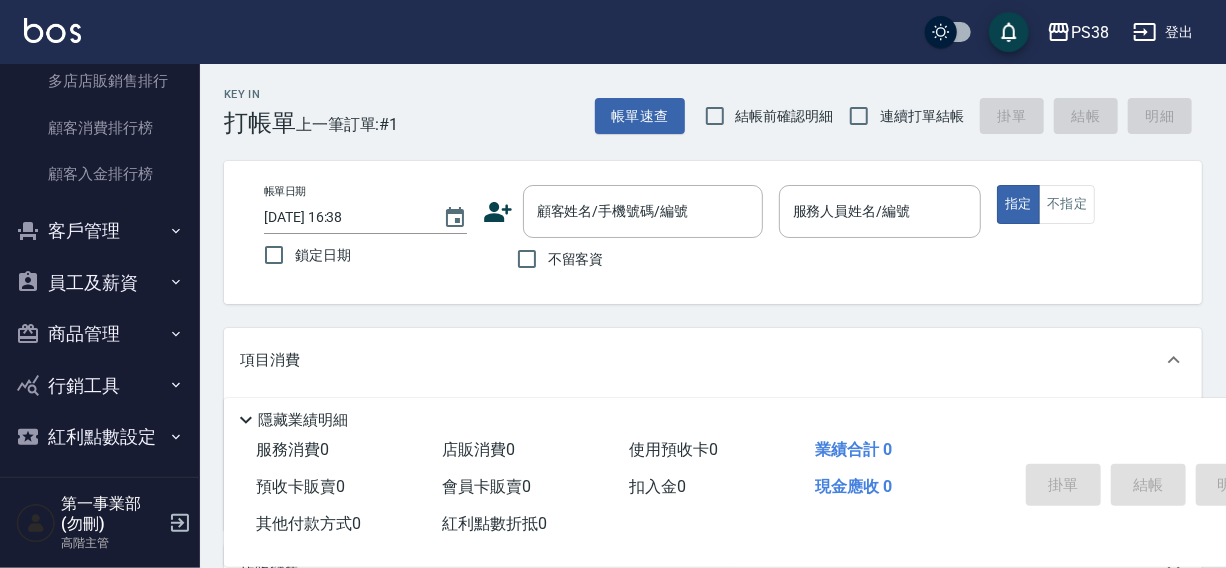 scroll, scrollTop: 1618, scrollLeft: 0, axis: vertical 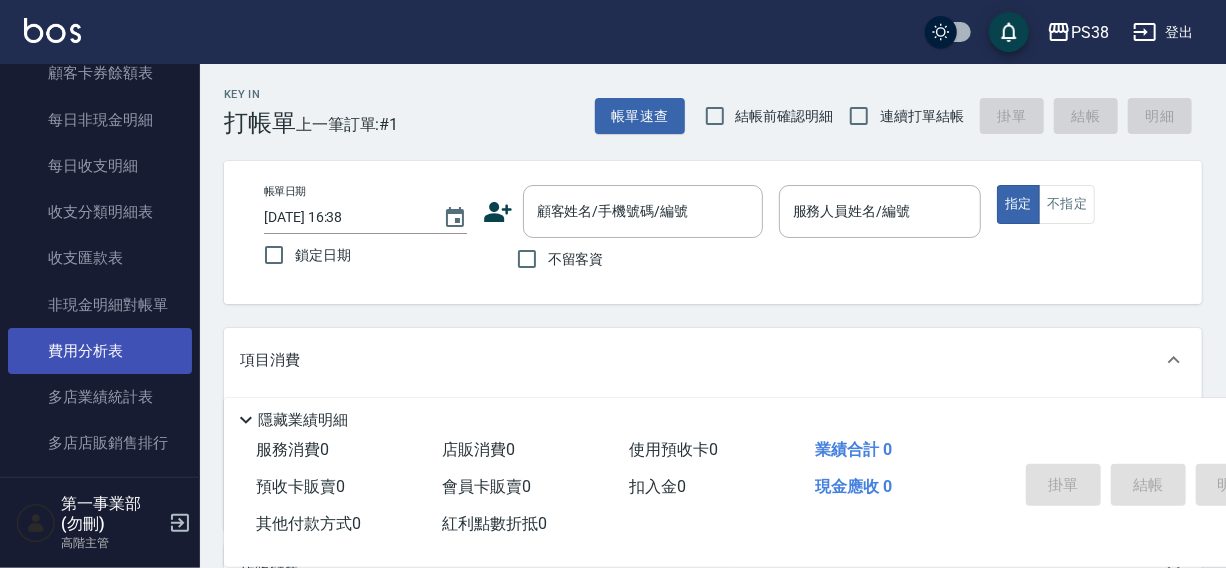 click on "費用分析表" at bounding box center [100, 351] 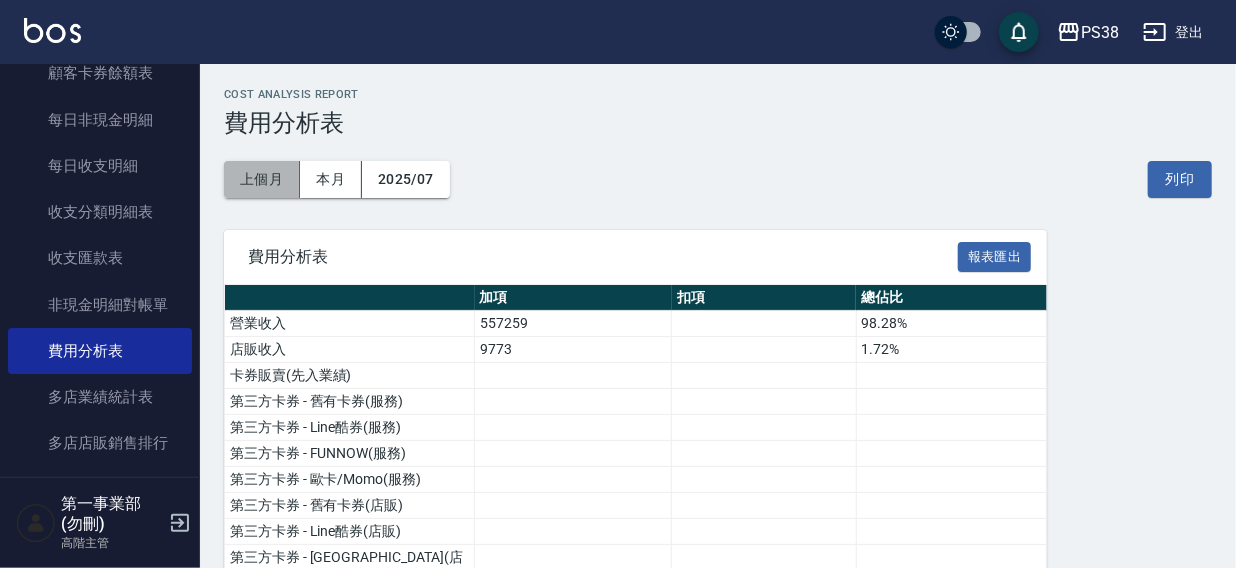 click on "上個月" at bounding box center [262, 179] 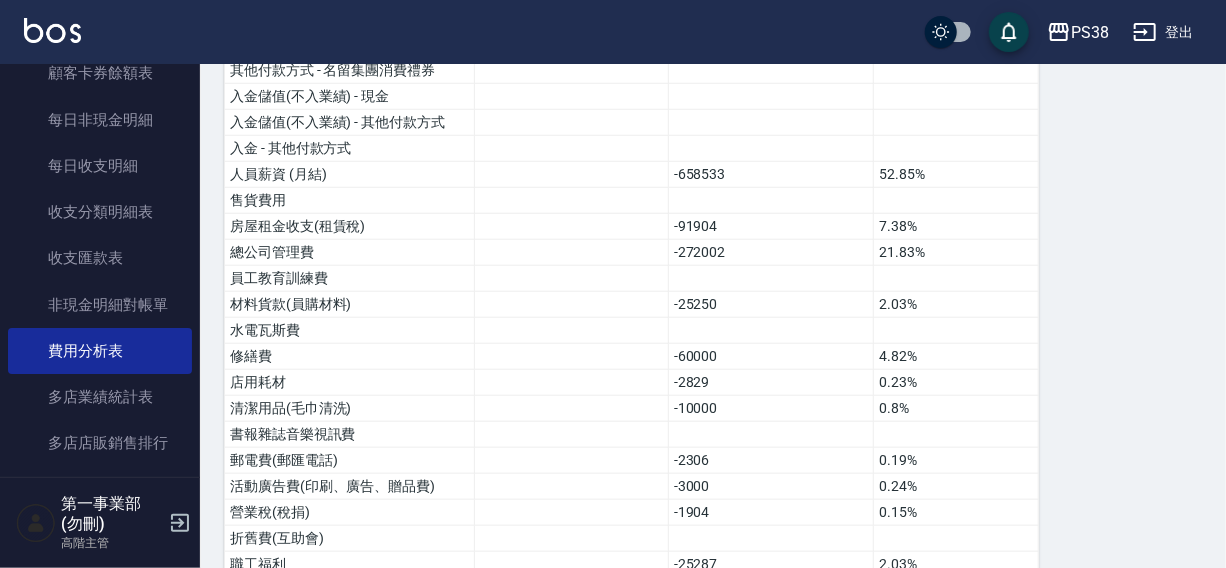 scroll, scrollTop: 1343, scrollLeft: 0, axis: vertical 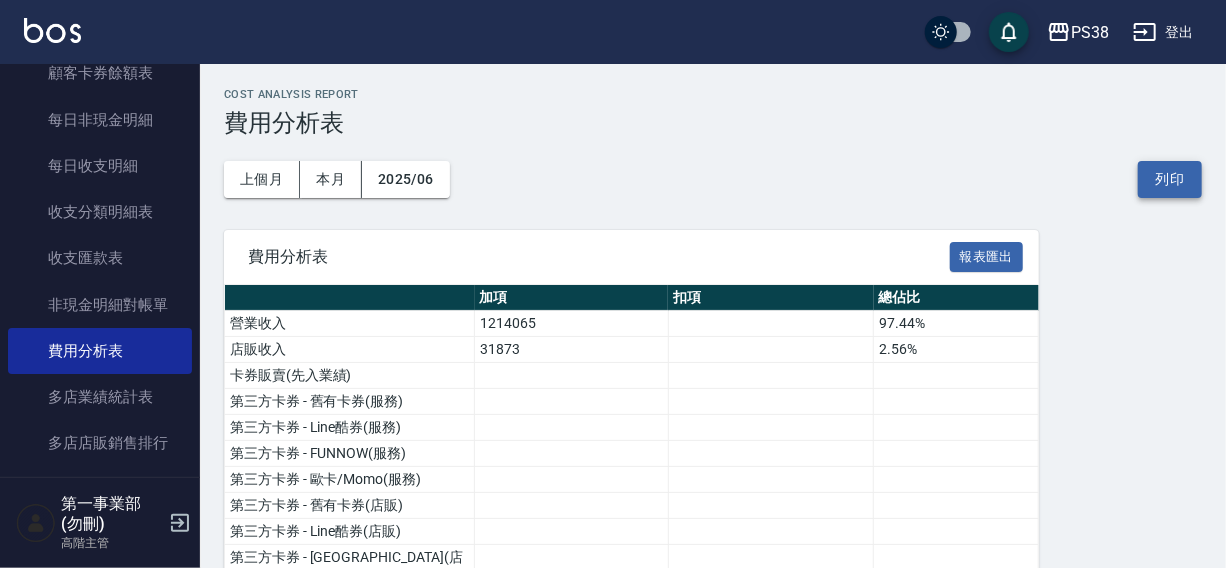 click on "列印" at bounding box center [1170, 179] 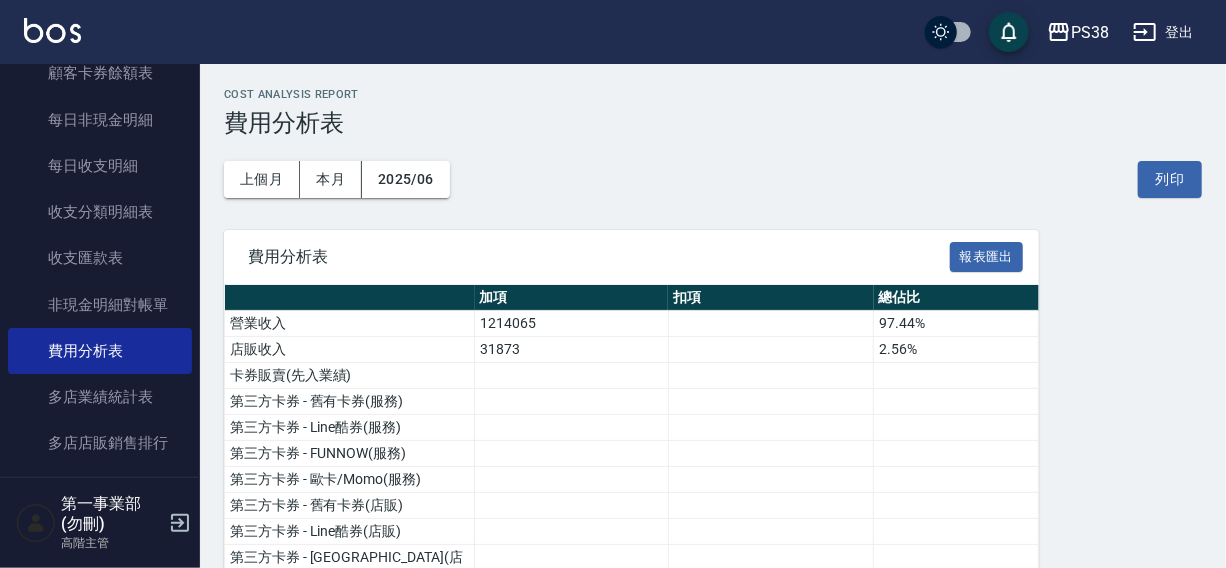 click on "PS38 登出" at bounding box center (613, 32) 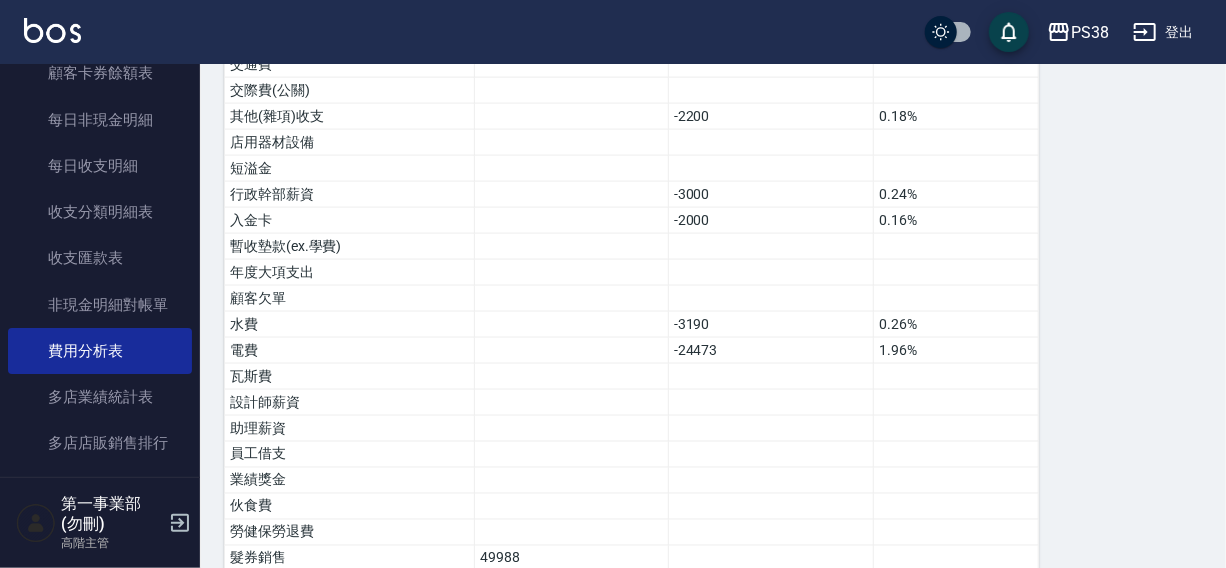 scroll, scrollTop: 1343, scrollLeft: 0, axis: vertical 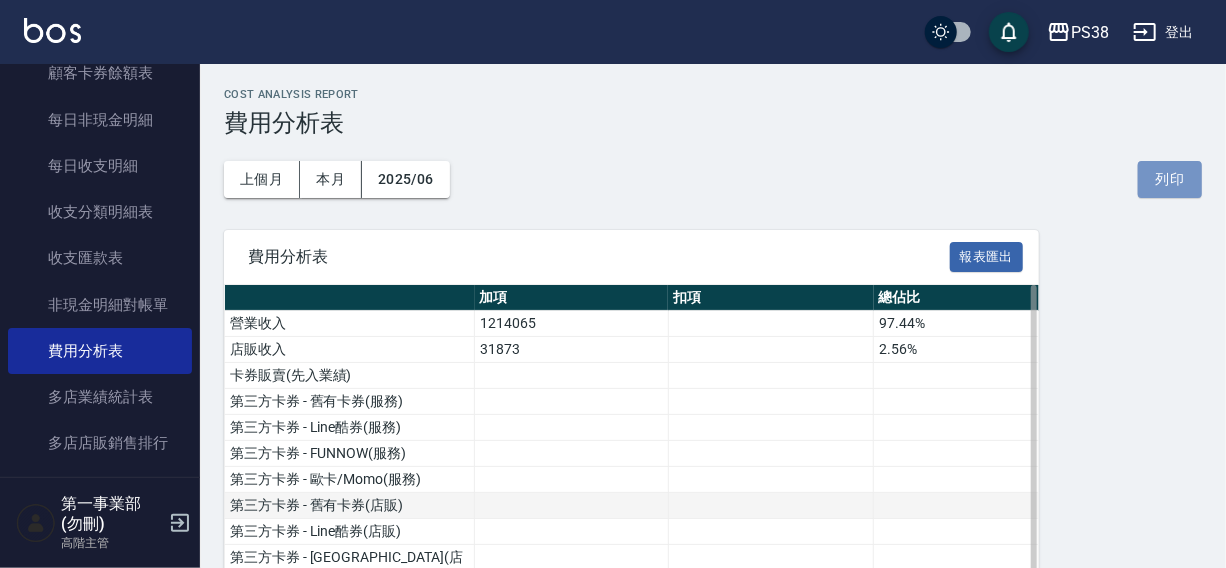 drag, startPoint x: 1150, startPoint y: 174, endPoint x: 967, endPoint y: 514, distance: 386.12045 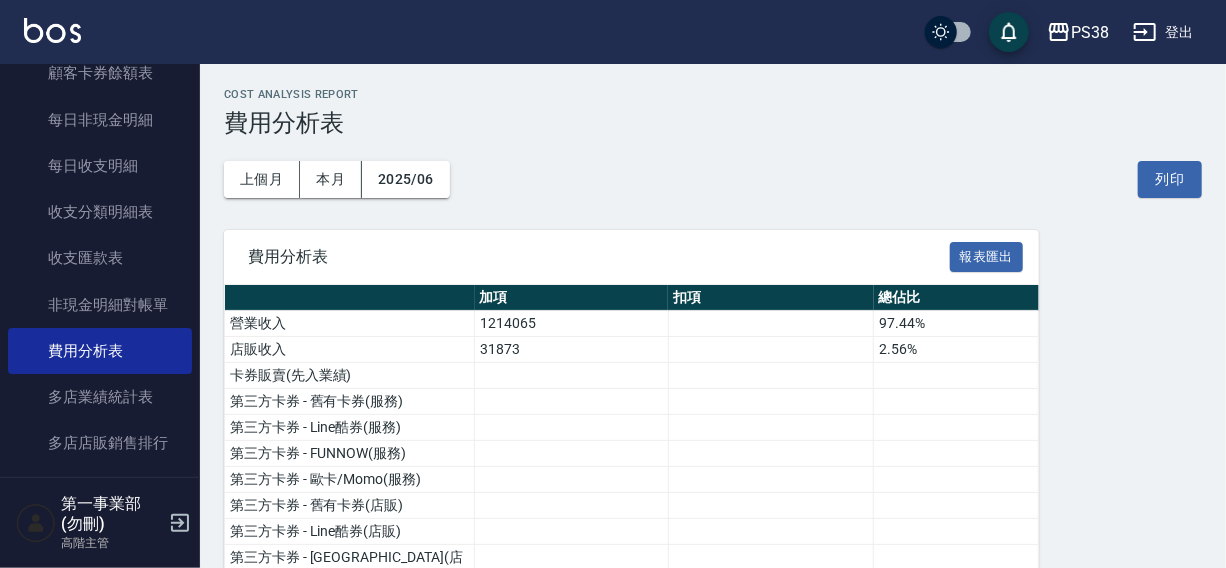 click on "PS38   2025-06   費用分析表 列印時間： 2025-07-15-16:38 Cost analysis Report 費用分析表 上個月 本月 2025/06 列印 費用分析表 報表匯出 加項 扣項 總佔比 營業收入 1214065 97.44% 店販收入 31873 2.56% 卡券販賣(先入業績) 第三方卡券 - 舊有卡券(服務) 第三方卡券 - Line酷券(服務) 第三方卡券 - FUNNOW(服務) 第三方卡券 - 歐卡/Momo(服務) 第三方卡券 - 舊有卡券(店販) 第三方卡券 - Line酷券(店販) 第三方卡券 - FUNNOW(店販) 第三方卡券 - 歐卡/Momo(店販) 入金使用 紅利點數折抵金額 卡券使用 卡券販賣(不入業績) 其他付款方式 - 五倍卷 其他付款方式 - 質感大吉現金券 其他付款方式 - 名留集團消費禮券 入金儲值(不入業績) - 現金 入金儲值(不入業績) - 其他付款方式 入金 - 其他付款方式 人員薪資 (月結) -658533 52.85% 售貨費用 房屋租金收支(租賃稅) -91904 7.38% 總公司管理費 -272002 21.83% 員工教育訓練費 %" at bounding box center [713, 1002] 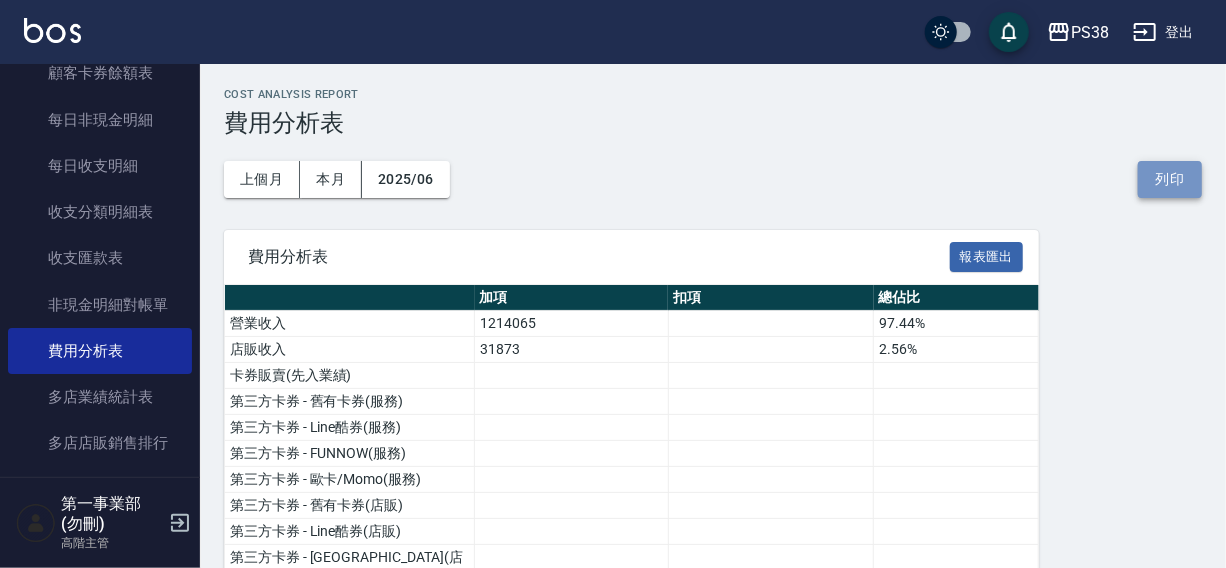 click on "列印" at bounding box center (1170, 179) 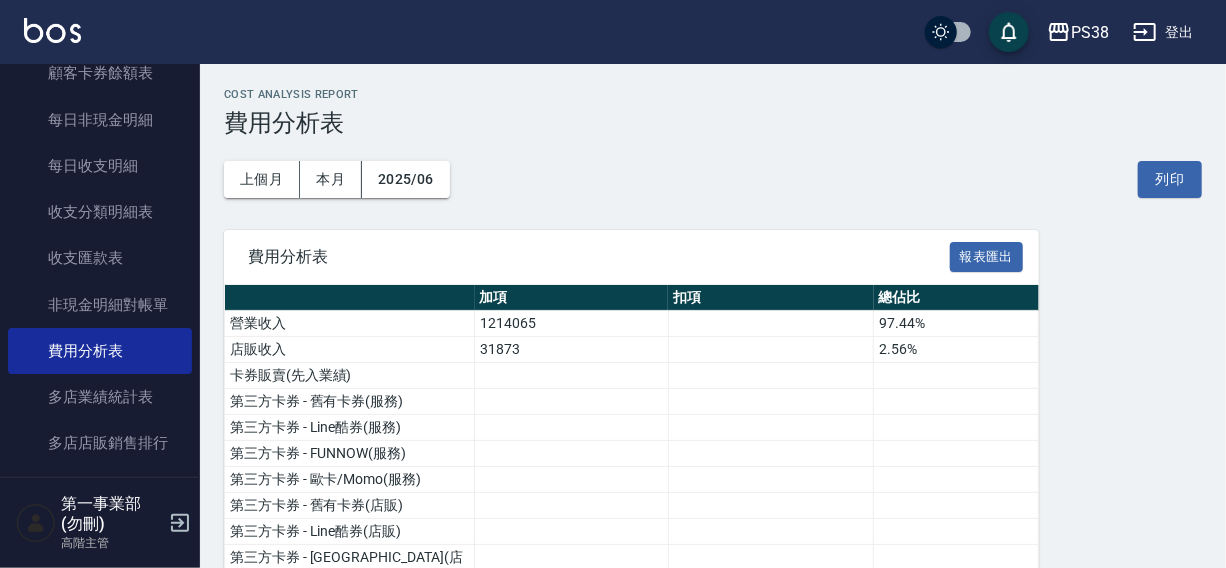 drag, startPoint x: 1160, startPoint y: 176, endPoint x: 1080, endPoint y: 481, distance: 315.3173 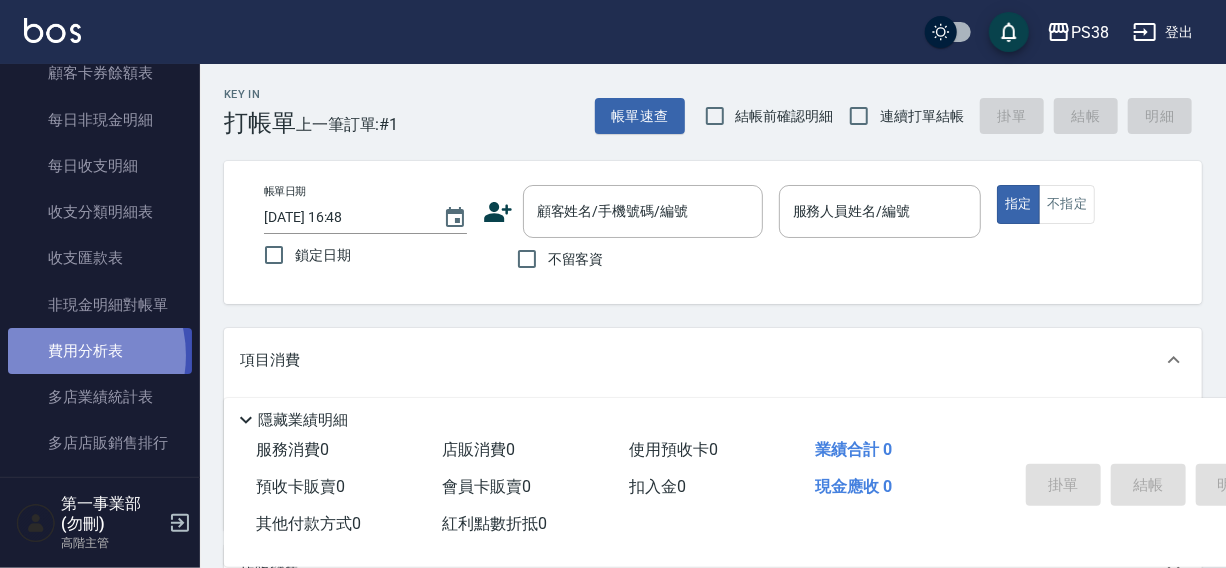 click on "費用分析表" at bounding box center [100, 351] 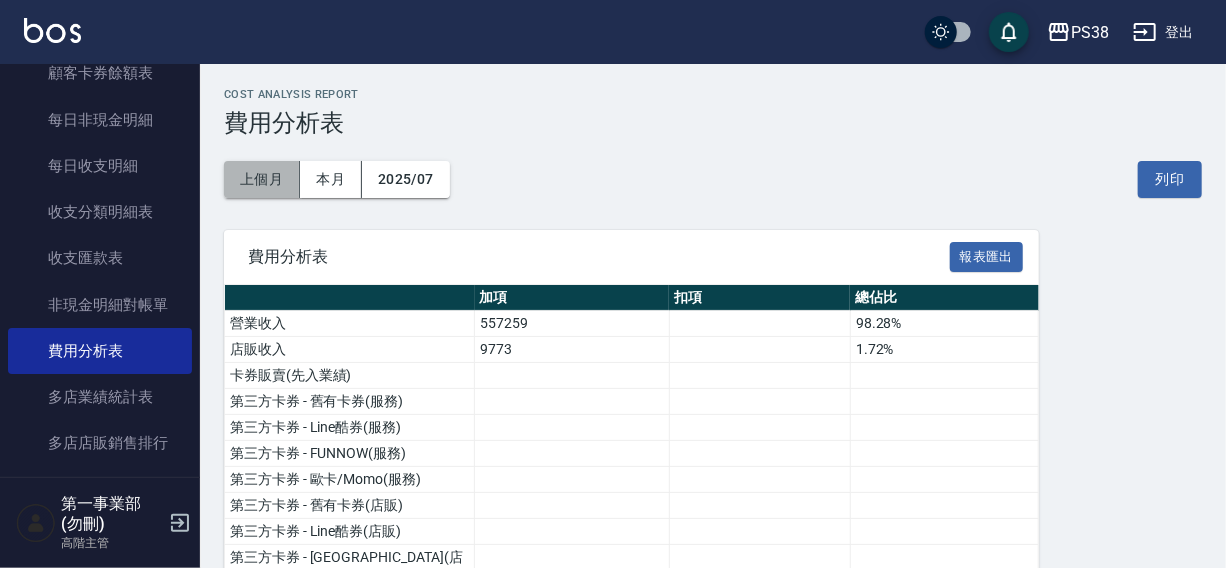 click on "上個月" at bounding box center [262, 179] 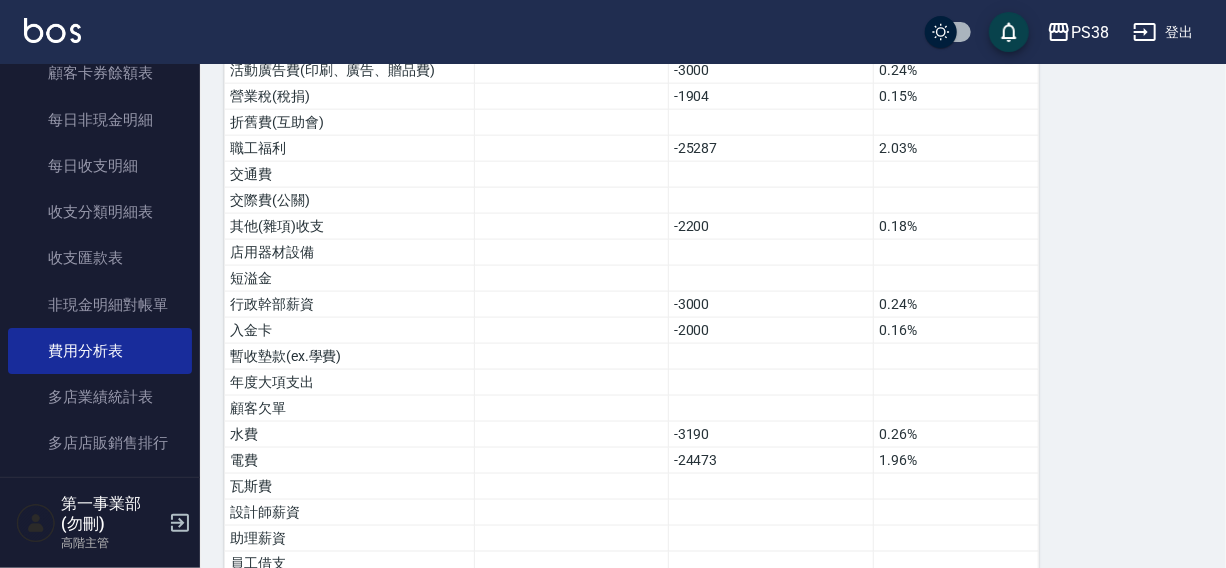 scroll, scrollTop: 1343, scrollLeft: 0, axis: vertical 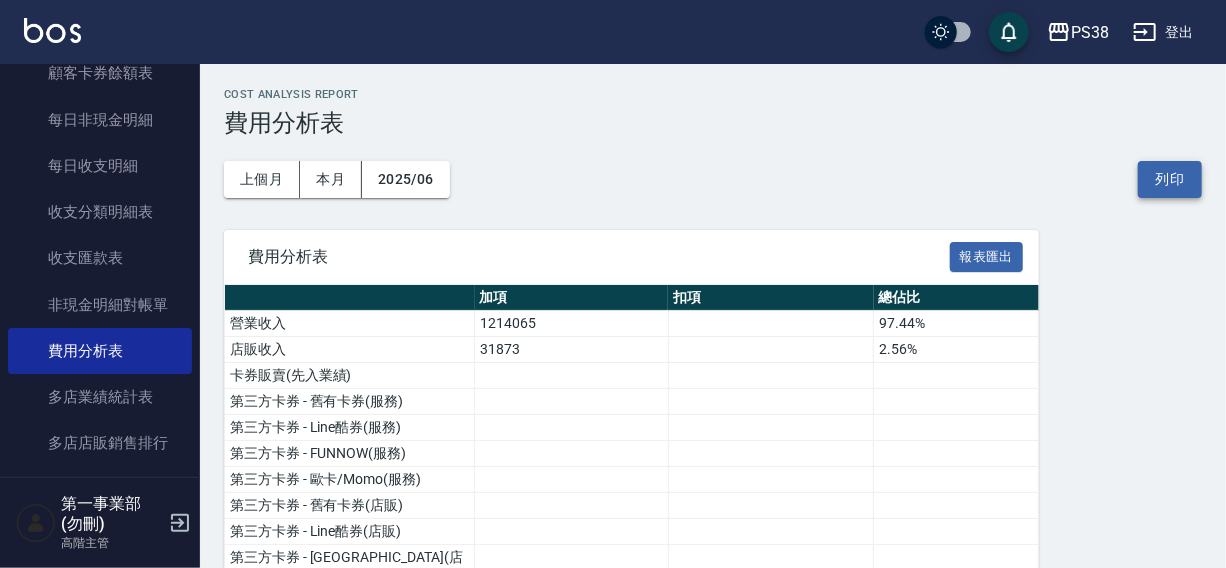 click on "列印" at bounding box center (1170, 179) 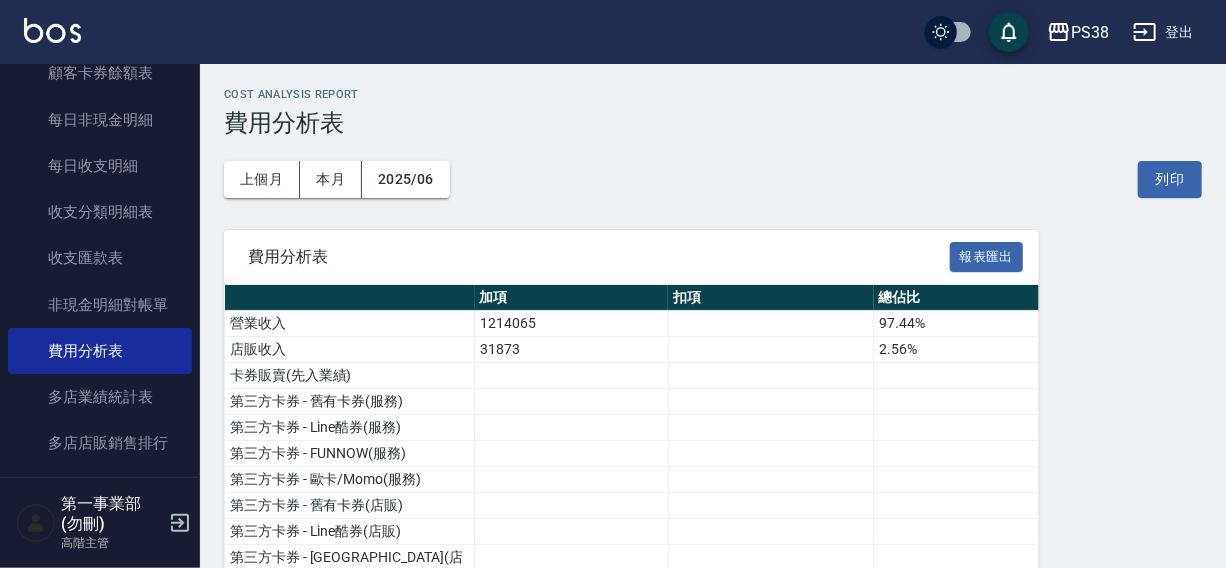 click on "費用分析表" at bounding box center [713, 123] 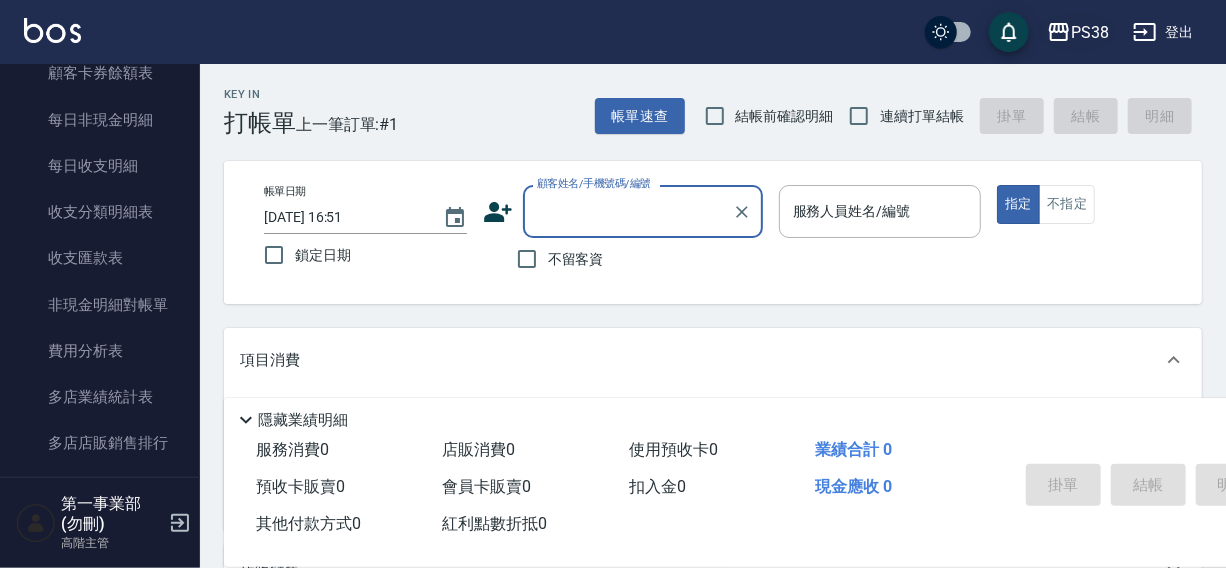 click on "PS38" at bounding box center [1090, 32] 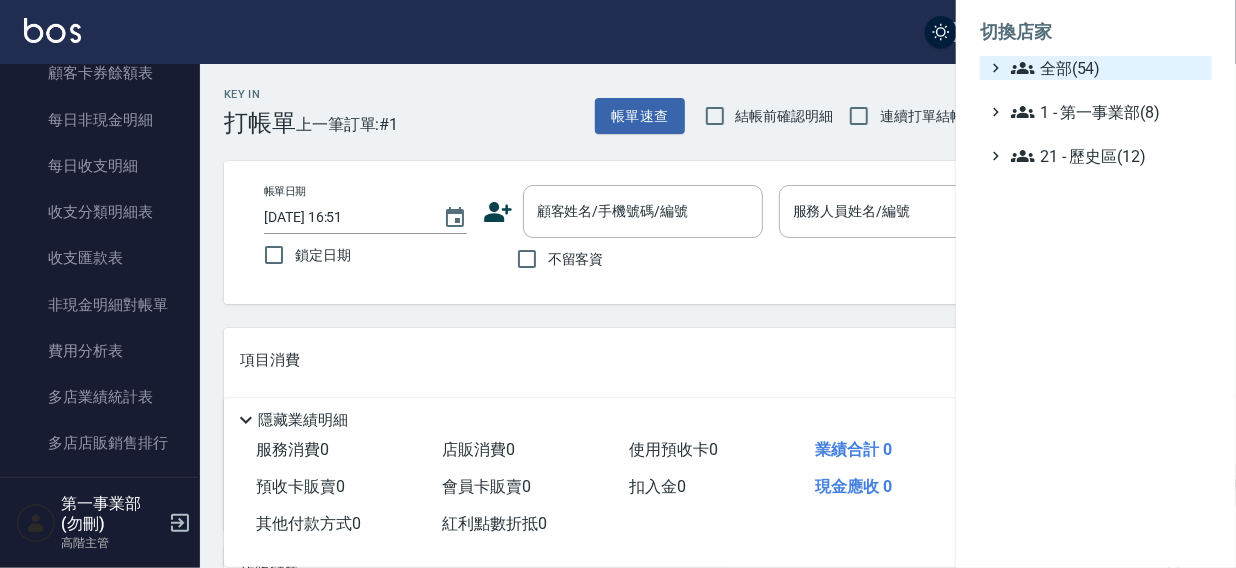 click on "全部(54)" at bounding box center (1107, 68) 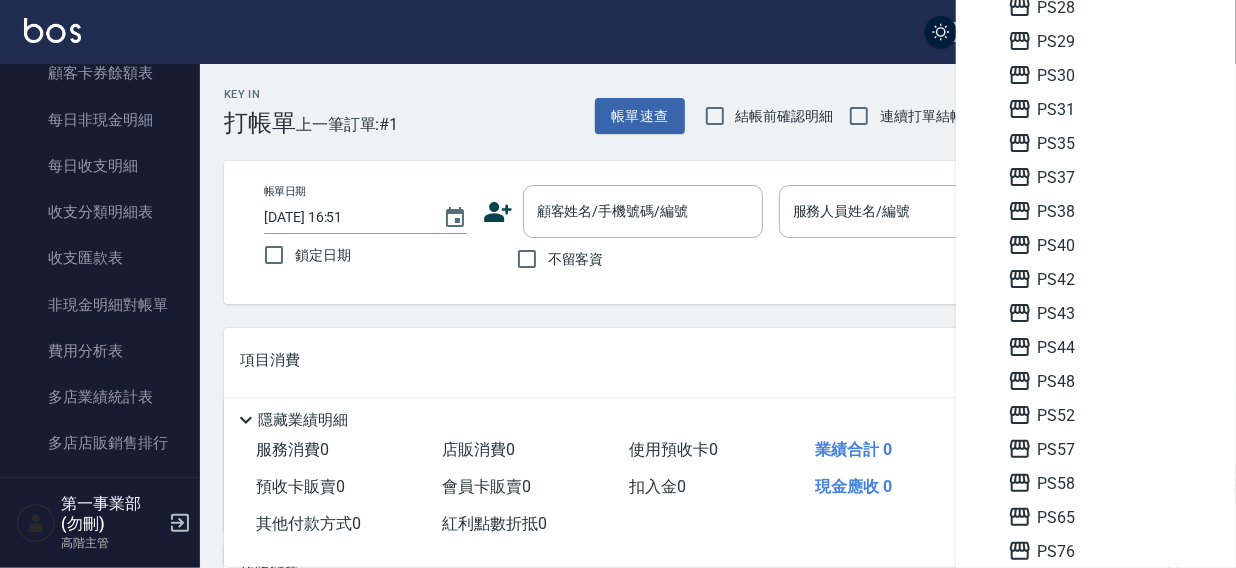 scroll, scrollTop: 434, scrollLeft: 0, axis: vertical 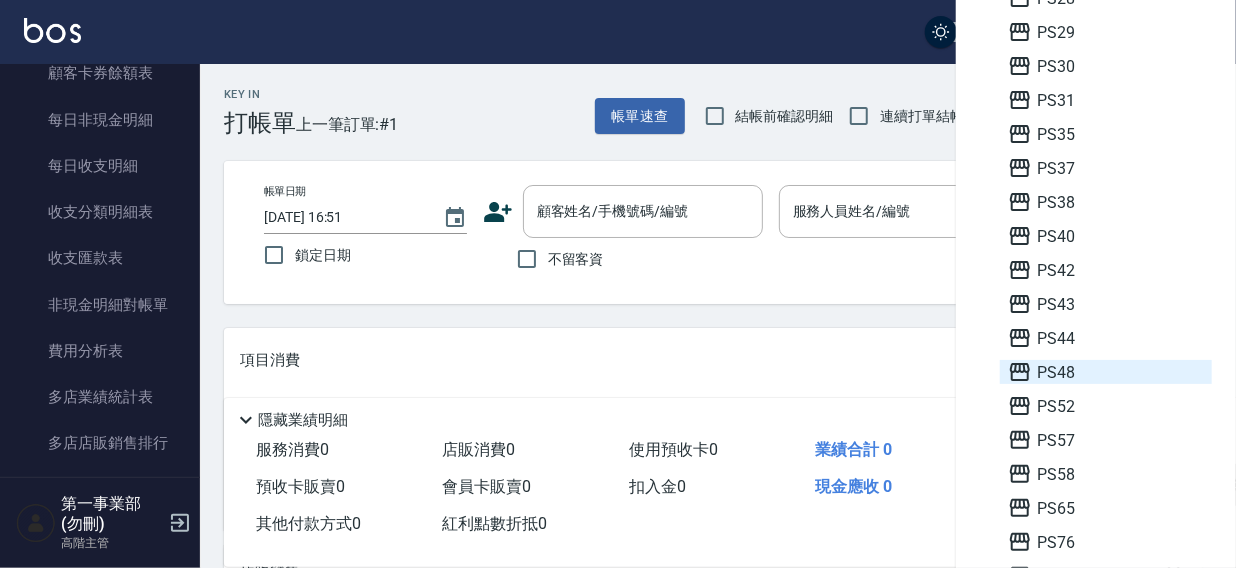 click on "PS48" at bounding box center (1106, 372) 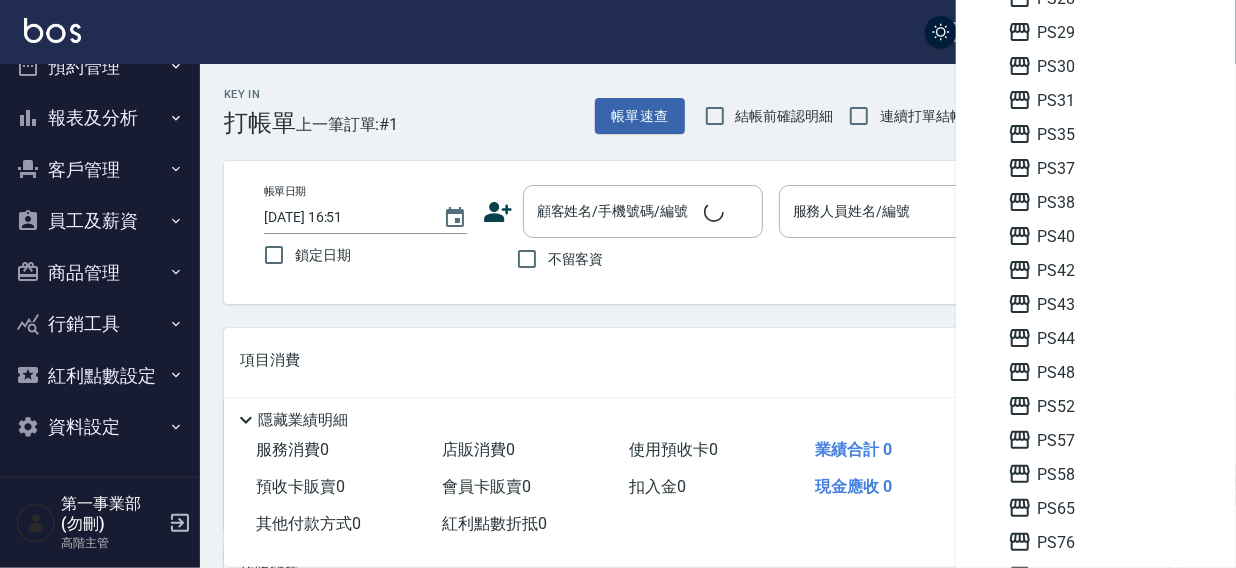 scroll, scrollTop: 81, scrollLeft: 0, axis: vertical 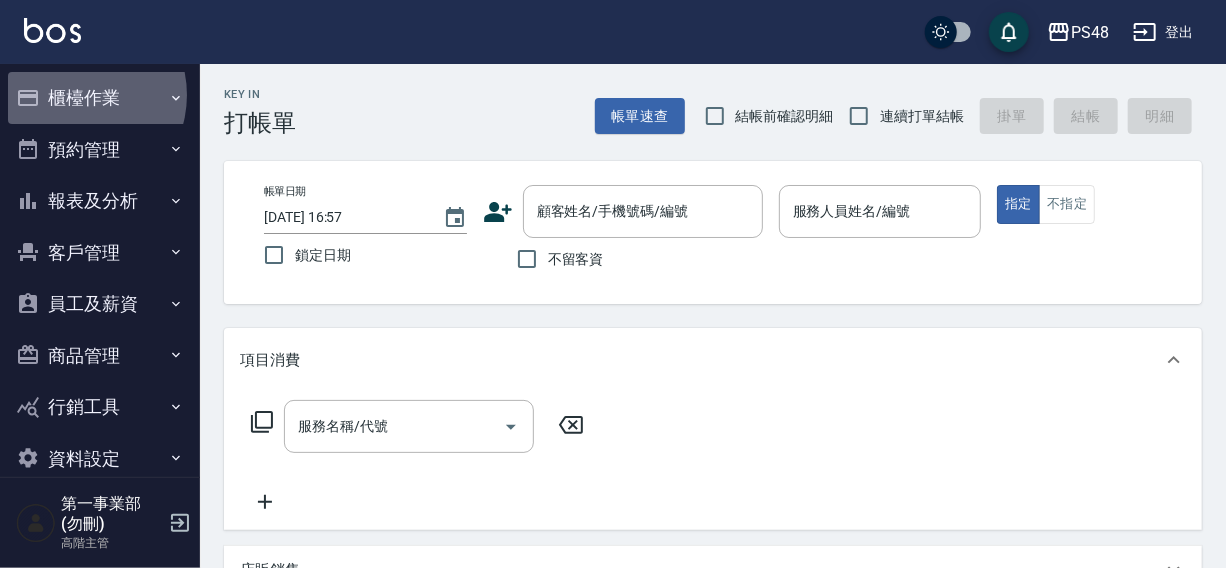 click on "櫃檯作業" at bounding box center [100, 98] 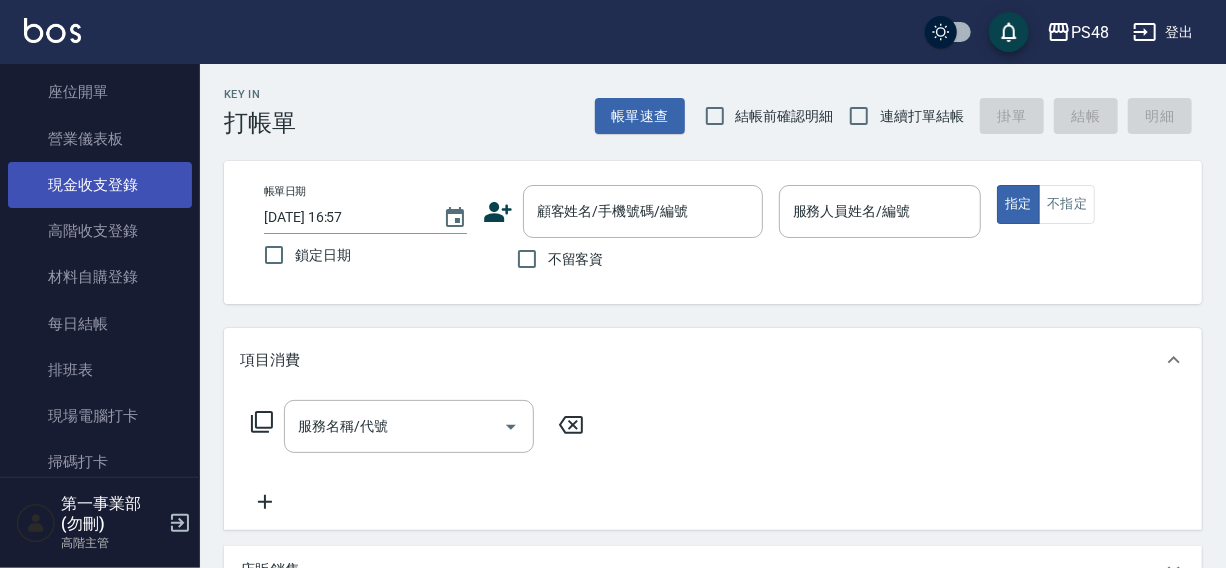 scroll, scrollTop: 272, scrollLeft: 0, axis: vertical 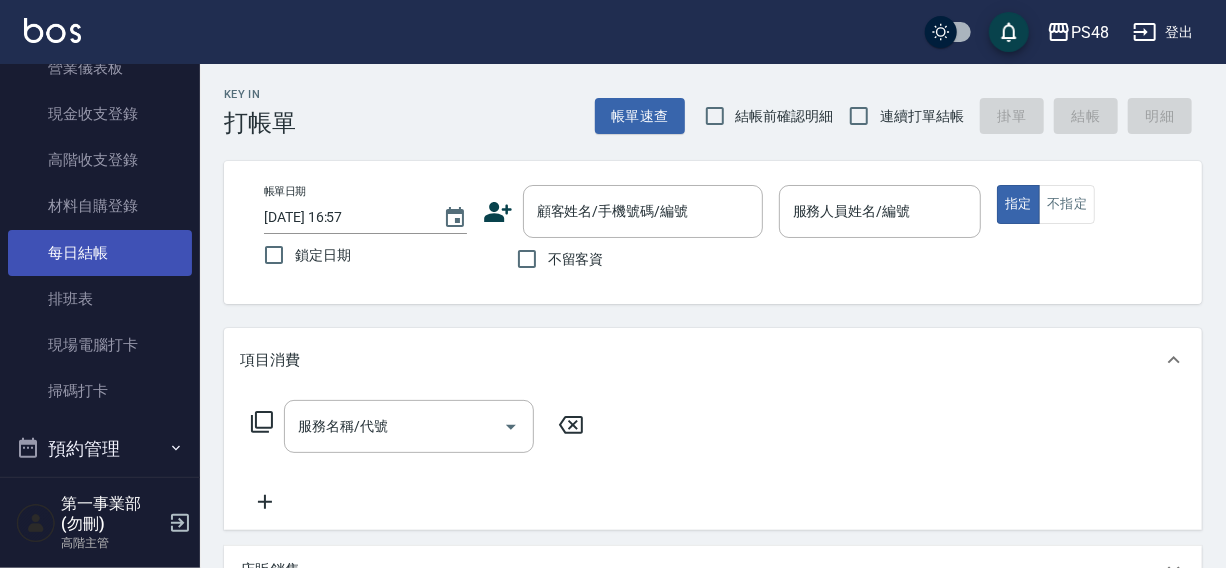 click on "每日結帳" at bounding box center [100, 253] 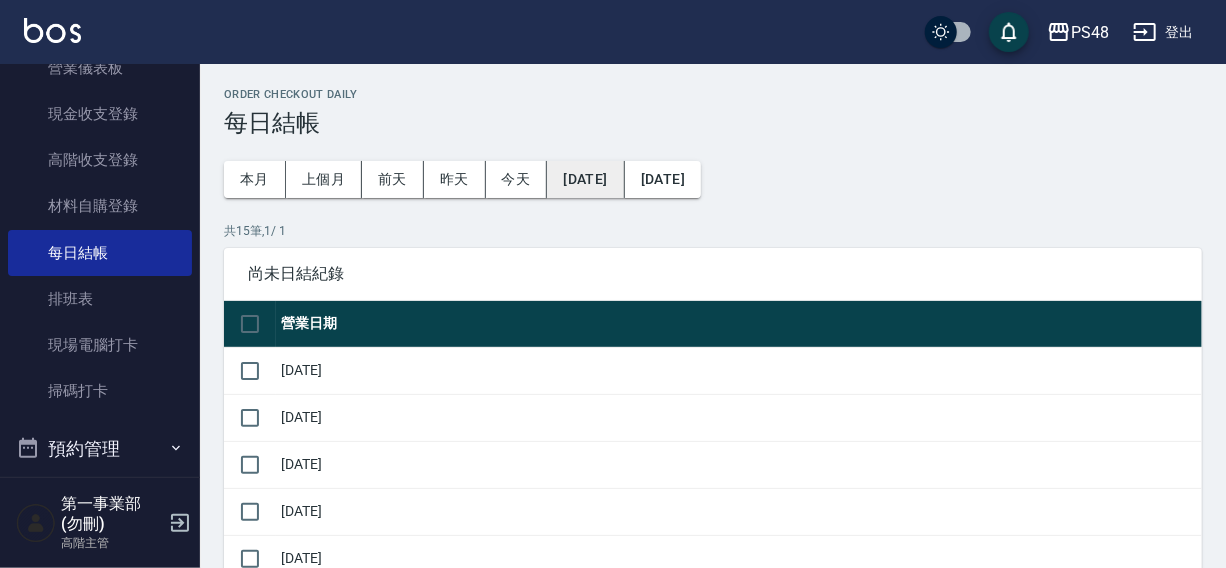 click on "[DATE]" at bounding box center [585, 179] 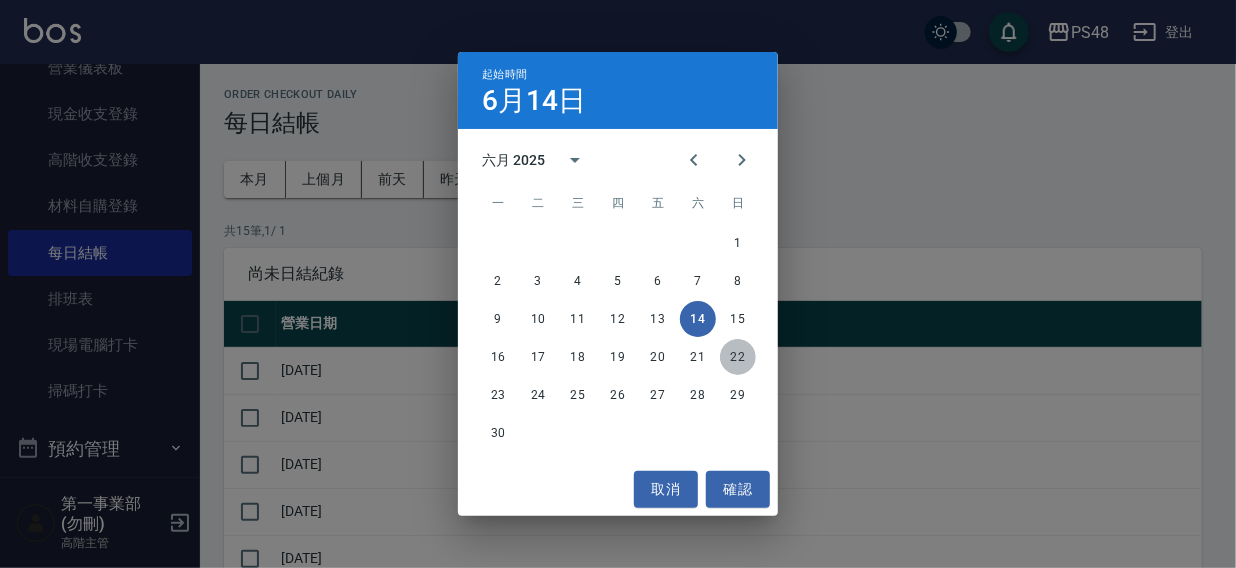 click on "22" at bounding box center (738, 357) 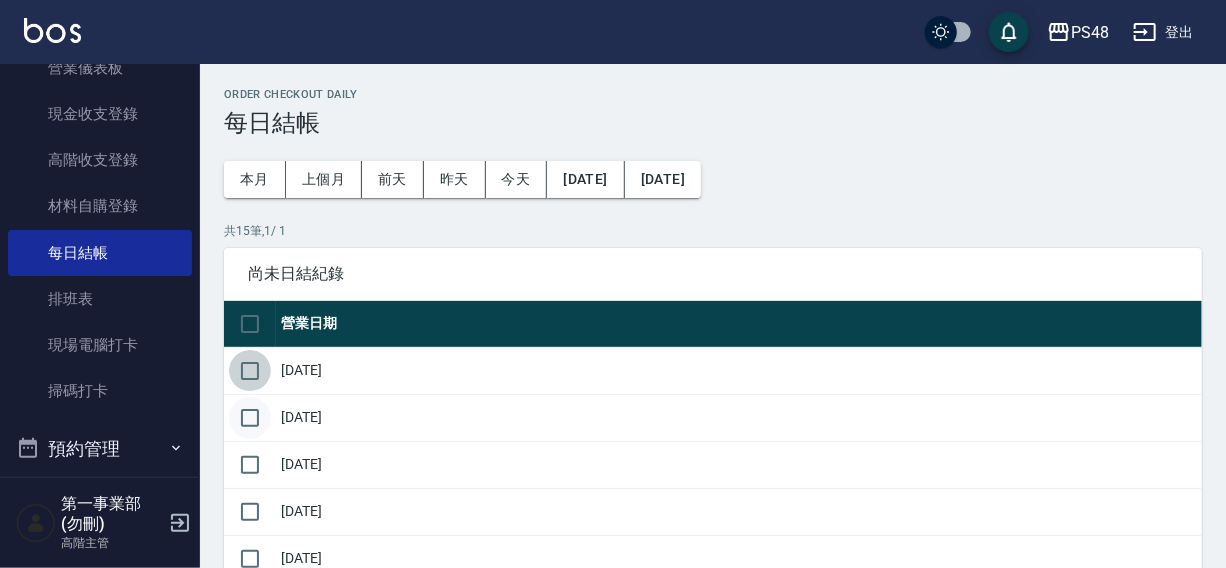 drag, startPoint x: 244, startPoint y: 375, endPoint x: 243, endPoint y: 420, distance: 45.01111 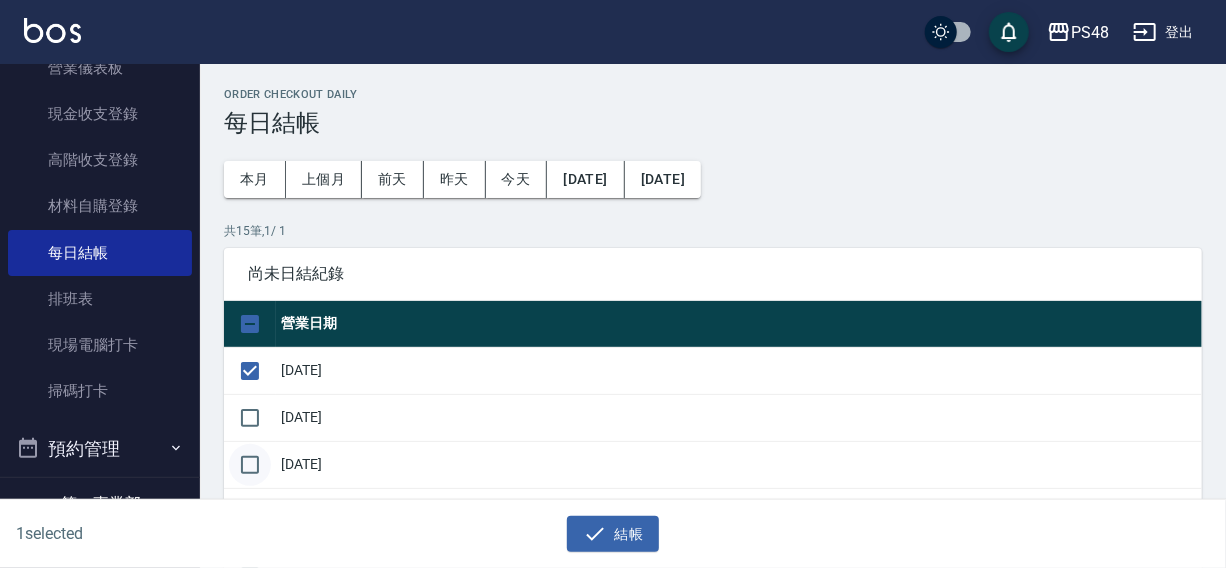 drag, startPoint x: 243, startPoint y: 420, endPoint x: 243, endPoint y: 449, distance: 29 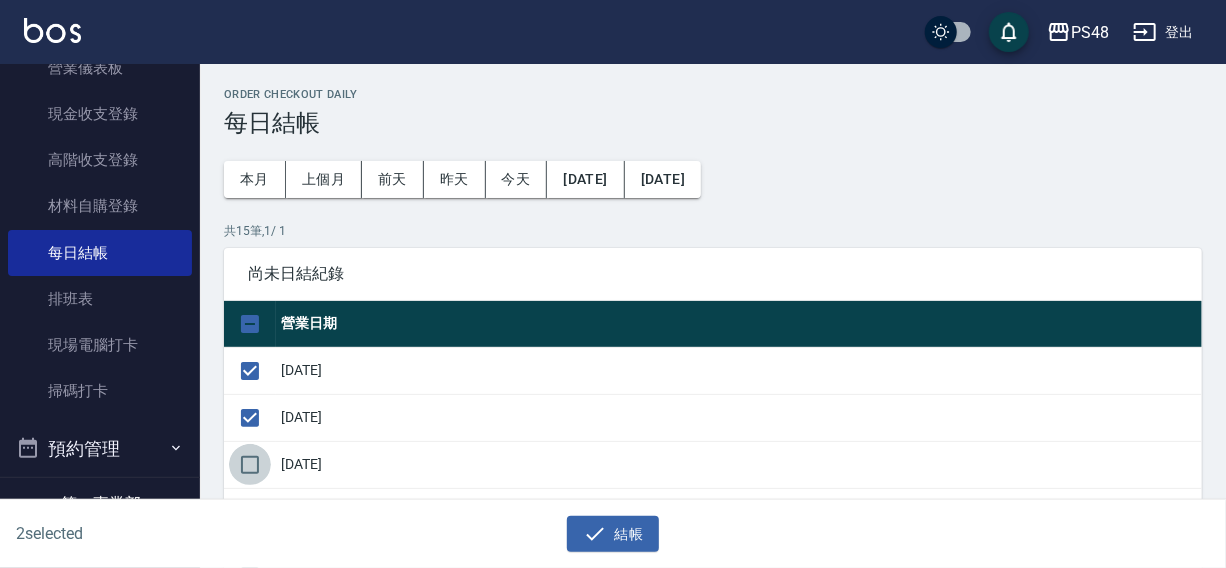 drag, startPoint x: 243, startPoint y: 456, endPoint x: 373, endPoint y: 399, distance: 141.94717 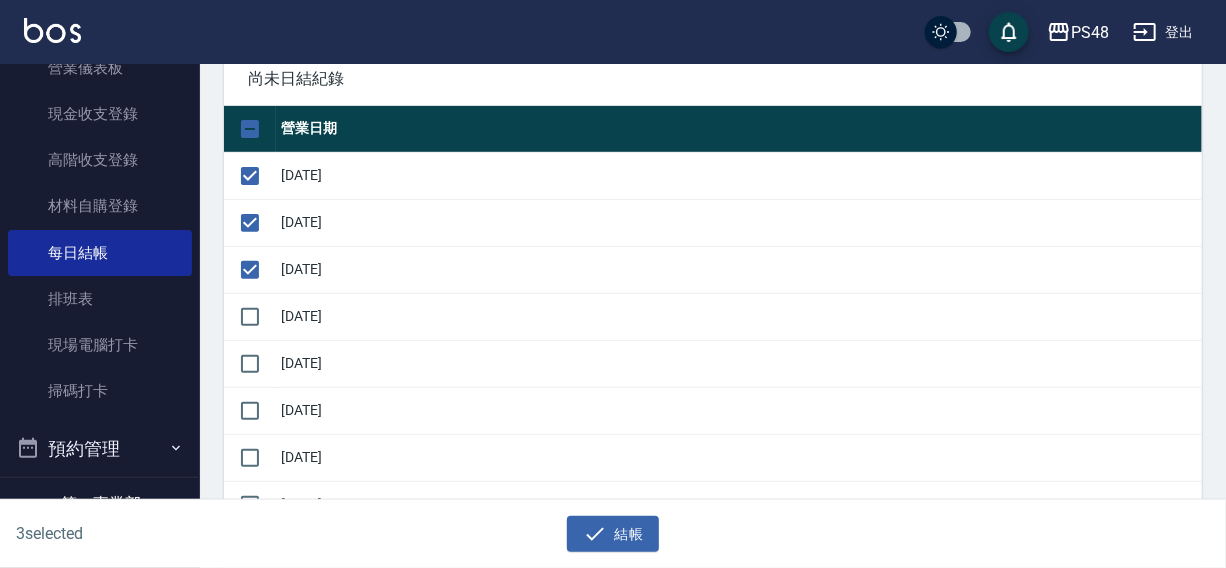 scroll, scrollTop: 225, scrollLeft: 0, axis: vertical 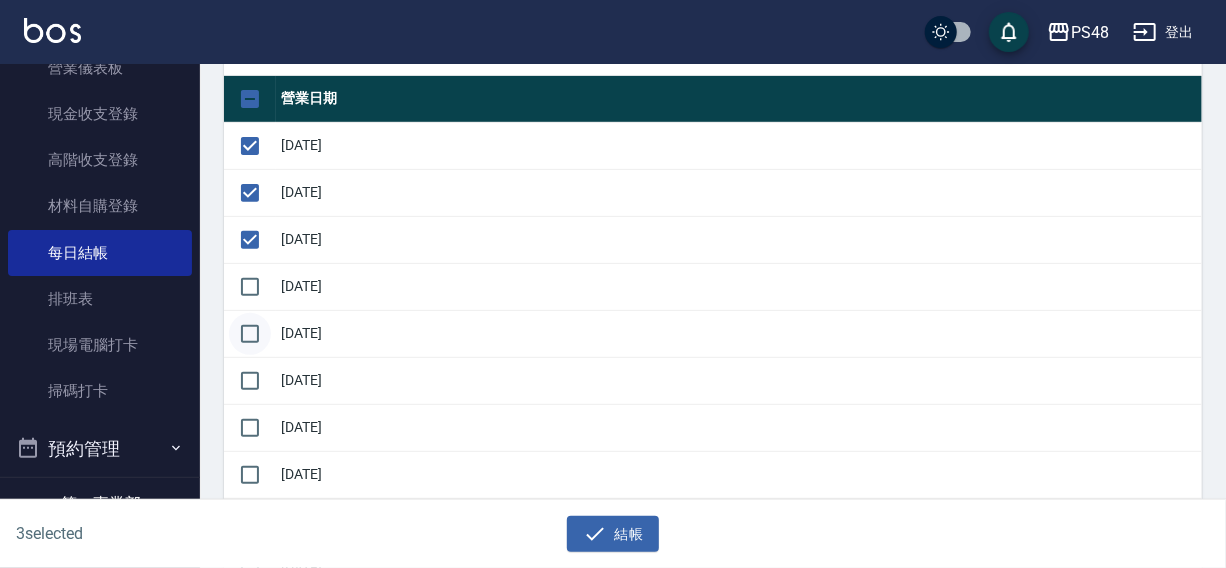 drag, startPoint x: 258, startPoint y: 282, endPoint x: 257, endPoint y: 317, distance: 35.014282 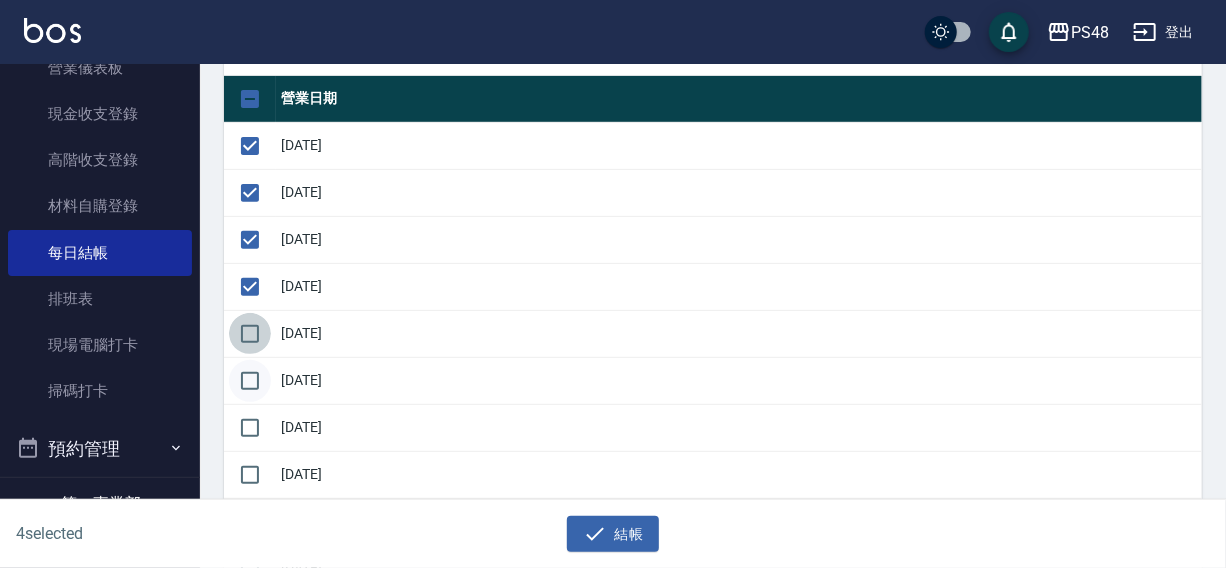drag, startPoint x: 257, startPoint y: 321, endPoint x: 257, endPoint y: 368, distance: 47 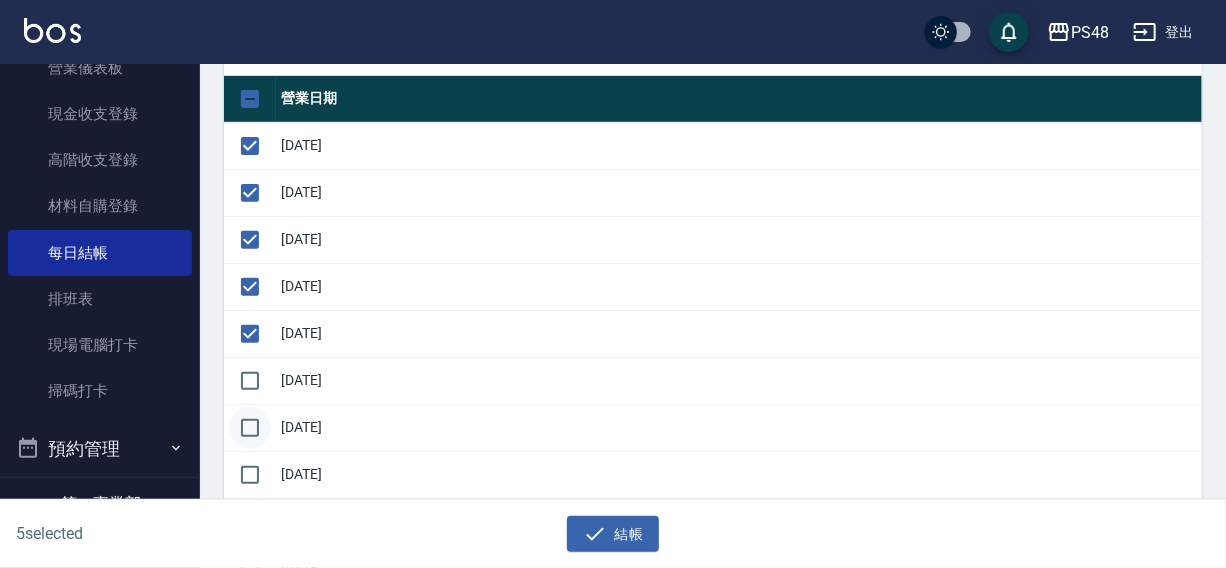 drag, startPoint x: 257, startPoint y: 368, endPoint x: 258, endPoint y: 419, distance: 51.009804 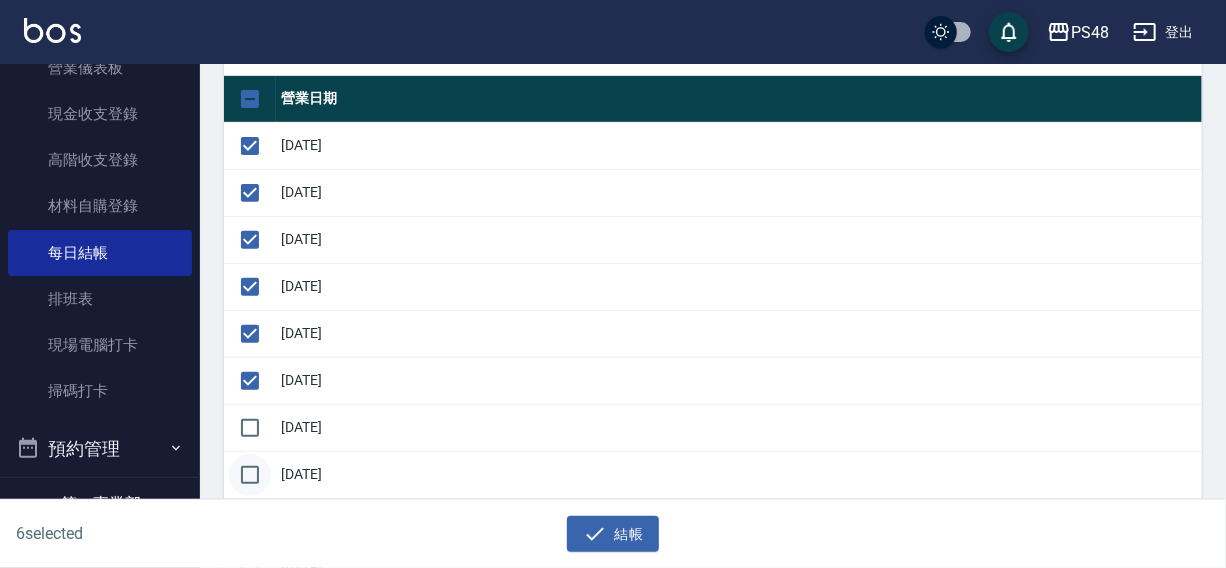 drag, startPoint x: 256, startPoint y: 434, endPoint x: 256, endPoint y: 452, distance: 18 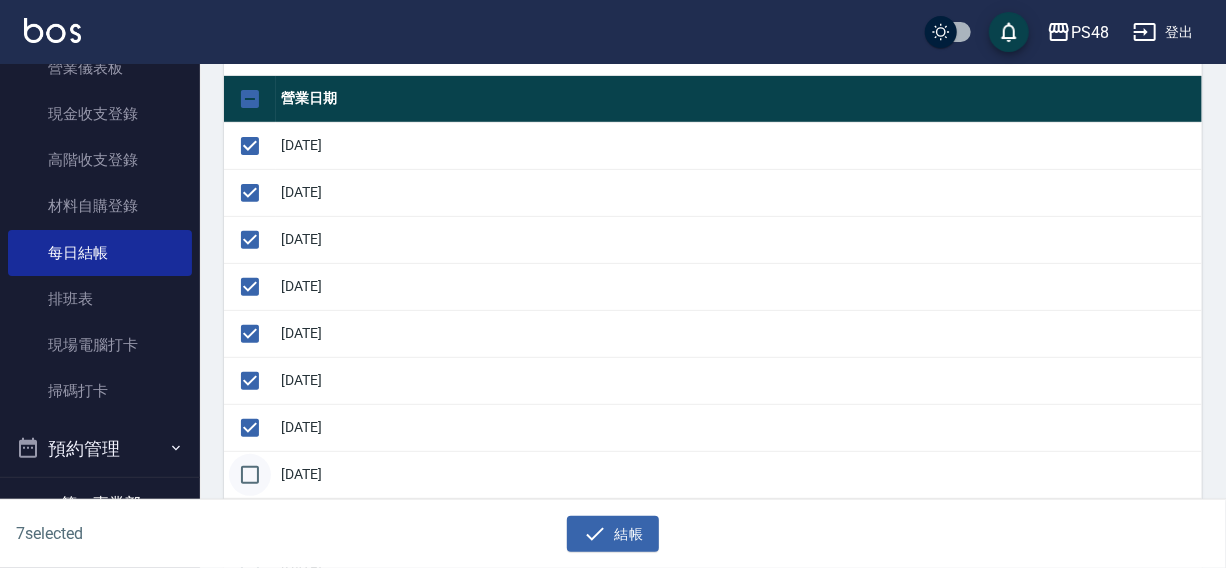 click at bounding box center [250, 475] 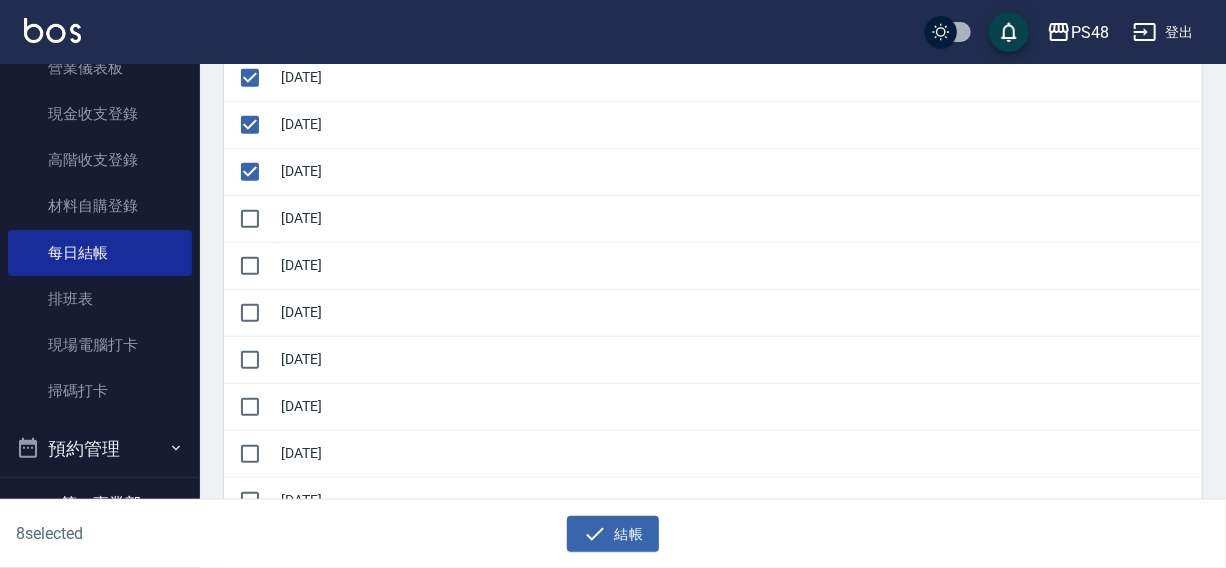 scroll, scrollTop: 533, scrollLeft: 0, axis: vertical 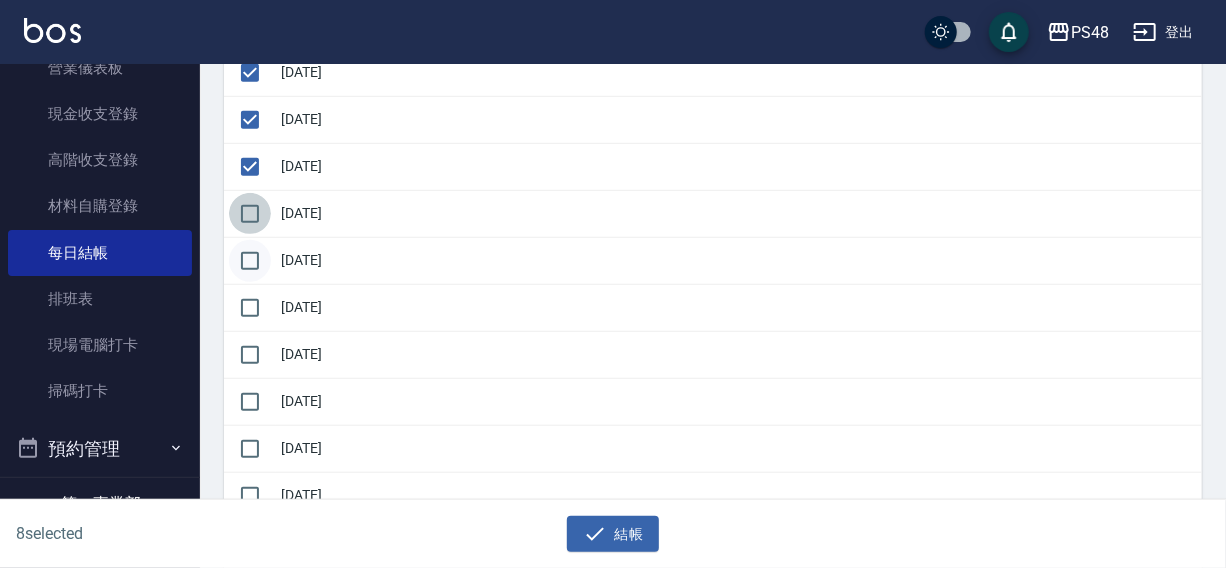 drag, startPoint x: 250, startPoint y: 212, endPoint x: 235, endPoint y: 259, distance: 49.335587 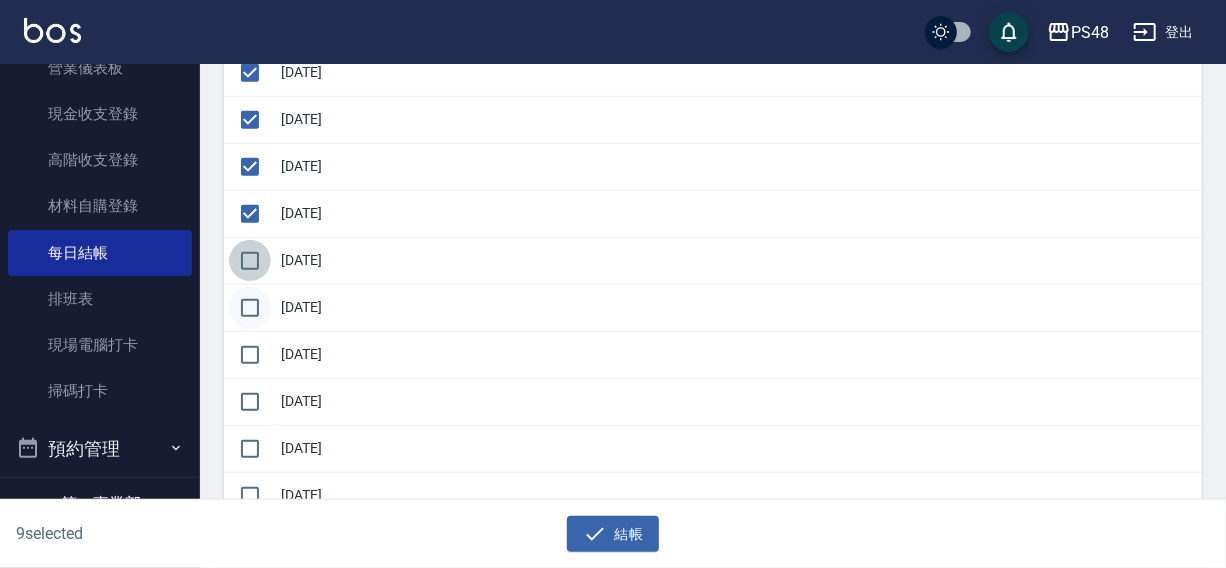 drag, startPoint x: 235, startPoint y: 259, endPoint x: 239, endPoint y: 286, distance: 27.294687 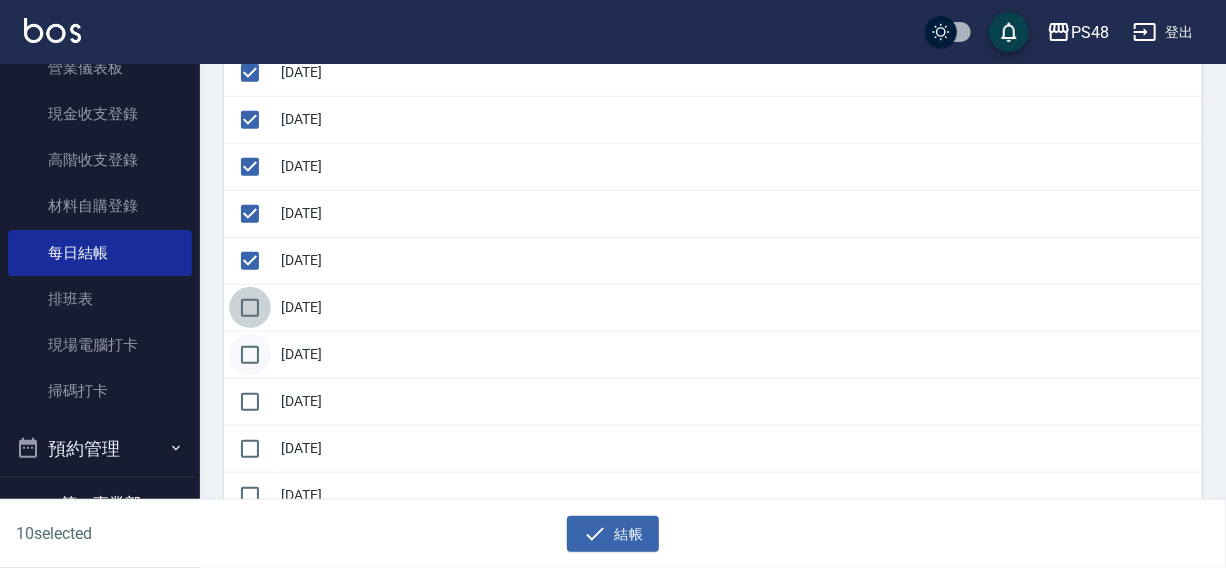 drag, startPoint x: 242, startPoint y: 310, endPoint x: 245, endPoint y: 339, distance: 29.15476 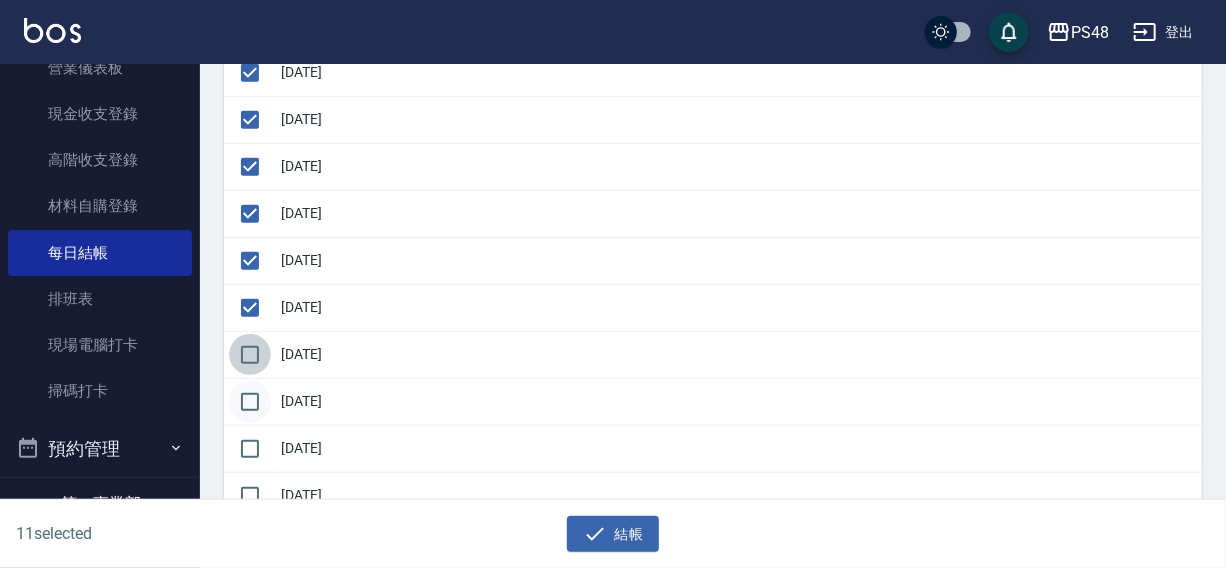drag, startPoint x: 245, startPoint y: 341, endPoint x: 248, endPoint y: 385, distance: 44.102154 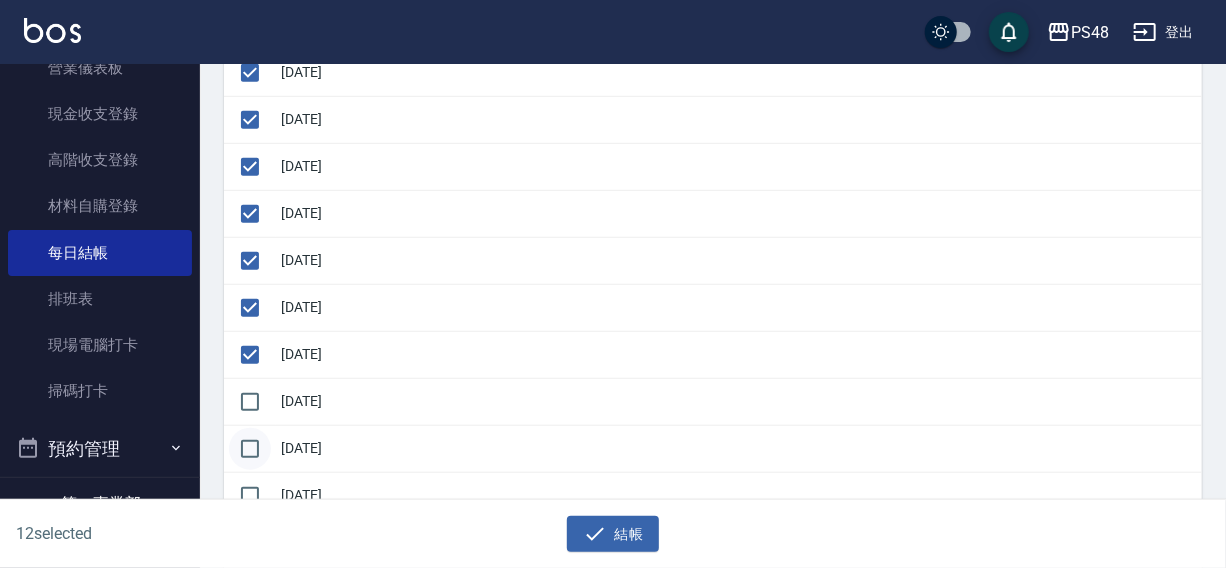 drag, startPoint x: 248, startPoint y: 400, endPoint x: 248, endPoint y: 437, distance: 37 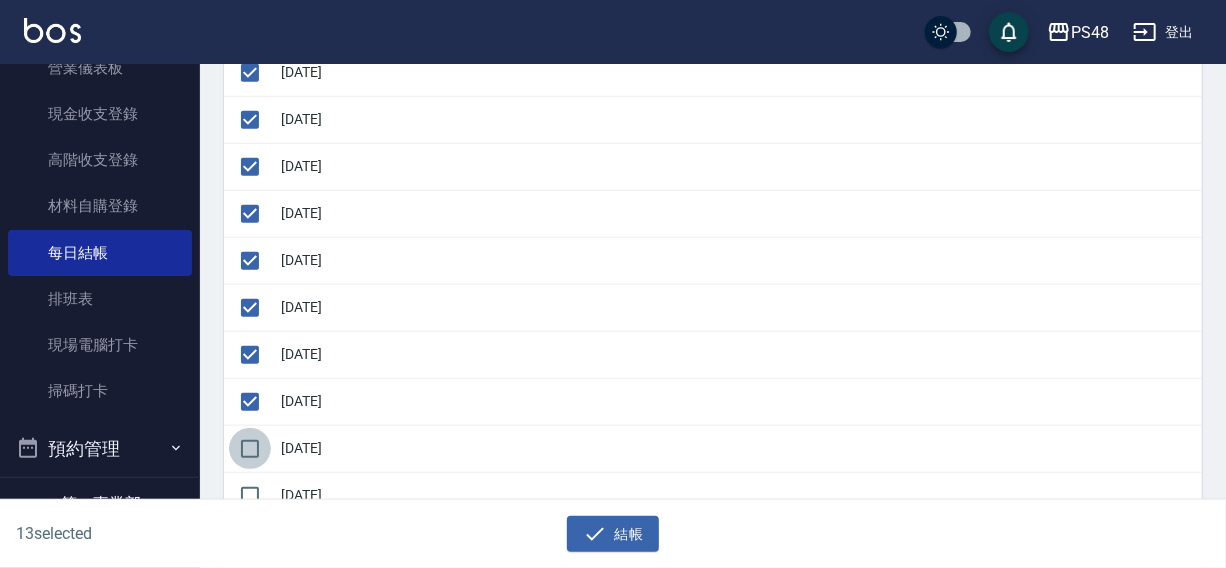 click at bounding box center [250, 449] 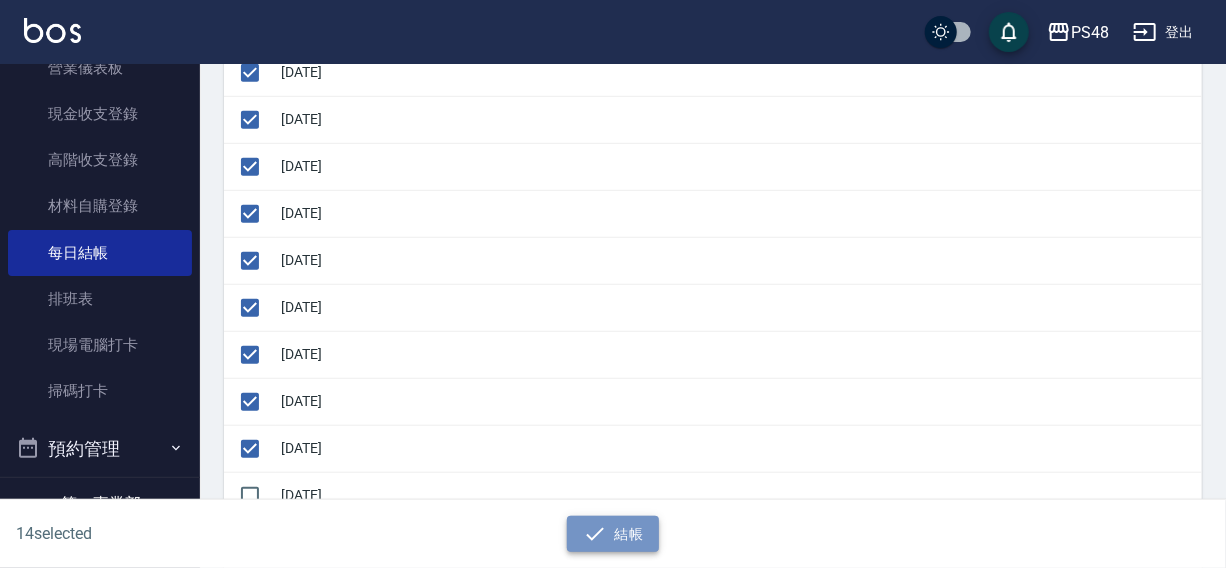 click on "結帳" at bounding box center (613, 534) 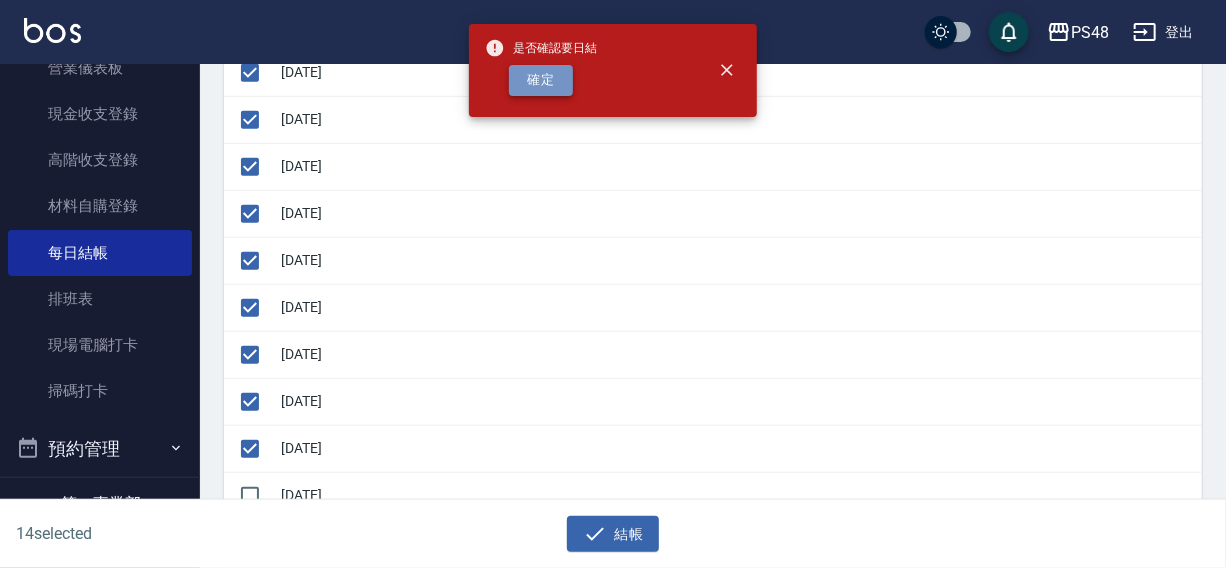 click on "確定" at bounding box center (541, 80) 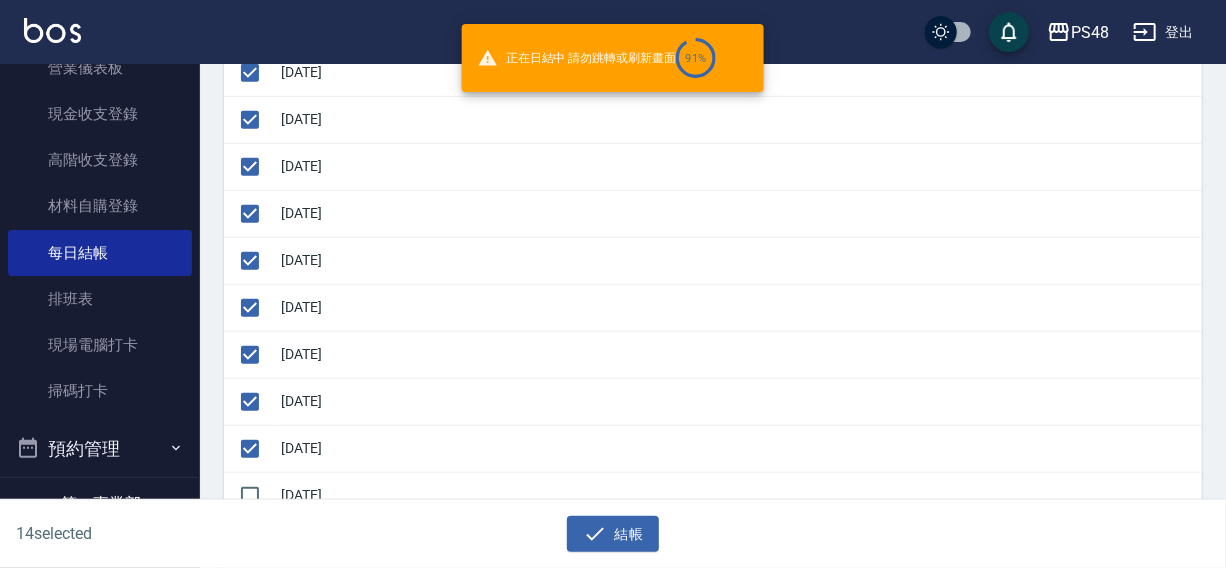 checkbox on "false" 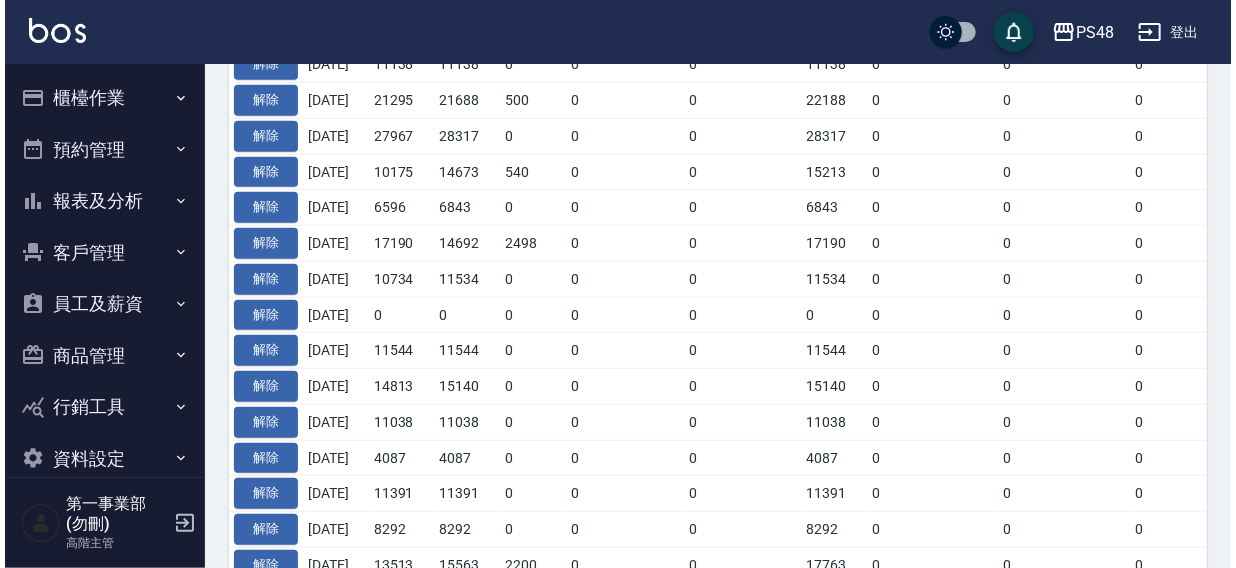 scroll, scrollTop: 36, scrollLeft: 0, axis: vertical 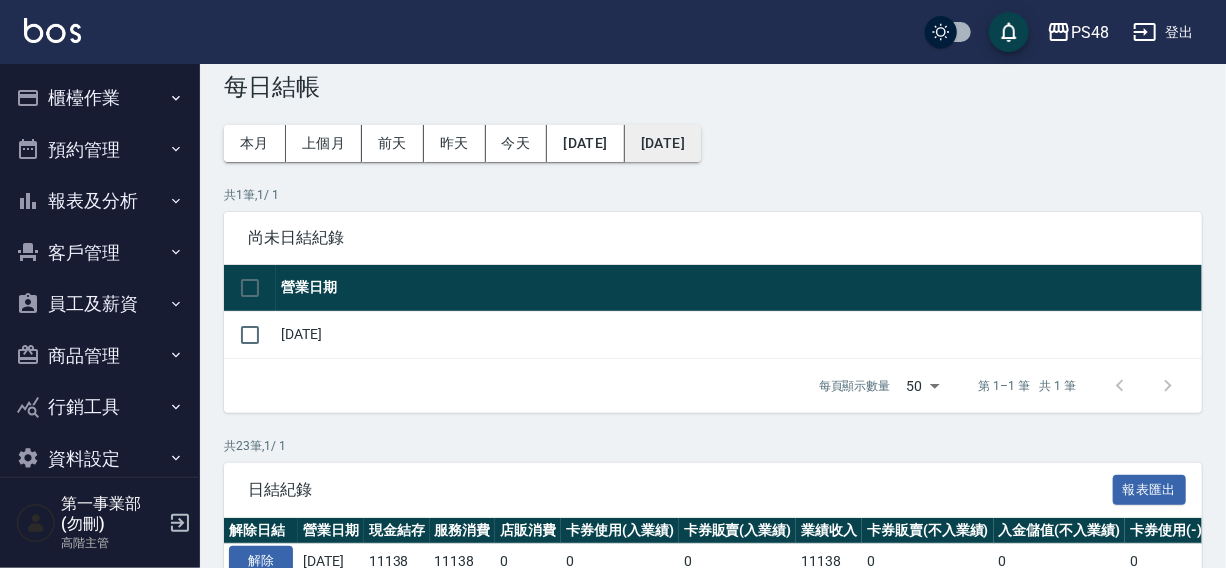 click on "[DATE]" at bounding box center (663, 143) 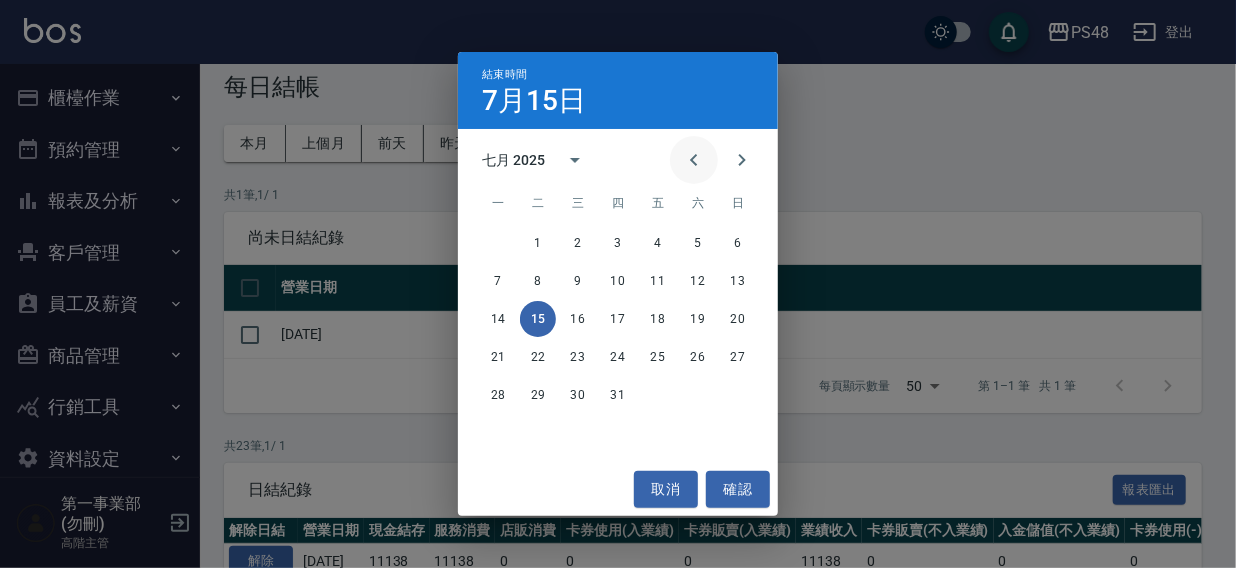 click 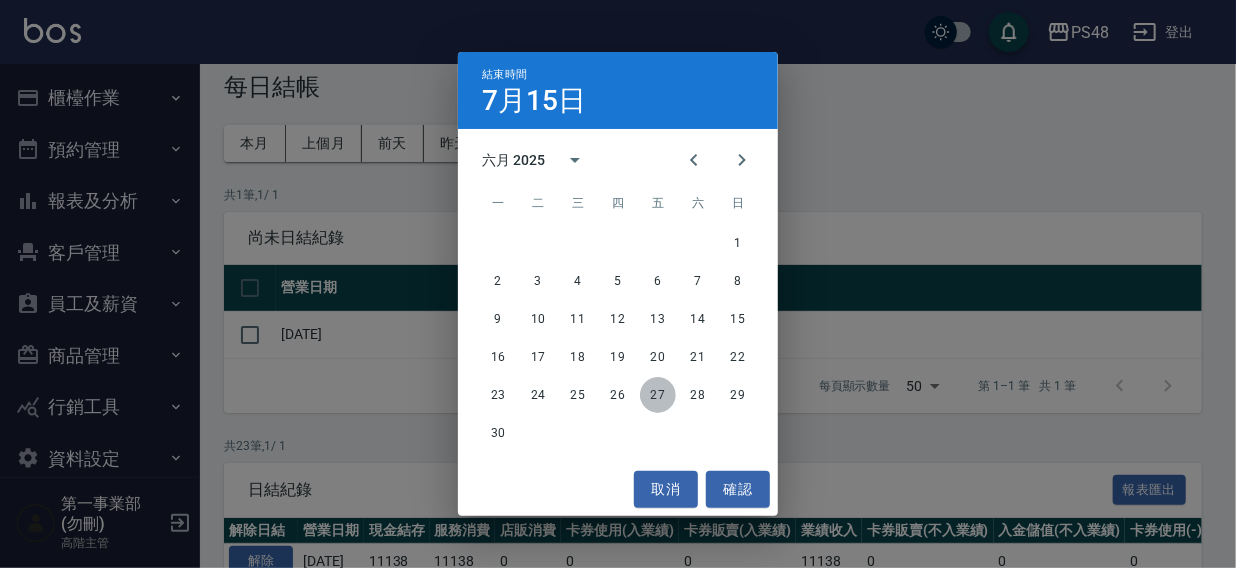click on "27" at bounding box center [658, 395] 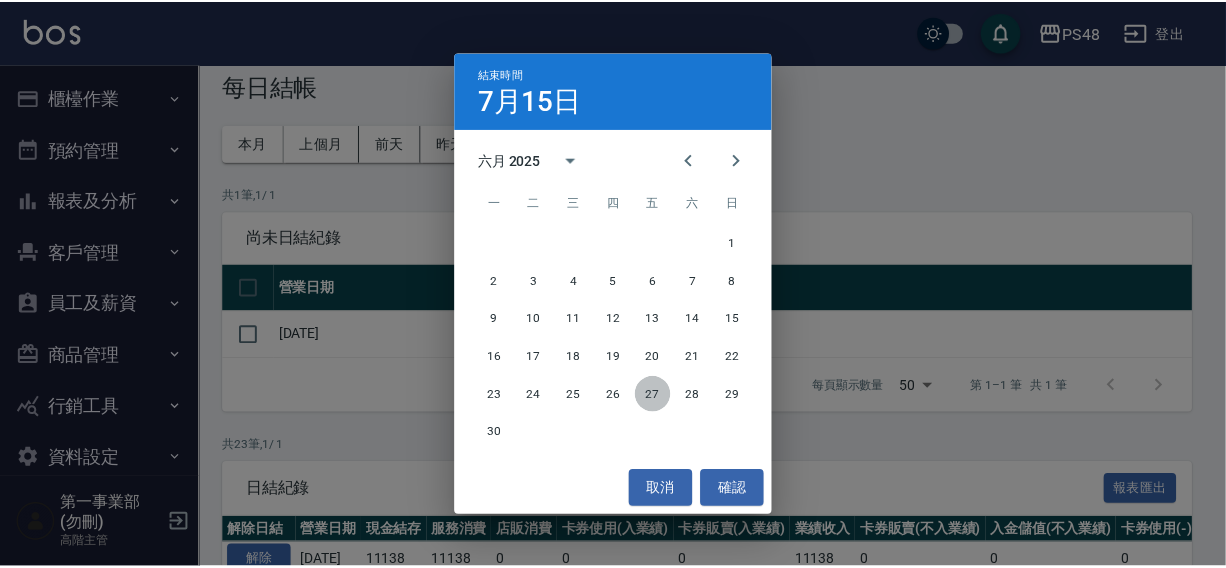 scroll, scrollTop: 0, scrollLeft: 0, axis: both 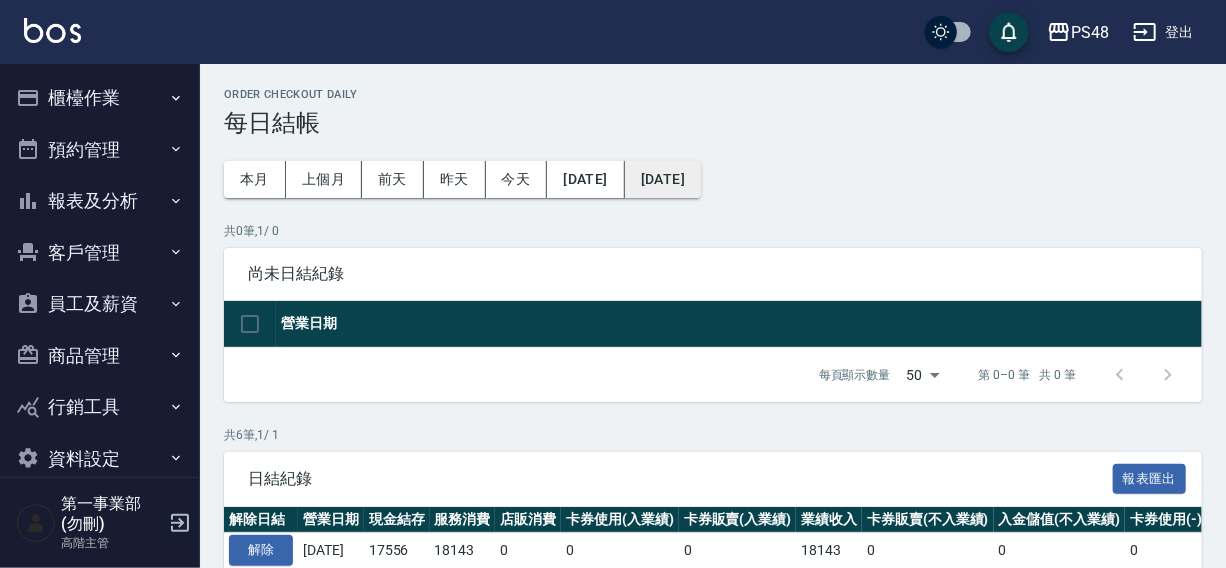 click on "[DATE]" at bounding box center [663, 179] 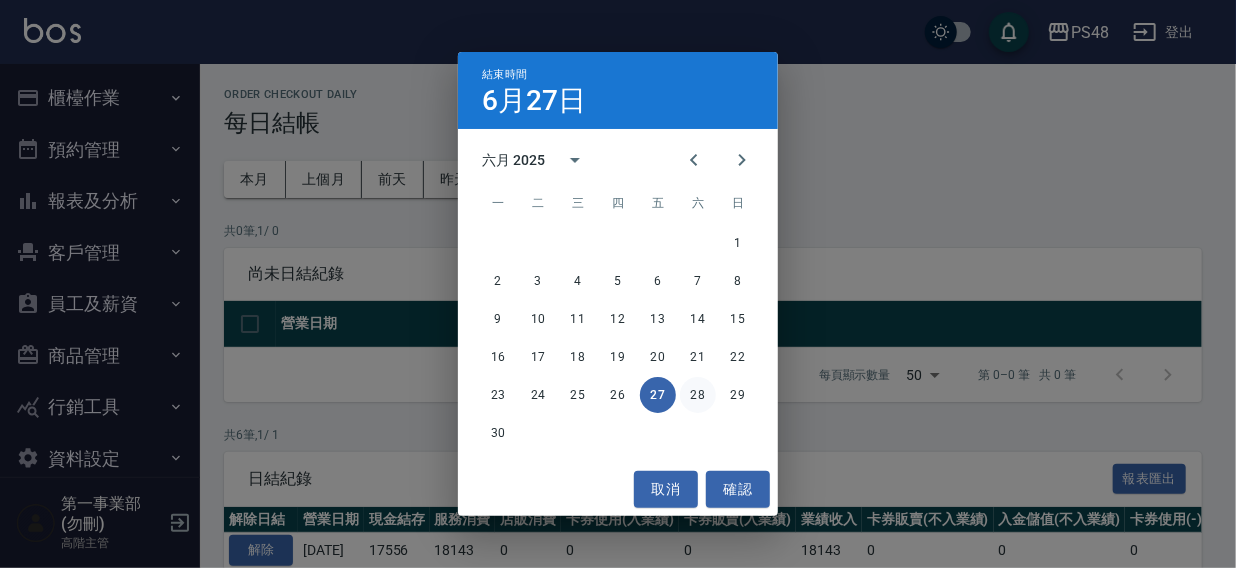 click on "28" at bounding box center (698, 395) 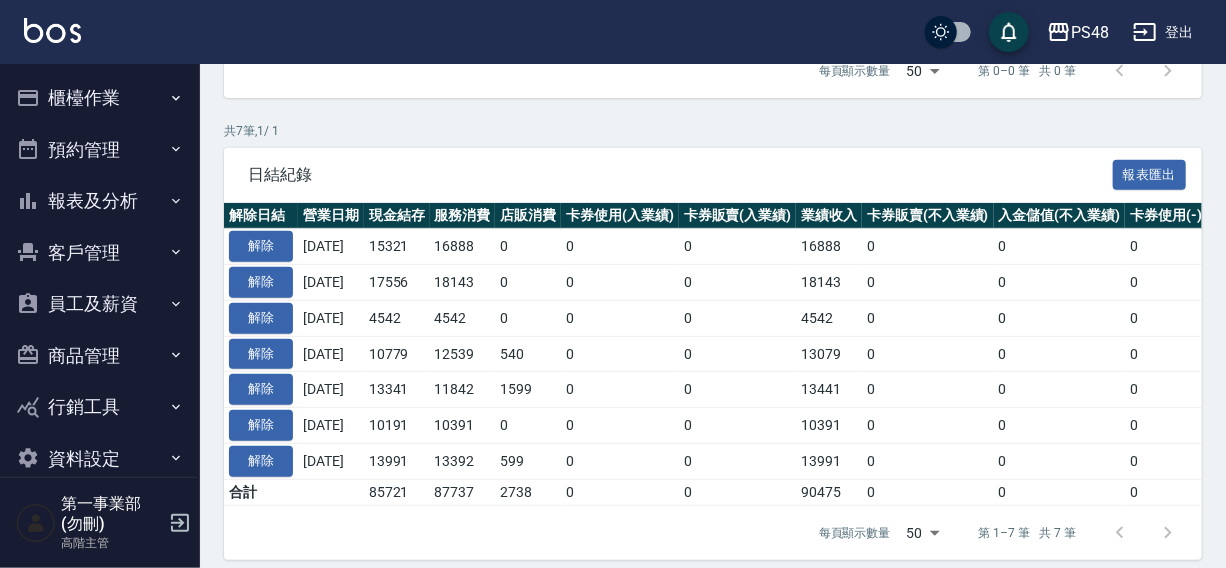 scroll, scrollTop: 333, scrollLeft: 0, axis: vertical 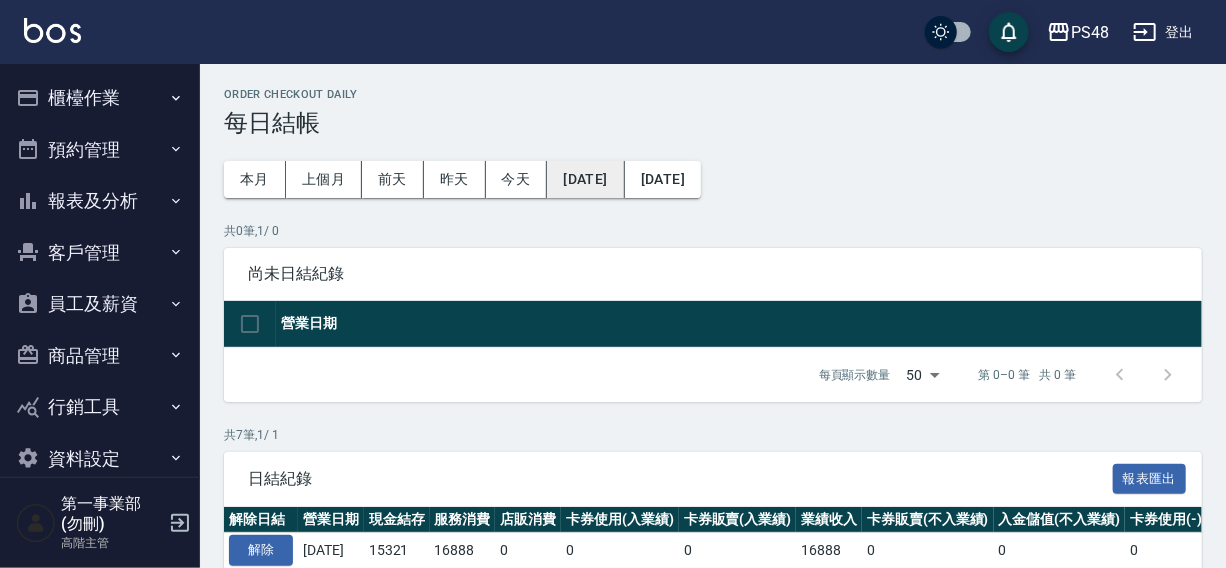 click on "[DATE]" at bounding box center [585, 179] 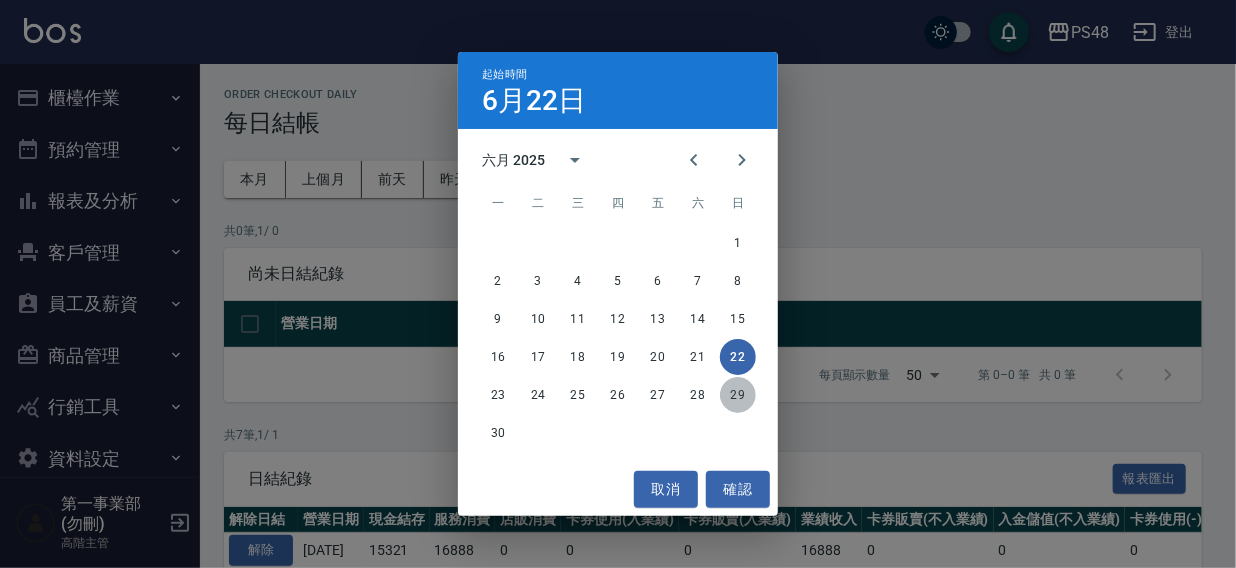 click on "29" at bounding box center (738, 395) 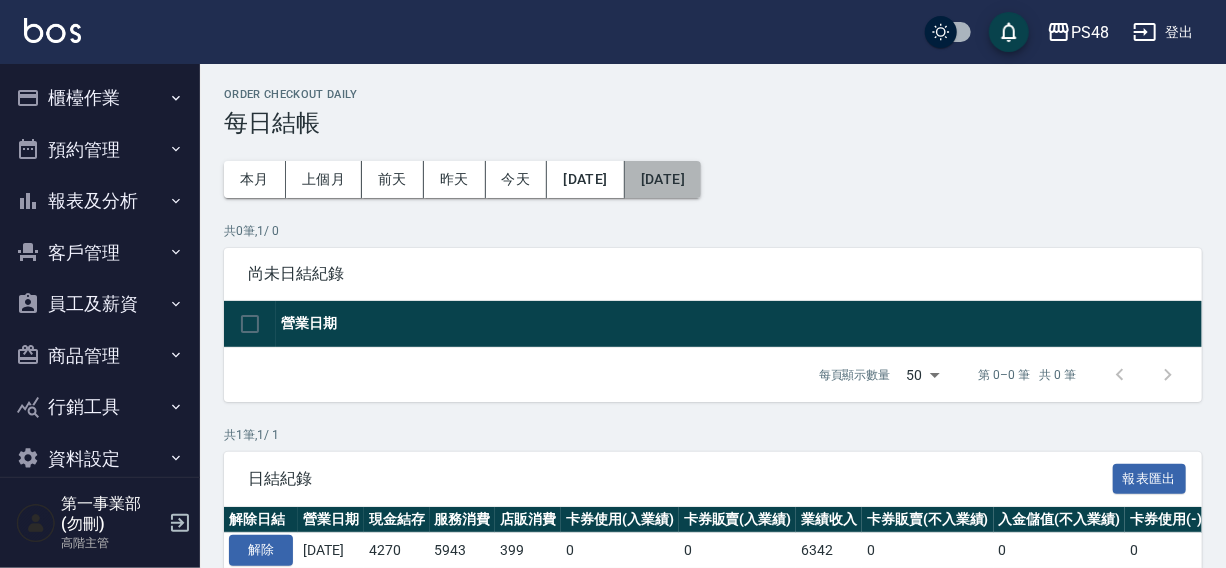 click on "[DATE]" at bounding box center (663, 179) 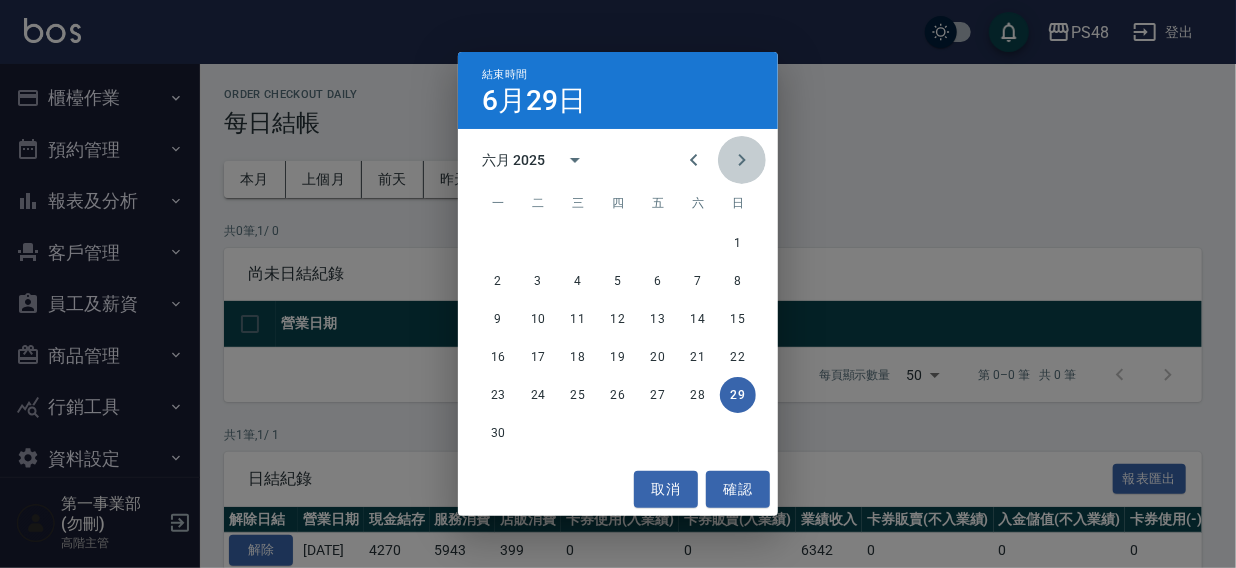 click 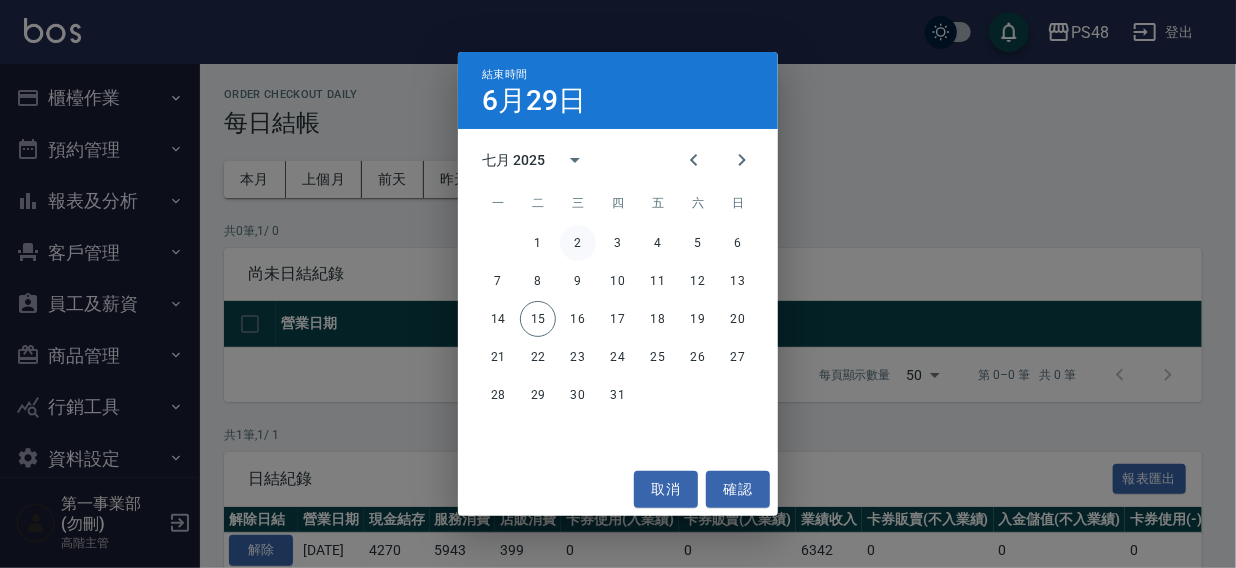 click on "2" at bounding box center [578, 243] 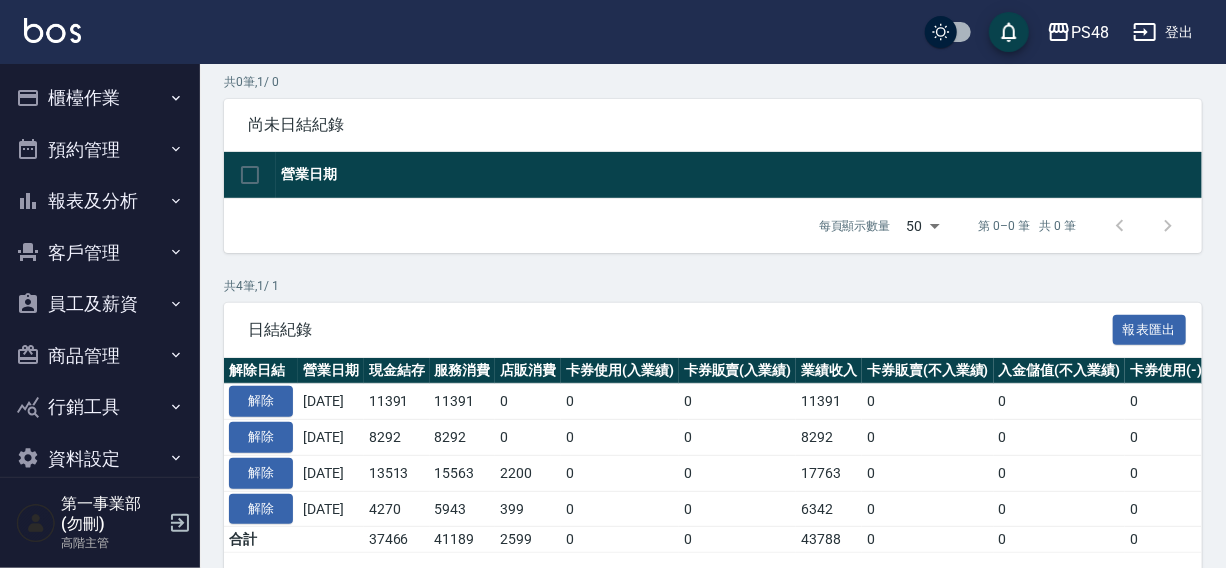 scroll, scrollTop: 226, scrollLeft: 0, axis: vertical 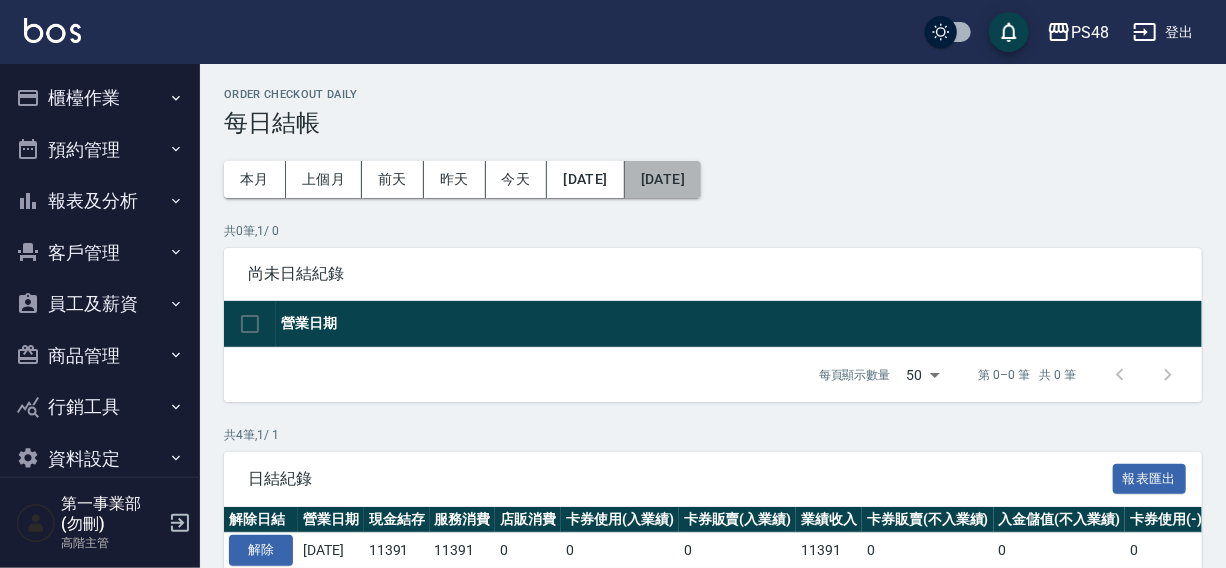 click on "[DATE]" at bounding box center (663, 179) 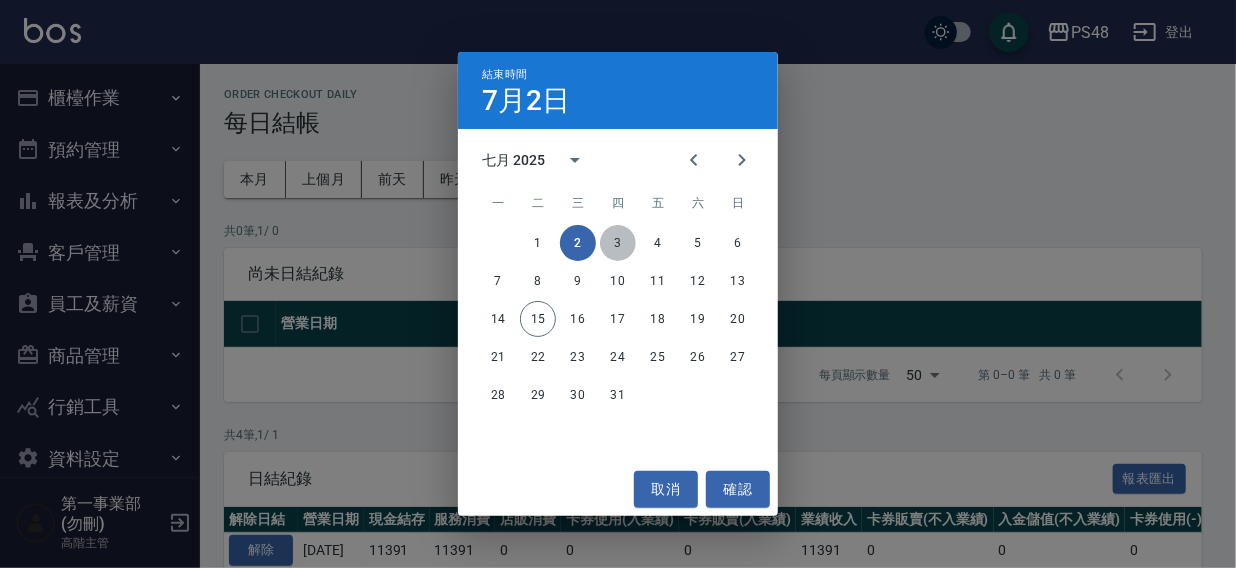 click on "3" at bounding box center [618, 243] 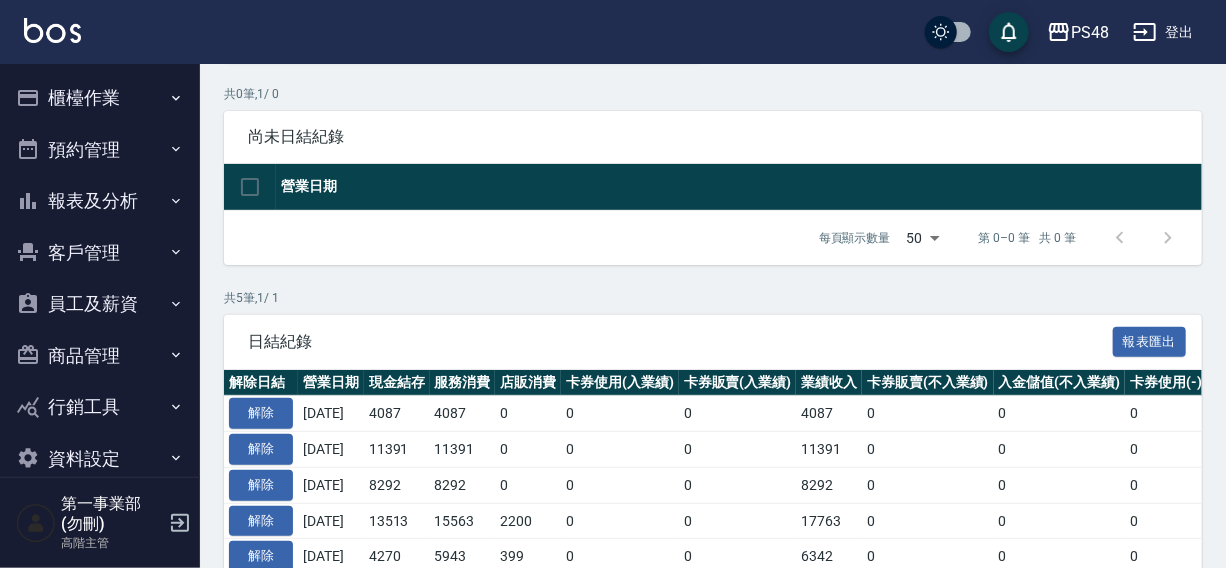 scroll, scrollTop: 261, scrollLeft: 0, axis: vertical 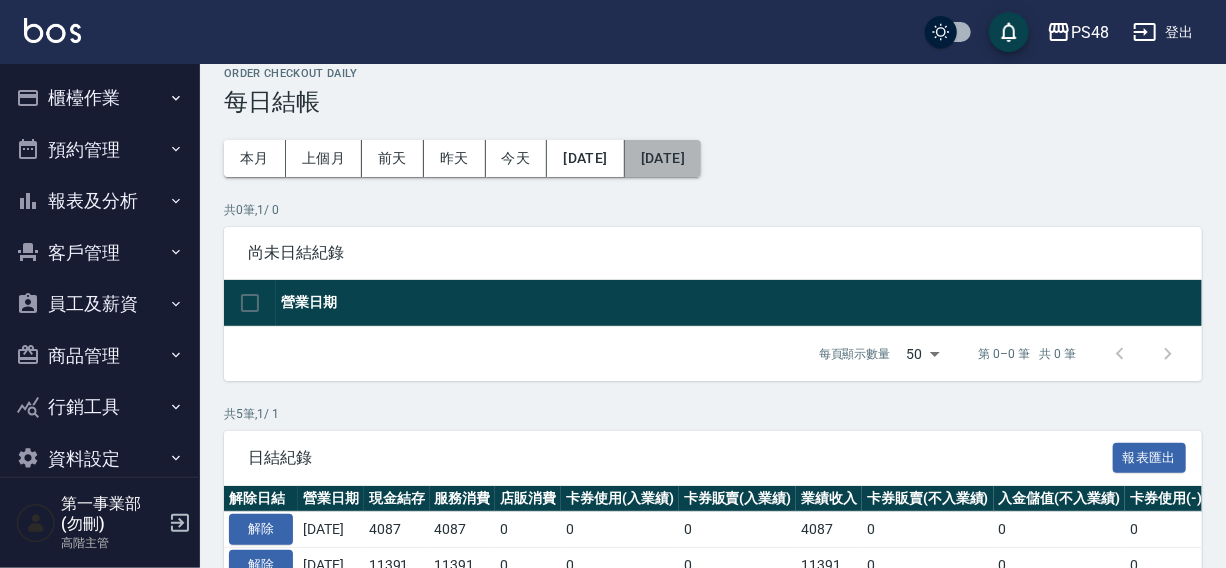 click on "[DATE]" at bounding box center [663, 158] 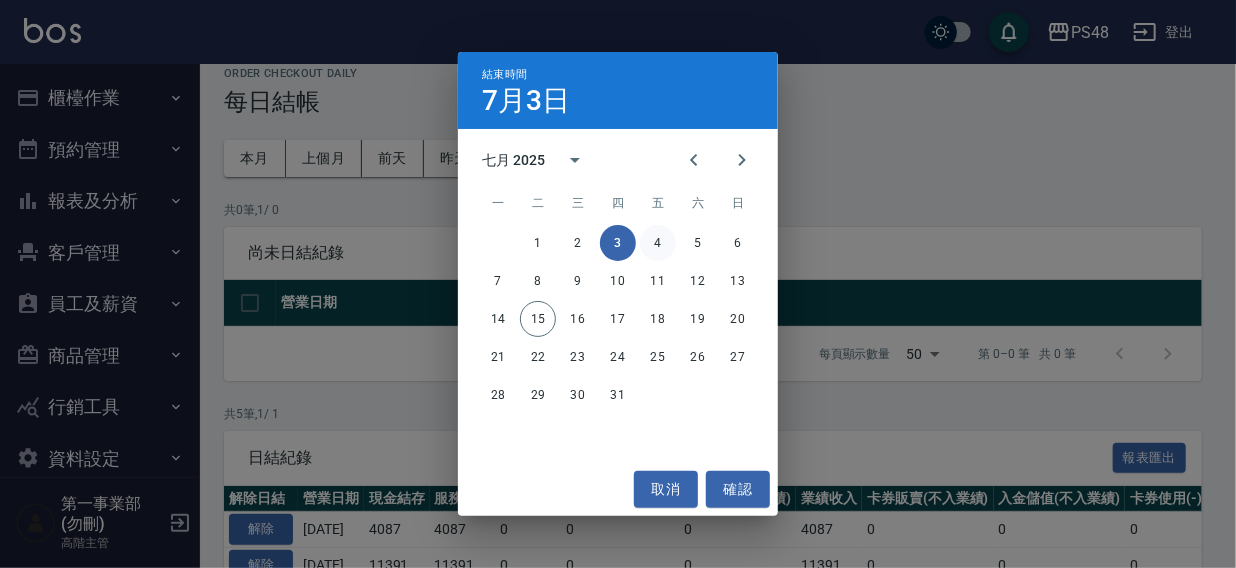 click on "4" at bounding box center [658, 243] 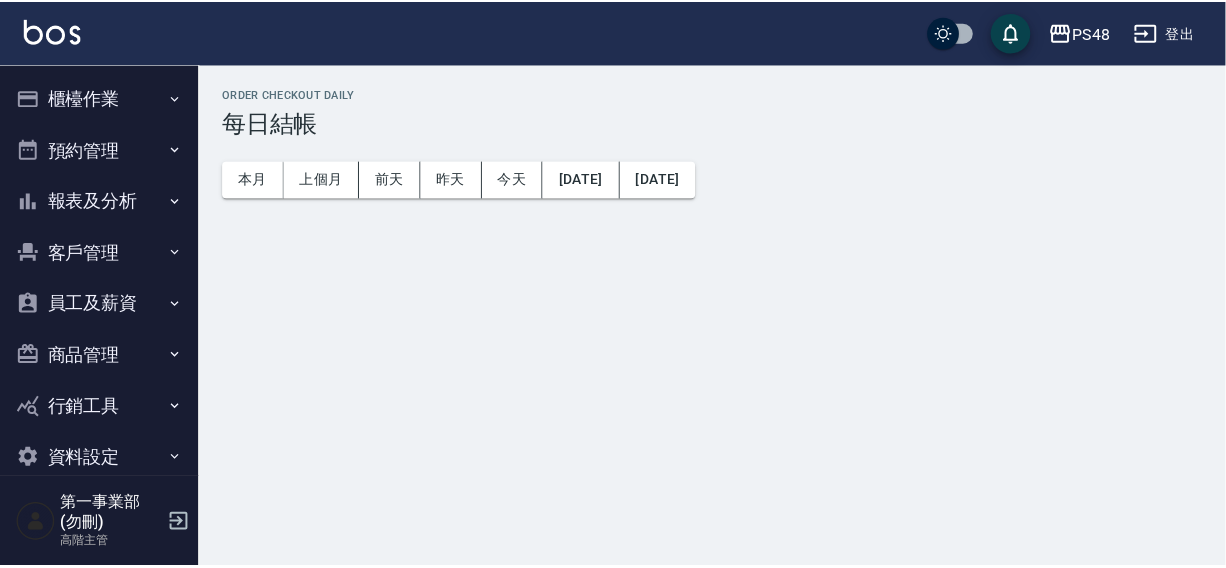 scroll, scrollTop: 0, scrollLeft: 0, axis: both 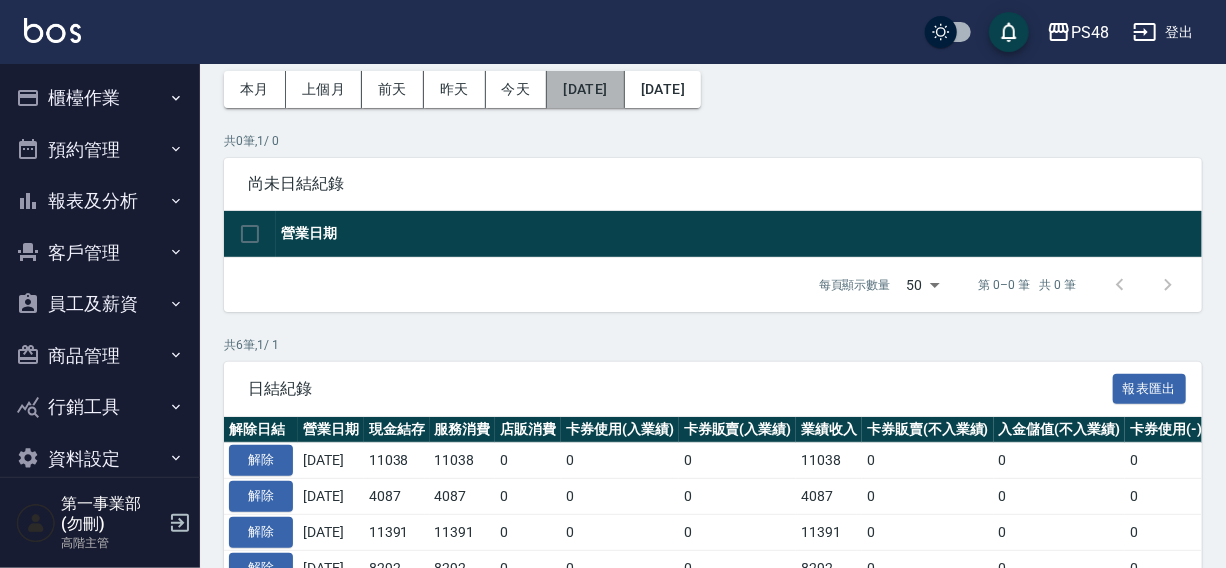 click on "[DATE]" at bounding box center (585, 89) 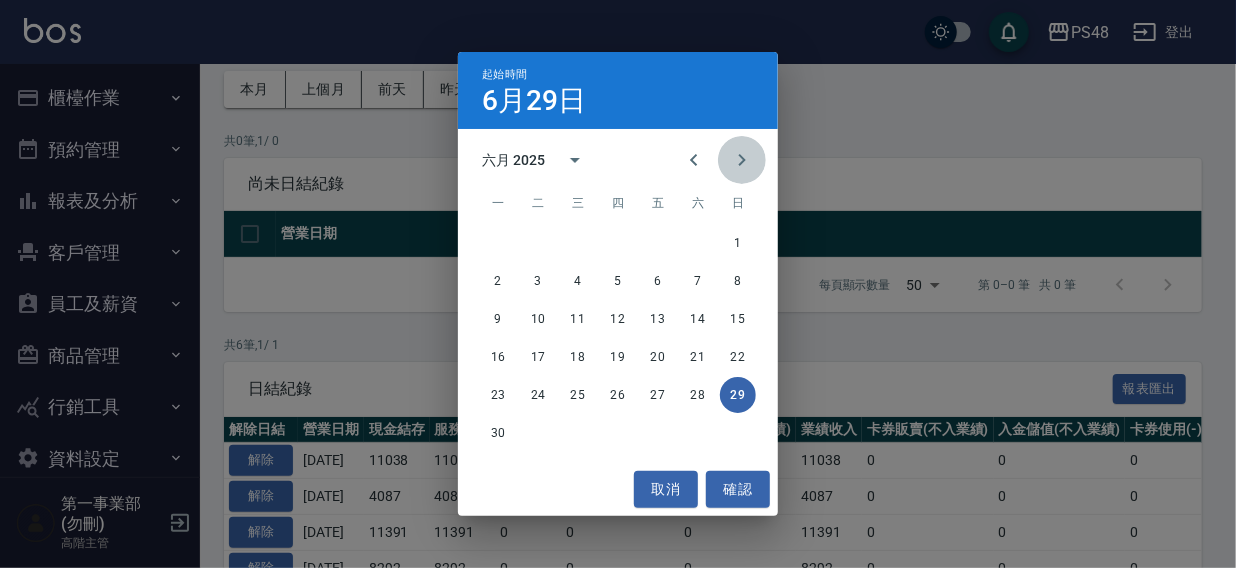 click 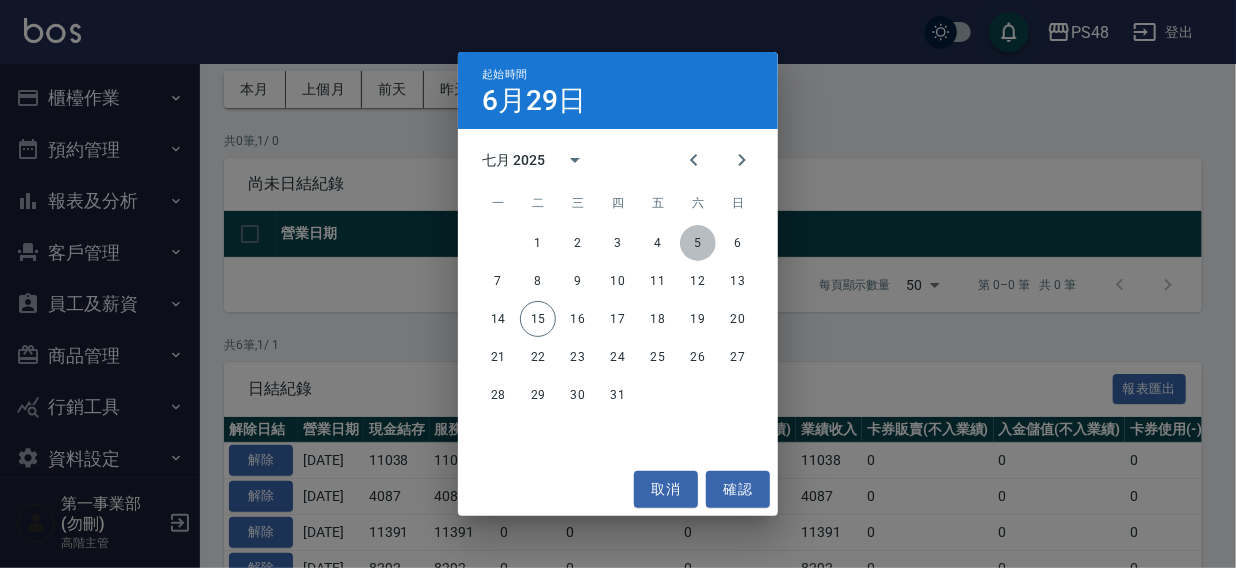 click on "5" at bounding box center [698, 243] 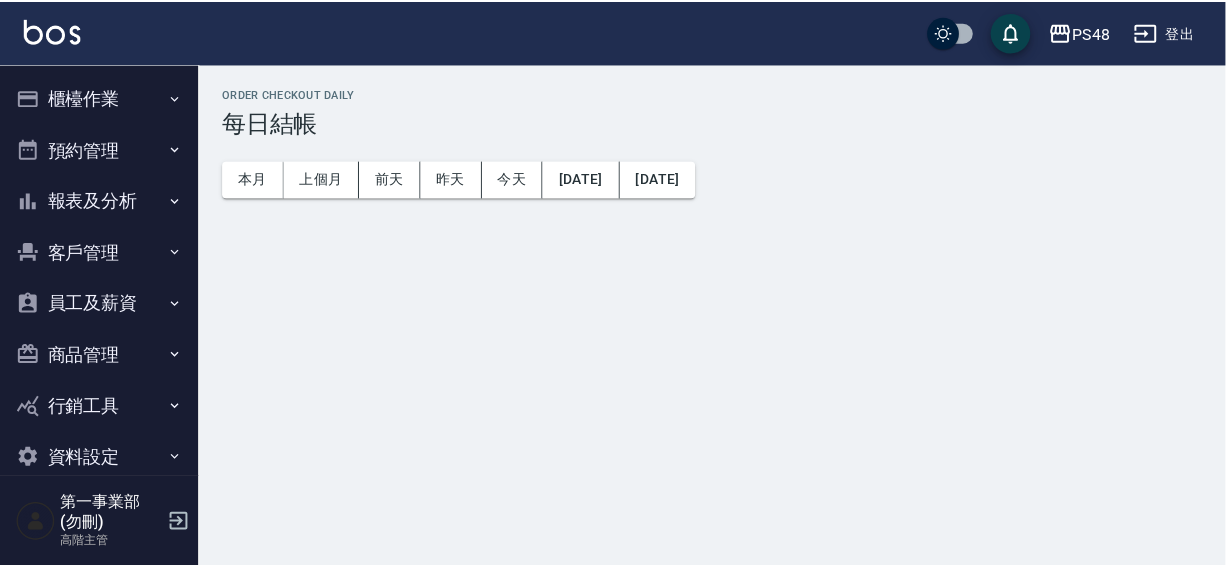 scroll, scrollTop: 0, scrollLeft: 0, axis: both 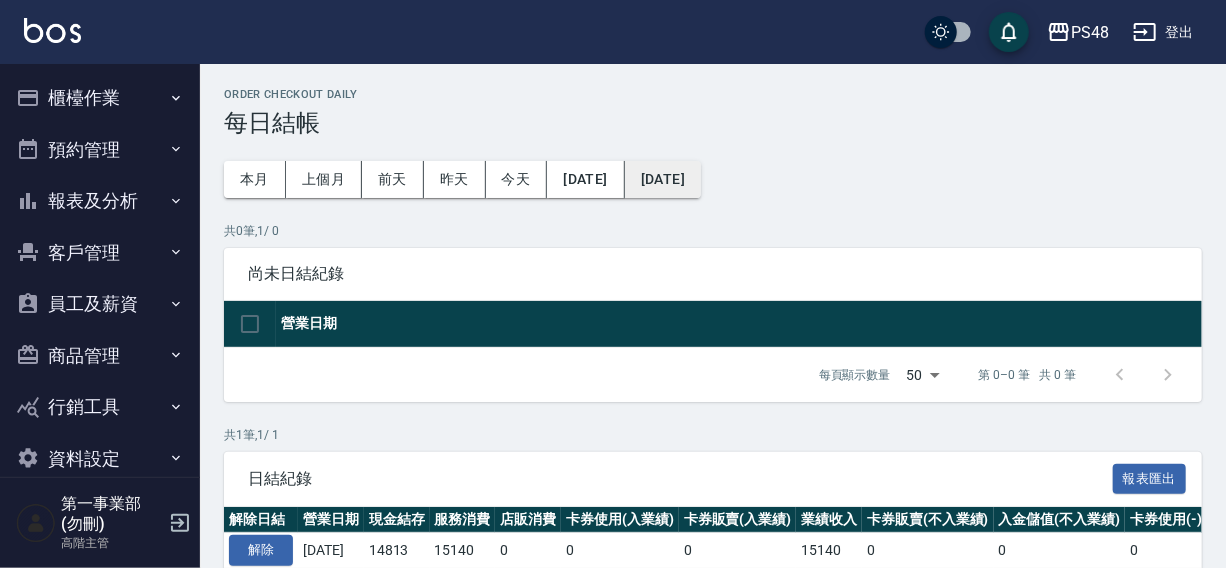 click on "[DATE]" at bounding box center (663, 179) 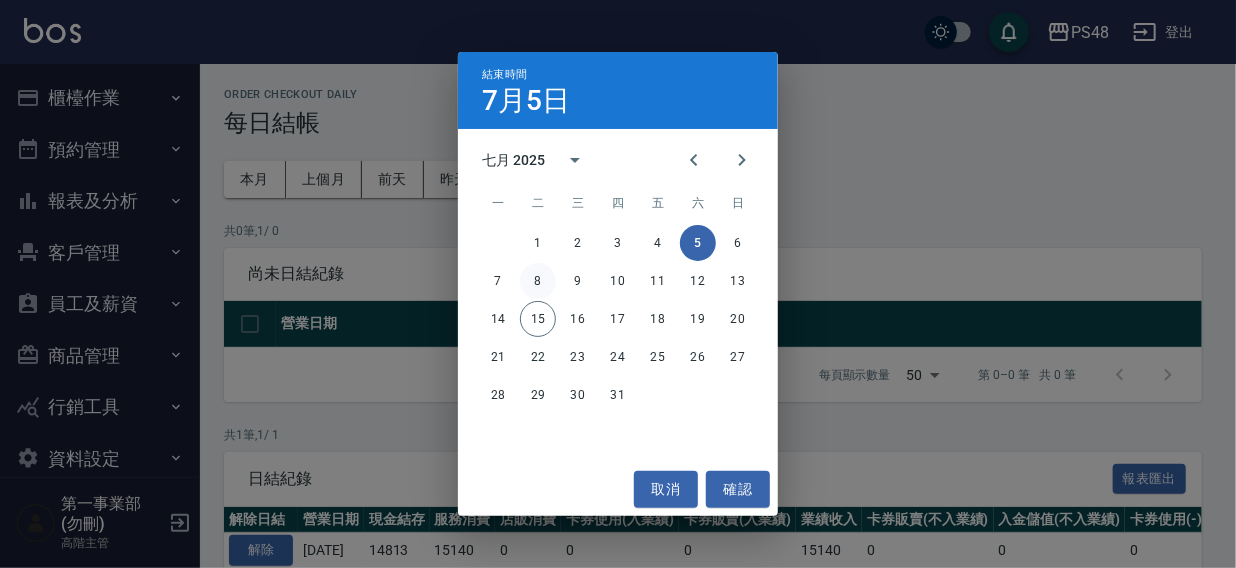click on "8" at bounding box center [538, 281] 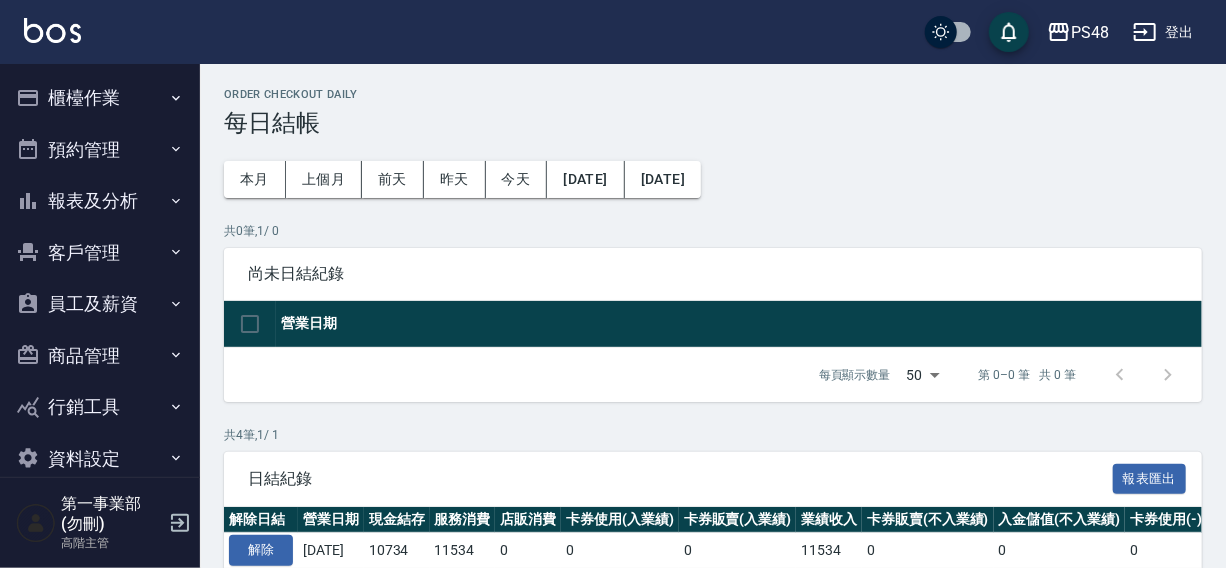 scroll, scrollTop: 226, scrollLeft: 0, axis: vertical 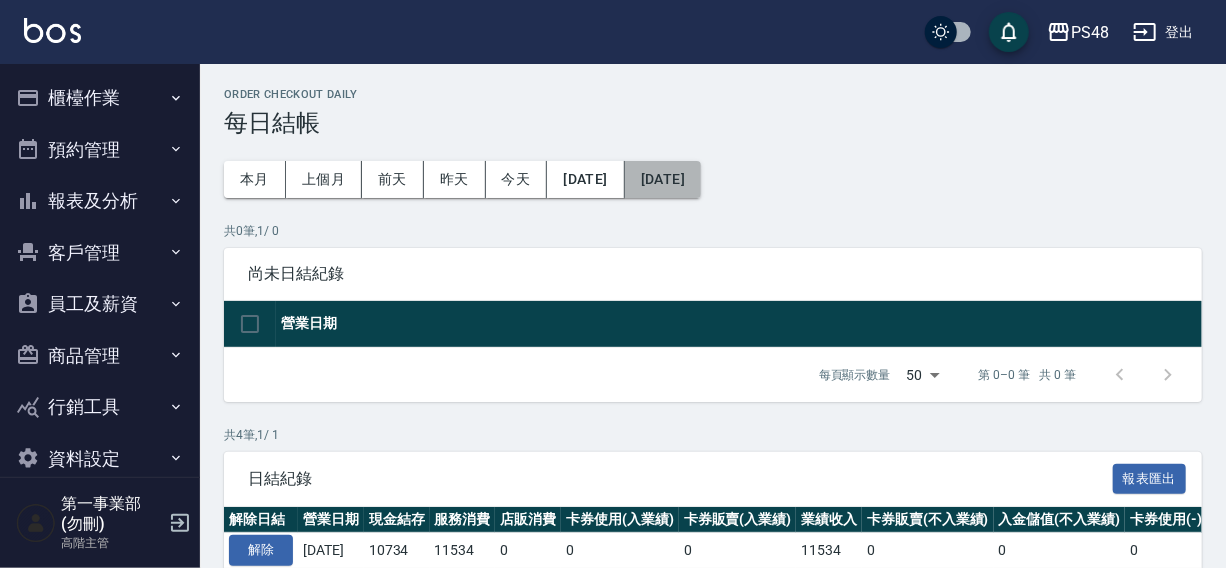 click on "[DATE]" at bounding box center [663, 179] 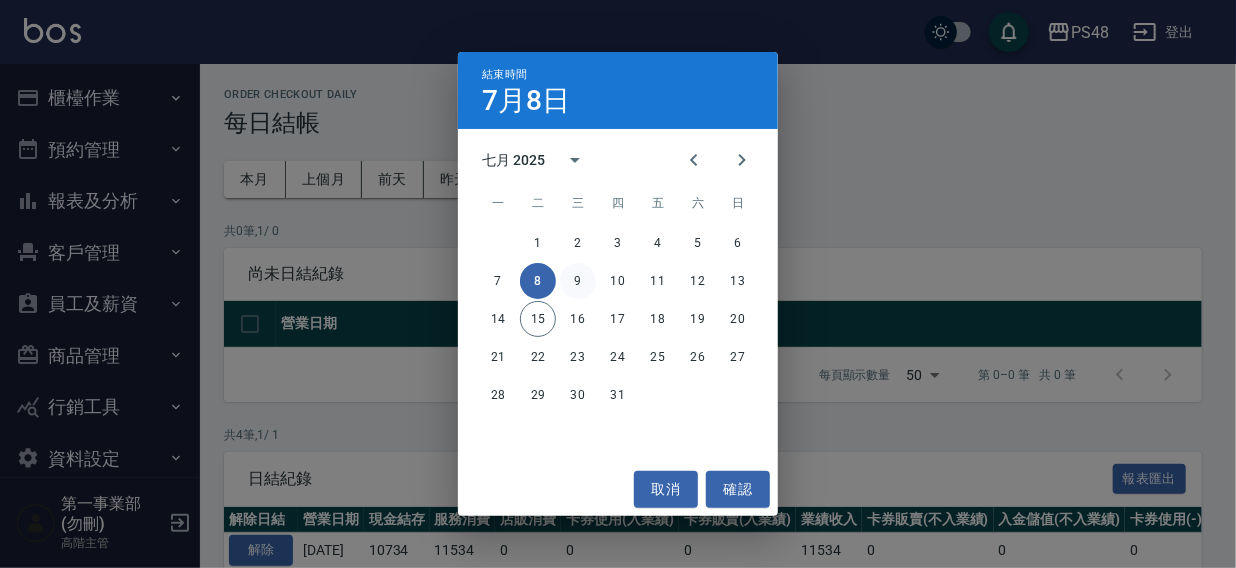 click on "9" at bounding box center (578, 281) 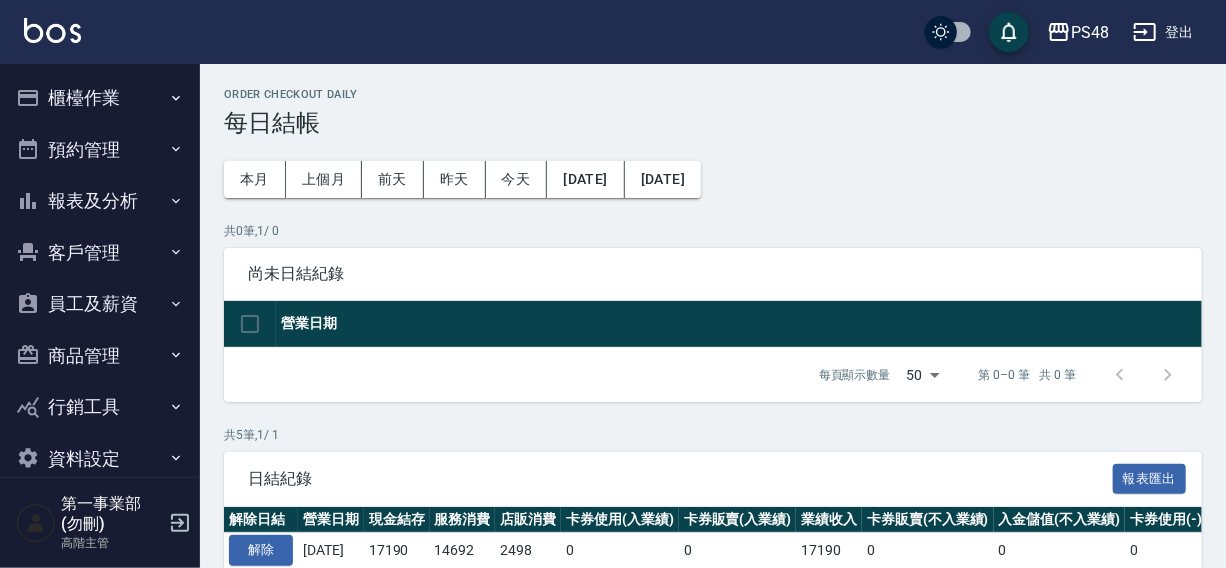 scroll, scrollTop: 261, scrollLeft: 0, axis: vertical 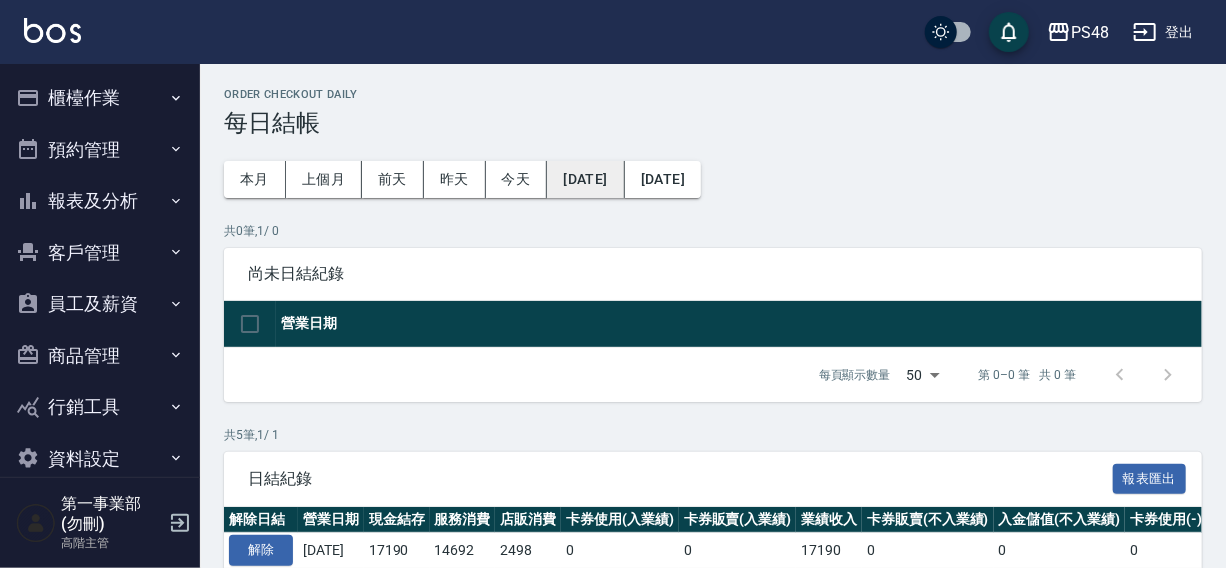 click on "[DATE]" at bounding box center (585, 179) 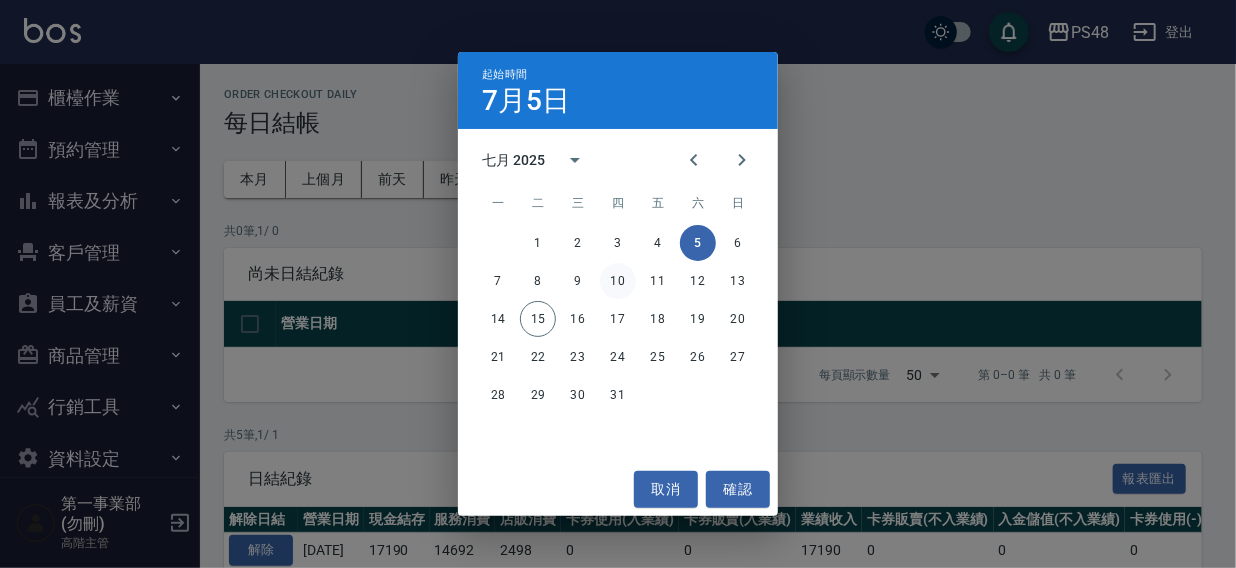 click on "10" at bounding box center [618, 281] 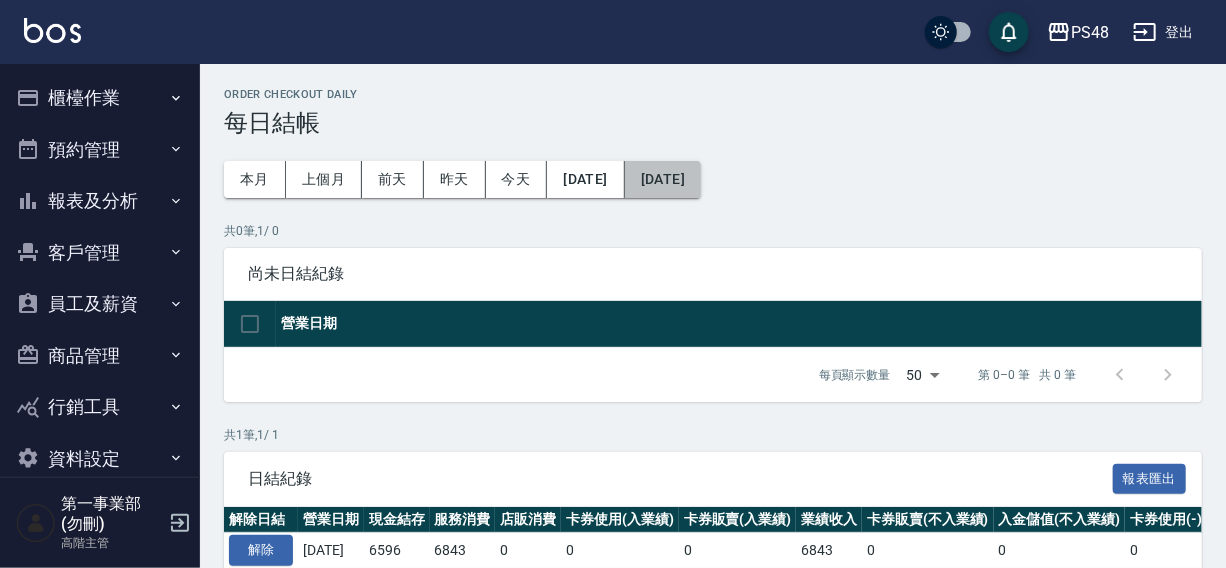 click on "[DATE]" at bounding box center [663, 179] 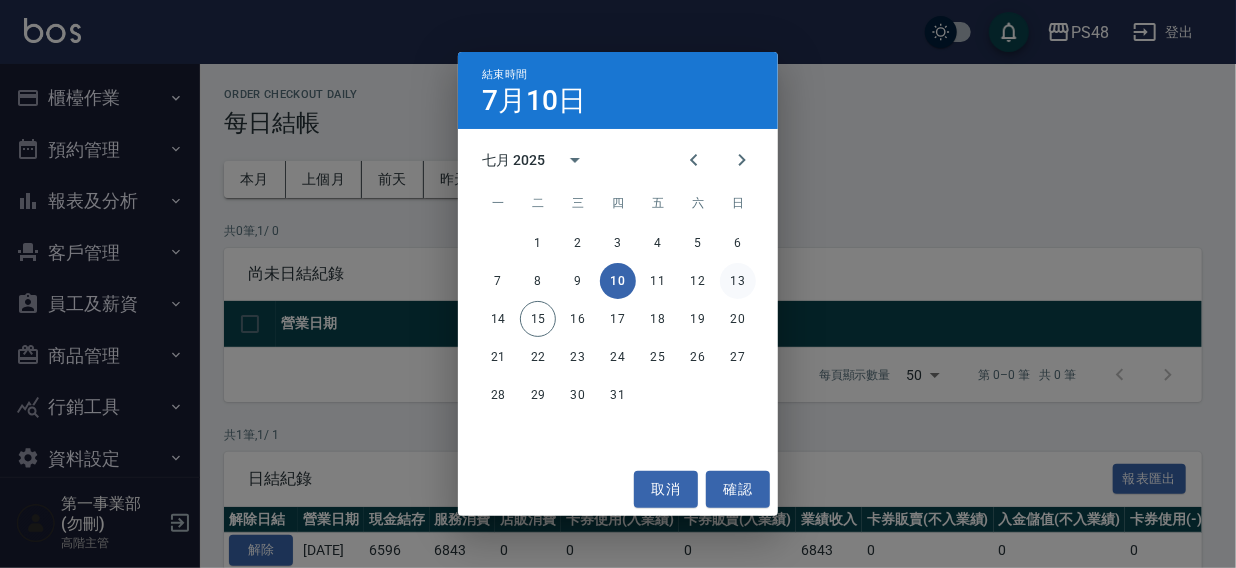 click on "13" at bounding box center [738, 281] 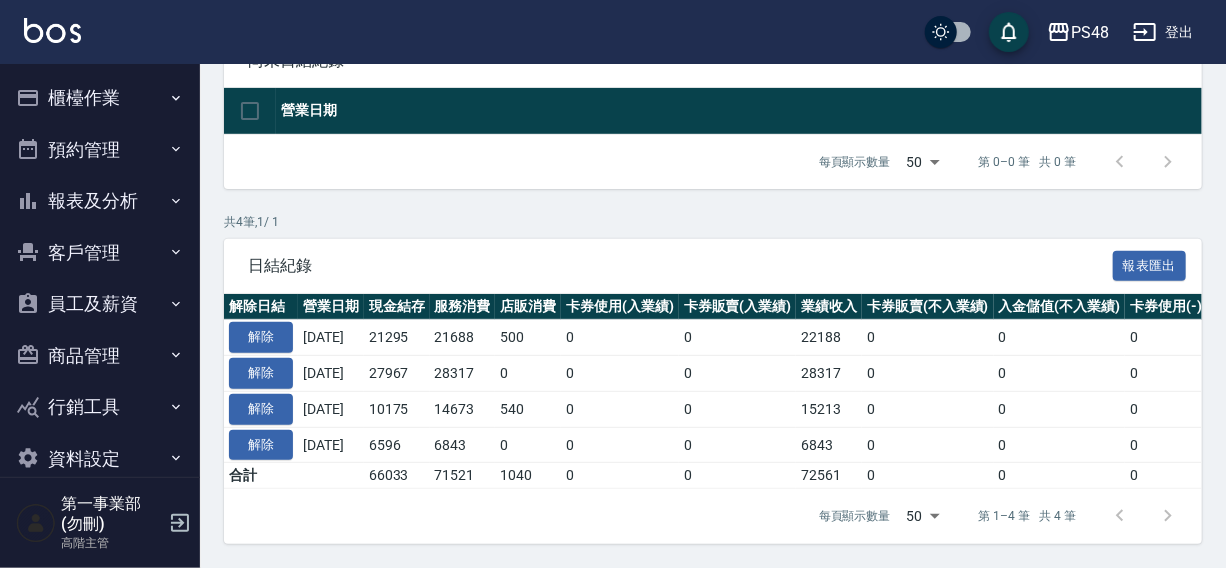 scroll, scrollTop: 226, scrollLeft: 0, axis: vertical 